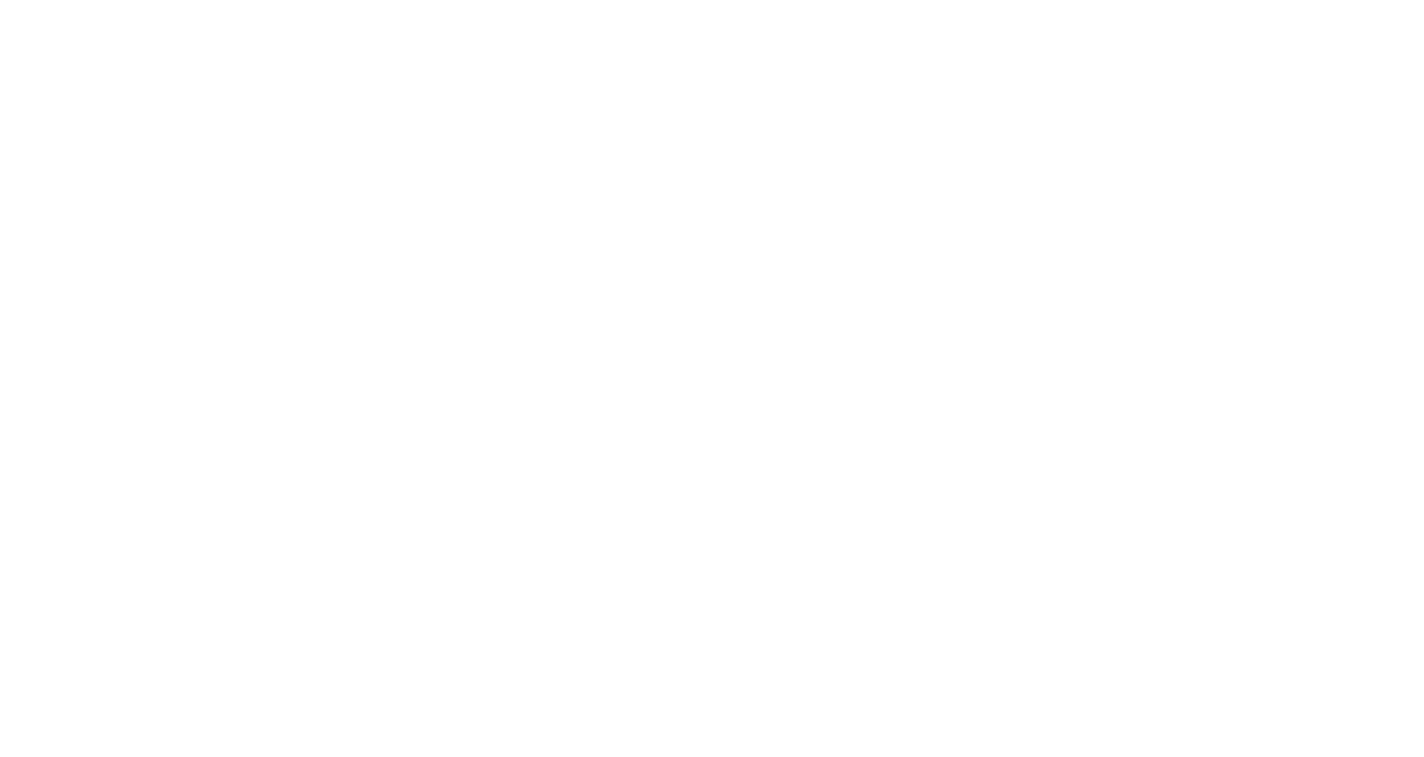 scroll, scrollTop: 0, scrollLeft: 0, axis: both 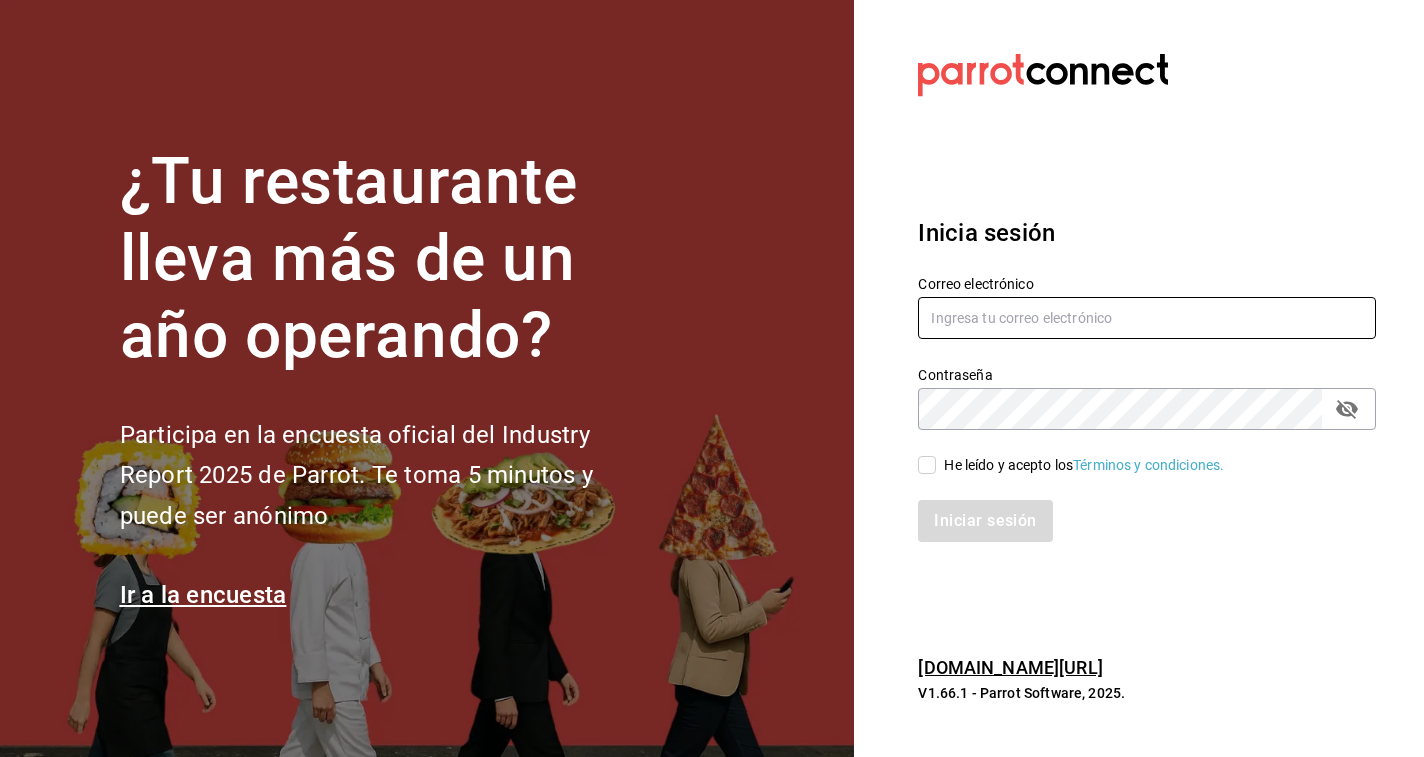 click at bounding box center [1147, 318] 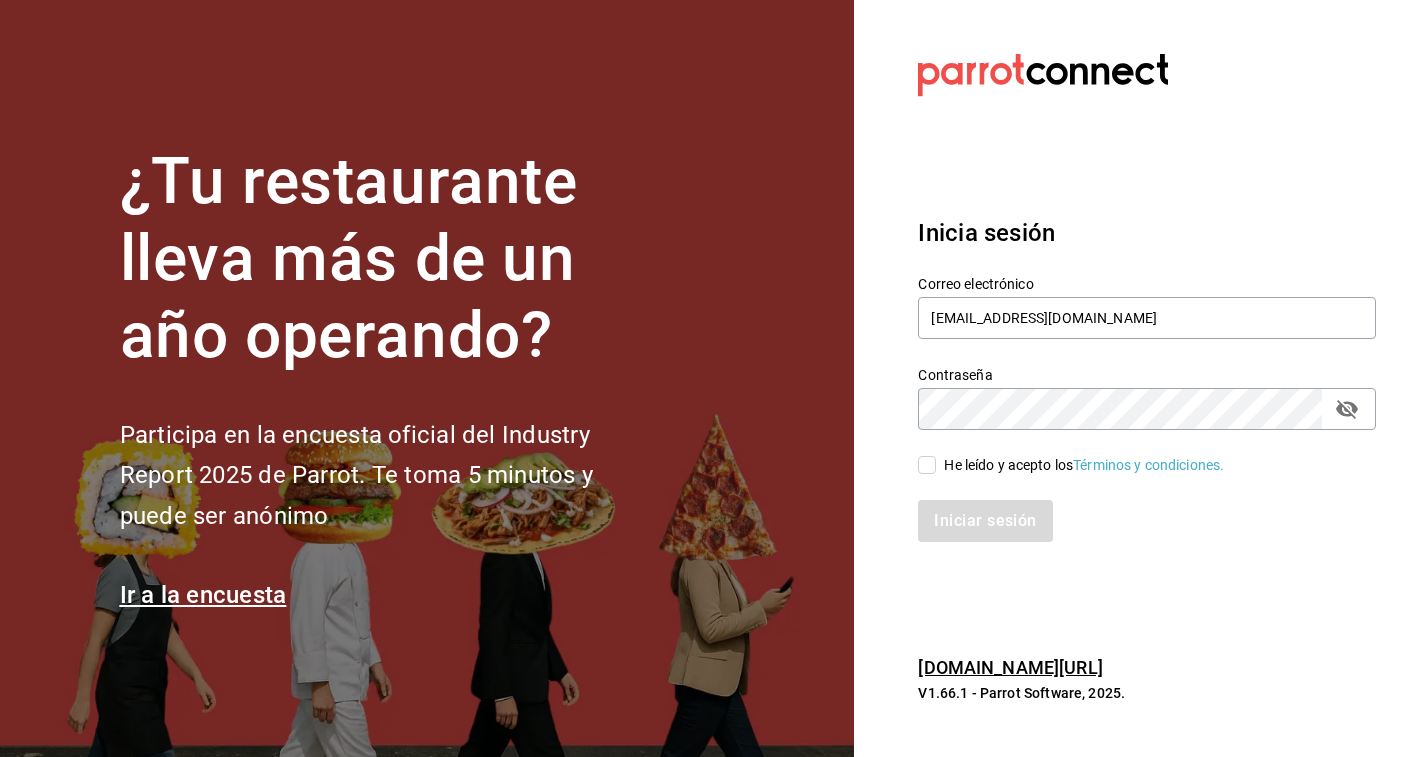 click on "He leído y acepto los  Términos y condiciones." at bounding box center [1084, 465] 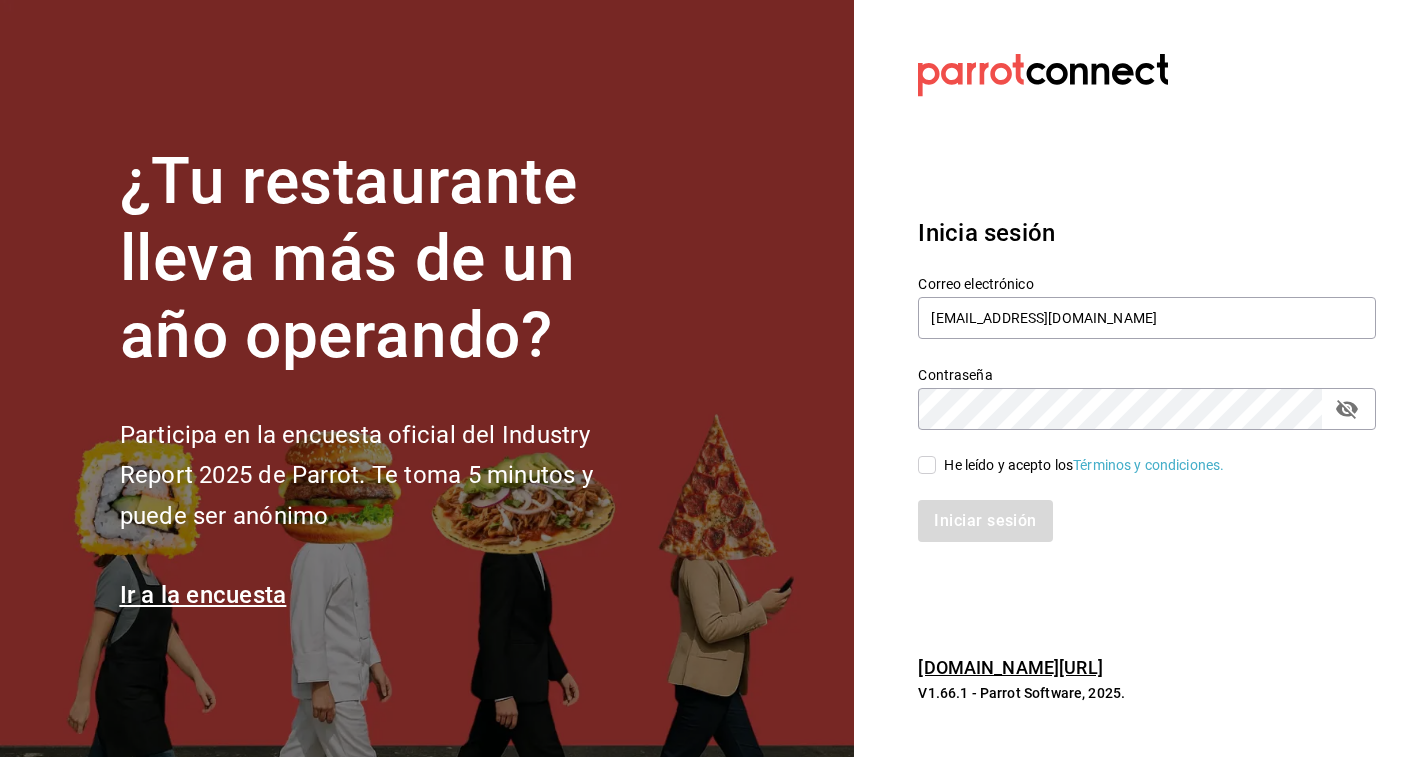 checkbox on "true" 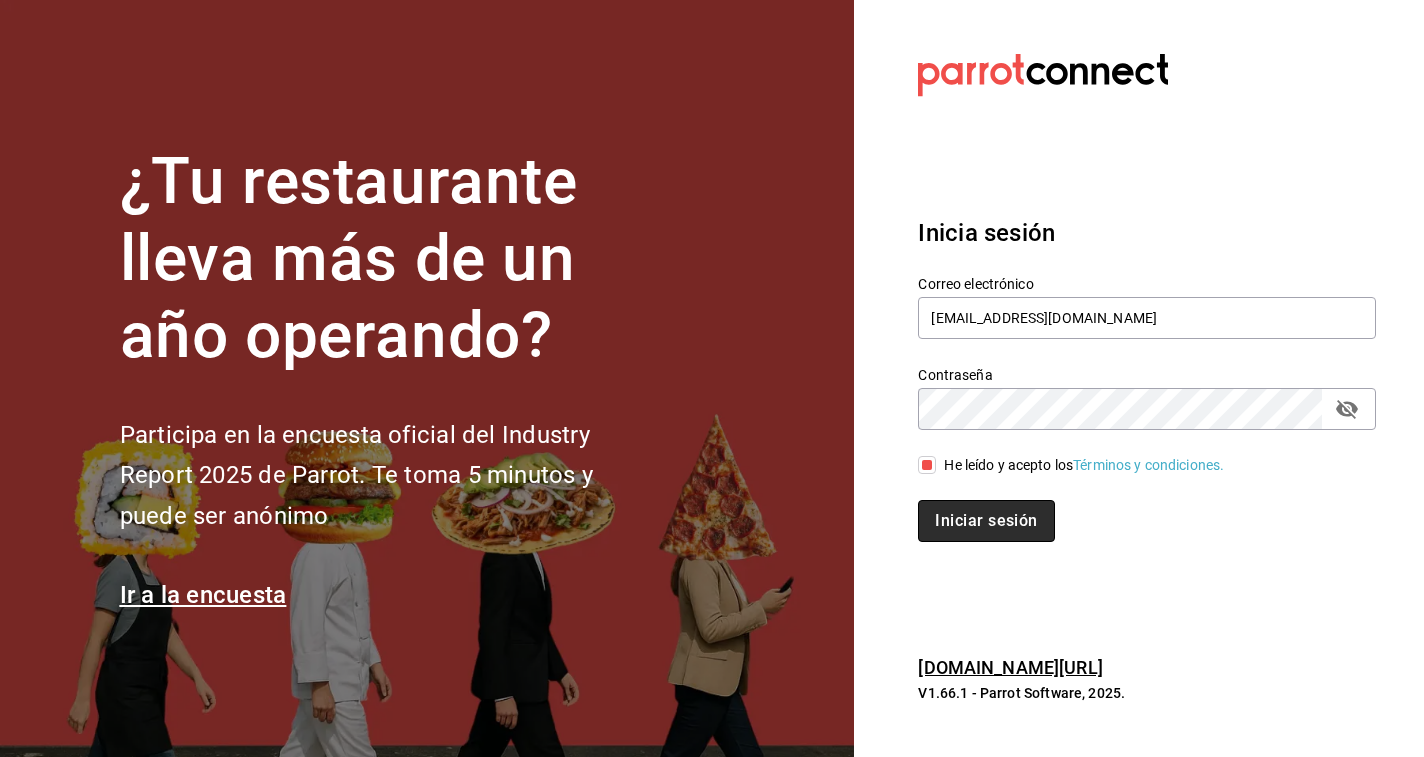 click on "Iniciar sesión" at bounding box center (986, 521) 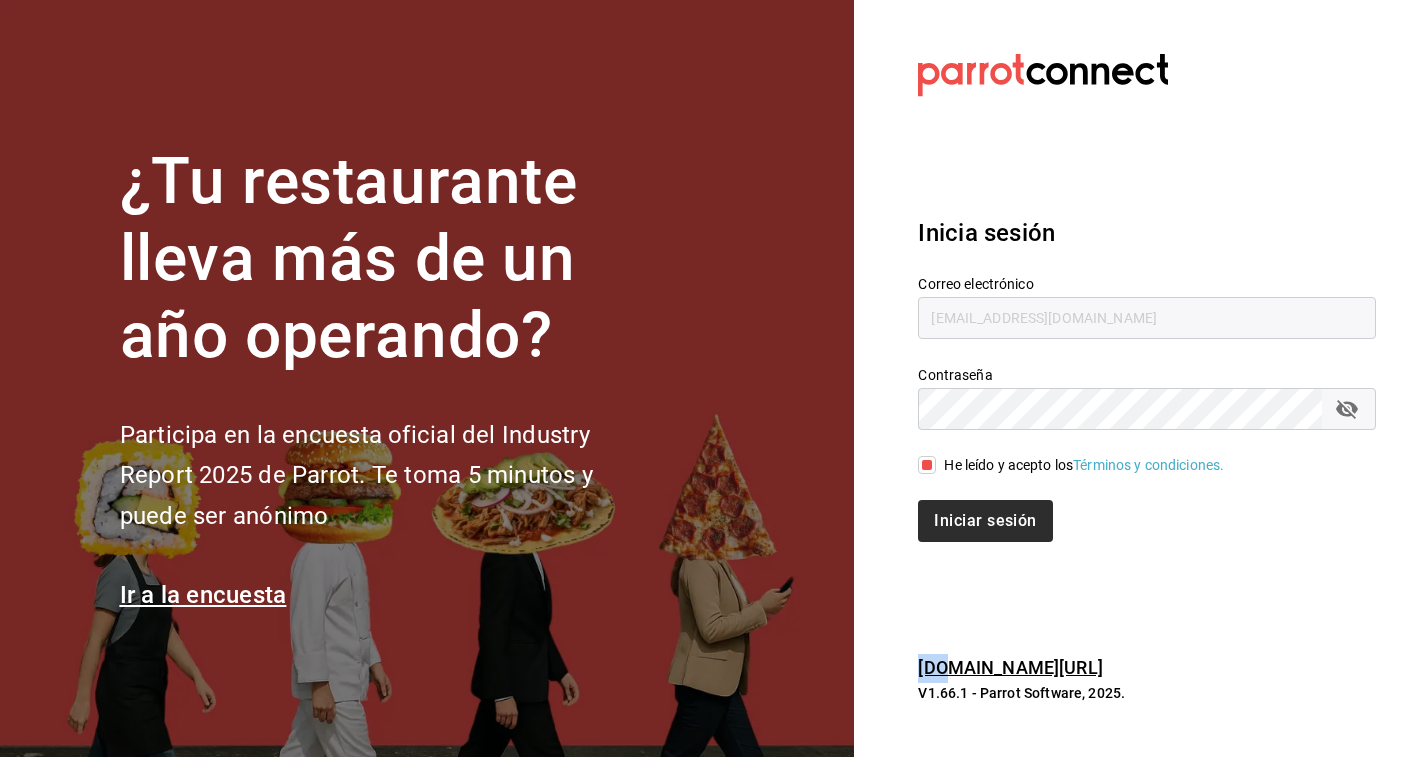 click on "Iniciar sesión" at bounding box center [1147, 521] 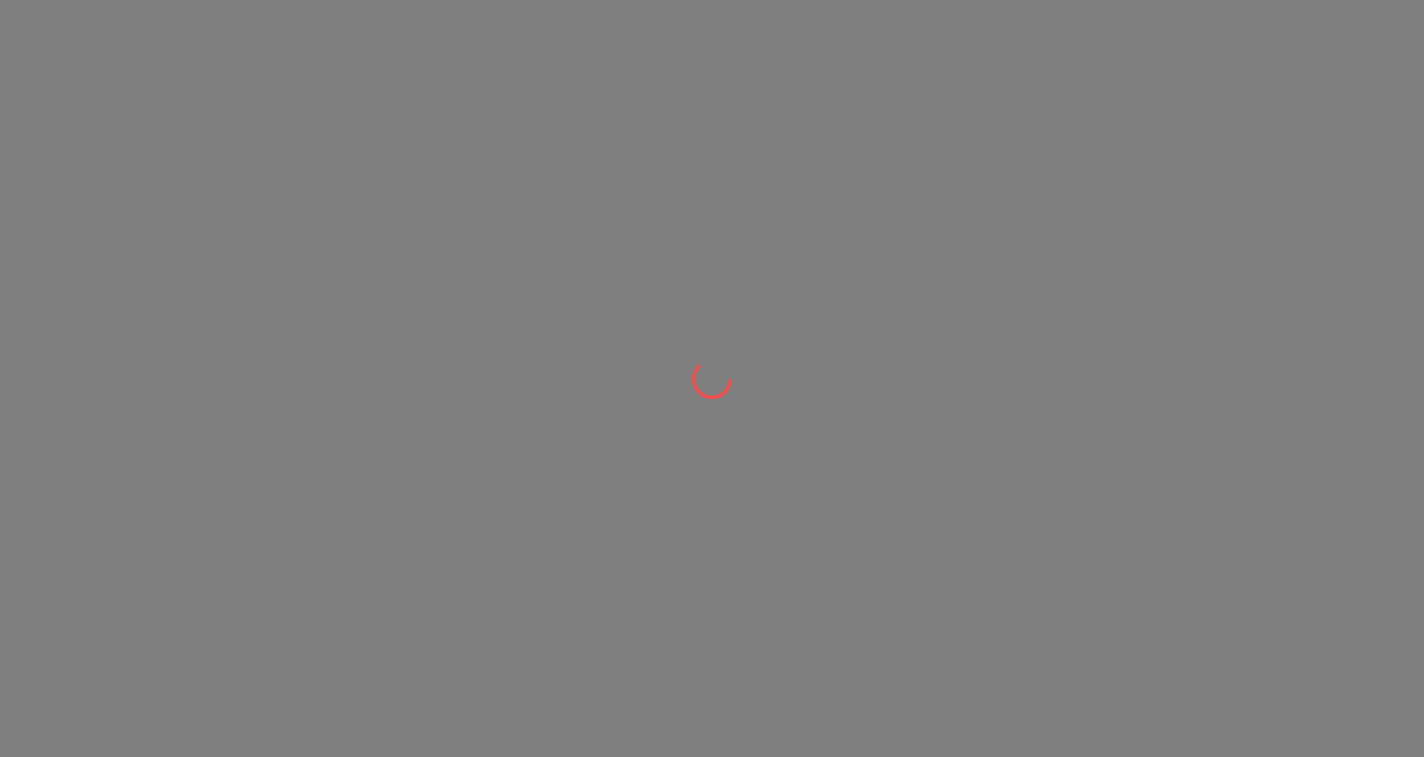 scroll, scrollTop: 0, scrollLeft: 0, axis: both 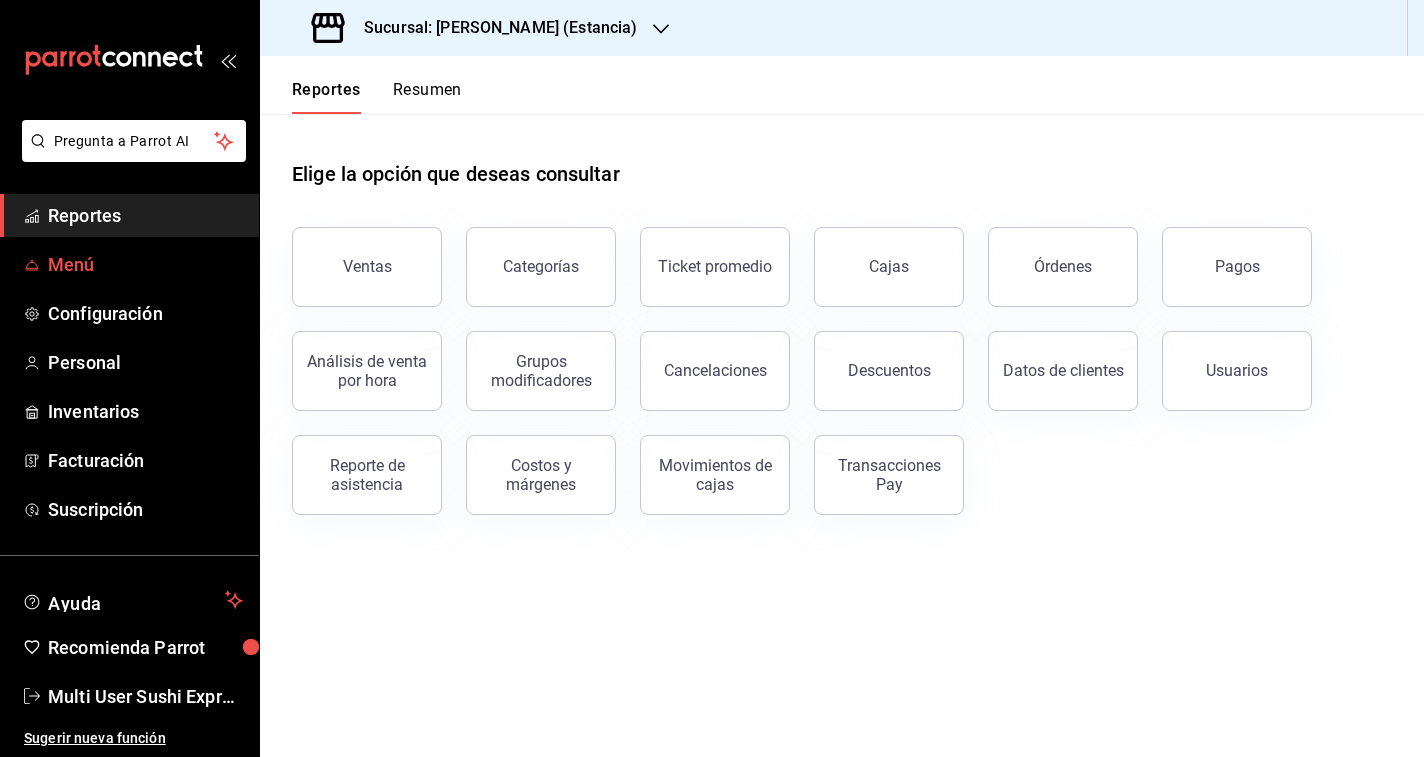 click on "Menú" at bounding box center (129, 264) 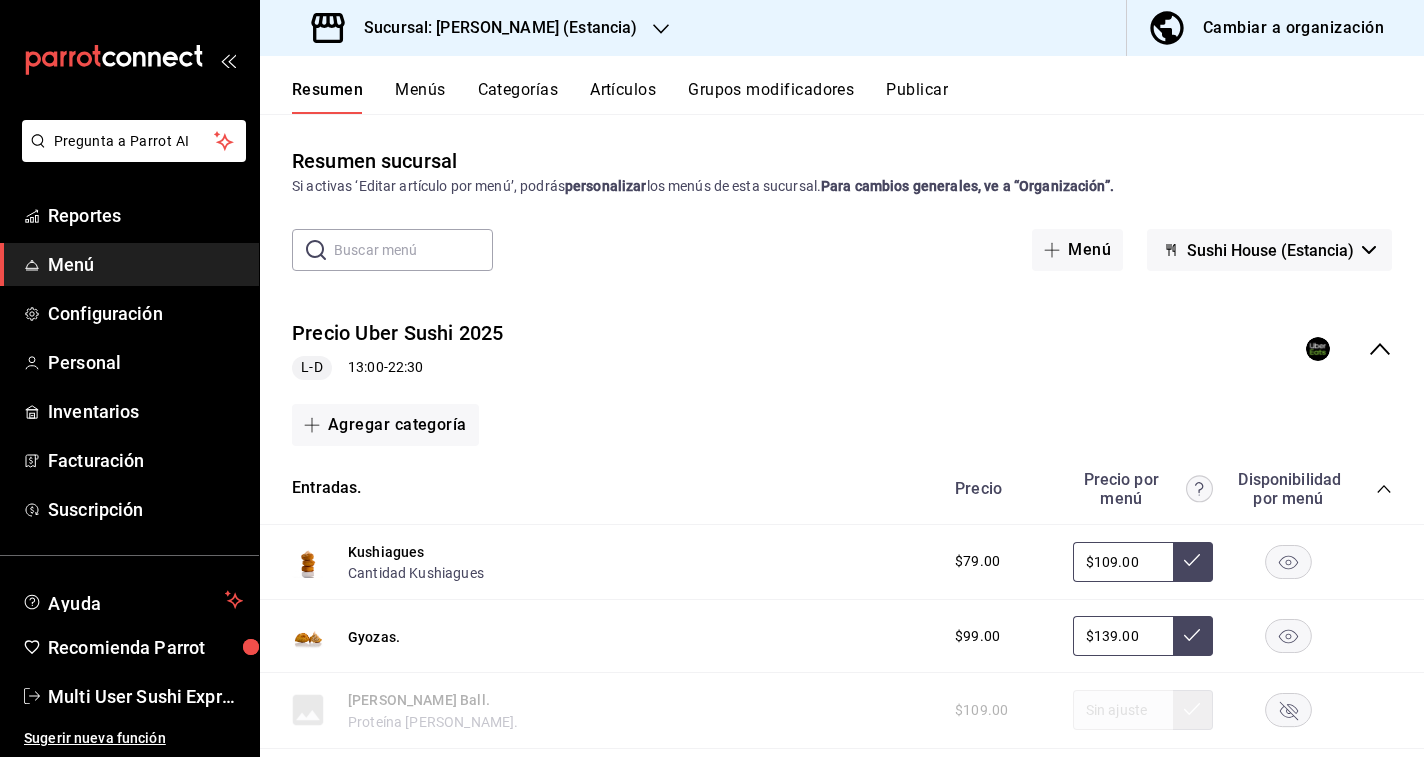 click on "Precio Uber Sushi 2025 L-D 13:00  -  22:30" at bounding box center [842, 349] 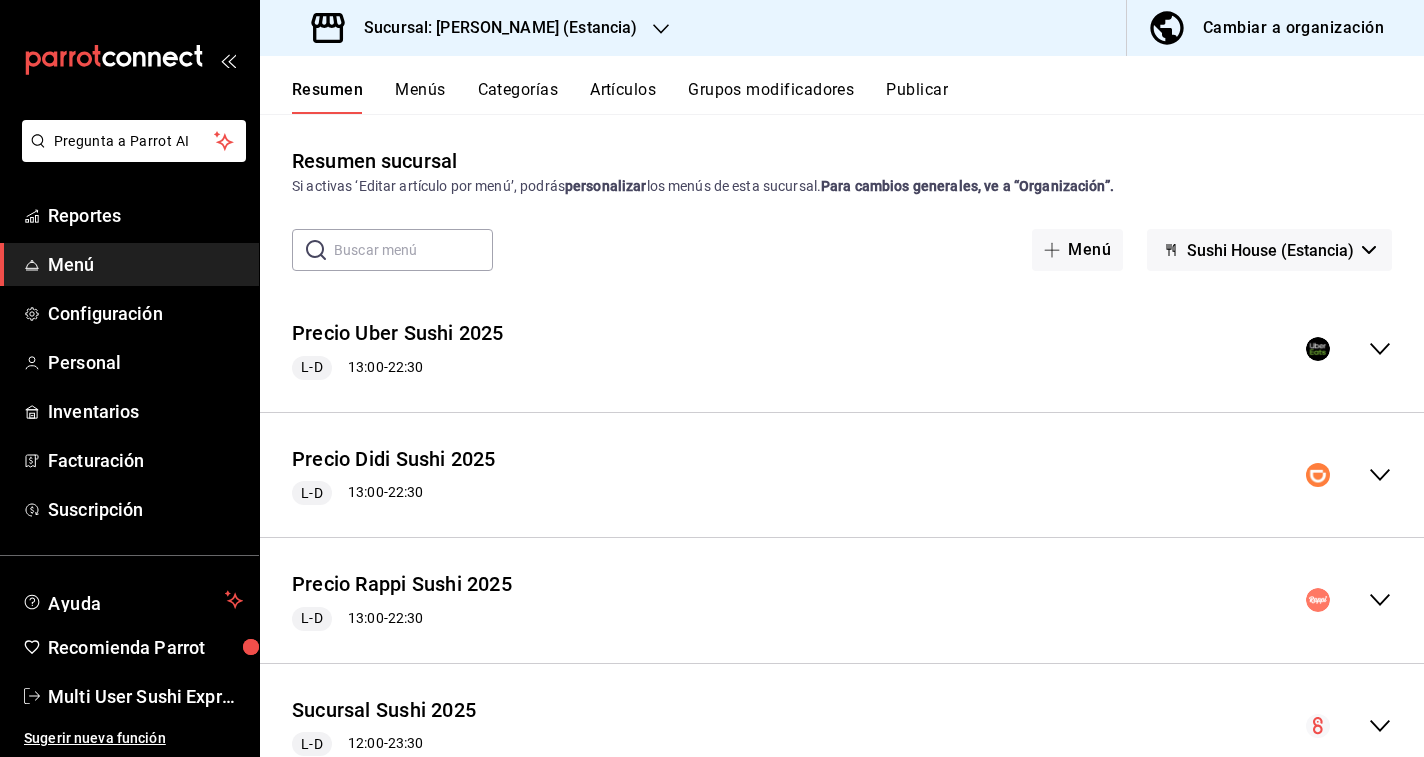 click on "Menús" at bounding box center [420, 97] 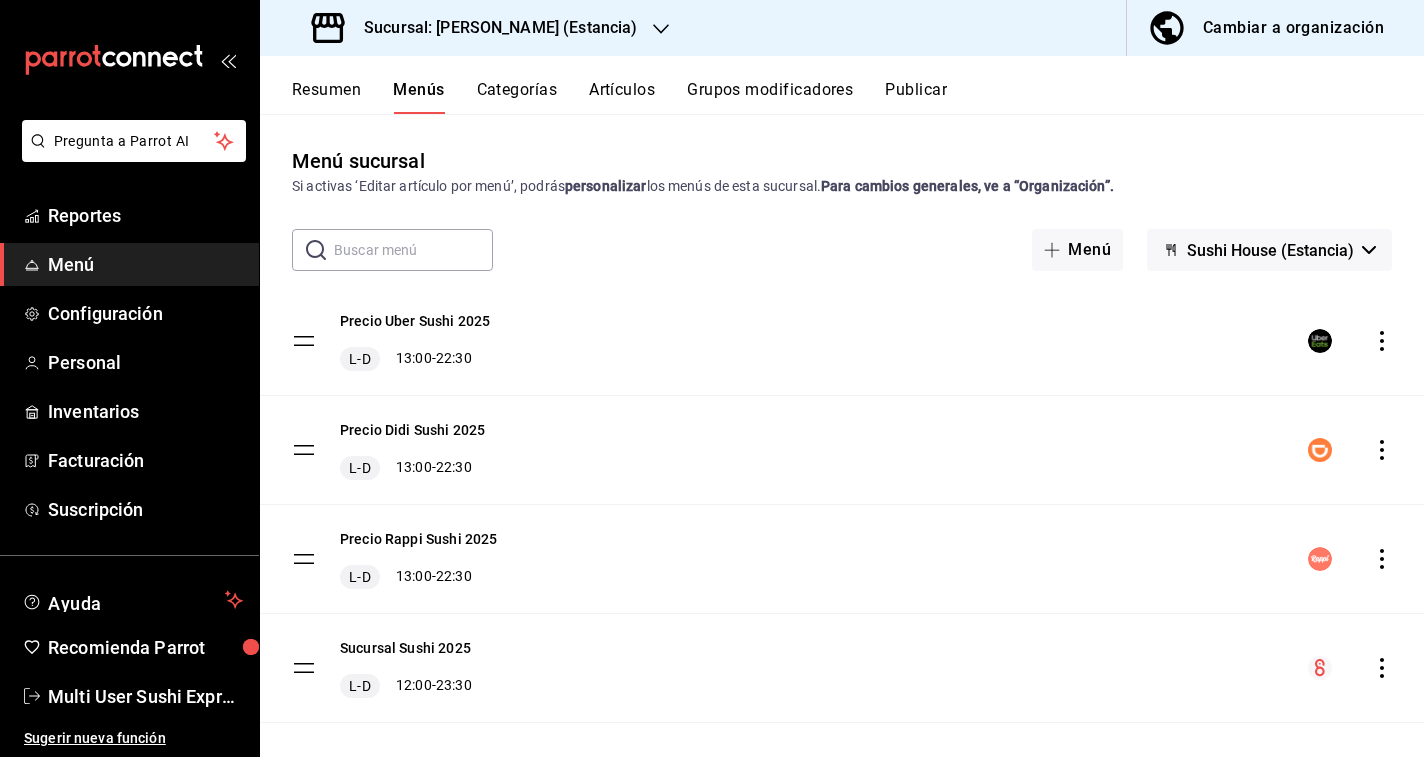 click on "Resumen" at bounding box center (326, 97) 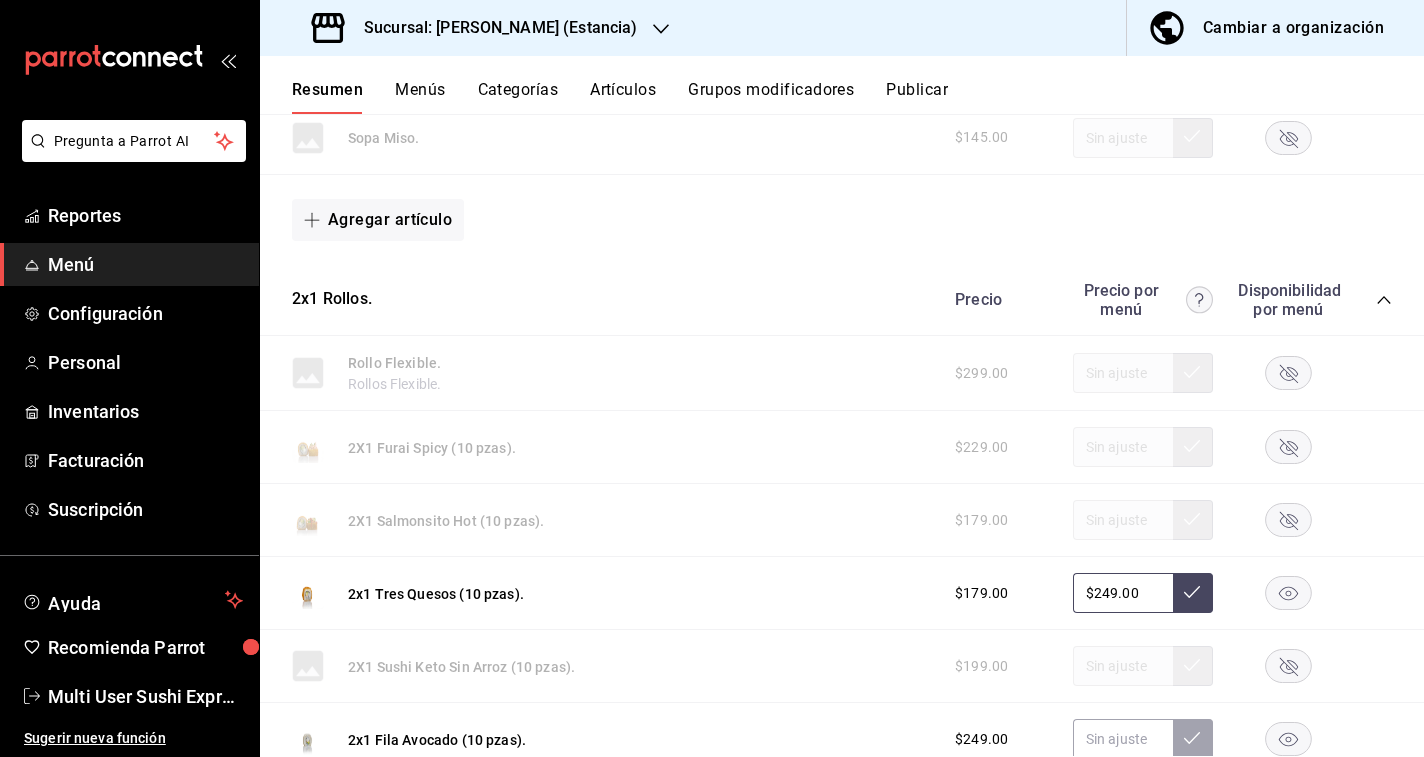 scroll, scrollTop: 0, scrollLeft: 0, axis: both 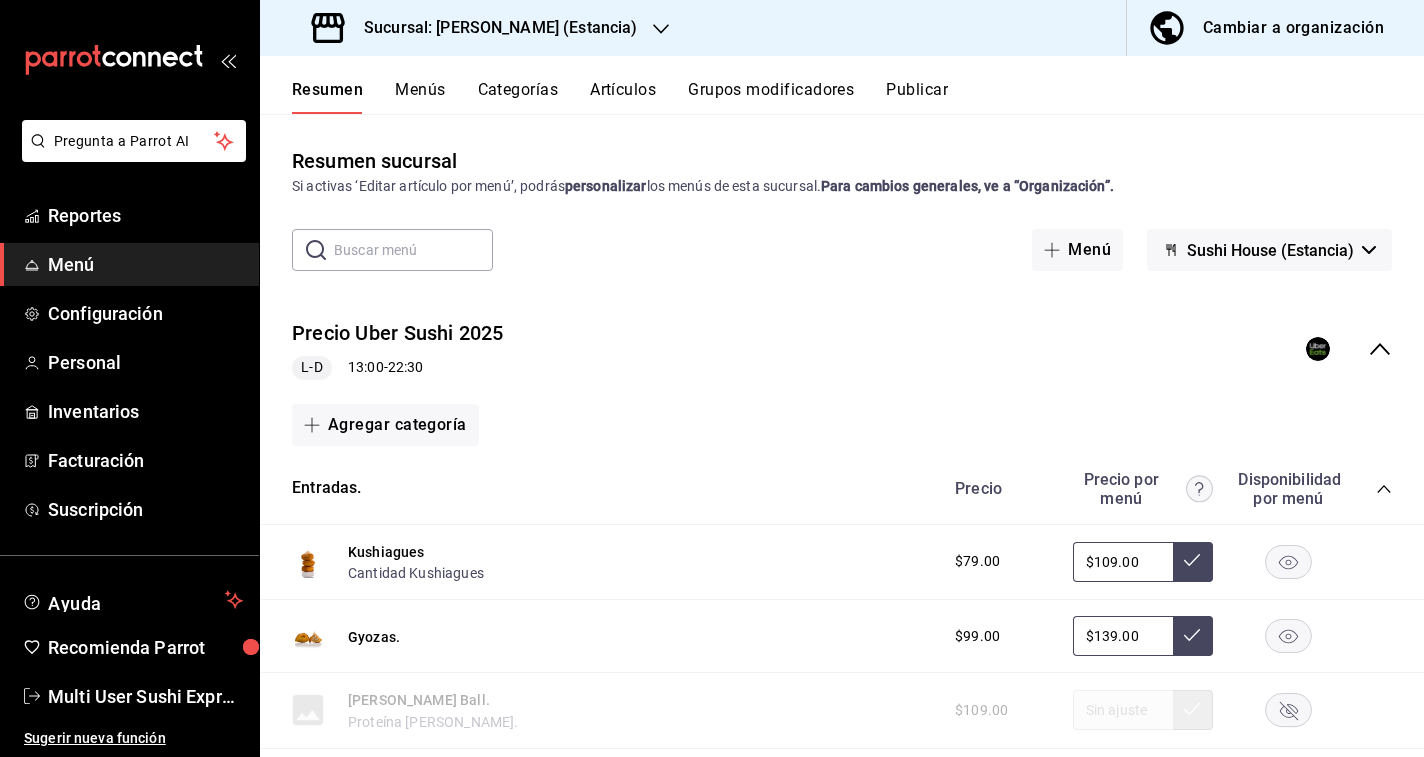 click on "Sucursal: Genki Poke (Estancia)" at bounding box center (492, 28) 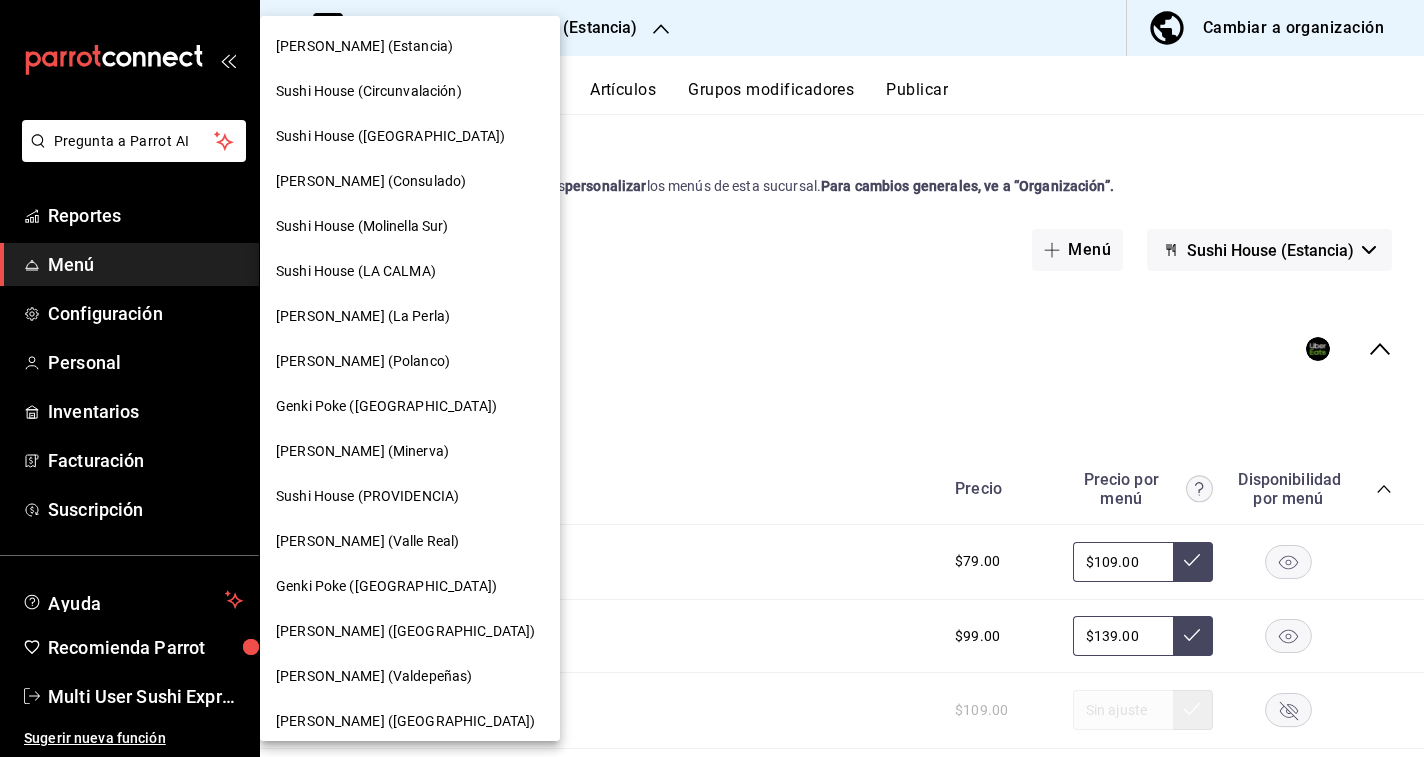 click on "Sushi House (Circunvalación)" at bounding box center (369, 91) 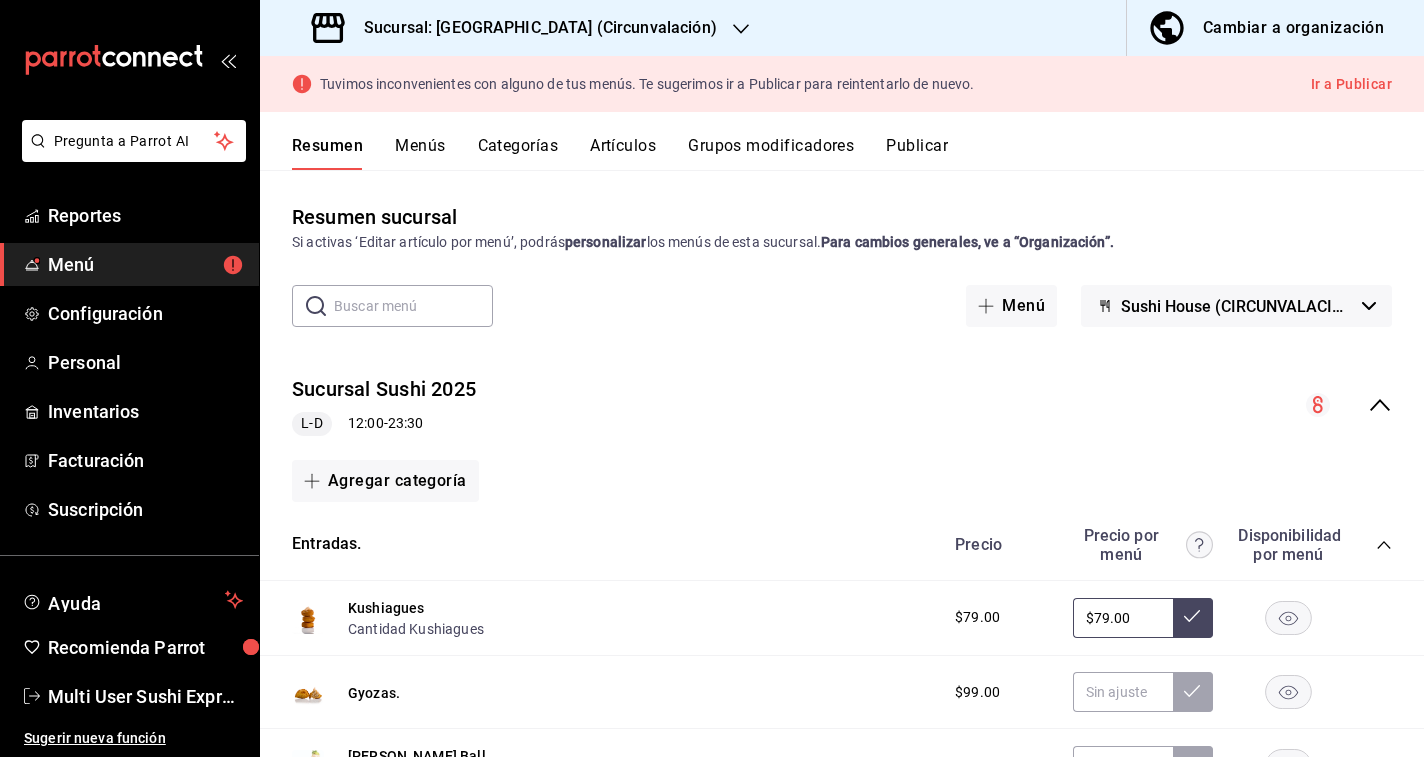 click on "Menús" at bounding box center [420, 153] 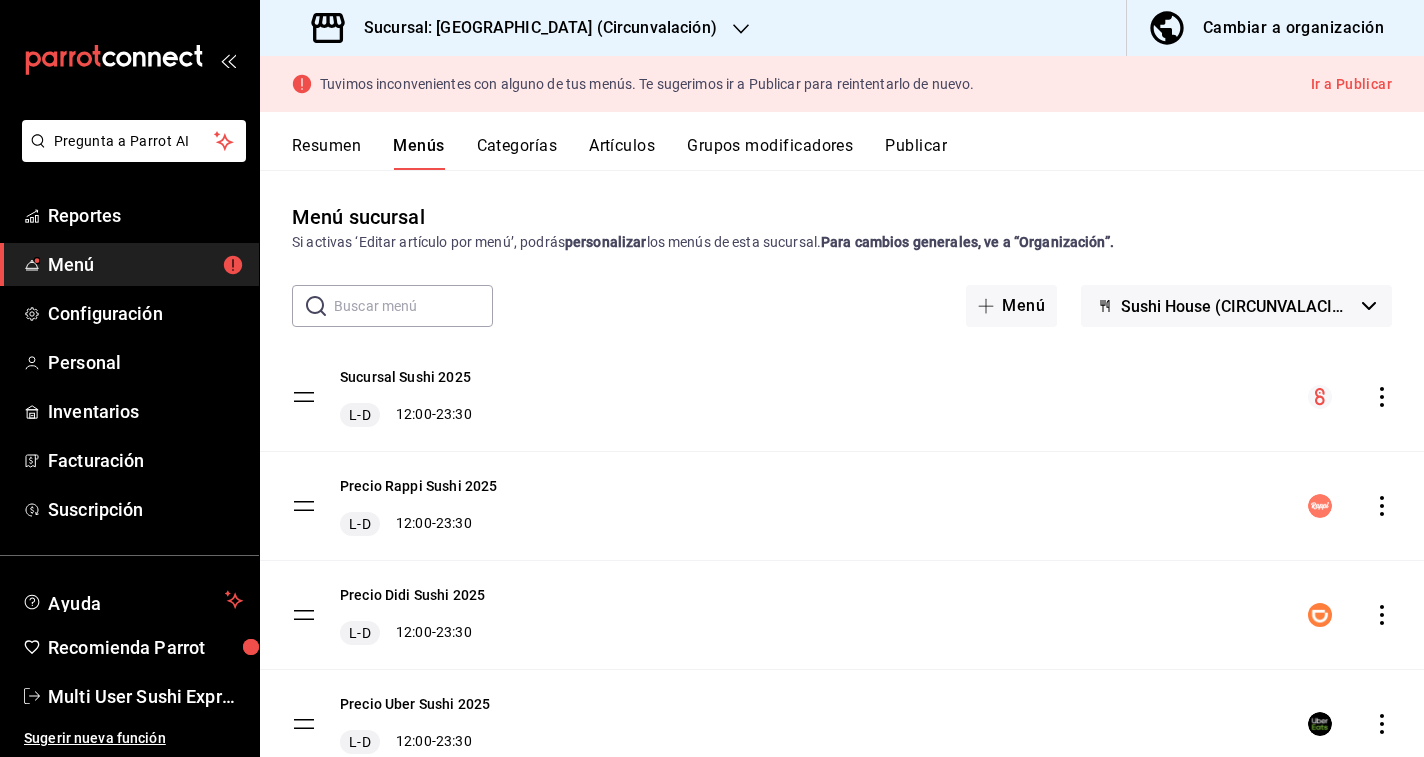 click on "Ir a Publicar" at bounding box center (1351, 84) 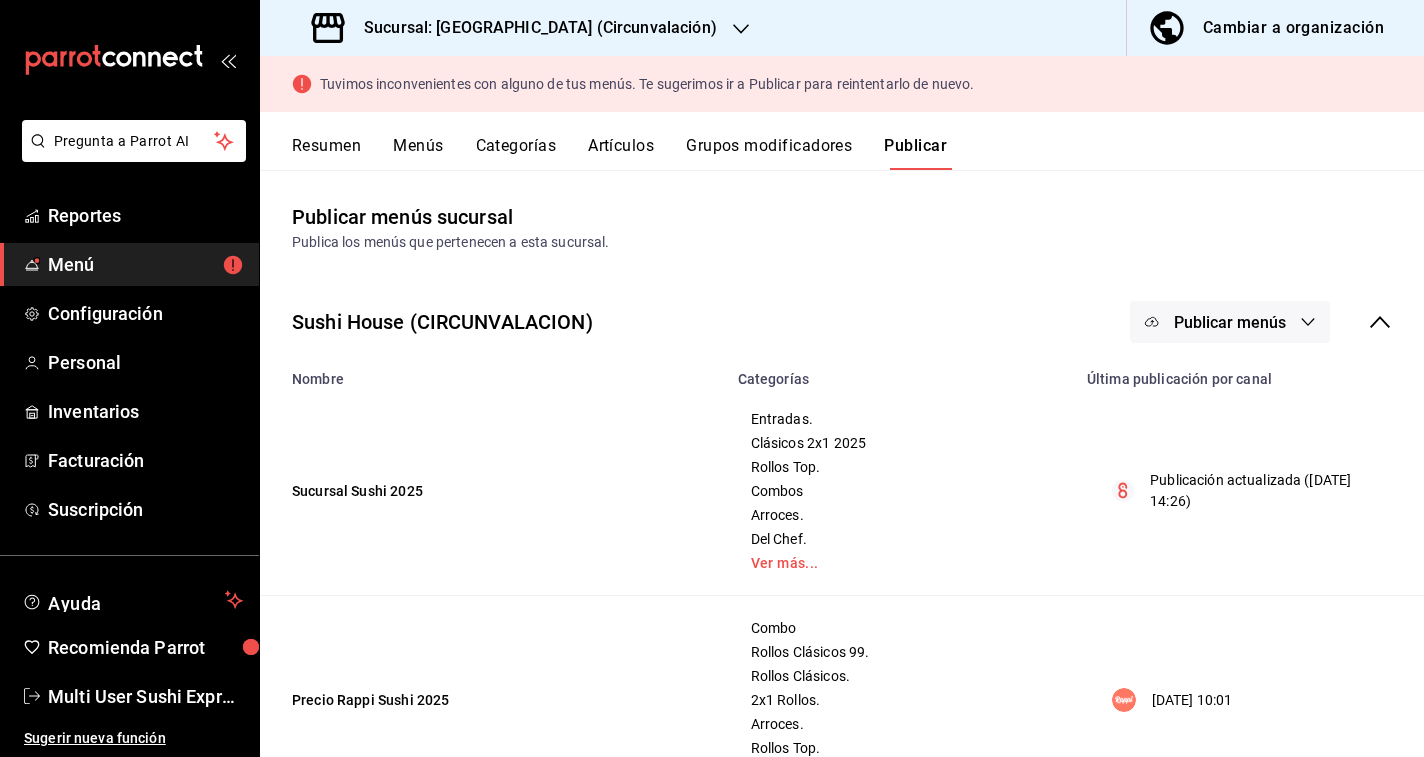 click 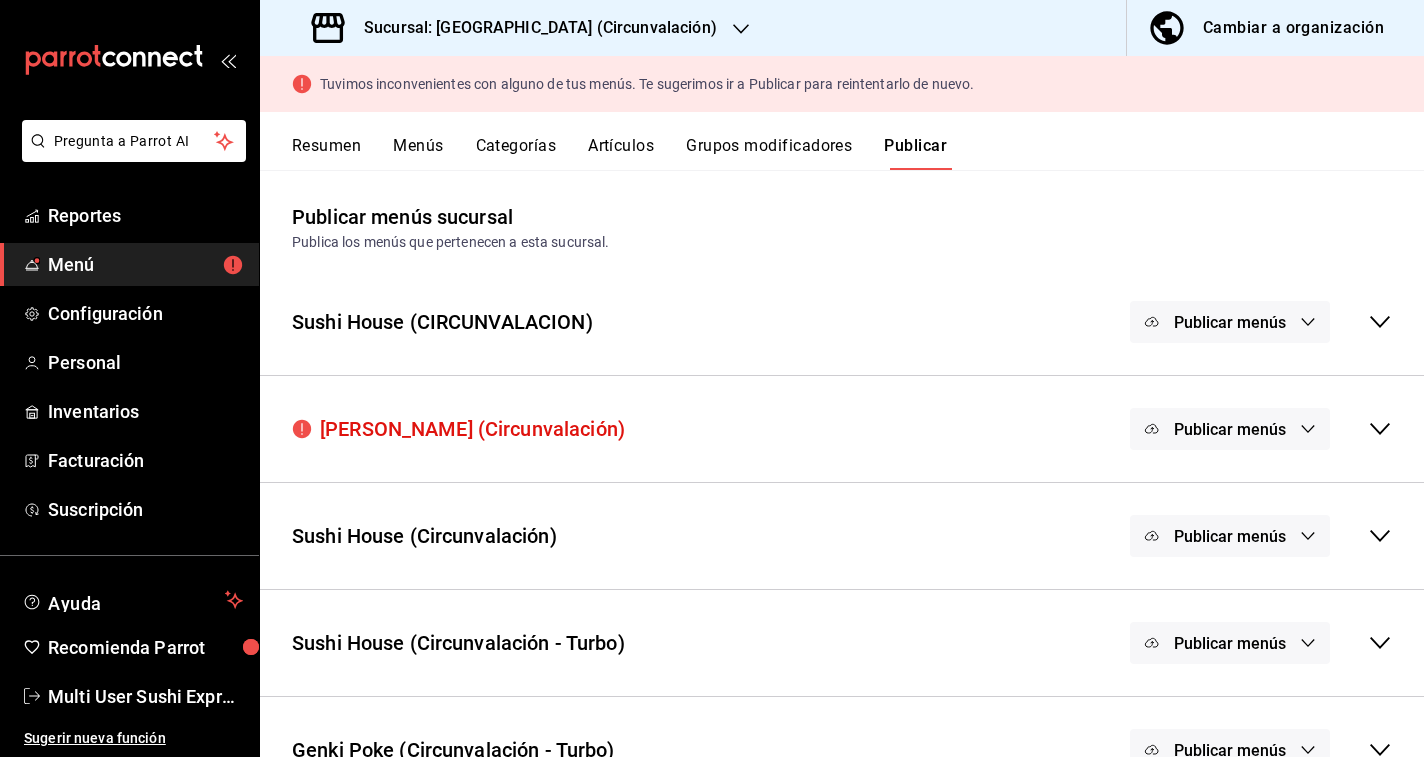 click 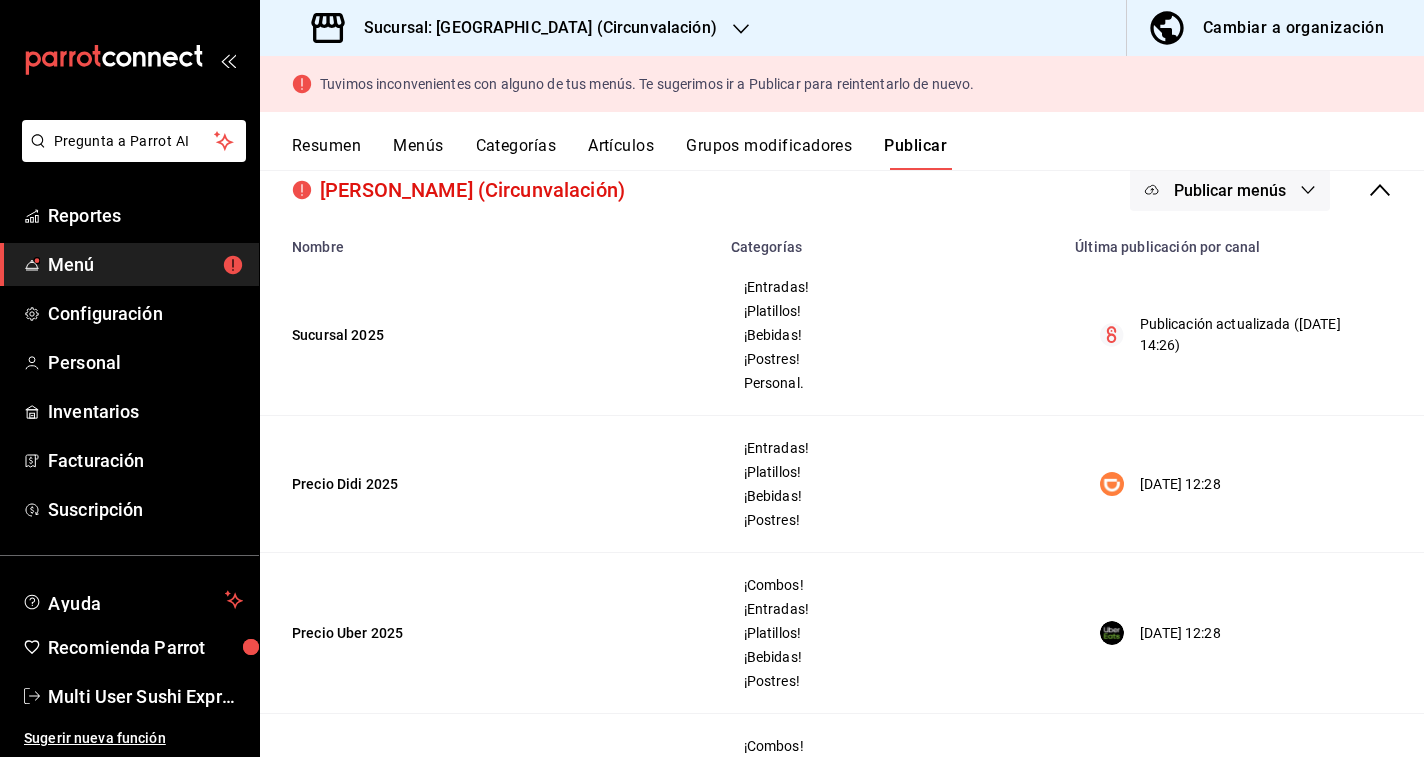 scroll, scrollTop: 242, scrollLeft: 0, axis: vertical 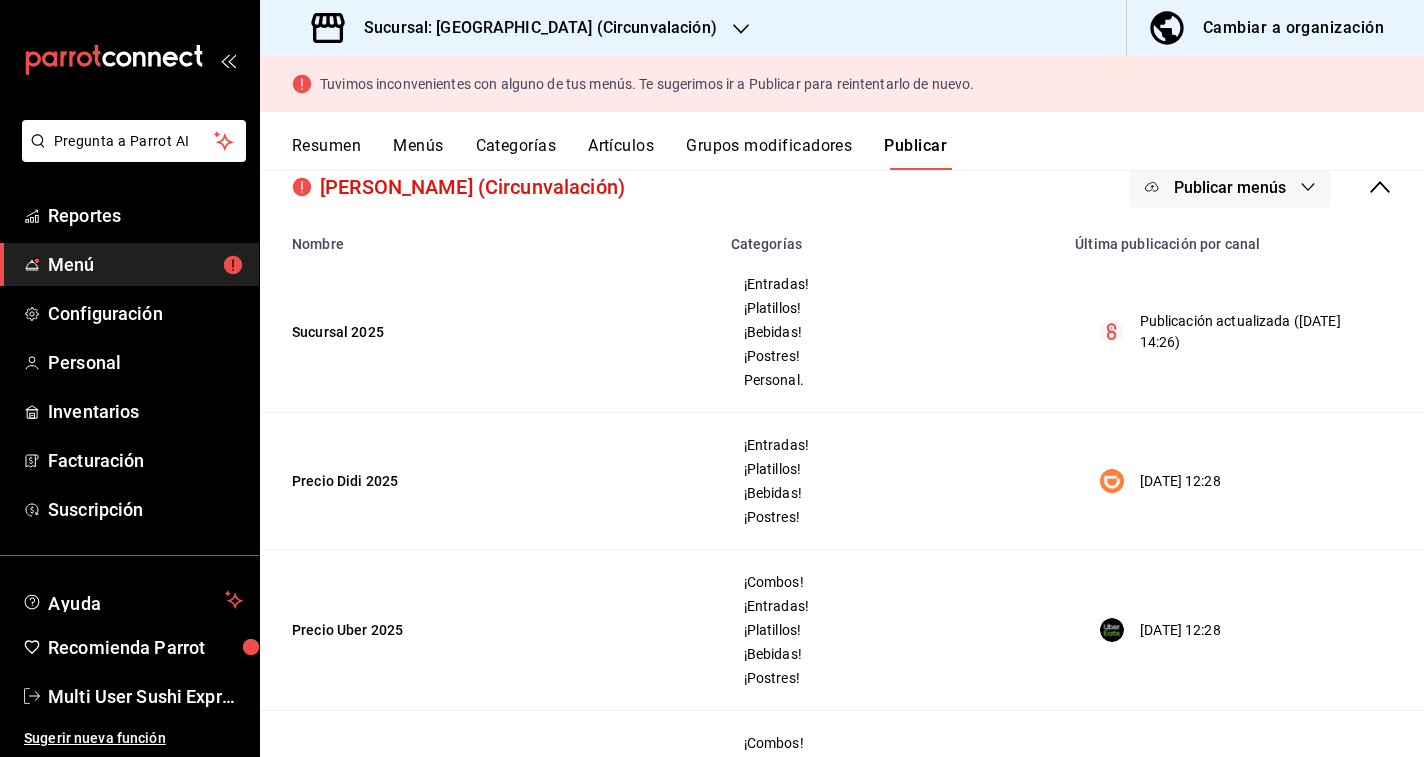 click on "Publicar menús" at bounding box center (1230, 187) 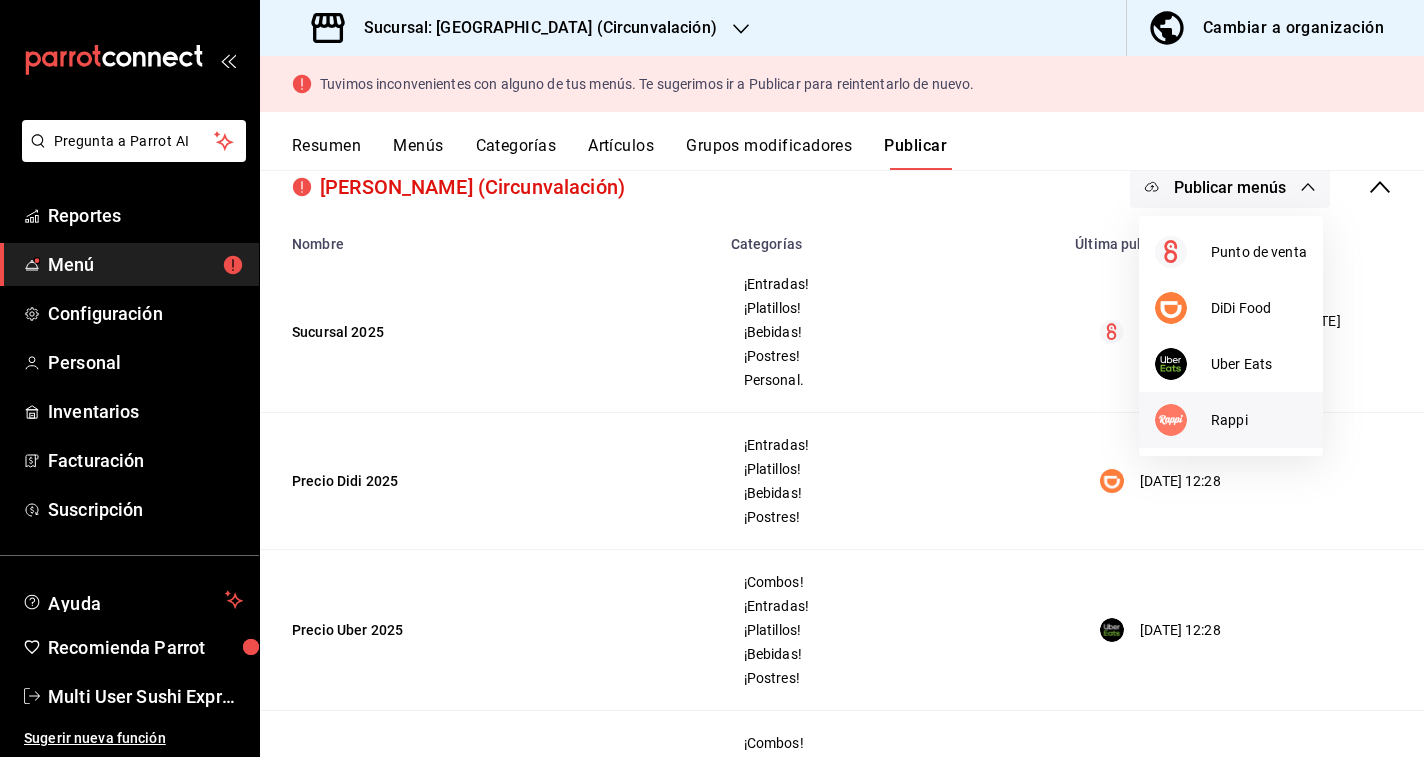 click at bounding box center (1171, 420) 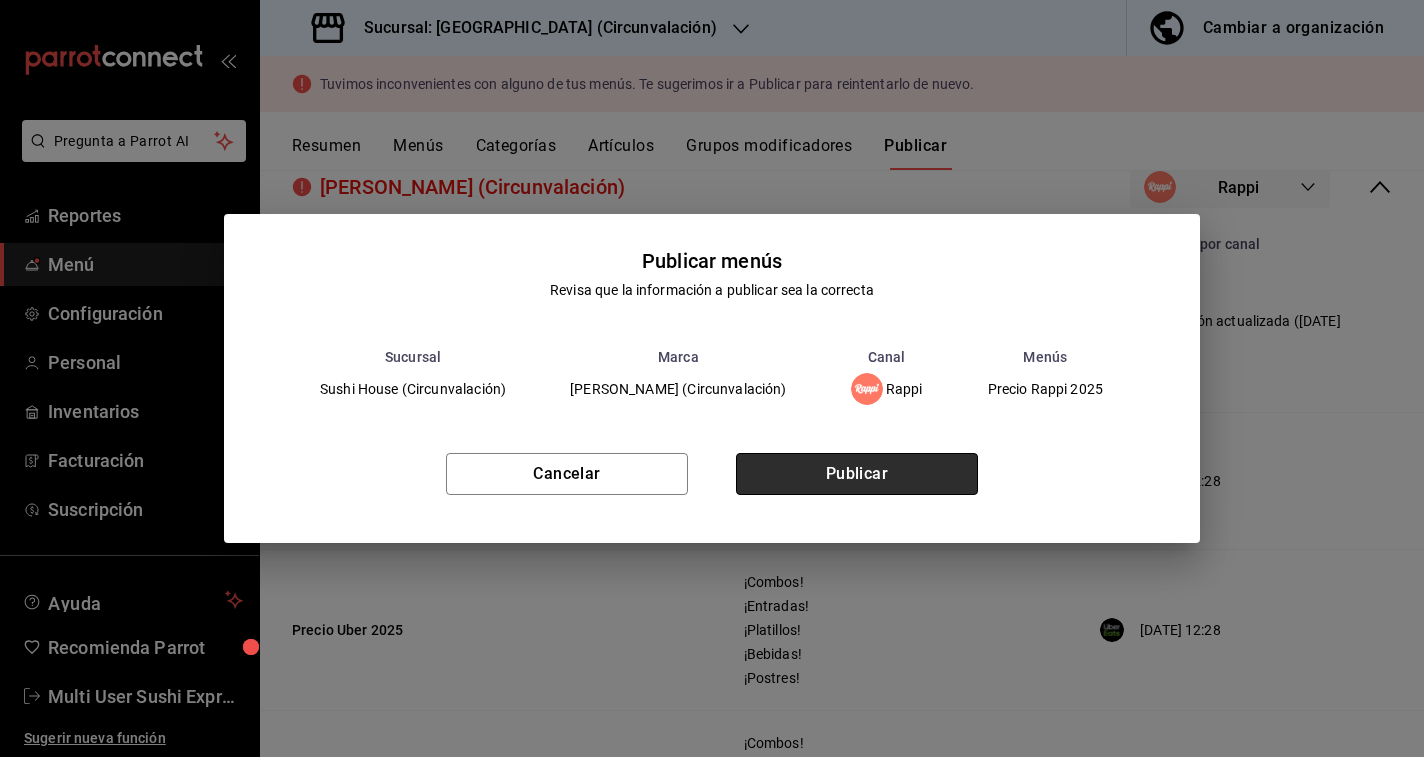 click on "Publicar" at bounding box center [857, 474] 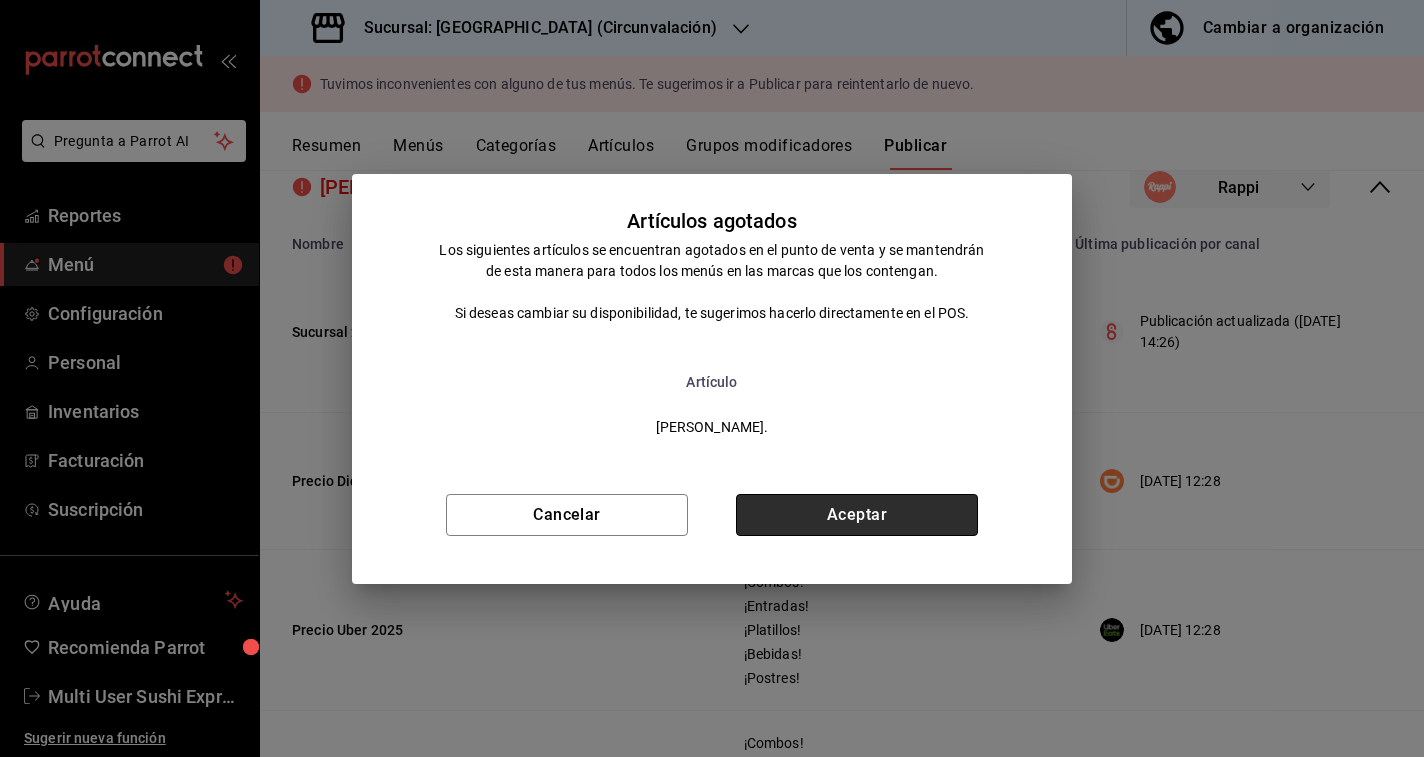 click on "Aceptar" at bounding box center (857, 515) 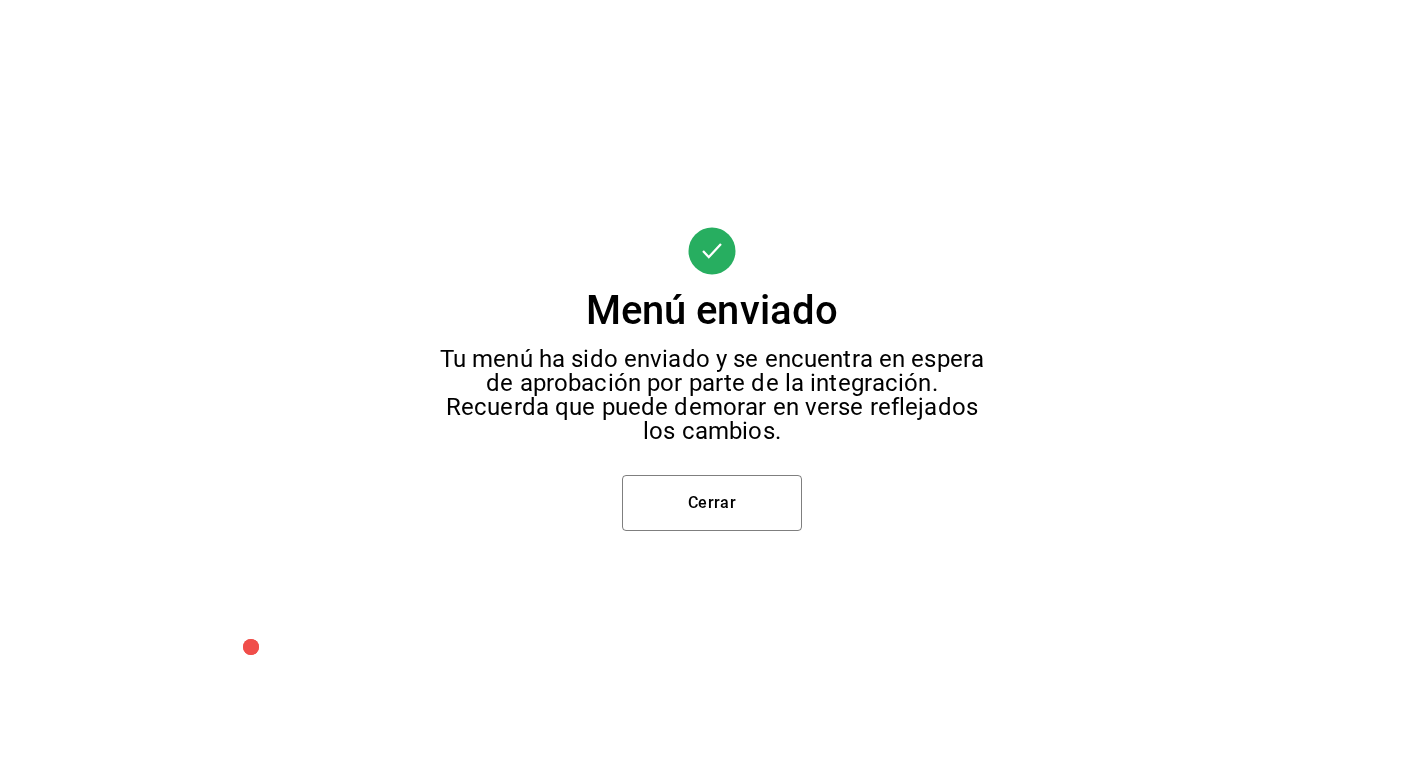 scroll, scrollTop: 0, scrollLeft: 0, axis: both 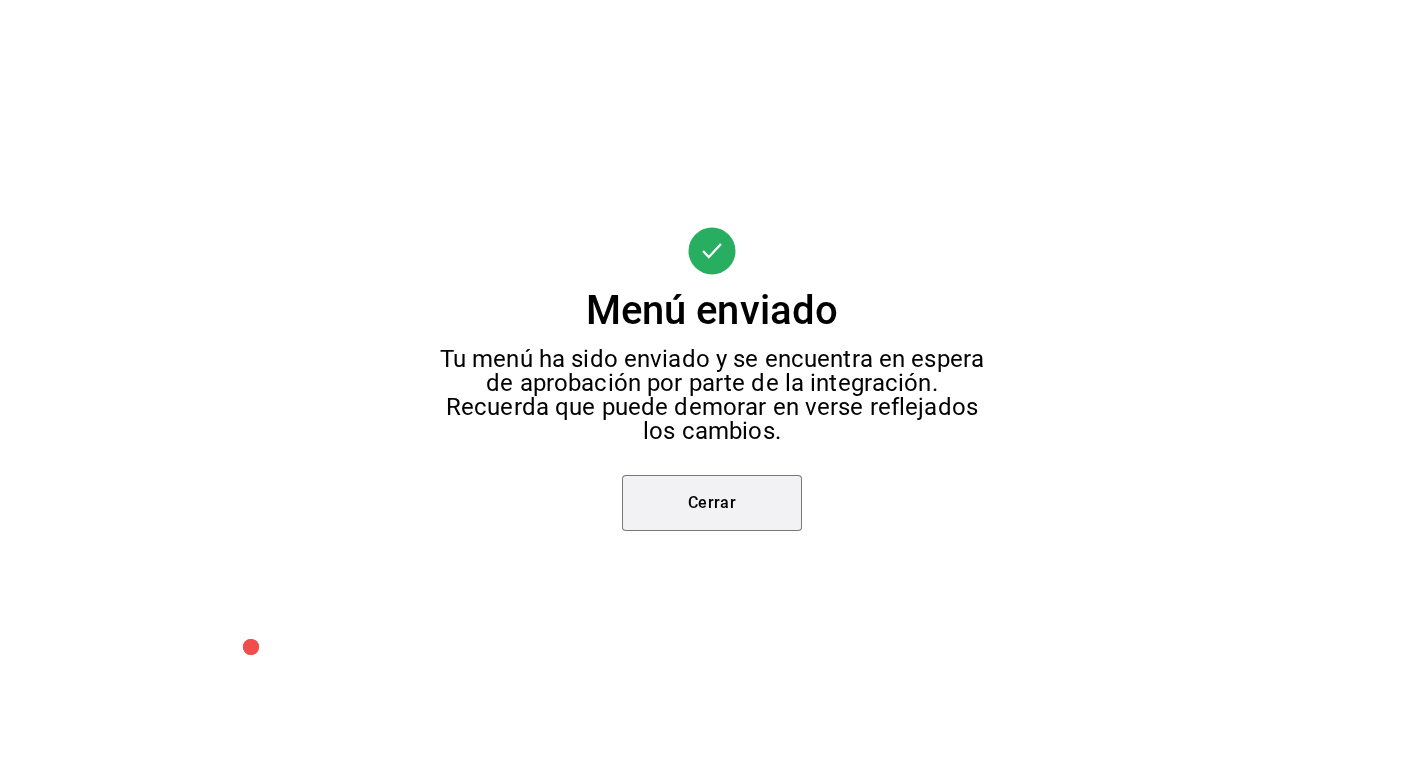 click on "Cerrar" at bounding box center [712, 503] 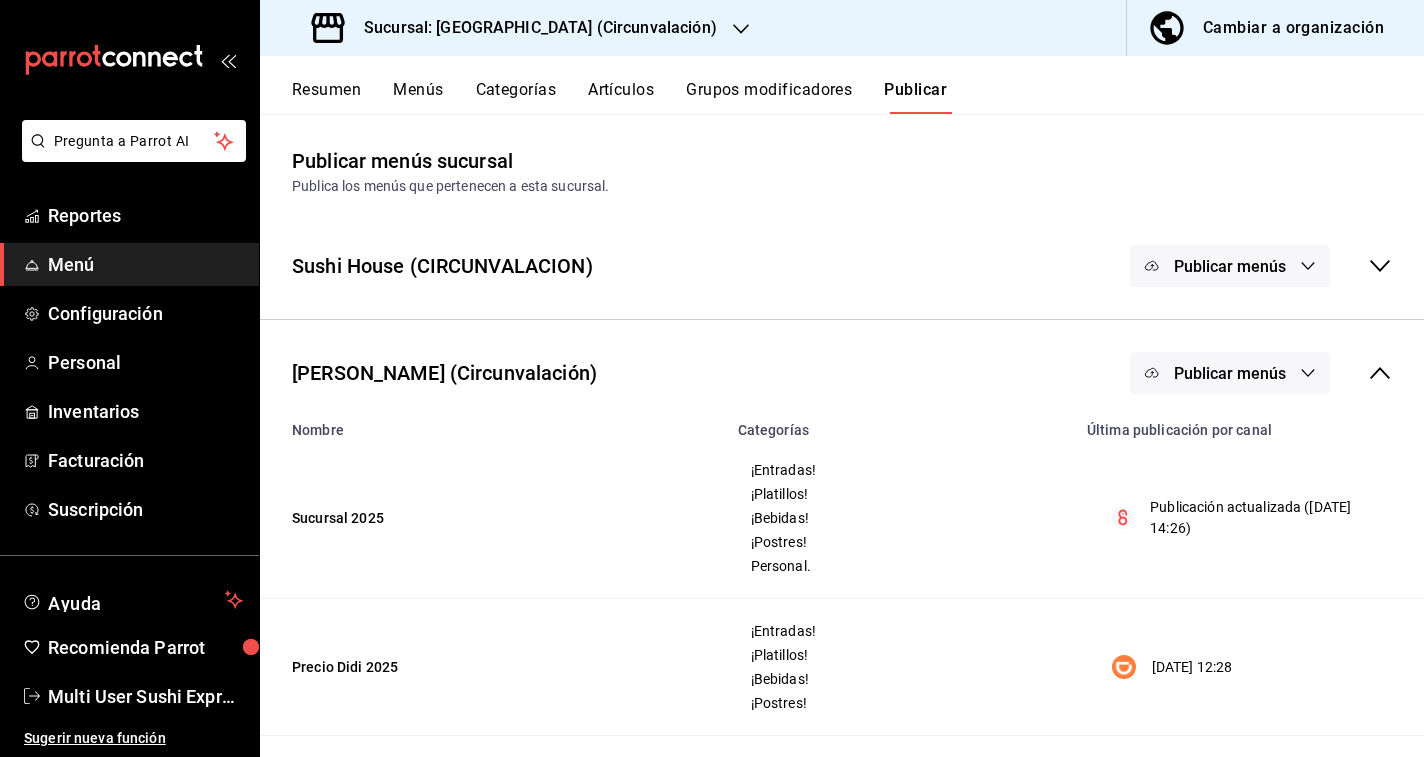 click on "Publicar menús" at bounding box center (1261, 373) 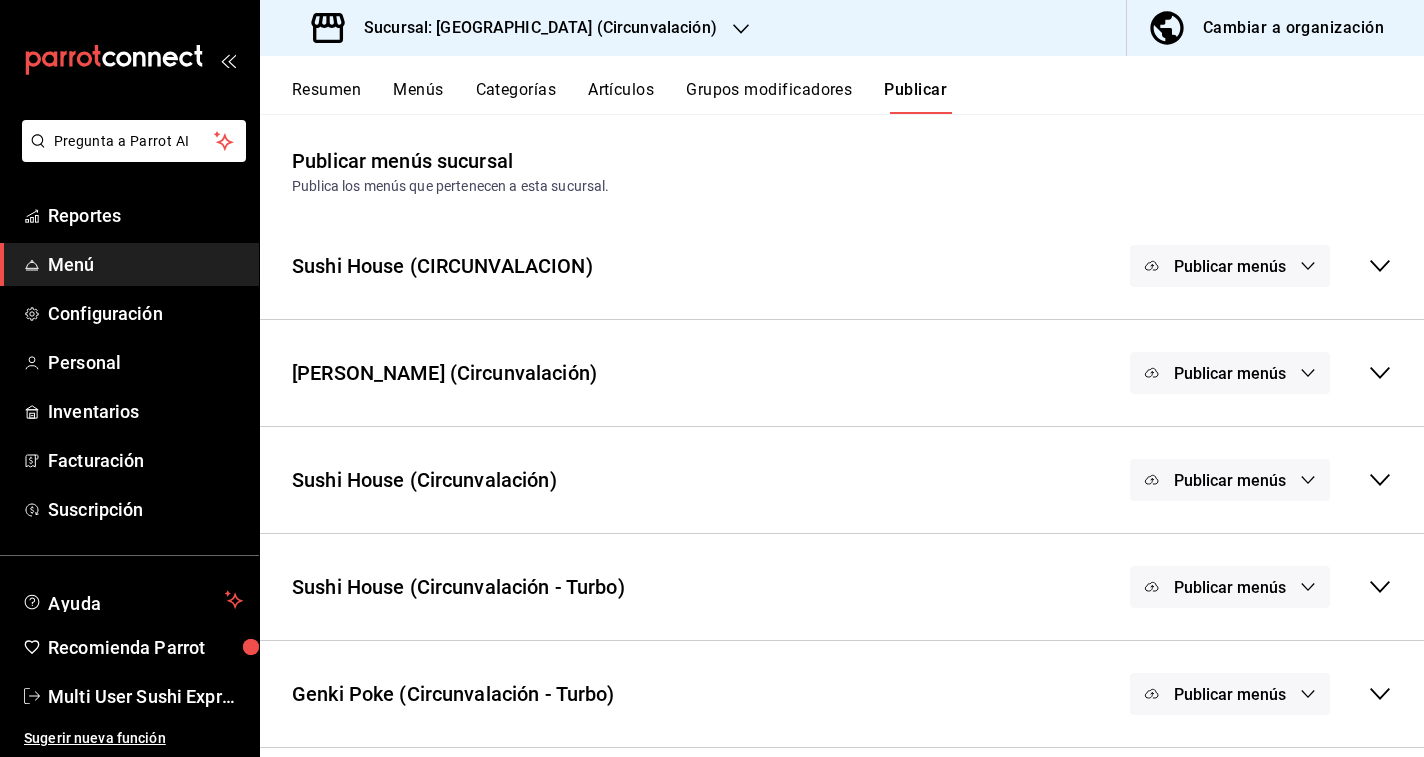 click 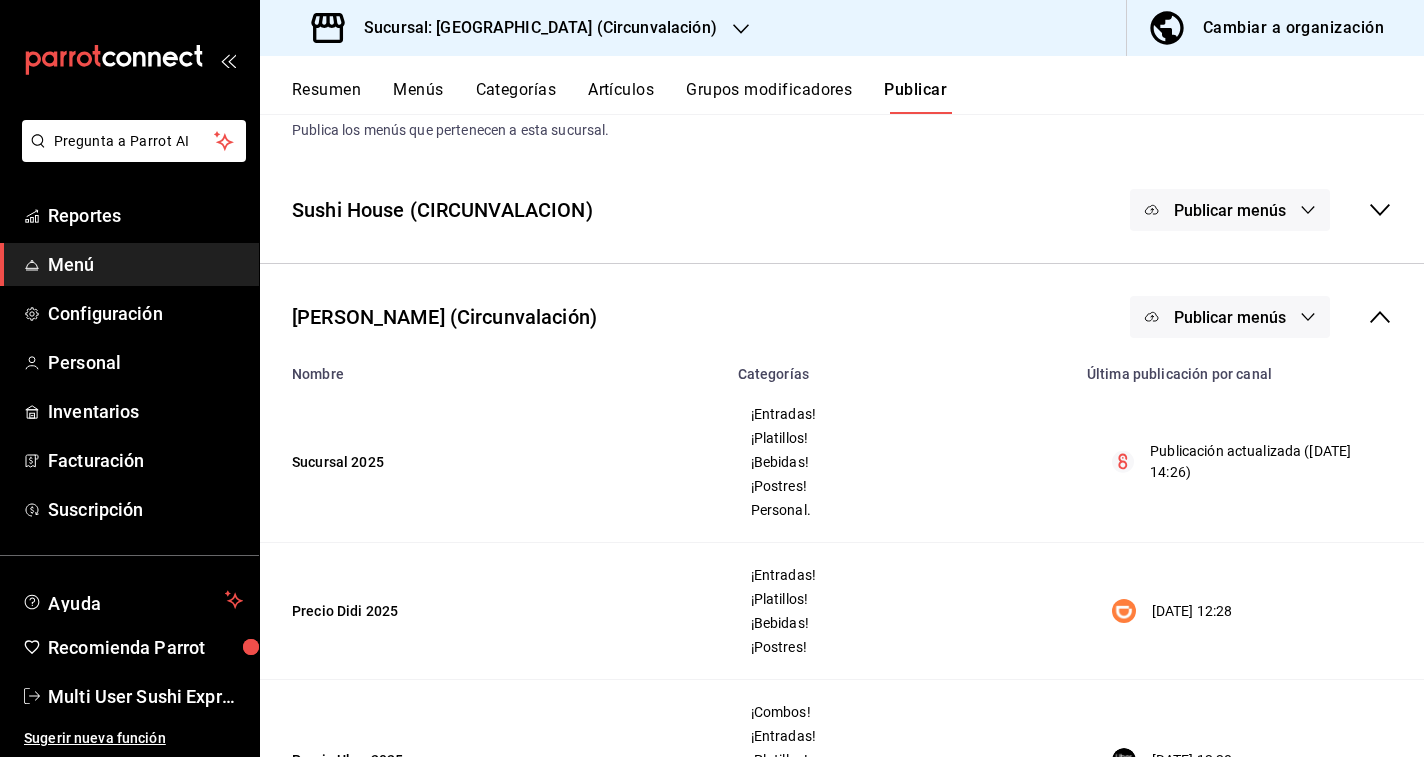 scroll, scrollTop: 0, scrollLeft: 0, axis: both 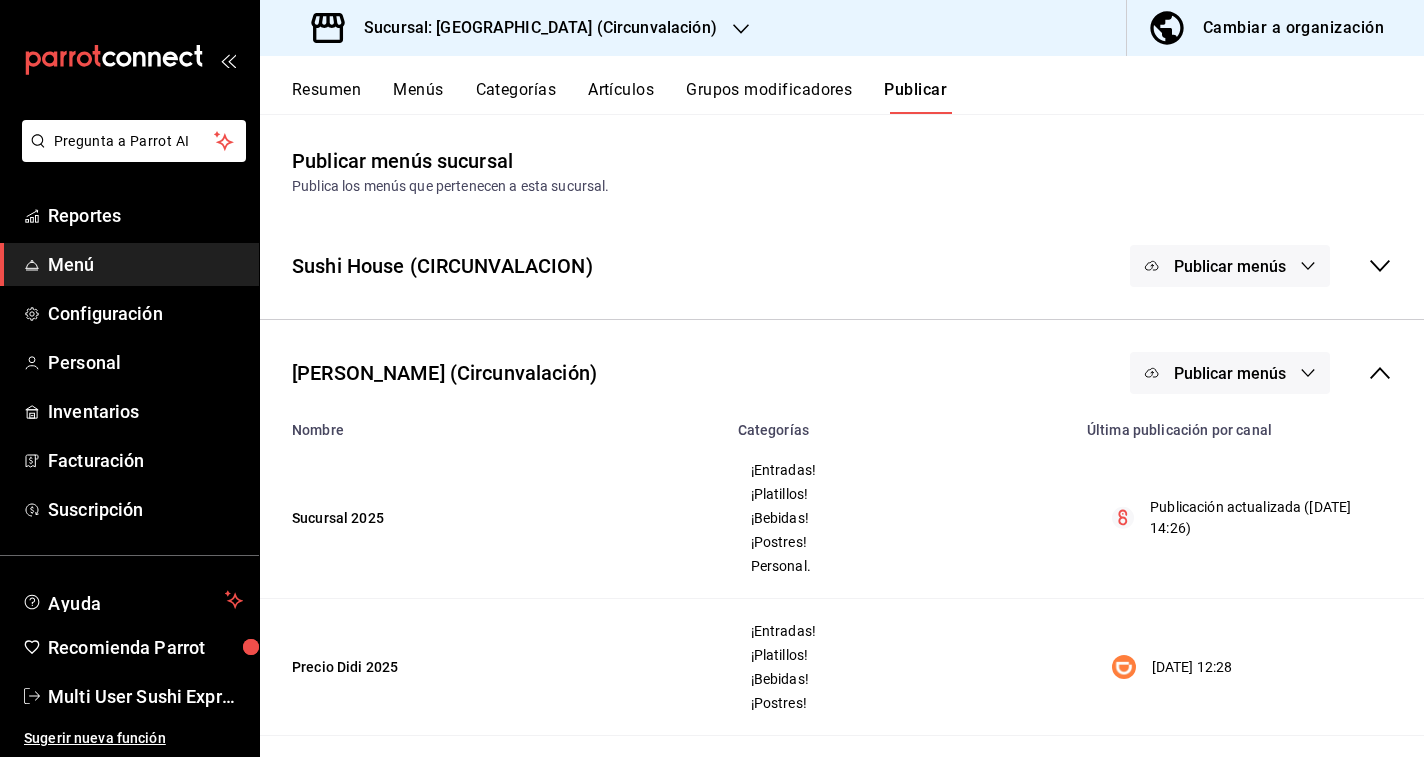 click on "Resumen" at bounding box center [326, 97] 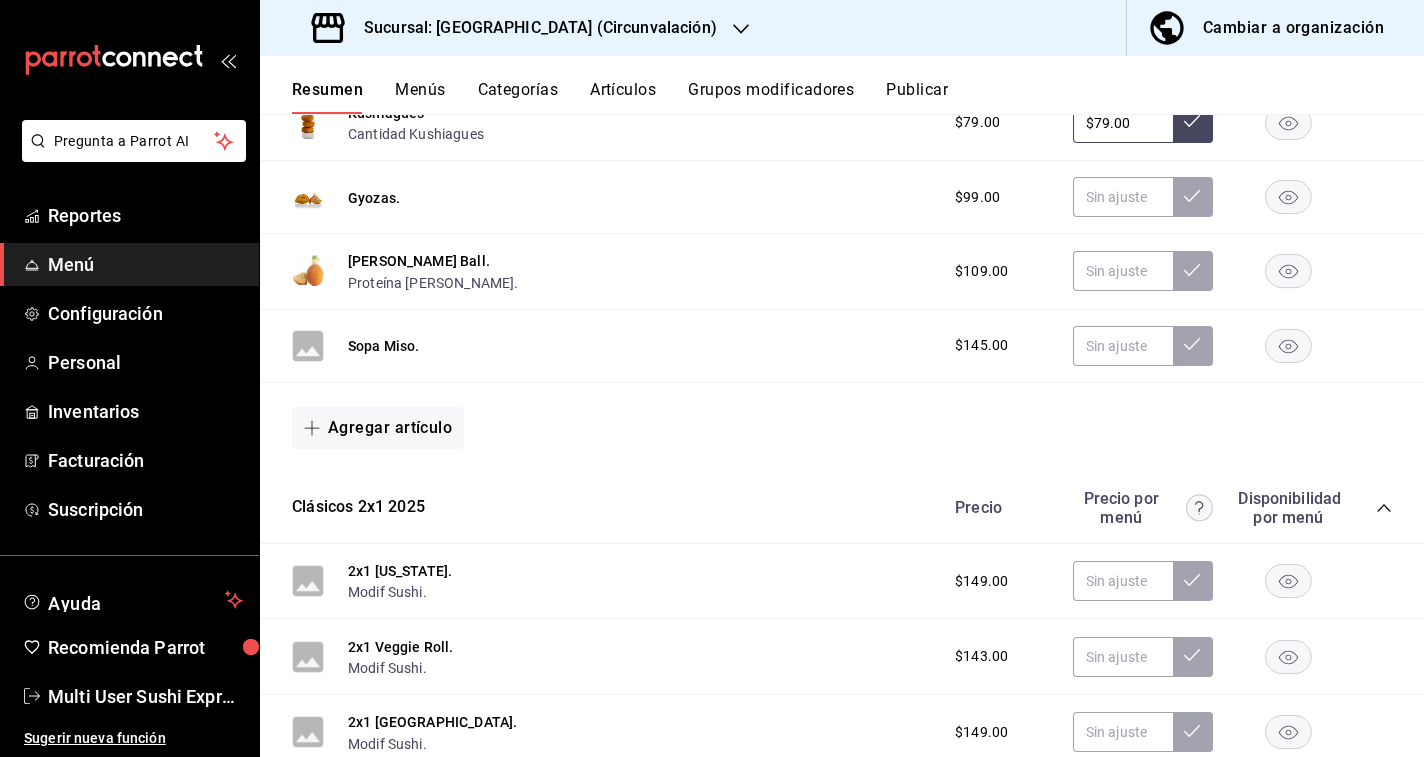 scroll, scrollTop: 0, scrollLeft: 0, axis: both 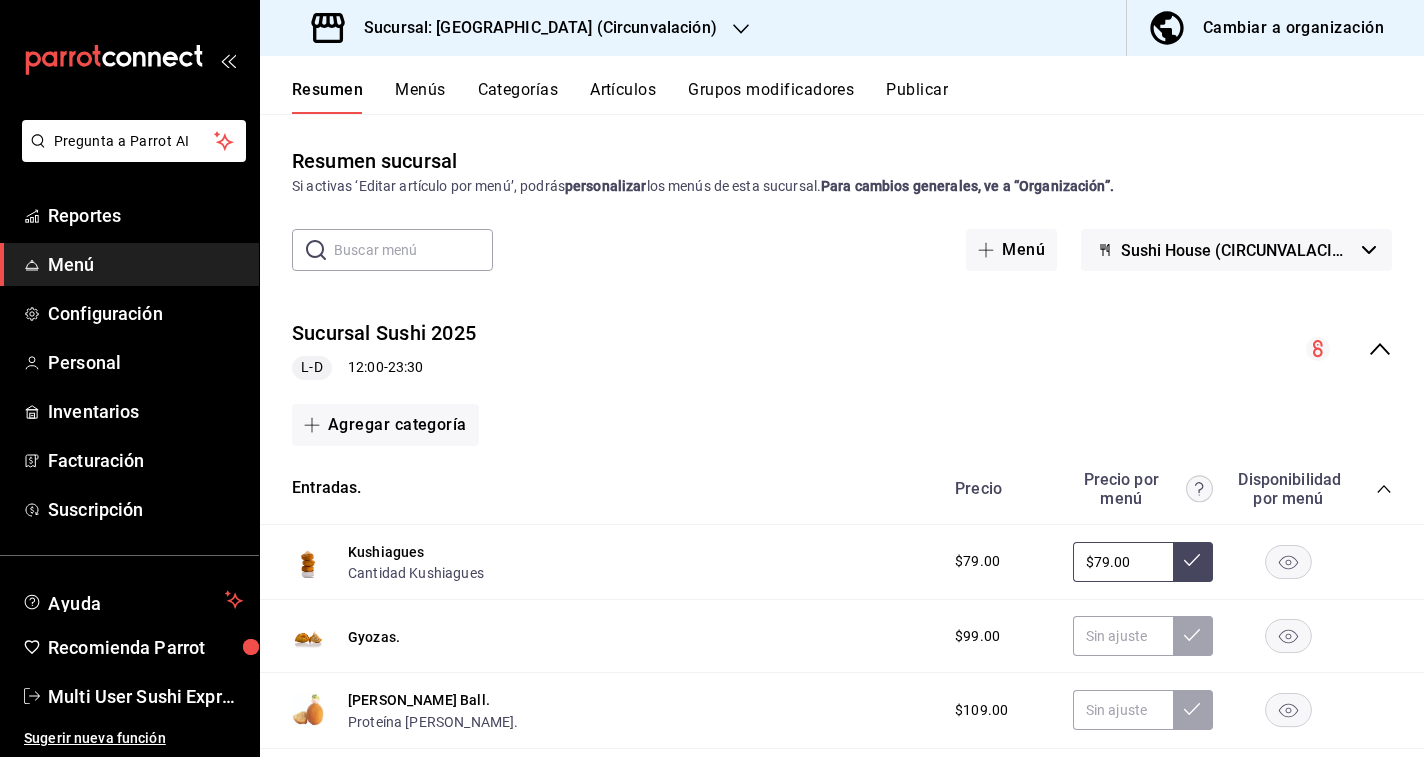 click 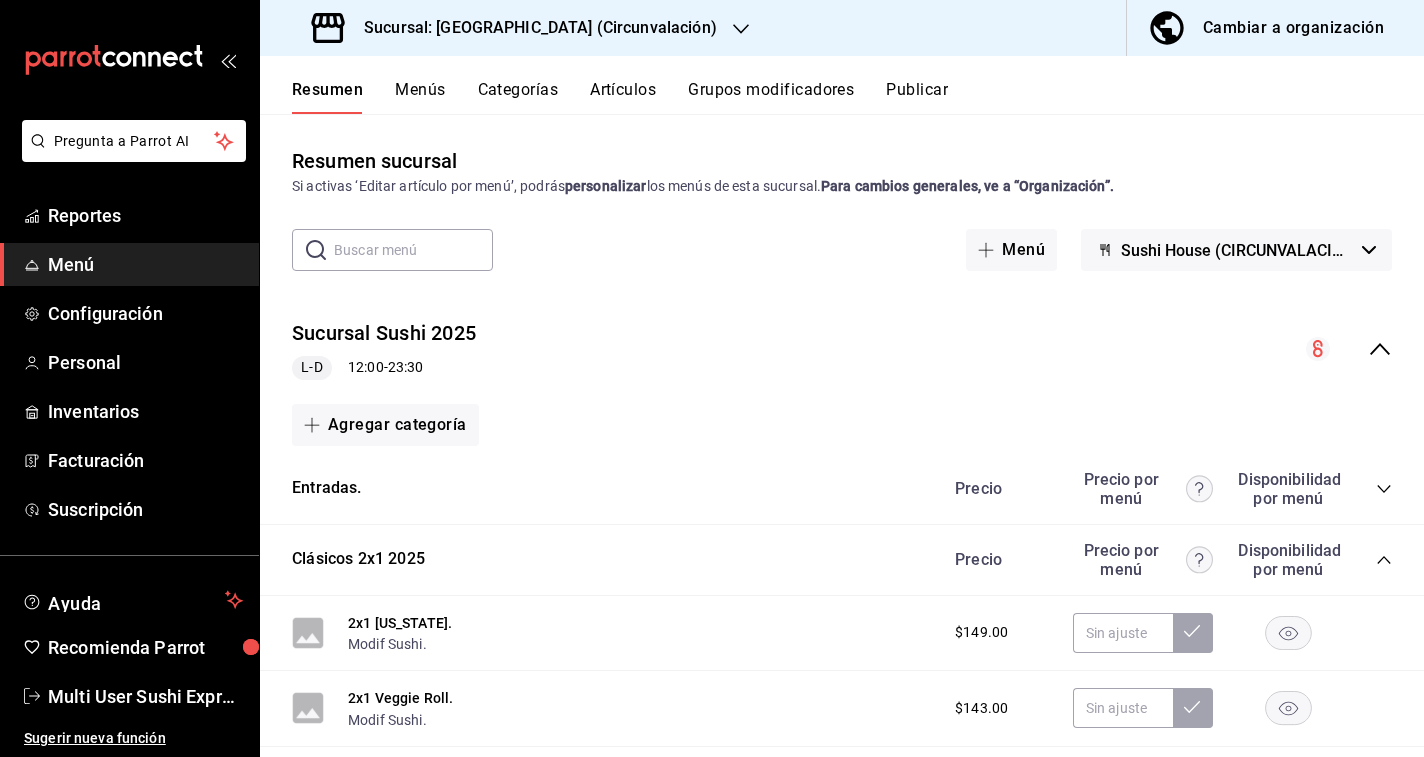 scroll, scrollTop: 88, scrollLeft: 0, axis: vertical 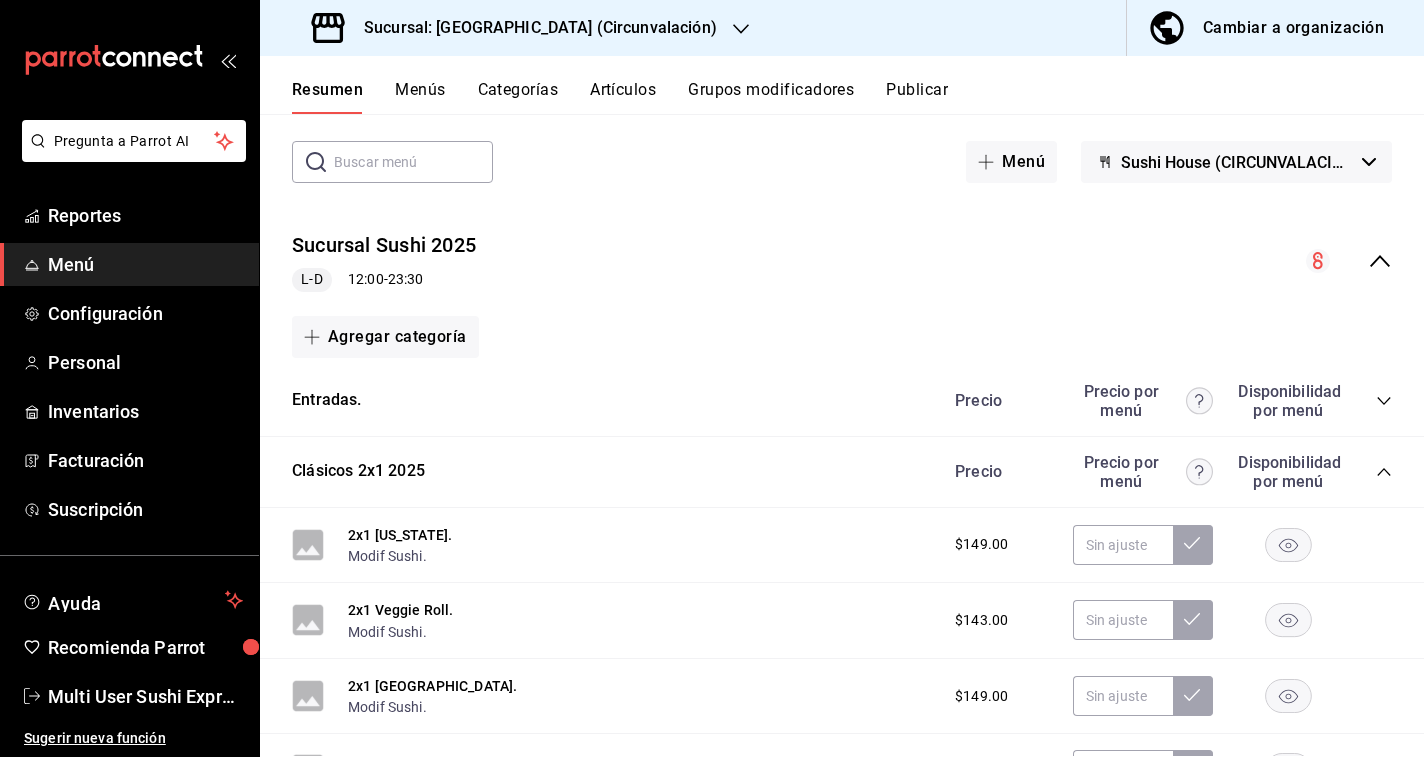 click 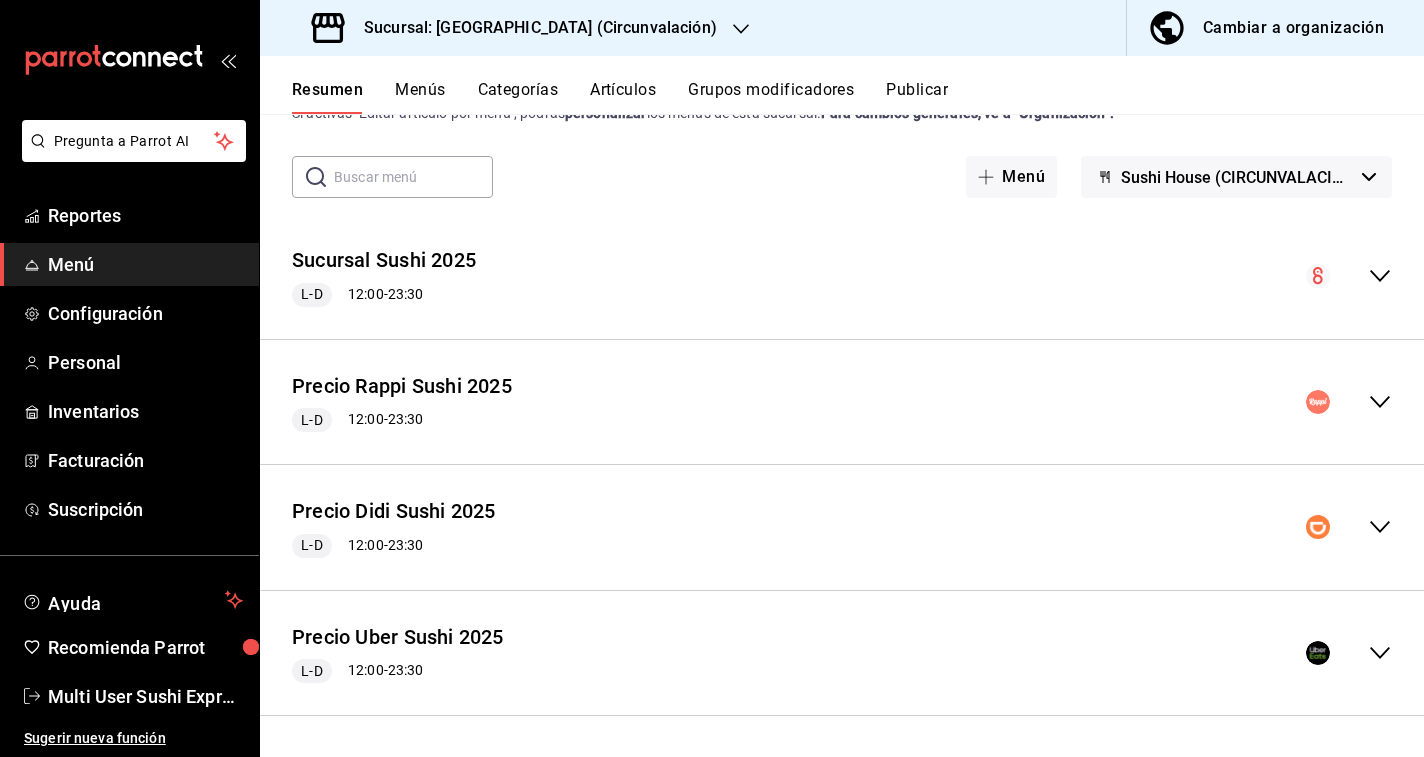 scroll, scrollTop: 73, scrollLeft: 0, axis: vertical 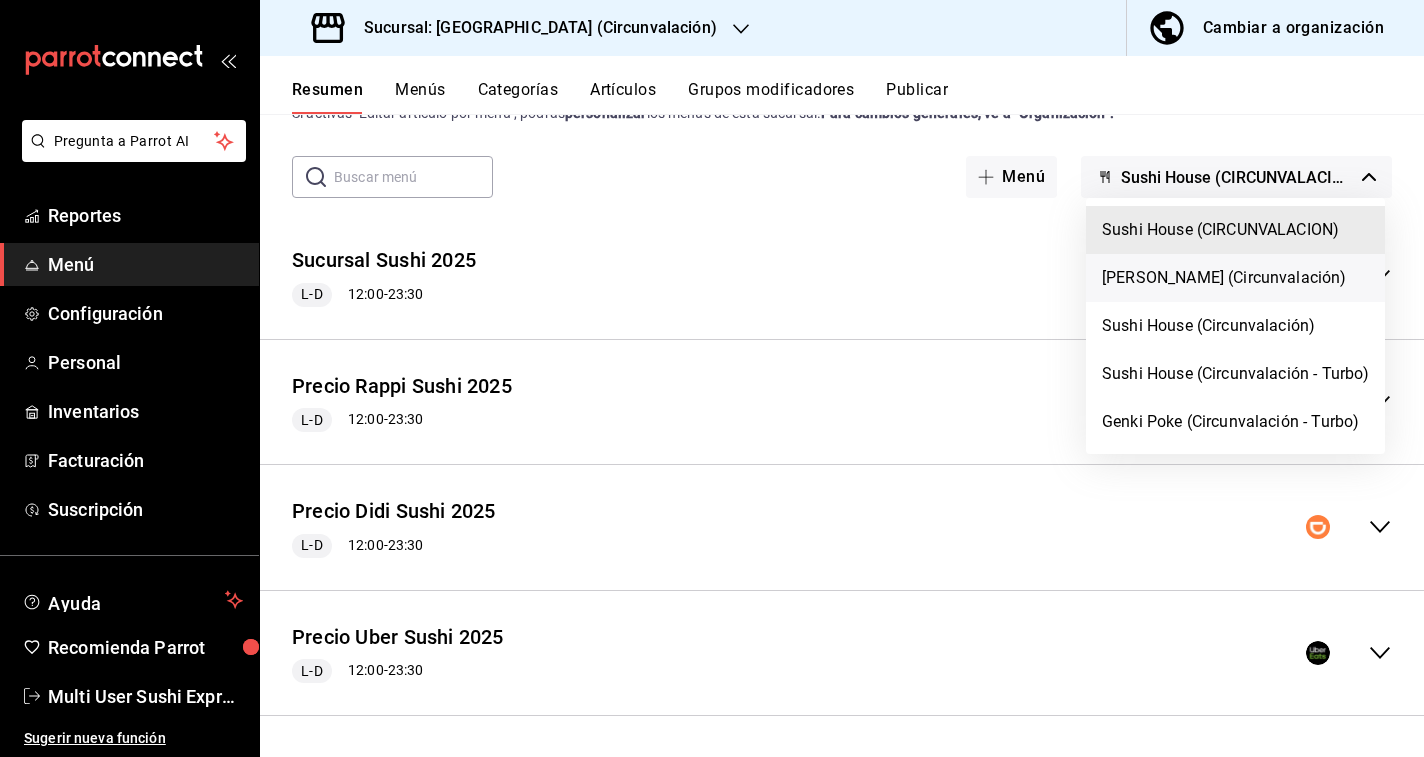 click on "Genki Poke (Circunvalación)" at bounding box center (1235, 278) 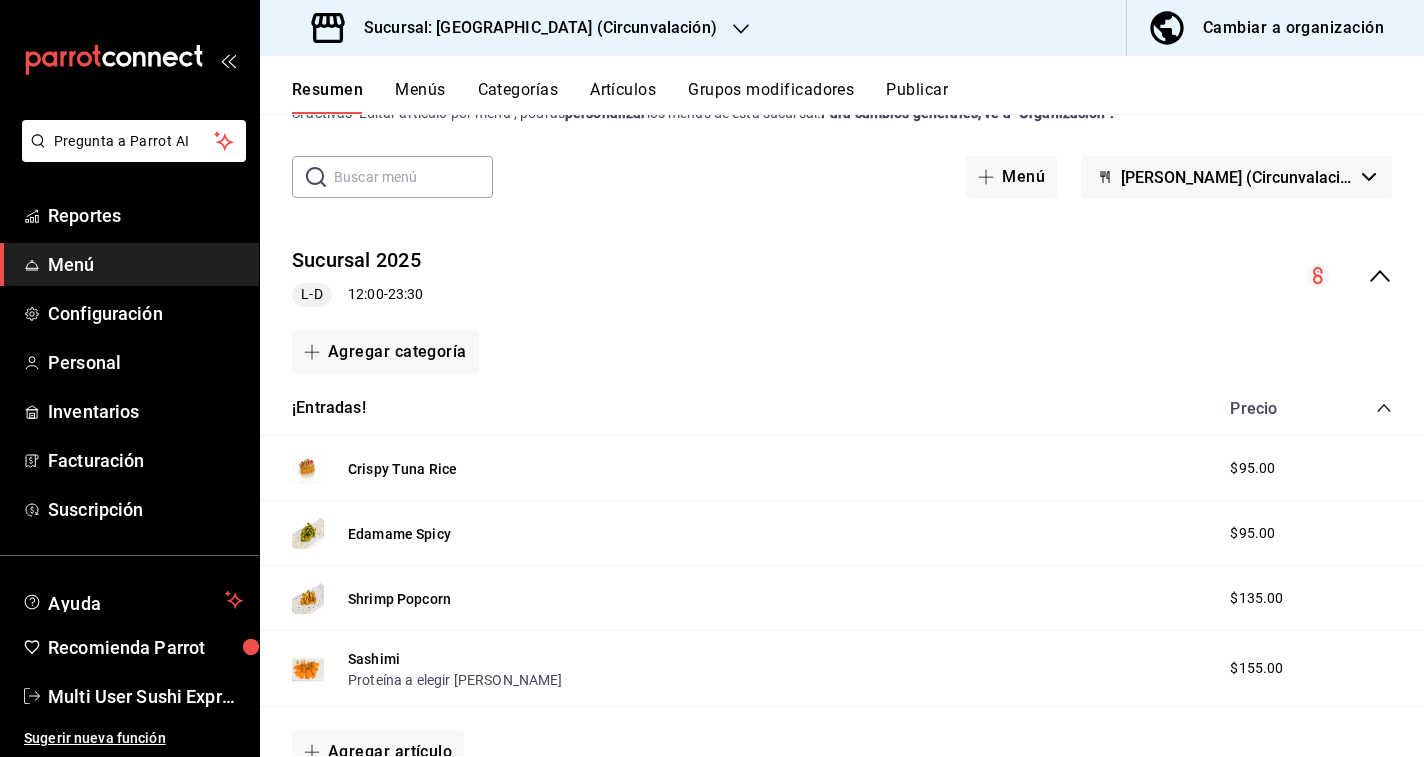 click 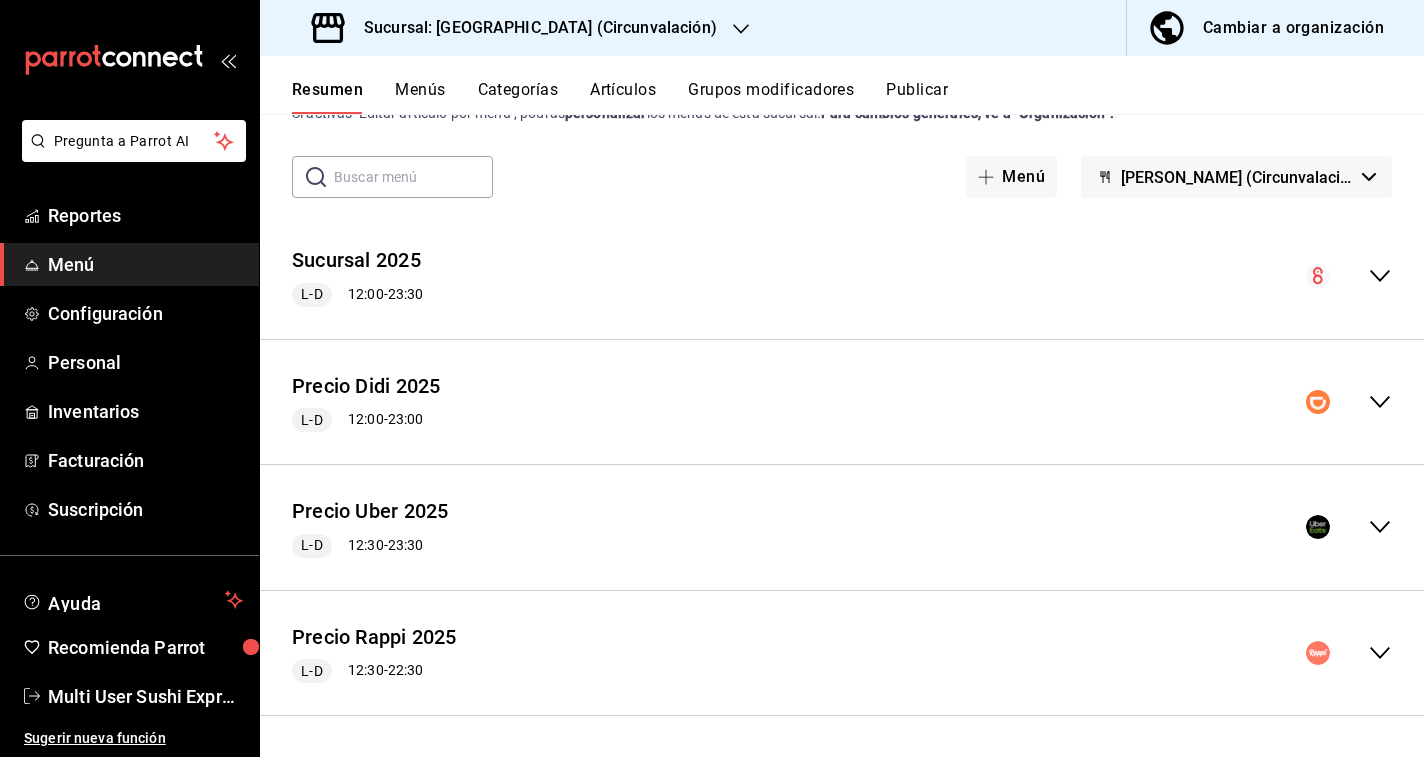 click on "Precio Uber 2025 L-D 12:30  -  23:30" at bounding box center [842, 527] 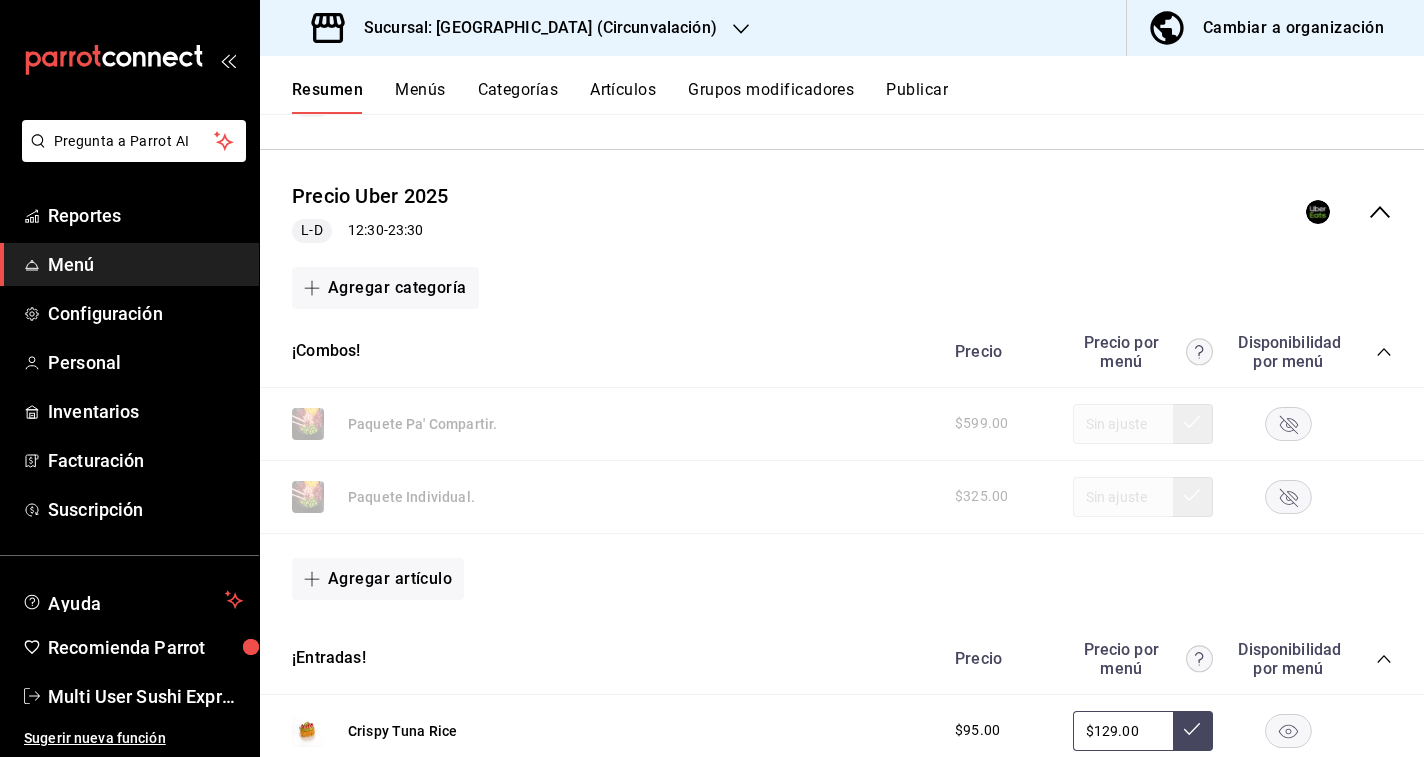 scroll, scrollTop: 390, scrollLeft: 0, axis: vertical 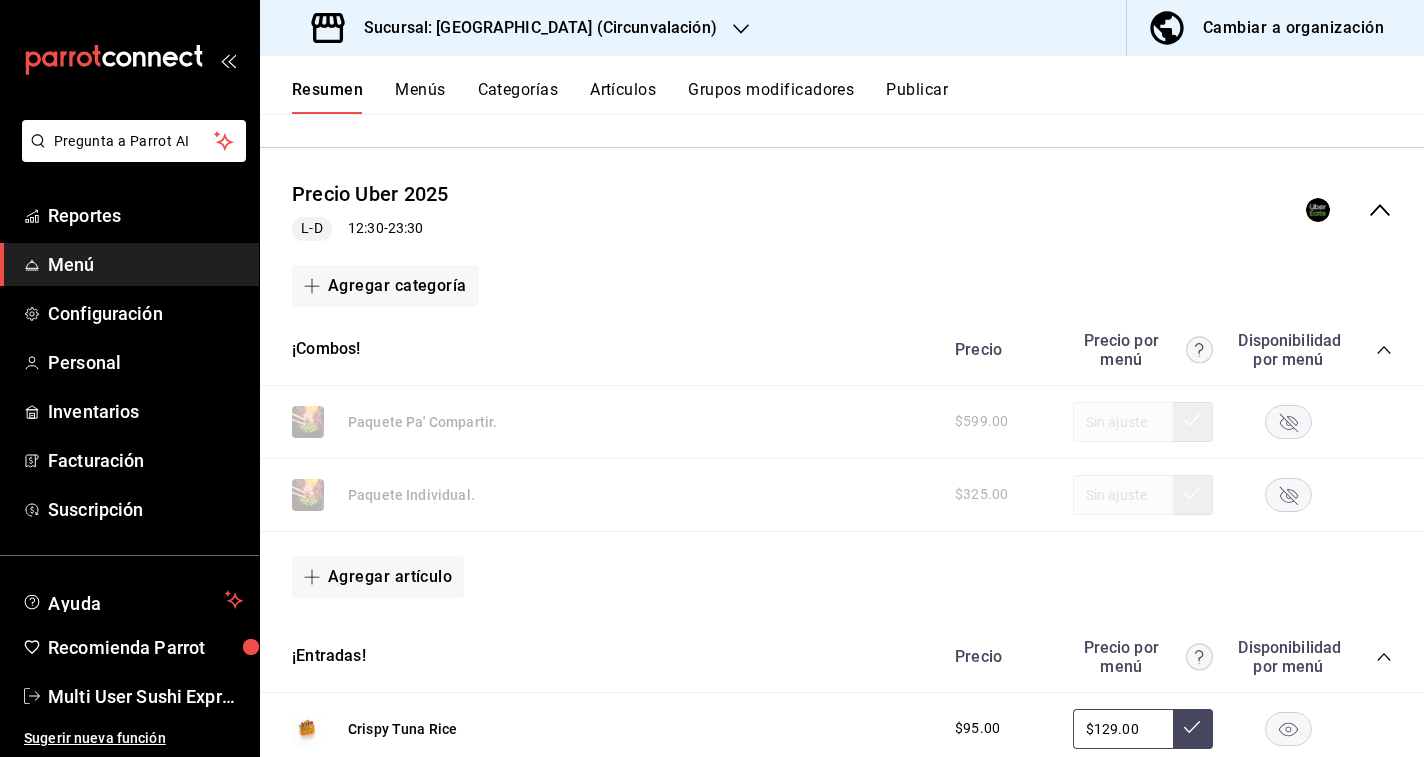 click 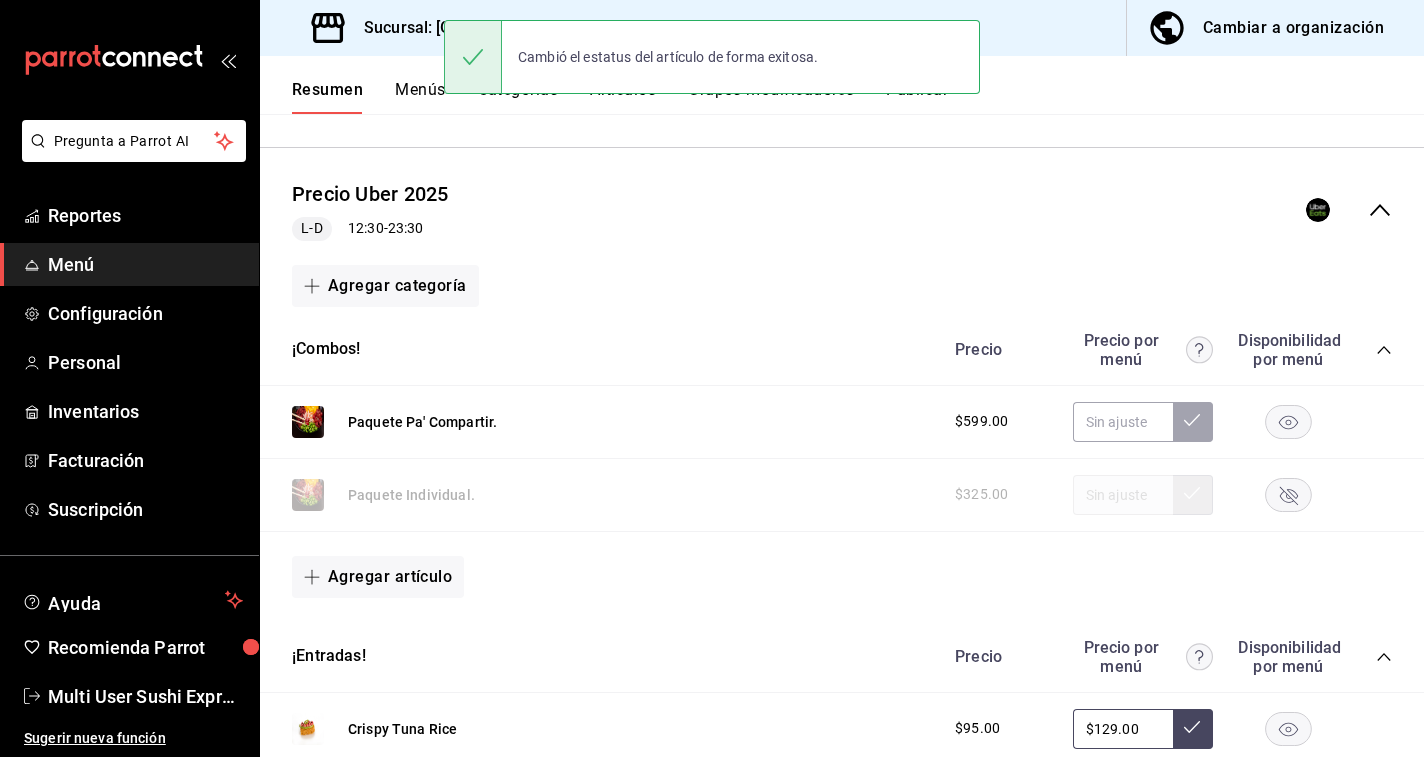 click 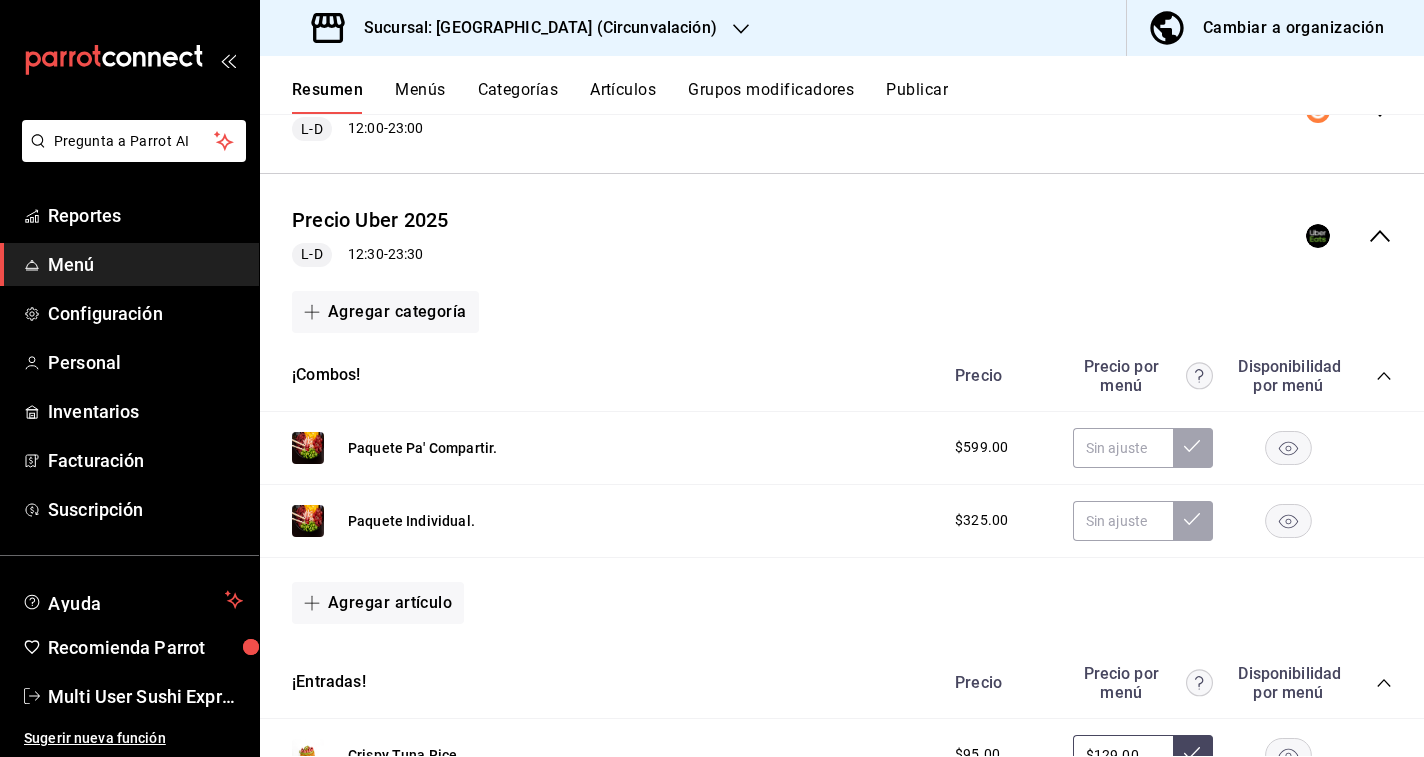scroll, scrollTop: 366, scrollLeft: 0, axis: vertical 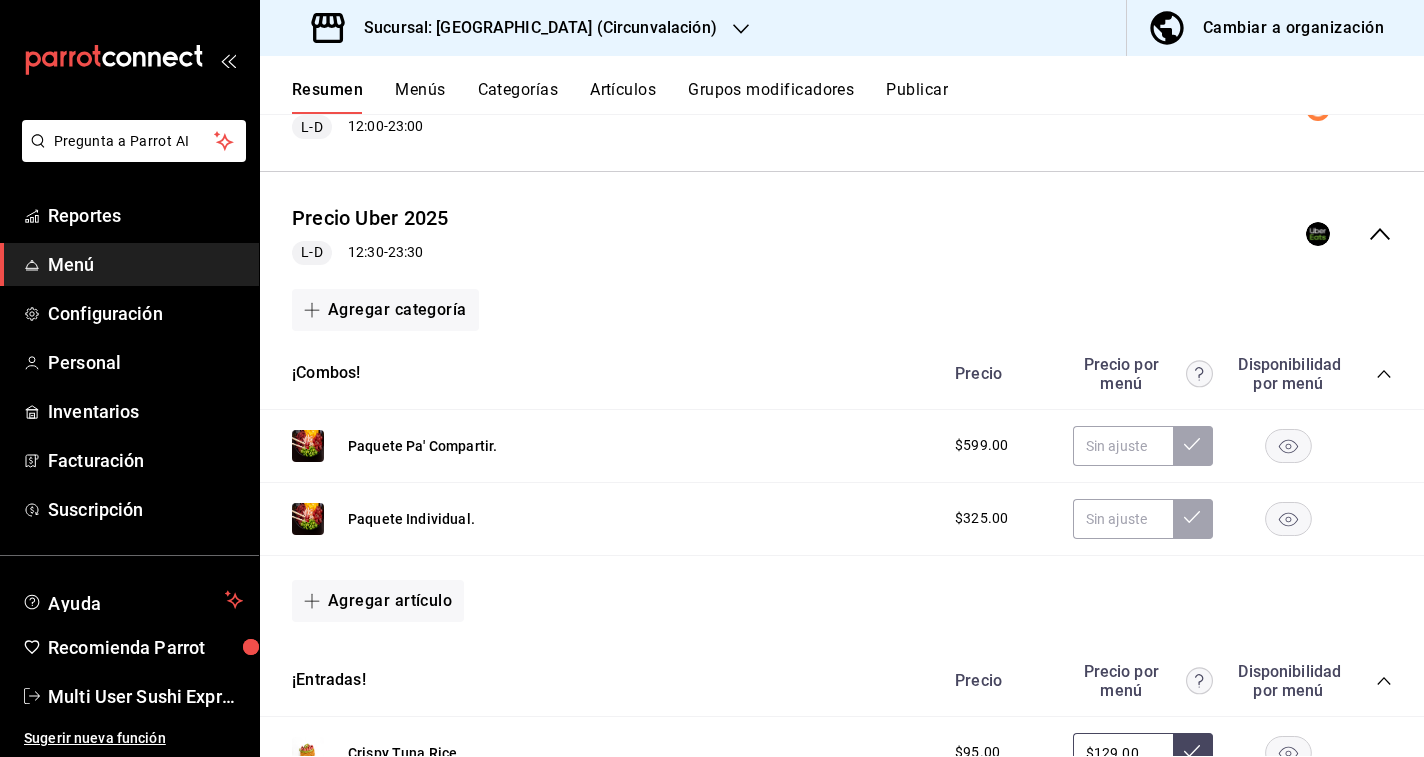 click 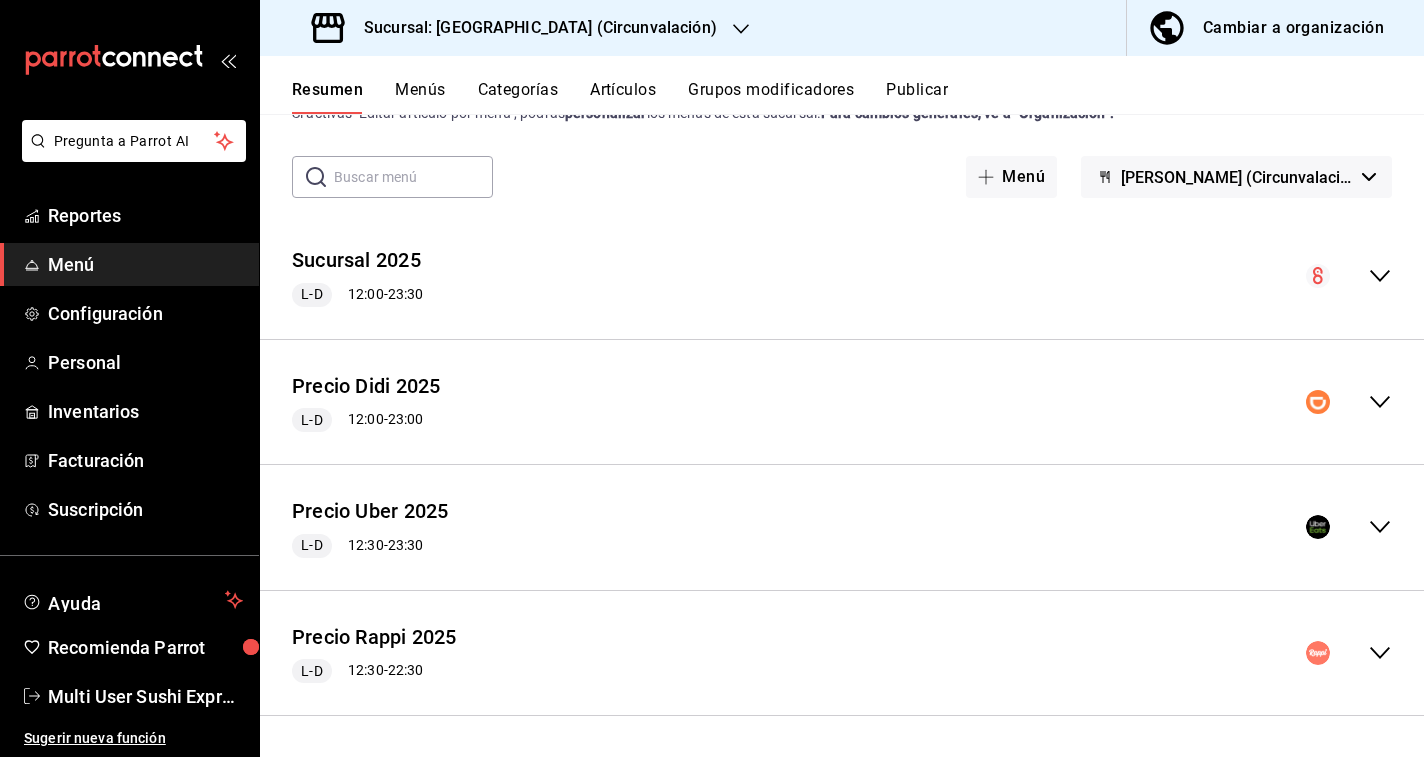 scroll, scrollTop: 0, scrollLeft: 0, axis: both 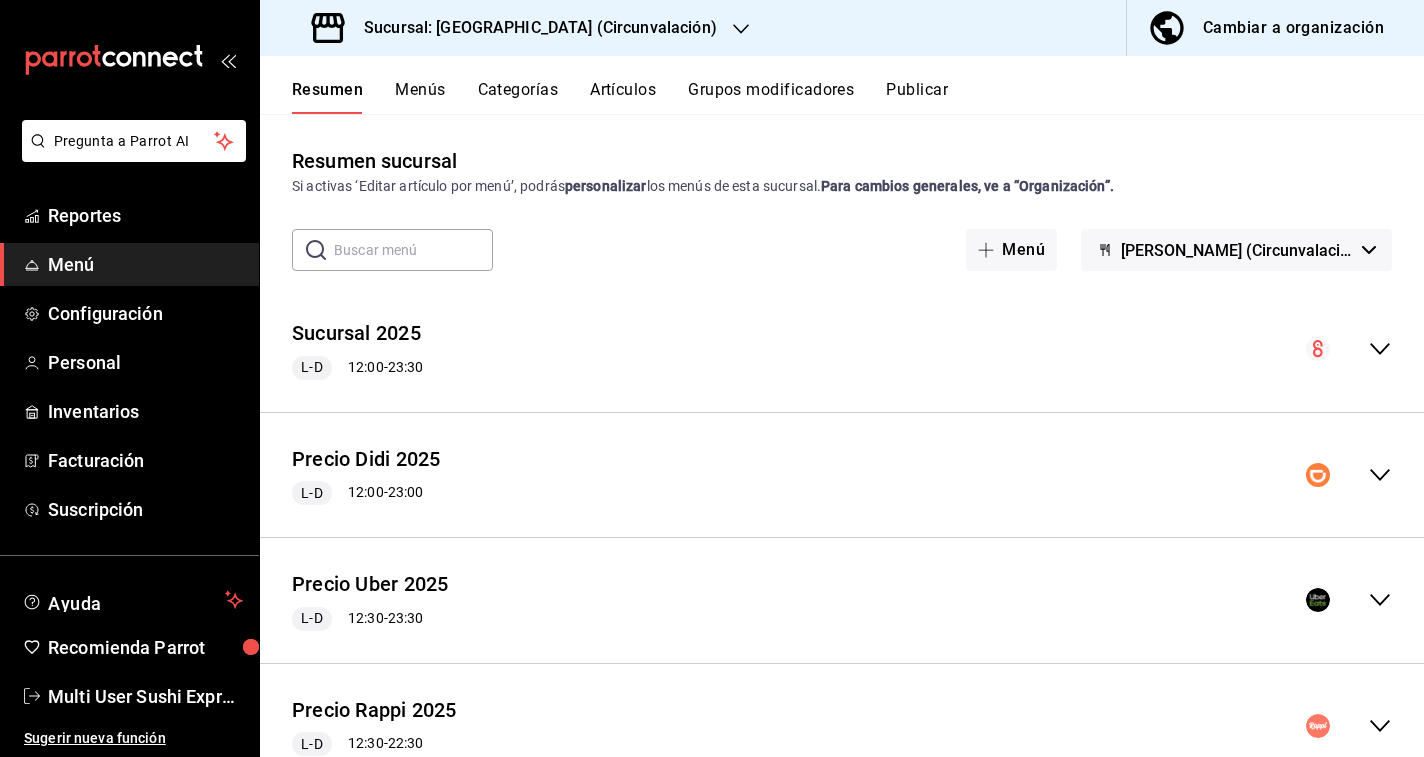 click on "Sucursal: Sushi House (Circunvalación)" at bounding box center (532, 28) 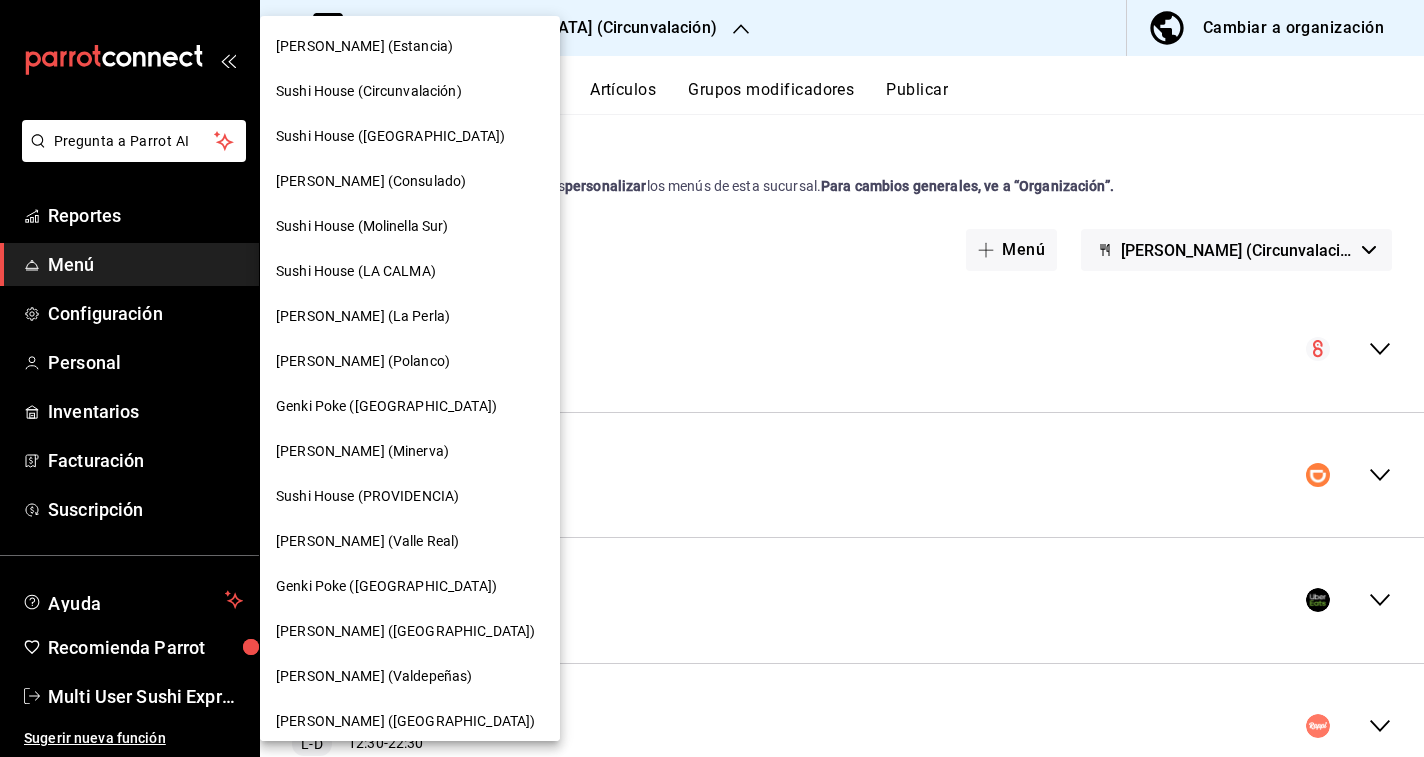 click on "Genki Poke (Estancia)" at bounding box center [364, 46] 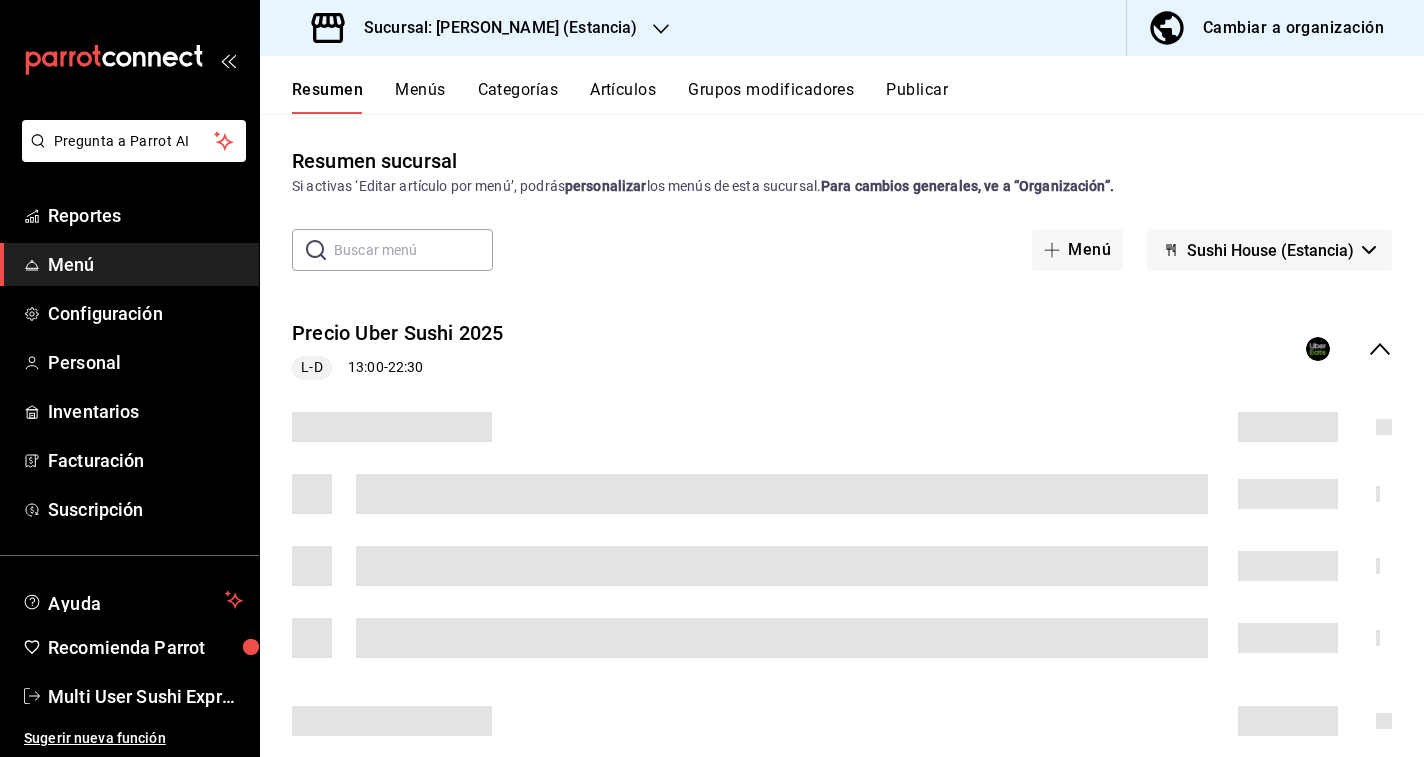 click on "Menús" at bounding box center [420, 97] 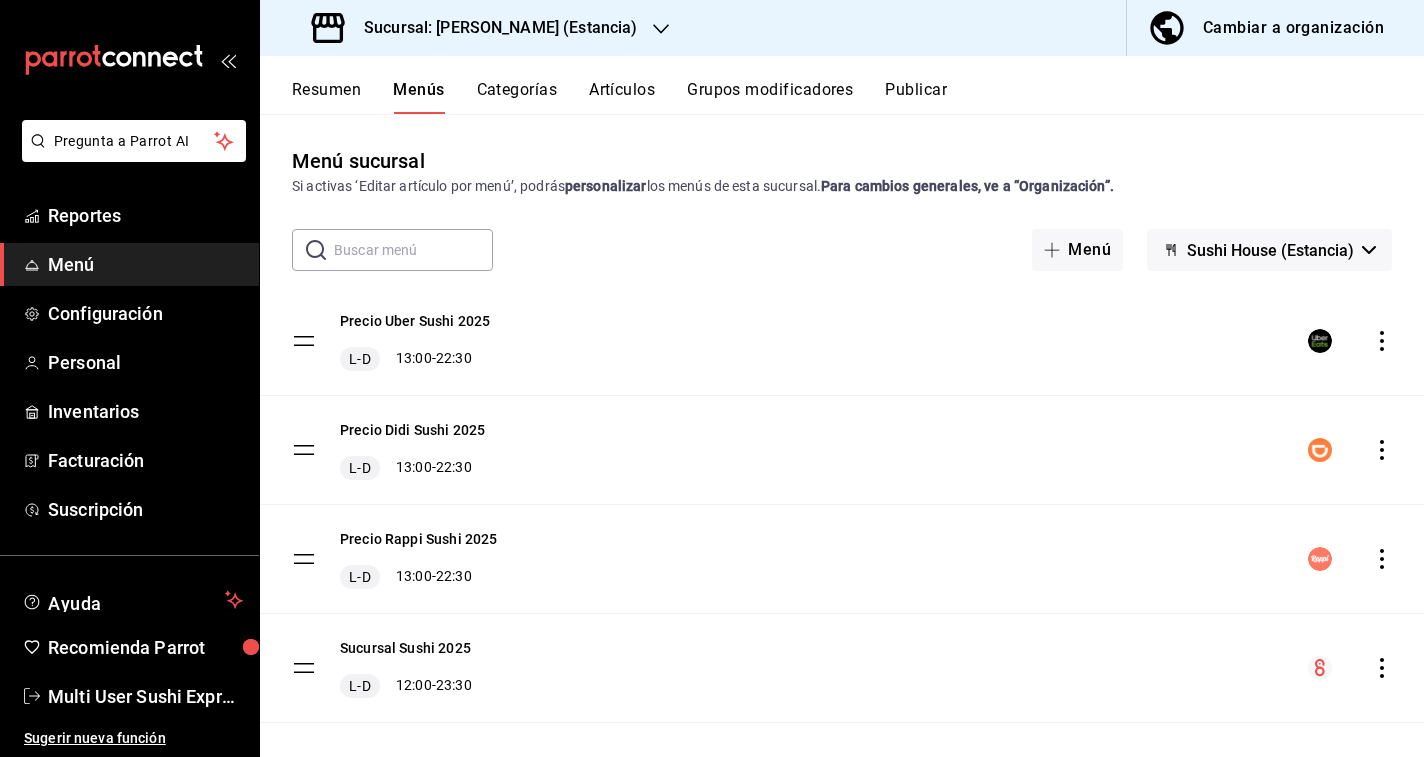 click on "Resumen" at bounding box center (326, 97) 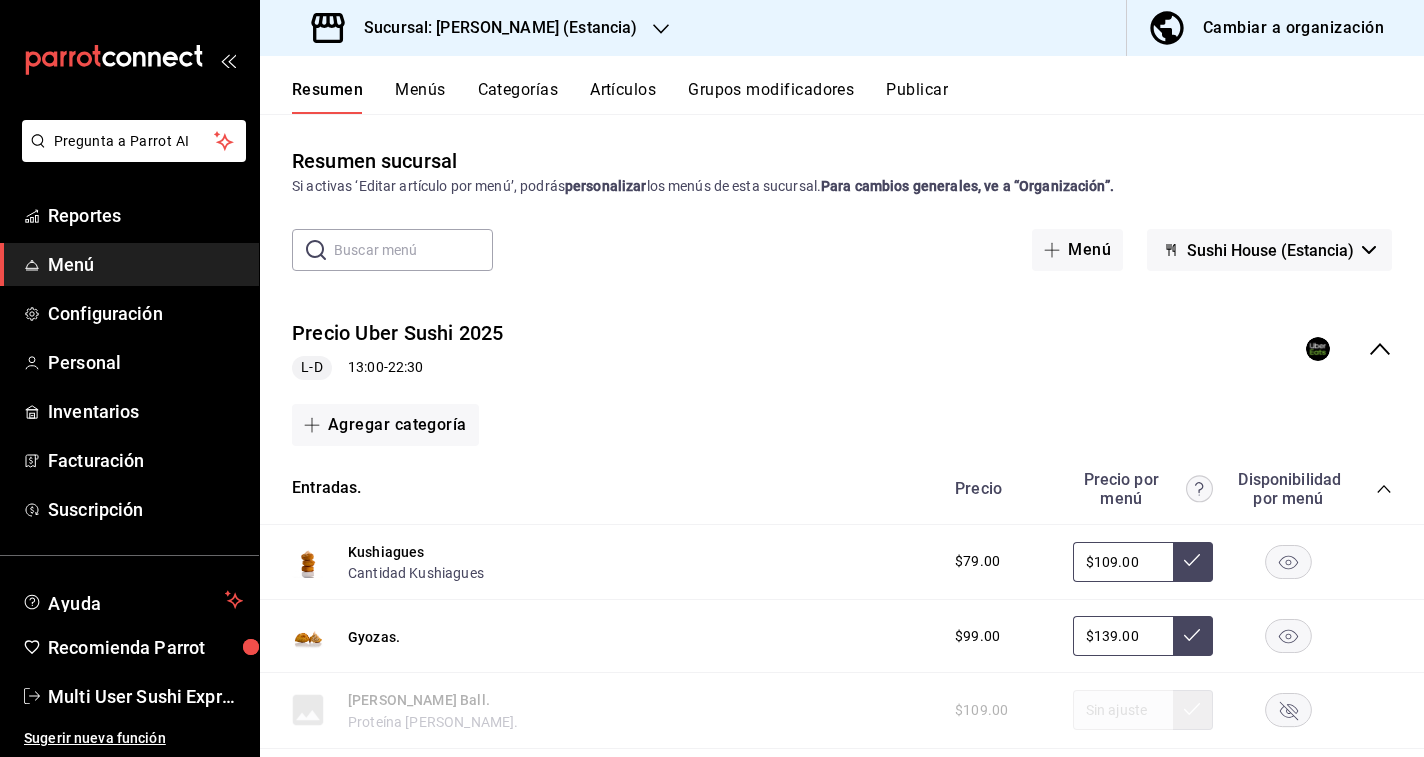 click 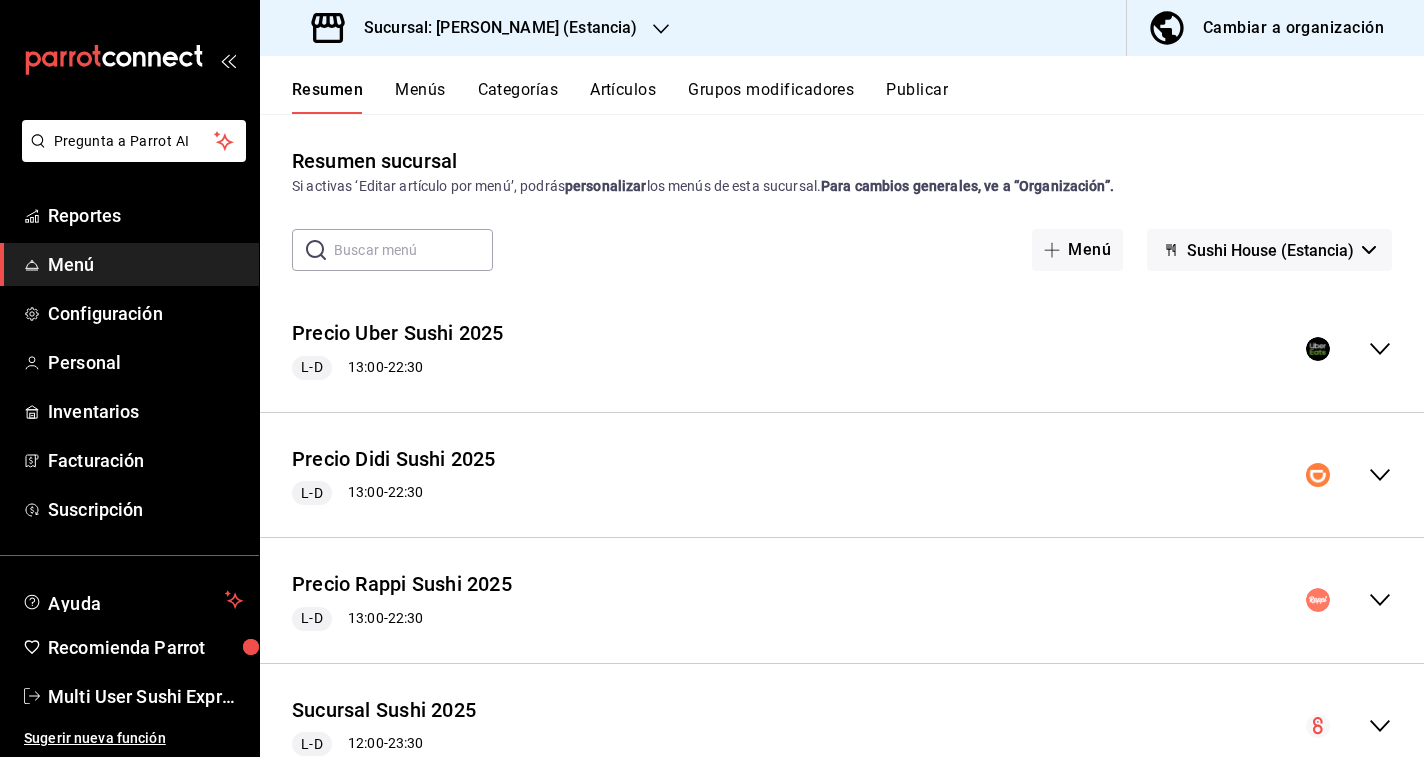 click 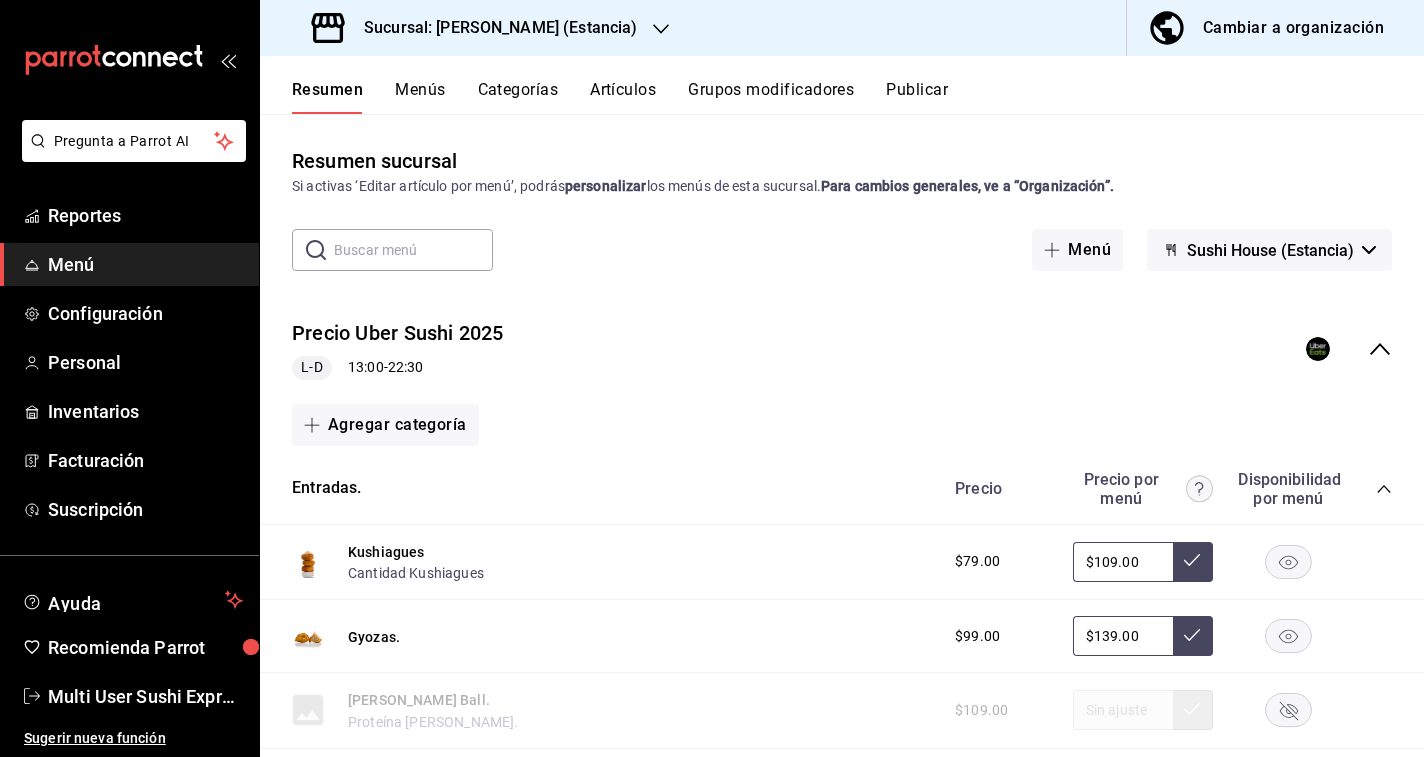 click on "Sushi House (Estancia)" at bounding box center [1269, 250] 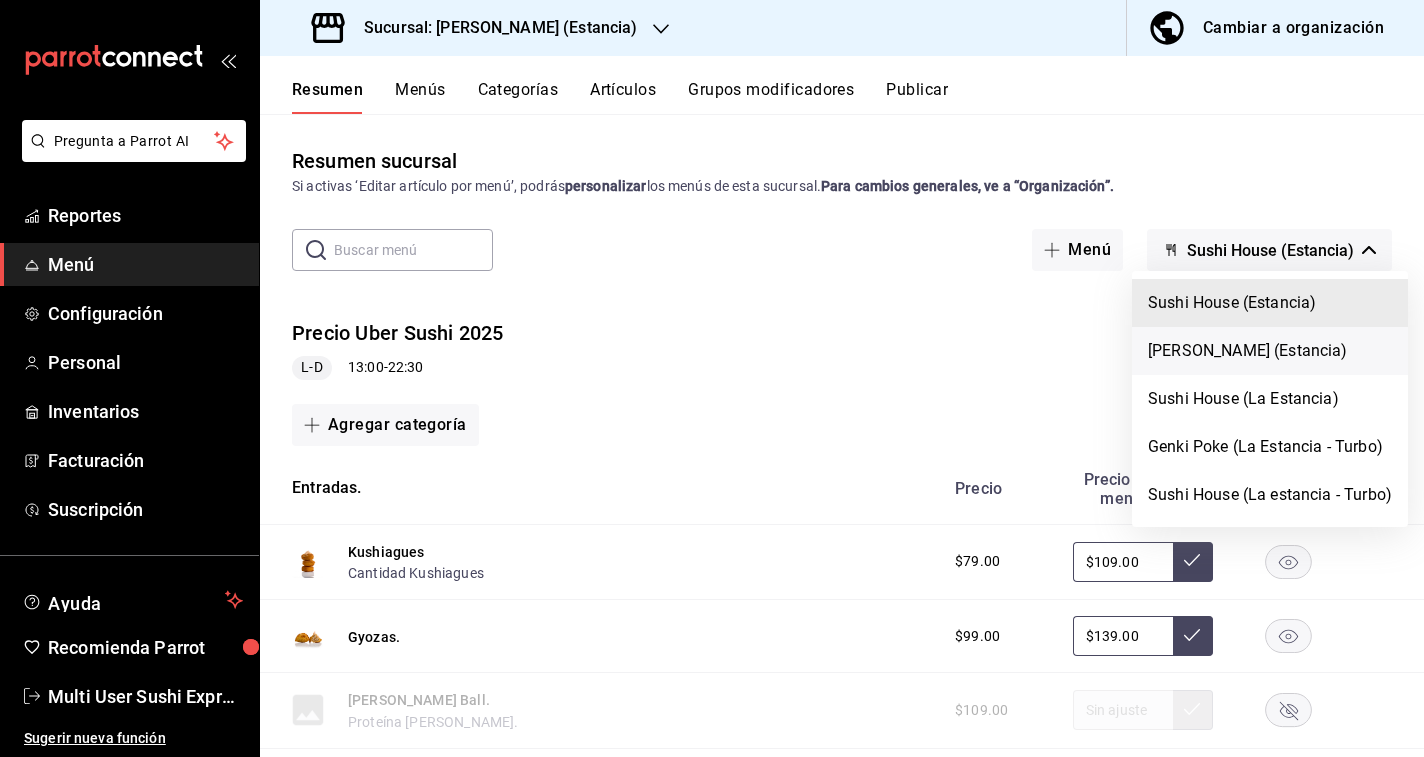 click on "Genki Poke (Estancia)" at bounding box center (1270, 351) 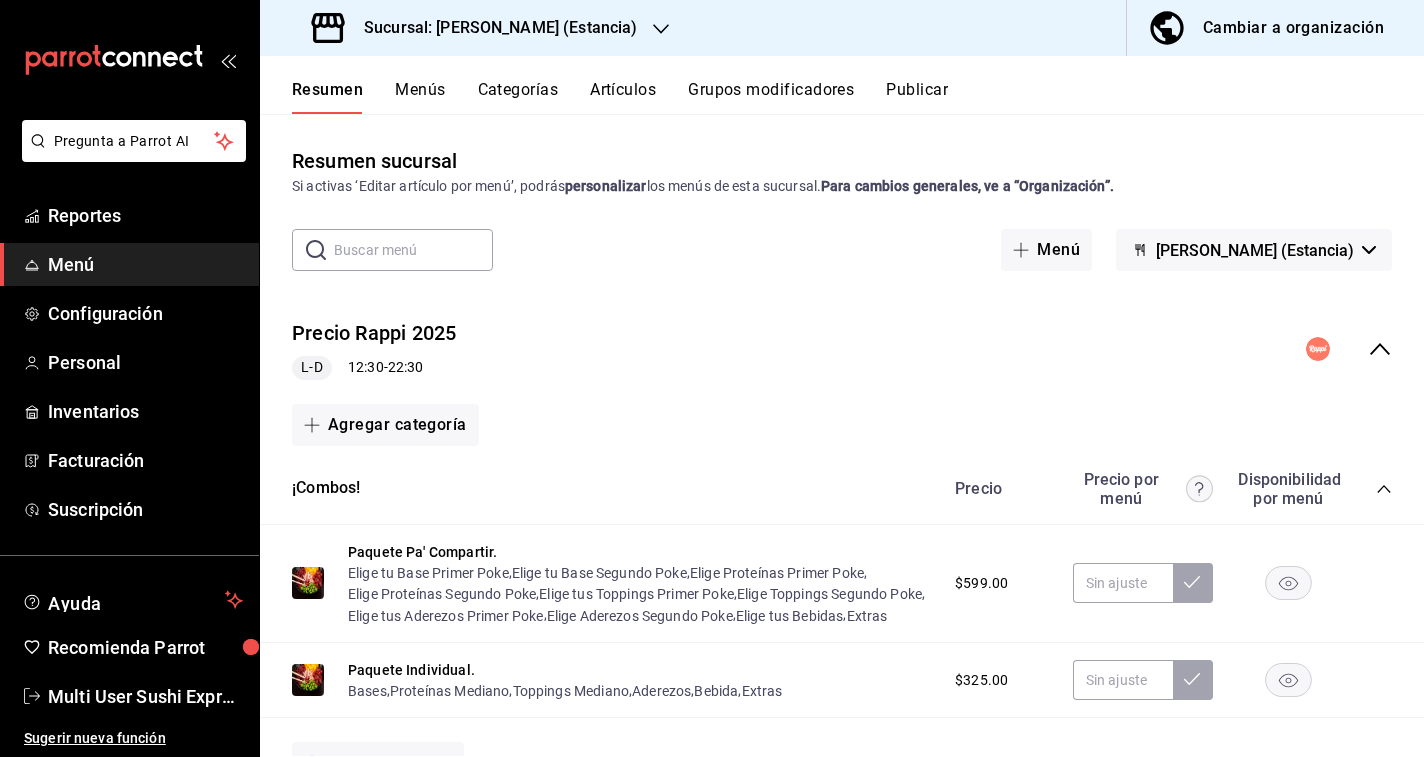 click 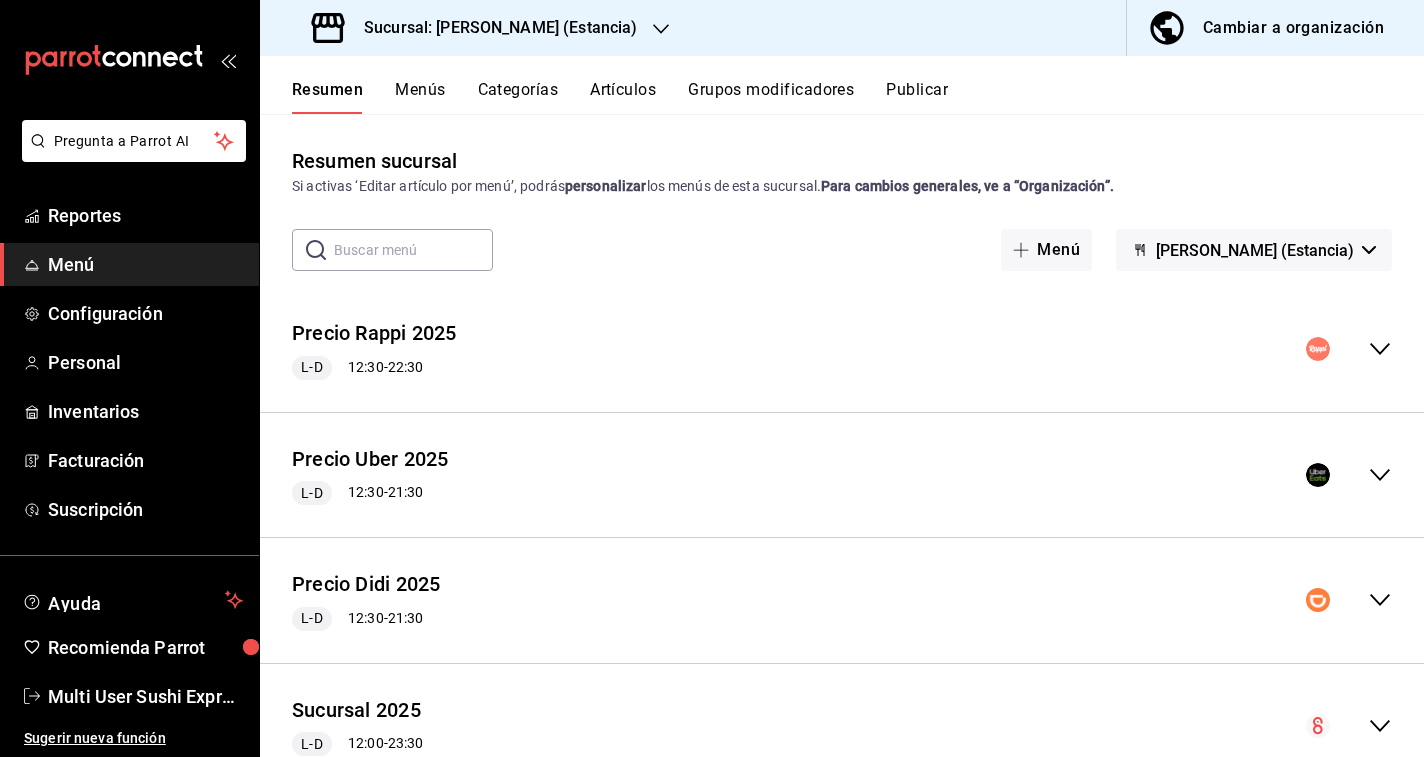 click on "Sucursal: Genki Poke (Estancia)" at bounding box center [476, 28] 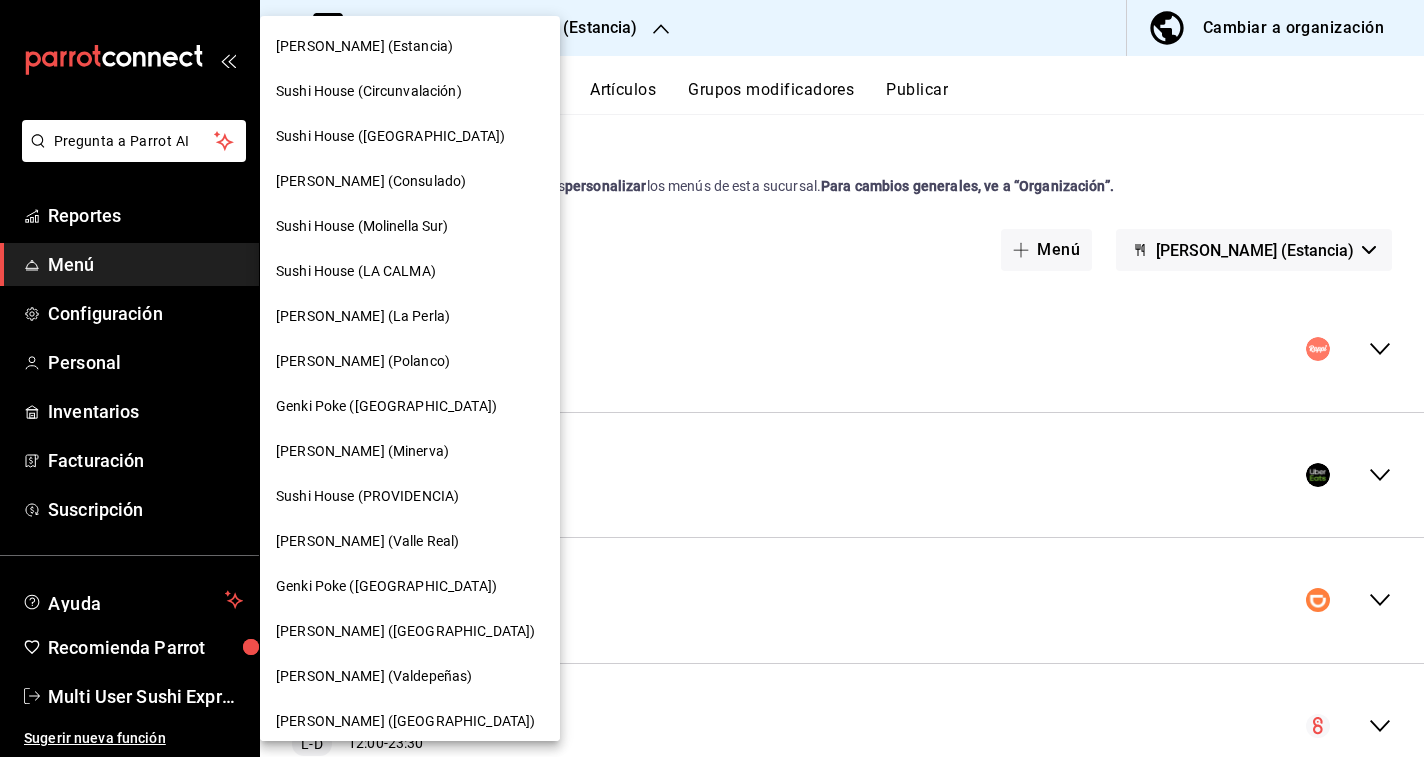 click on "Sushi House (Circunvalación)" at bounding box center (369, 91) 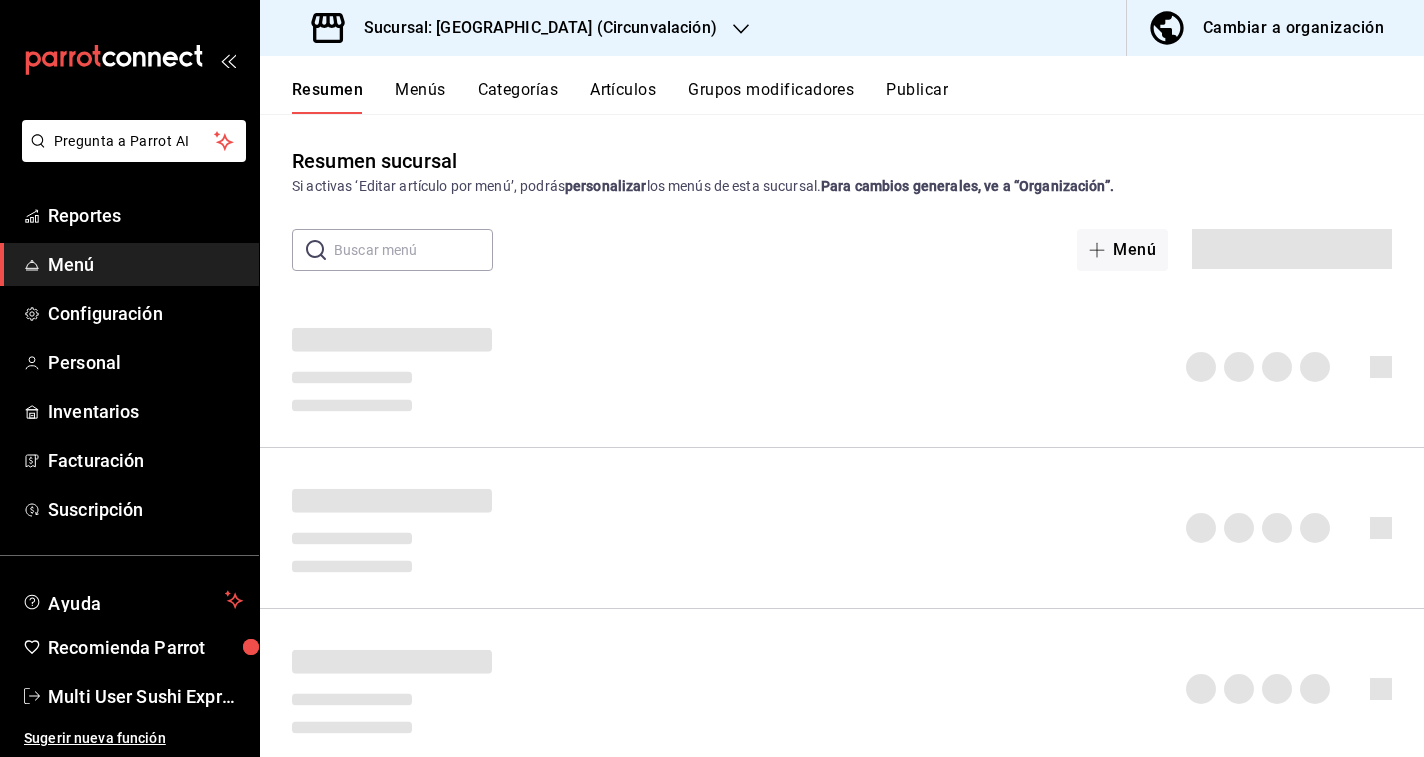 click on "Menús" at bounding box center (420, 97) 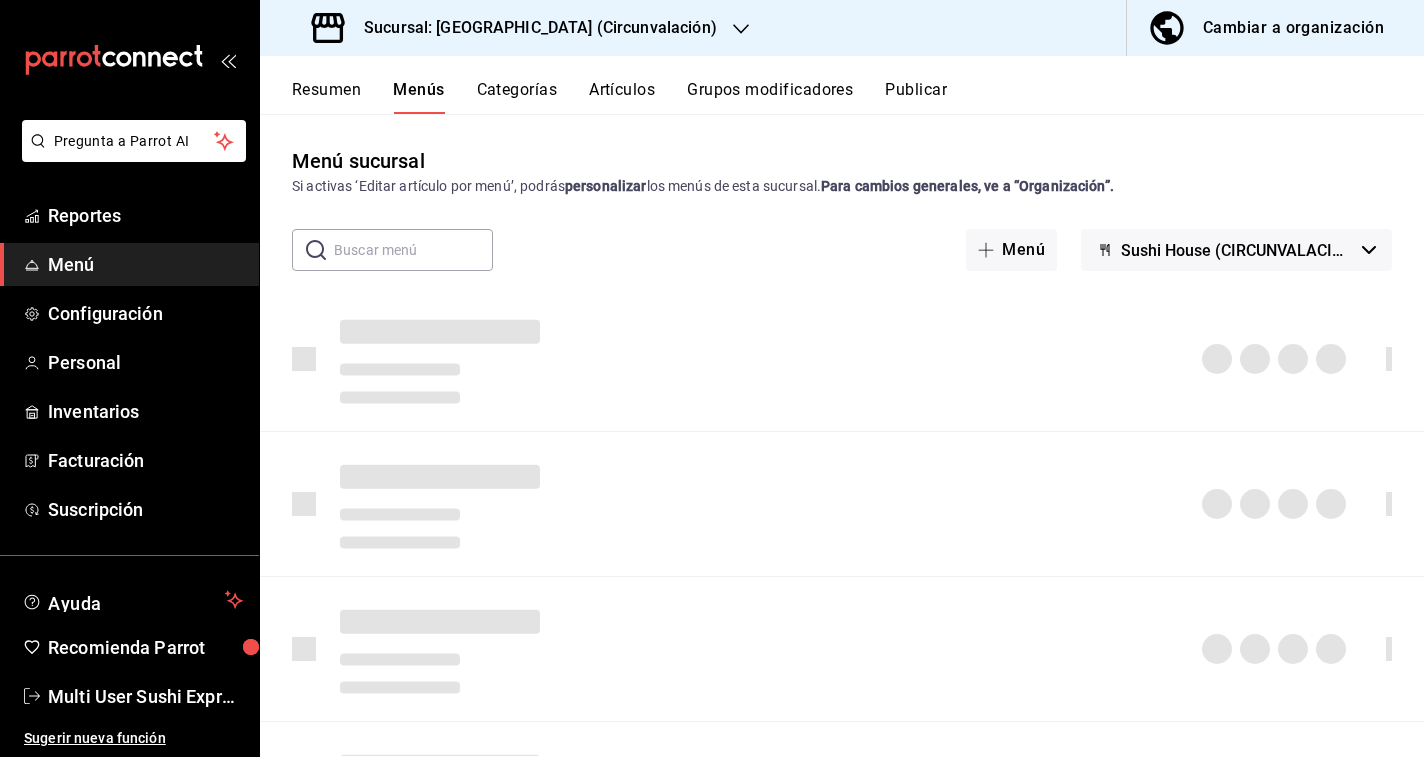click on "Cambiar a organización" at bounding box center (1267, 28) 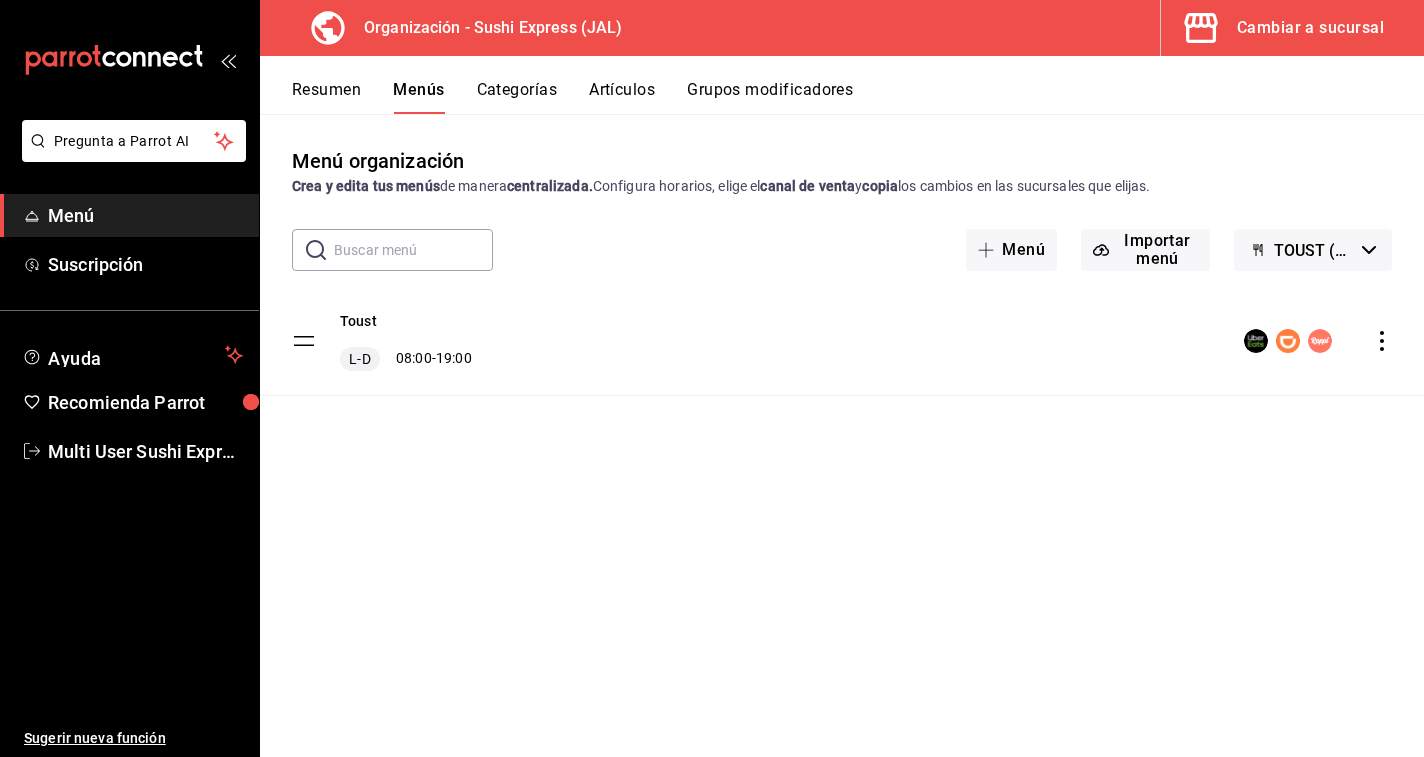 click on "TOUST (Borrador)" at bounding box center [1313, 250] 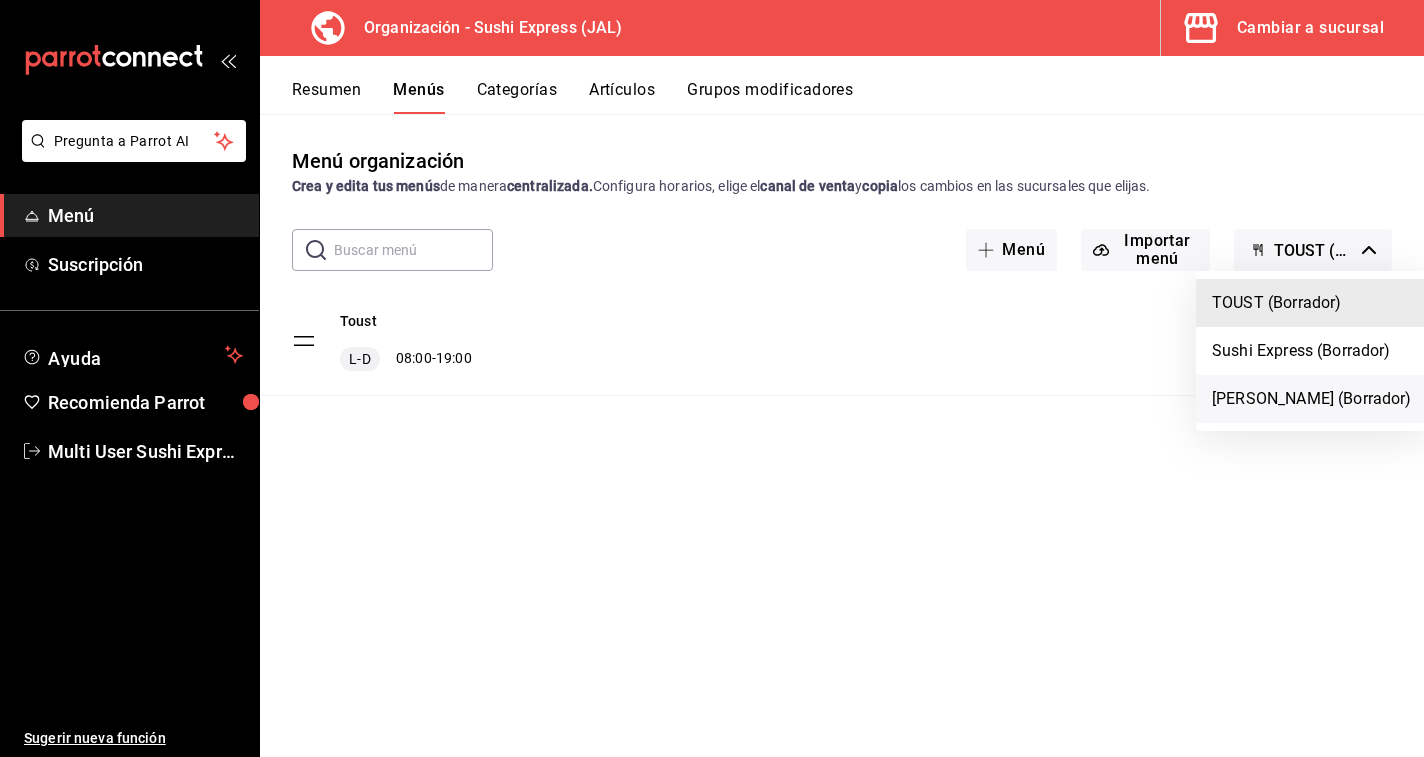 click on "Genki Poke (Borrador)" at bounding box center (1312, 399) 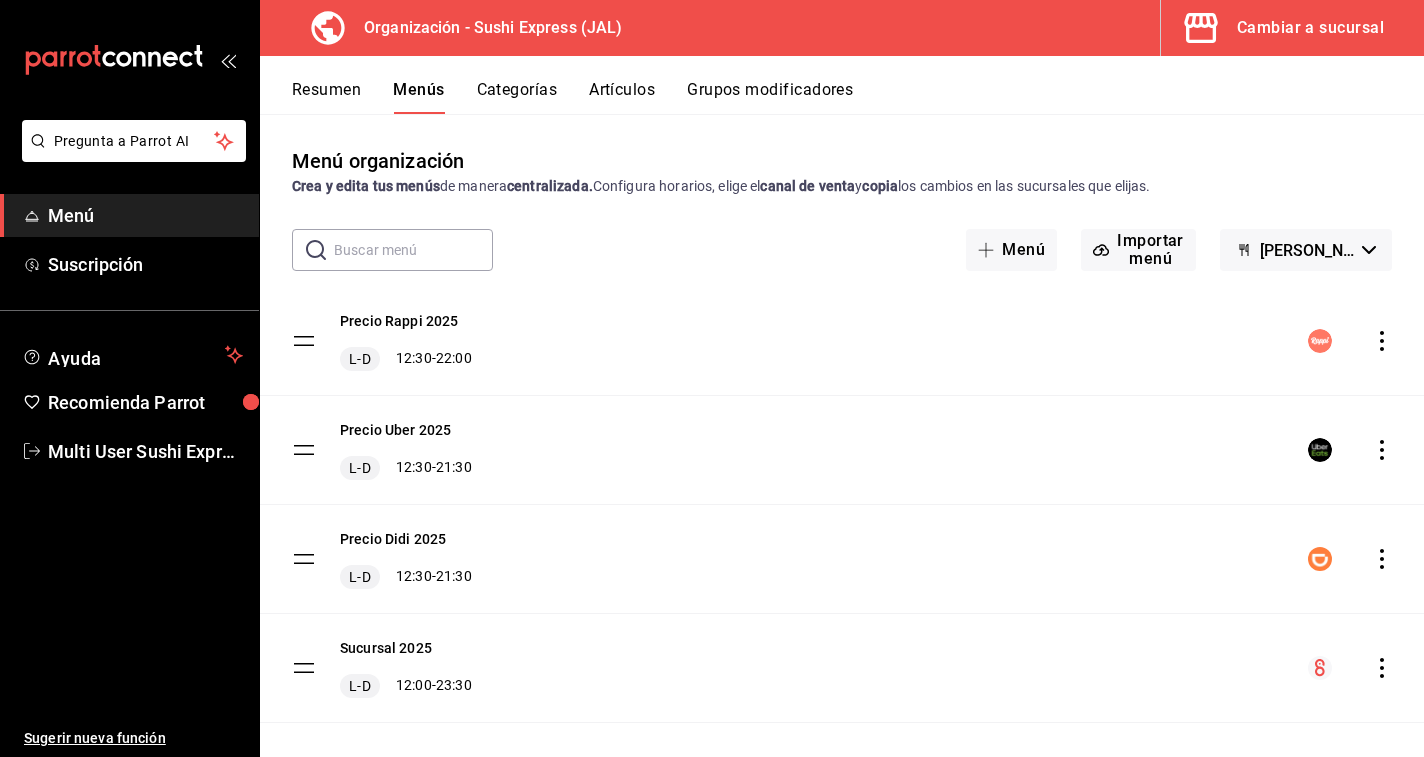 click on "Resumen" at bounding box center [326, 97] 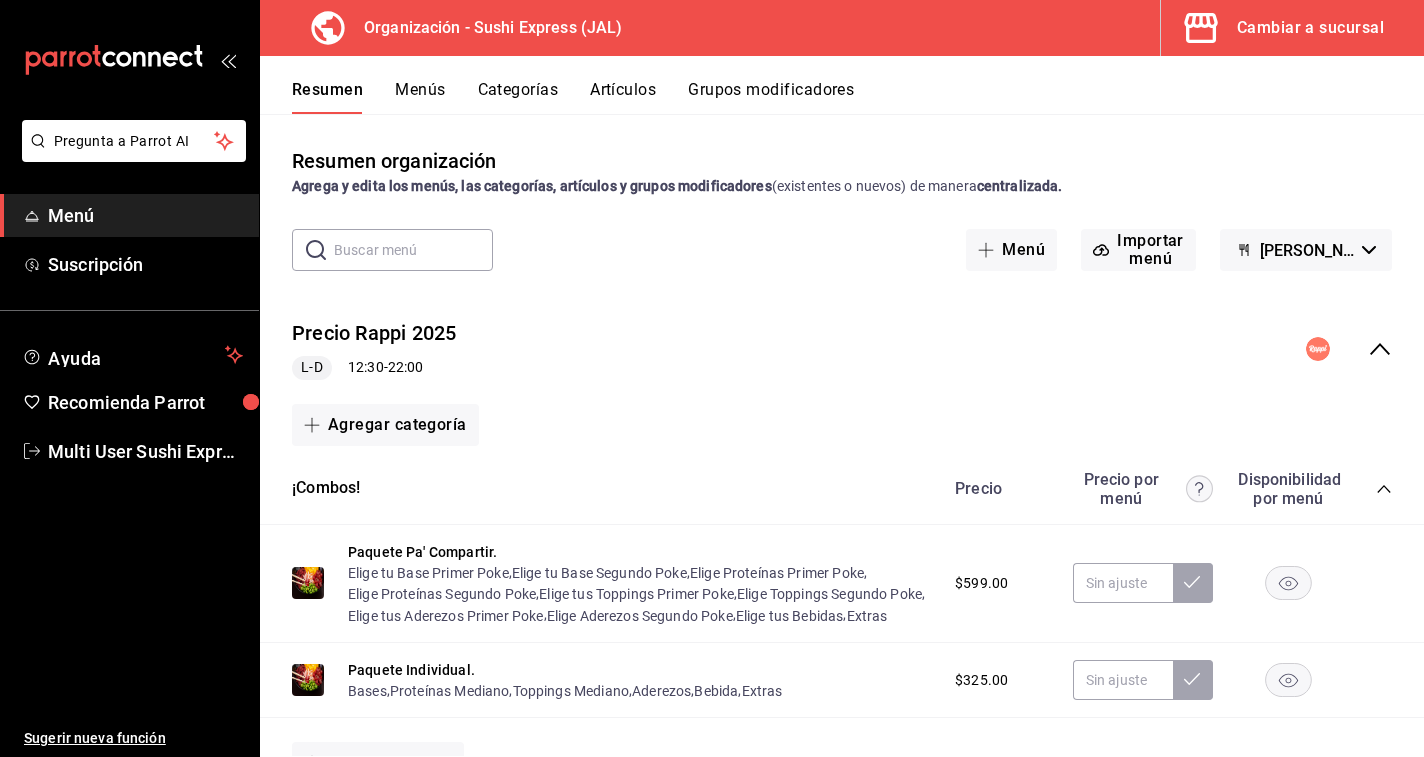click 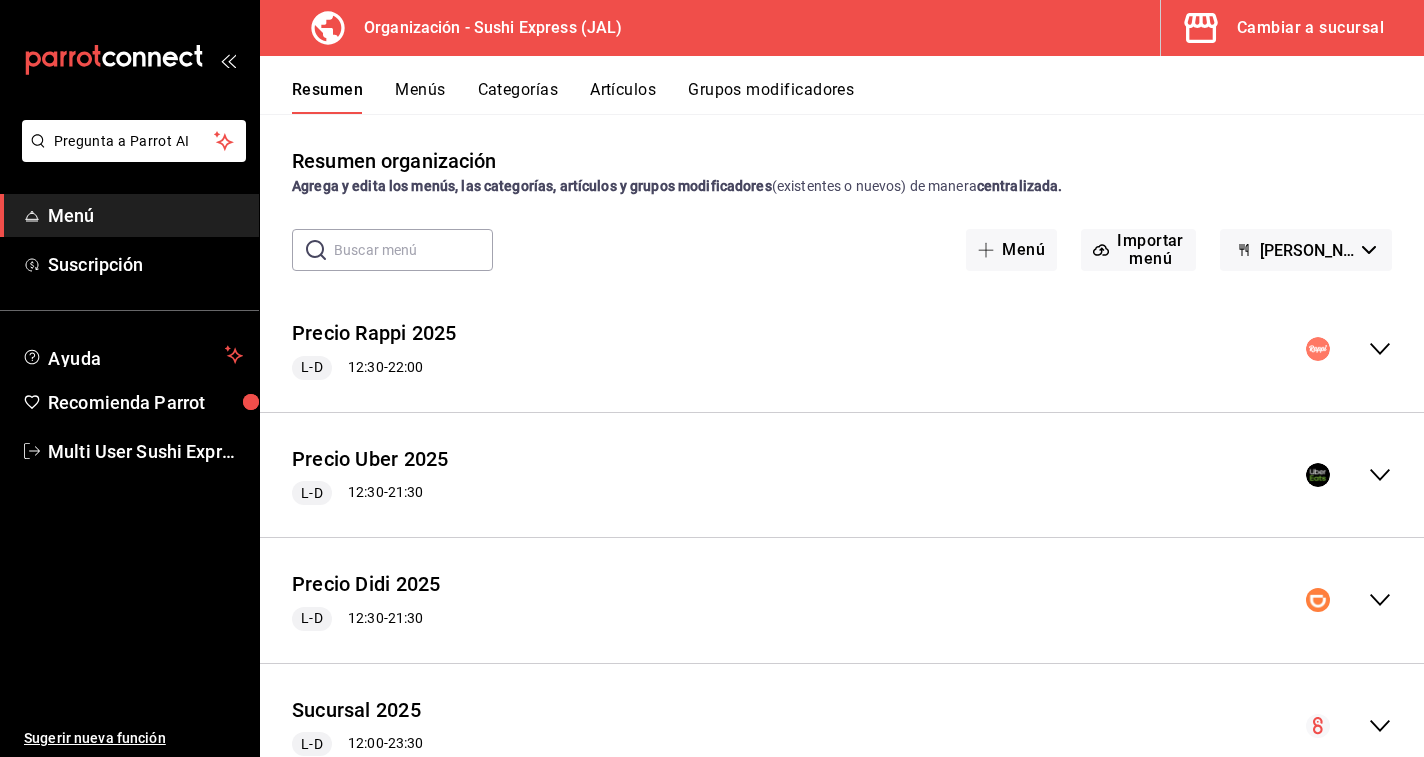 scroll, scrollTop: 73, scrollLeft: 0, axis: vertical 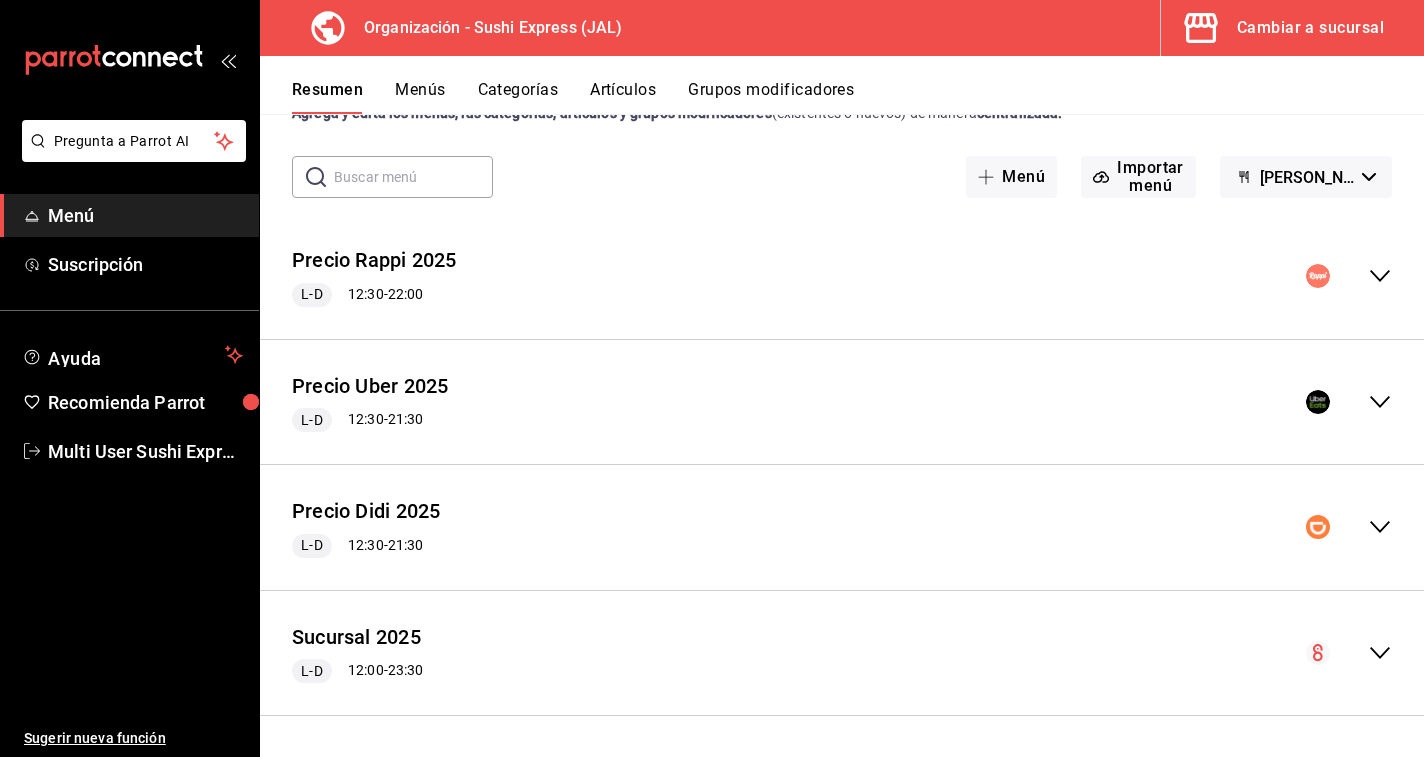 click 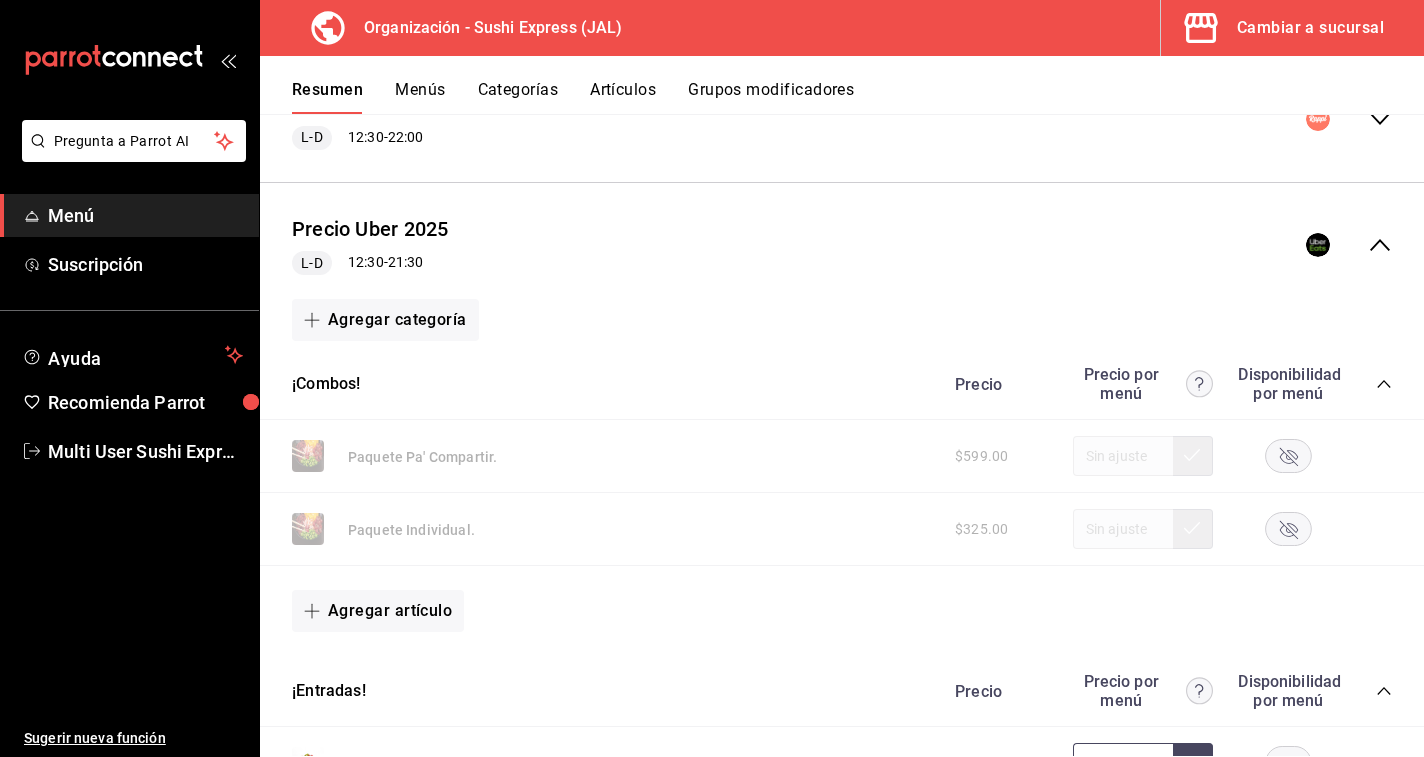 scroll, scrollTop: 242, scrollLeft: 0, axis: vertical 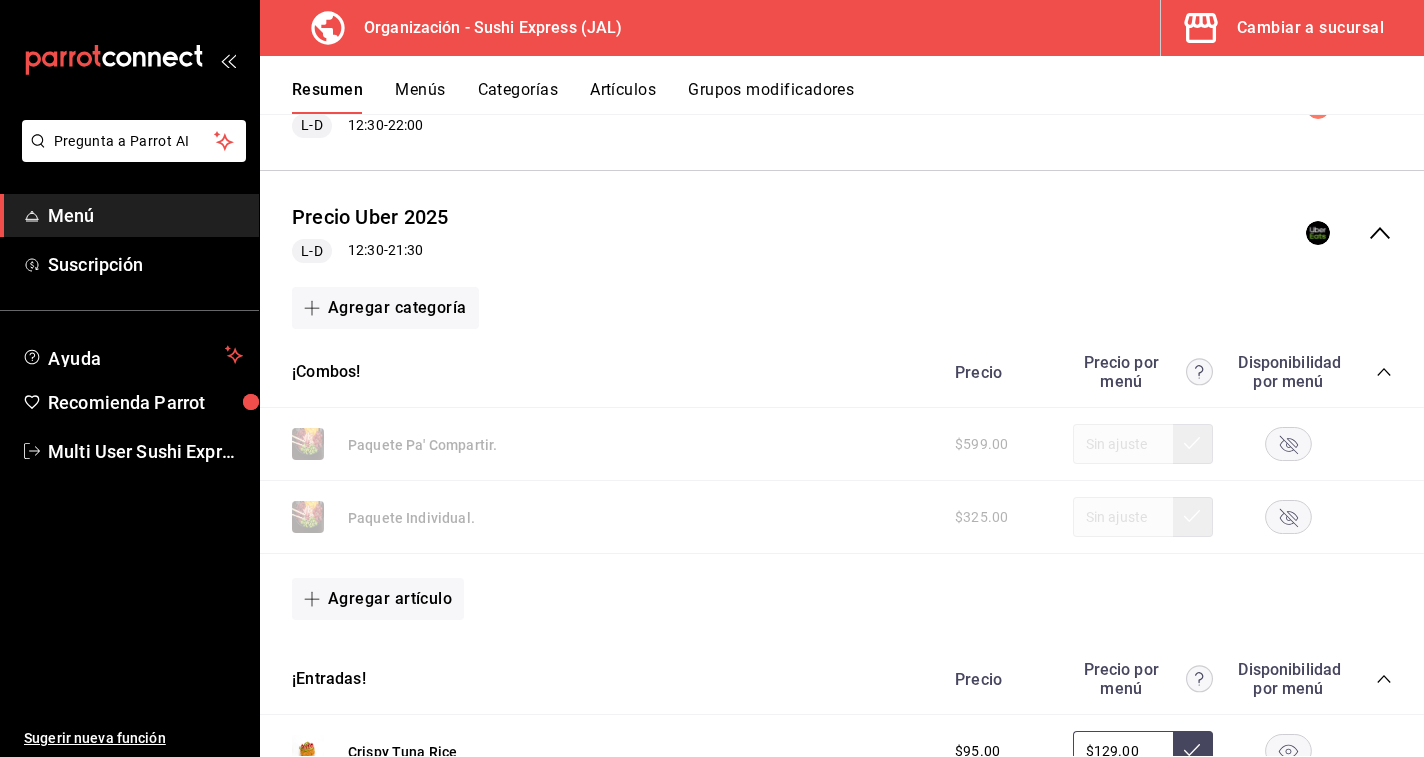 click 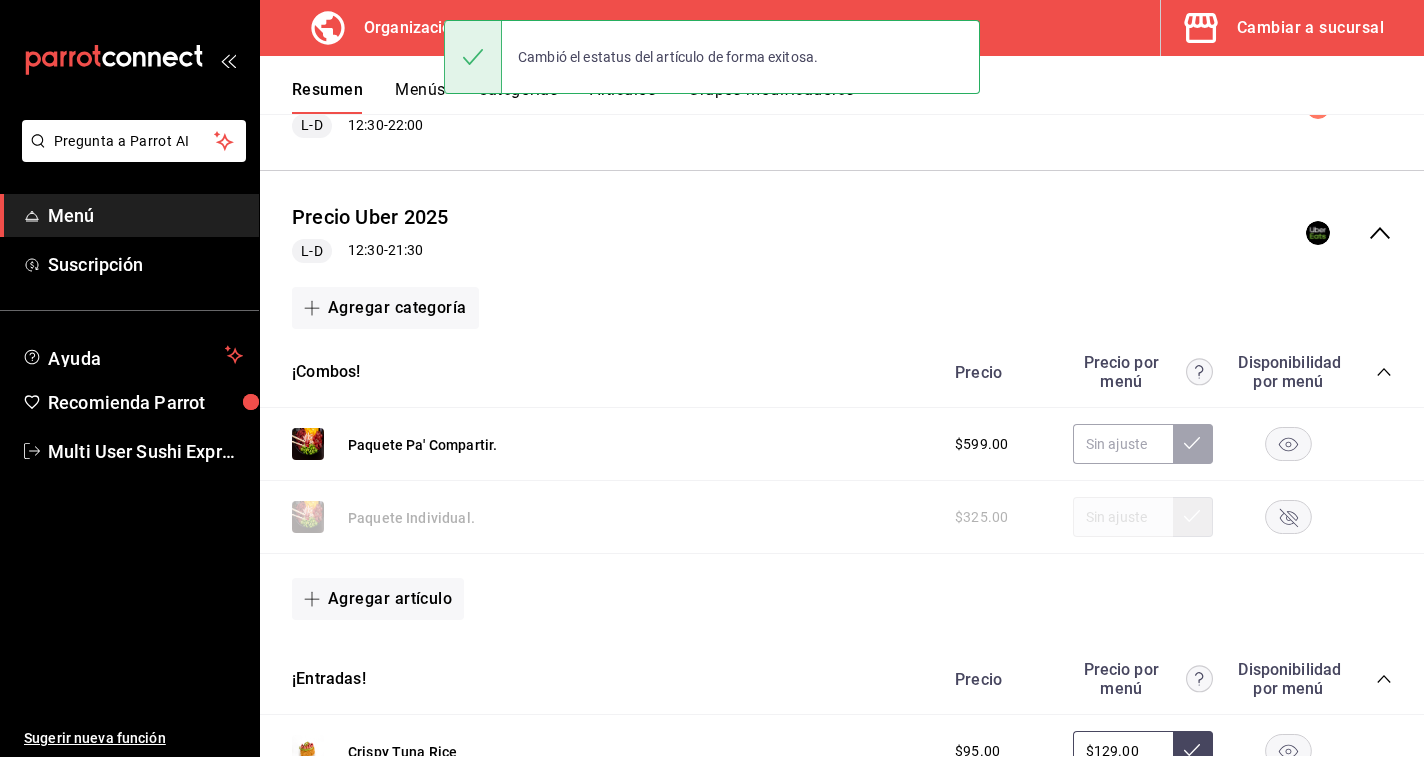 click 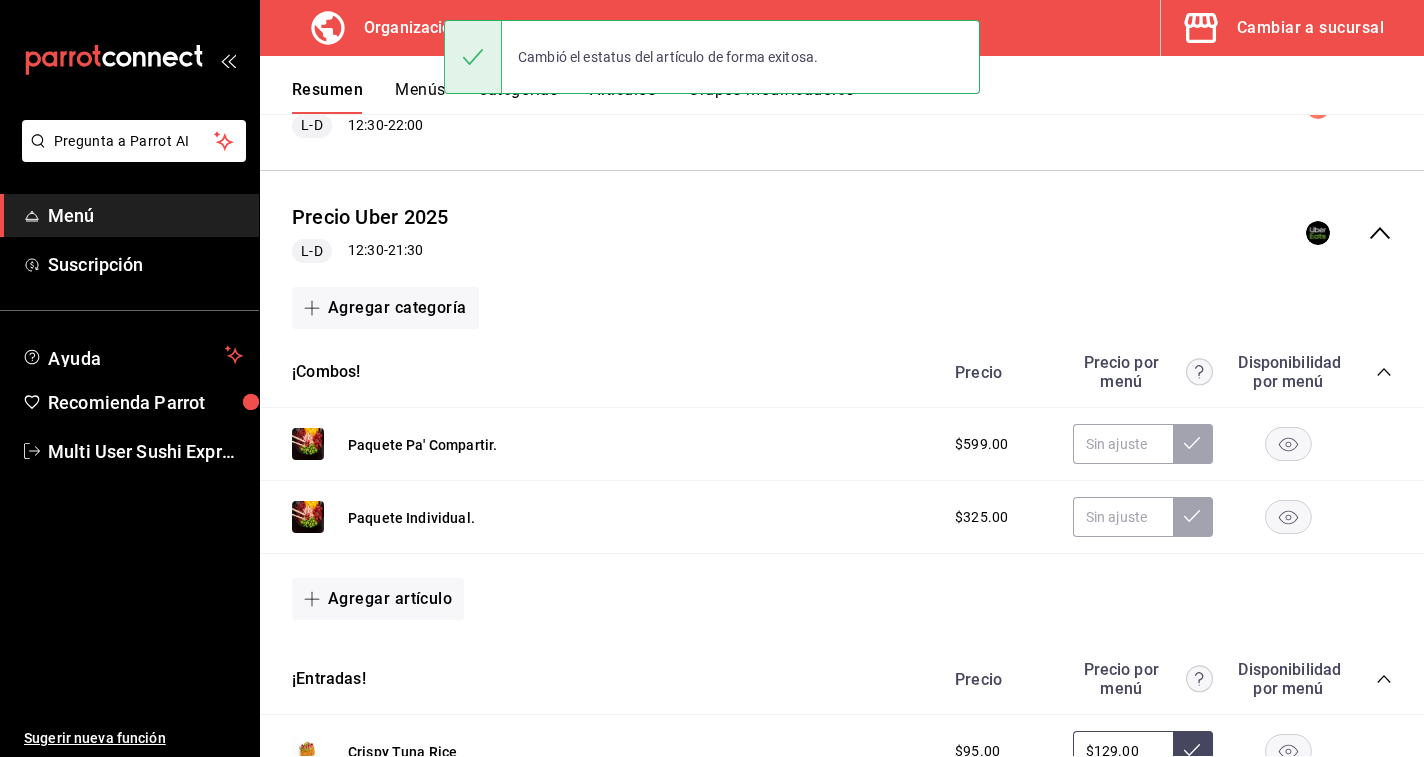 scroll, scrollTop: 0, scrollLeft: 0, axis: both 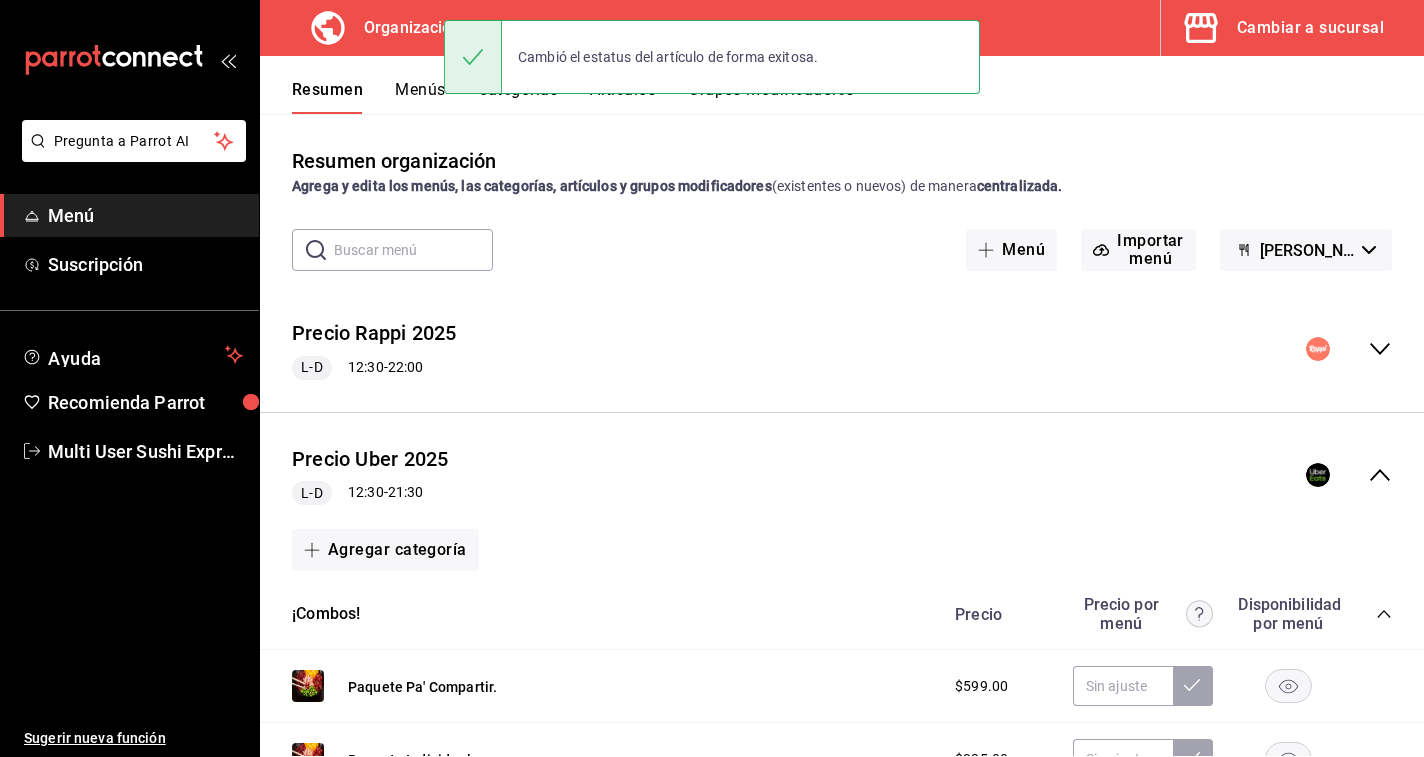 click 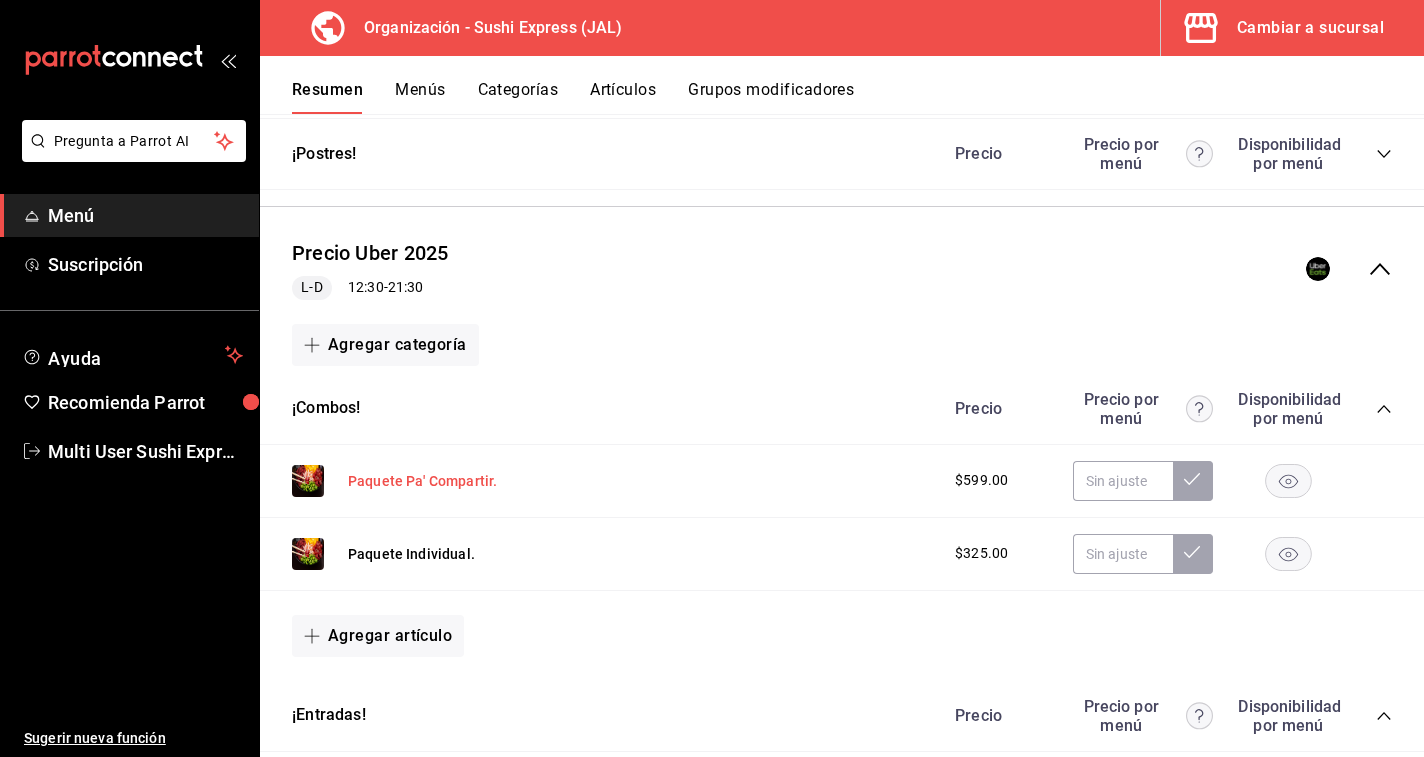 click on "Paquete Pa' Compartir." at bounding box center [422, 481] 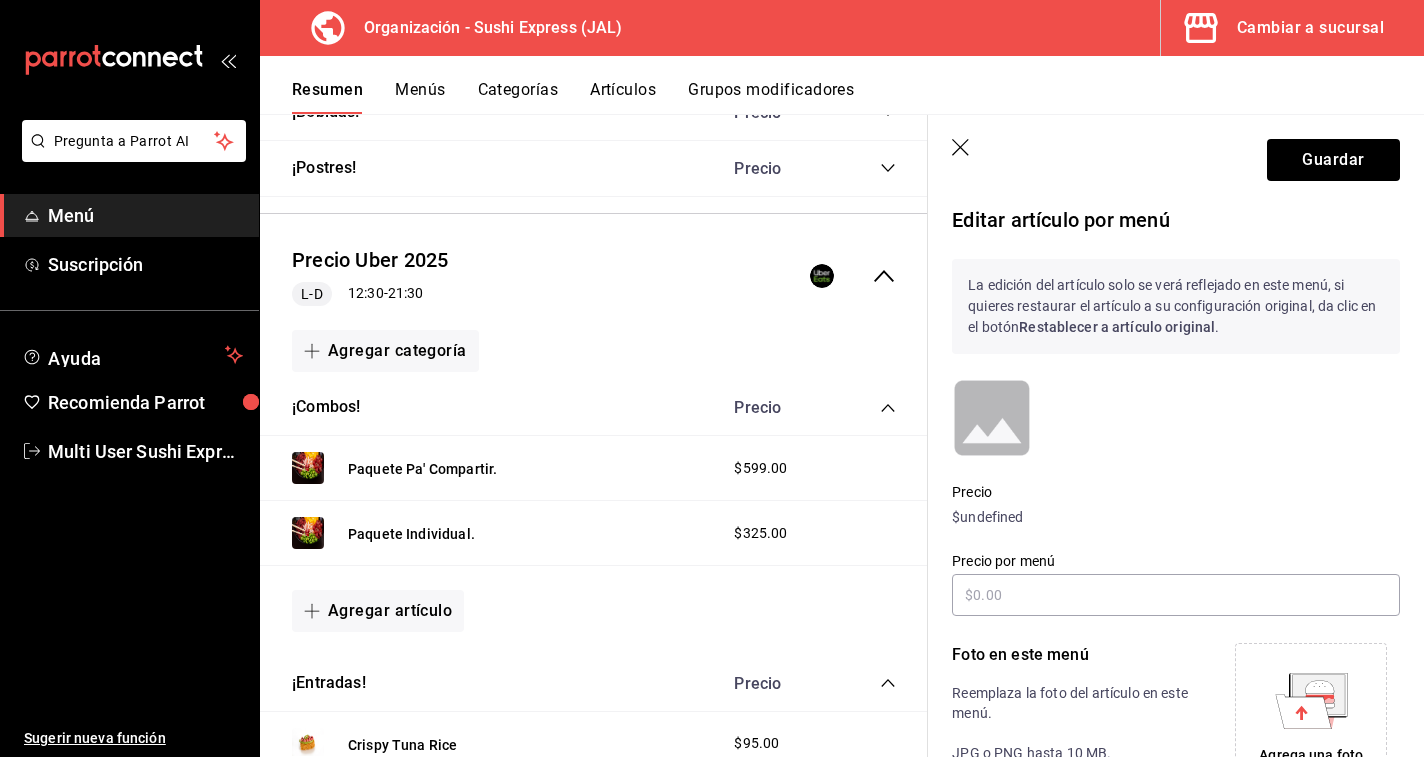 scroll, scrollTop: 1188, scrollLeft: 0, axis: vertical 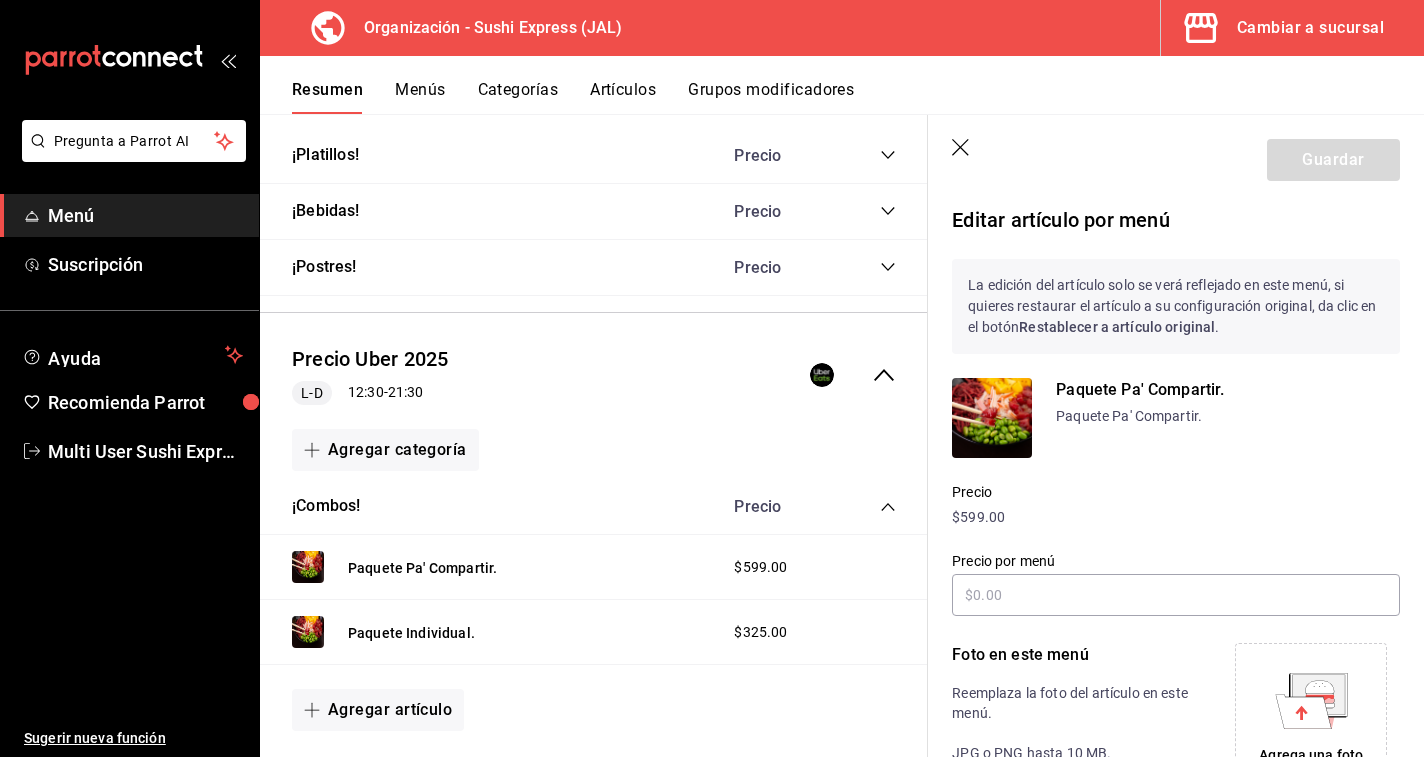 click on "Guardar" at bounding box center [1176, 156] 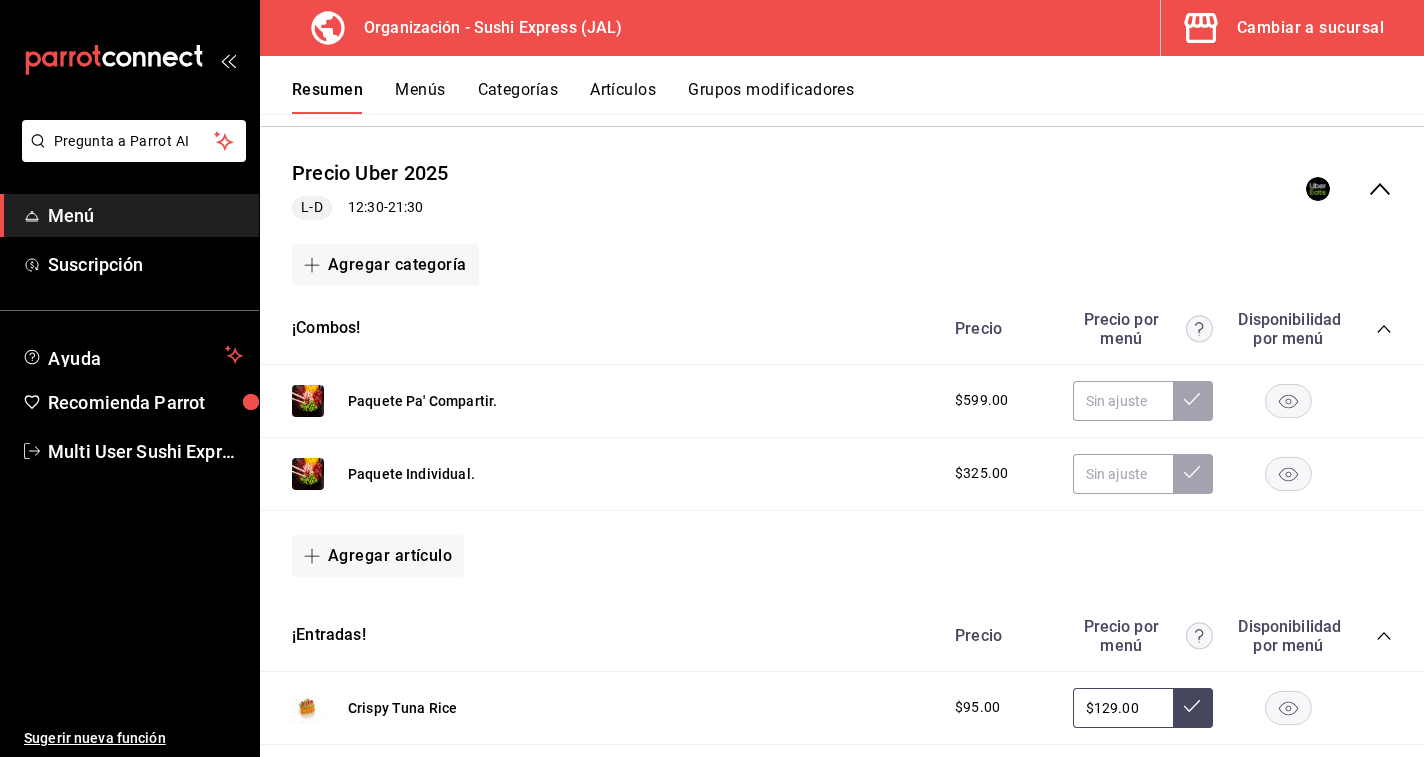 scroll, scrollTop: 1371, scrollLeft: 0, axis: vertical 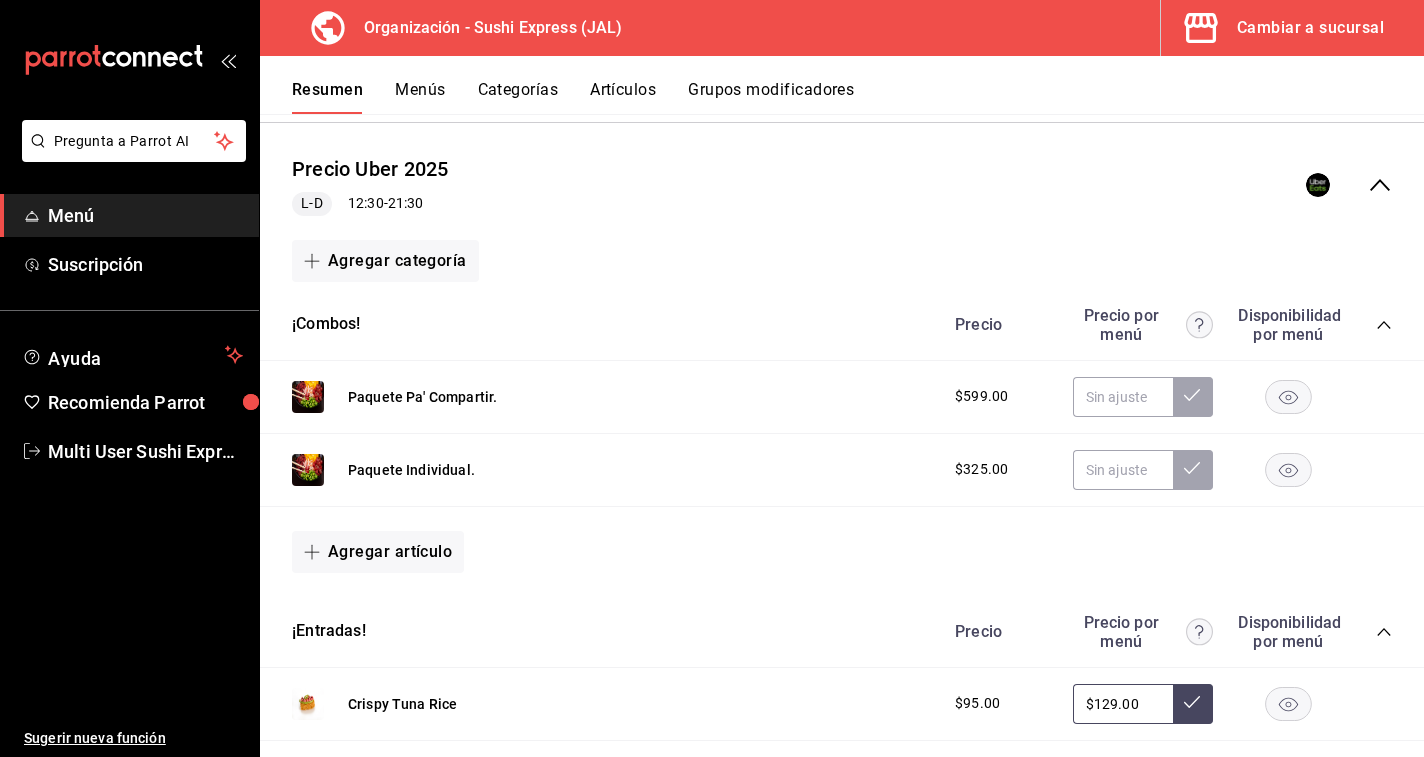 click 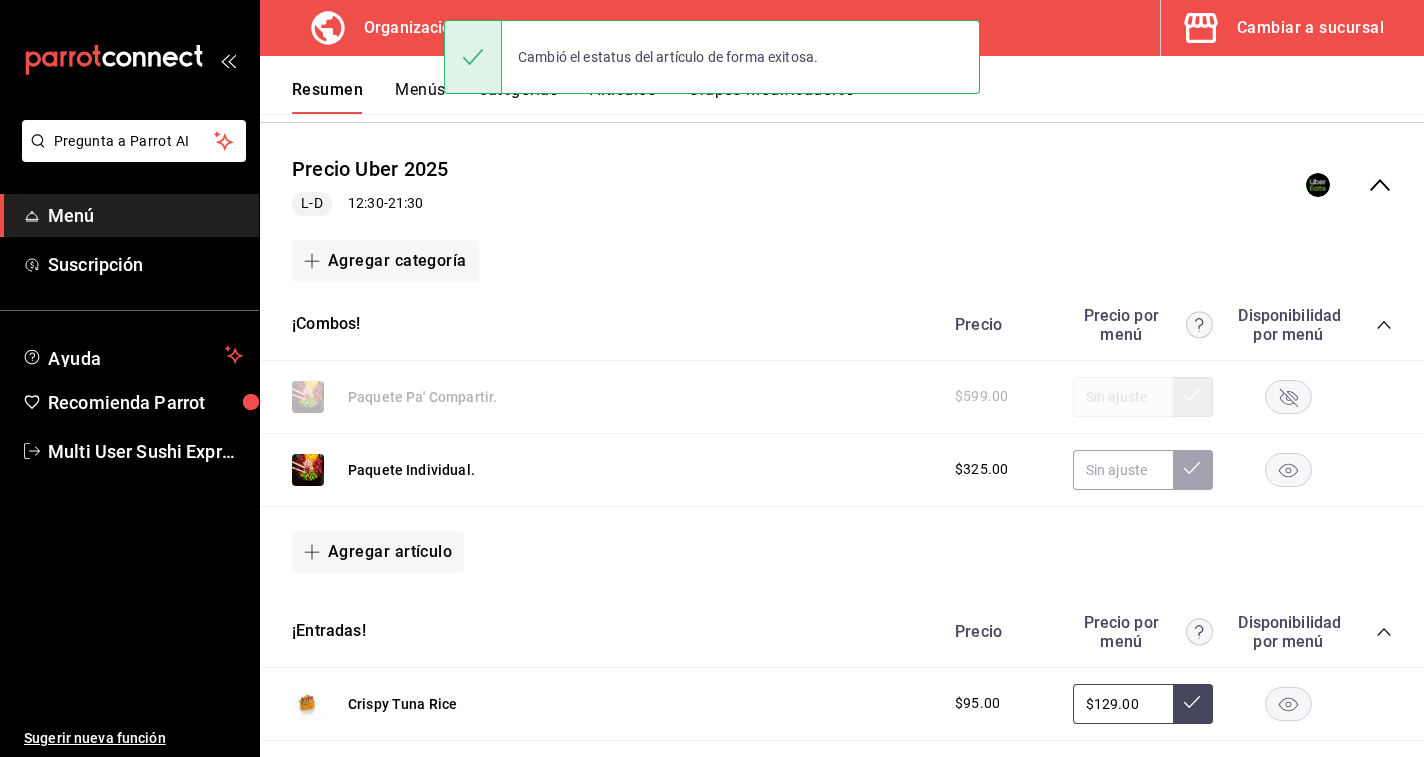 click 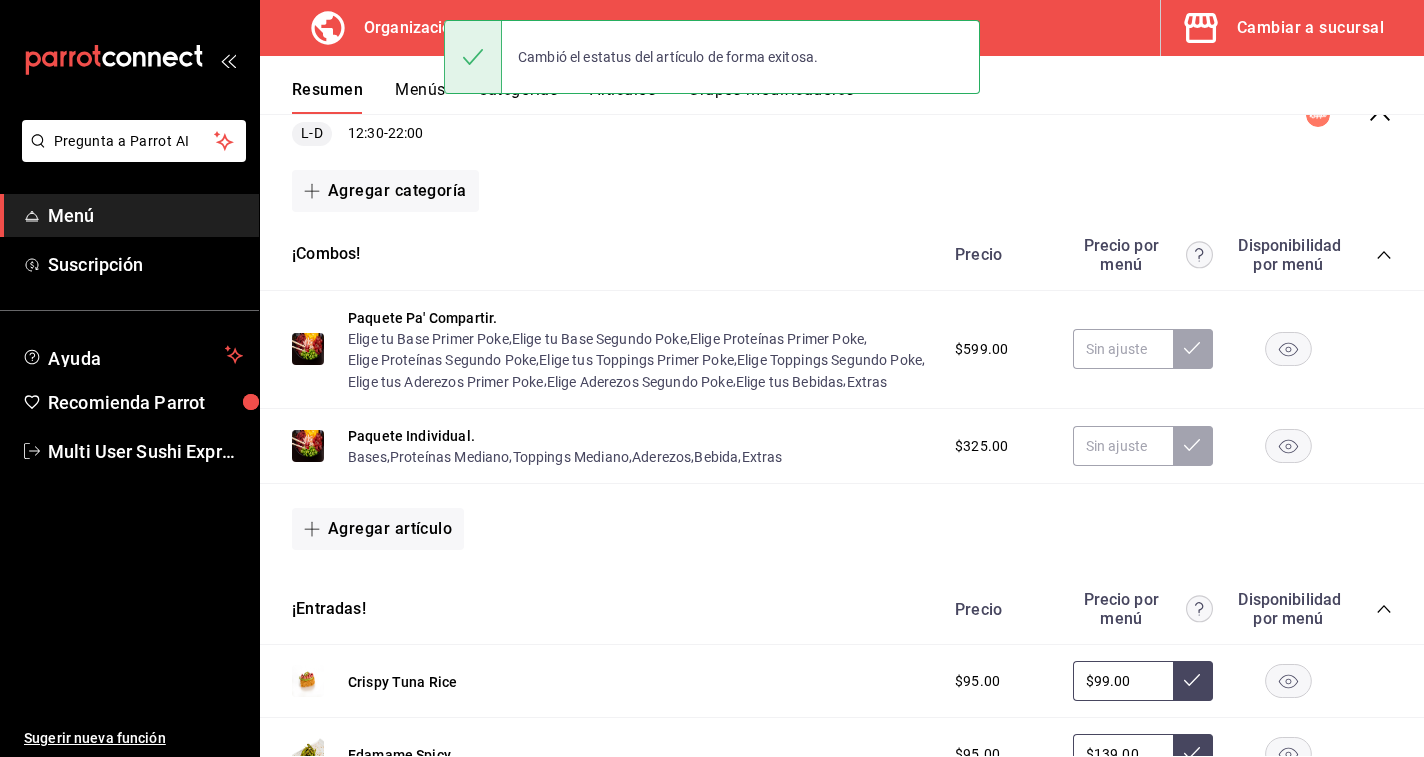 scroll, scrollTop: 235, scrollLeft: 0, axis: vertical 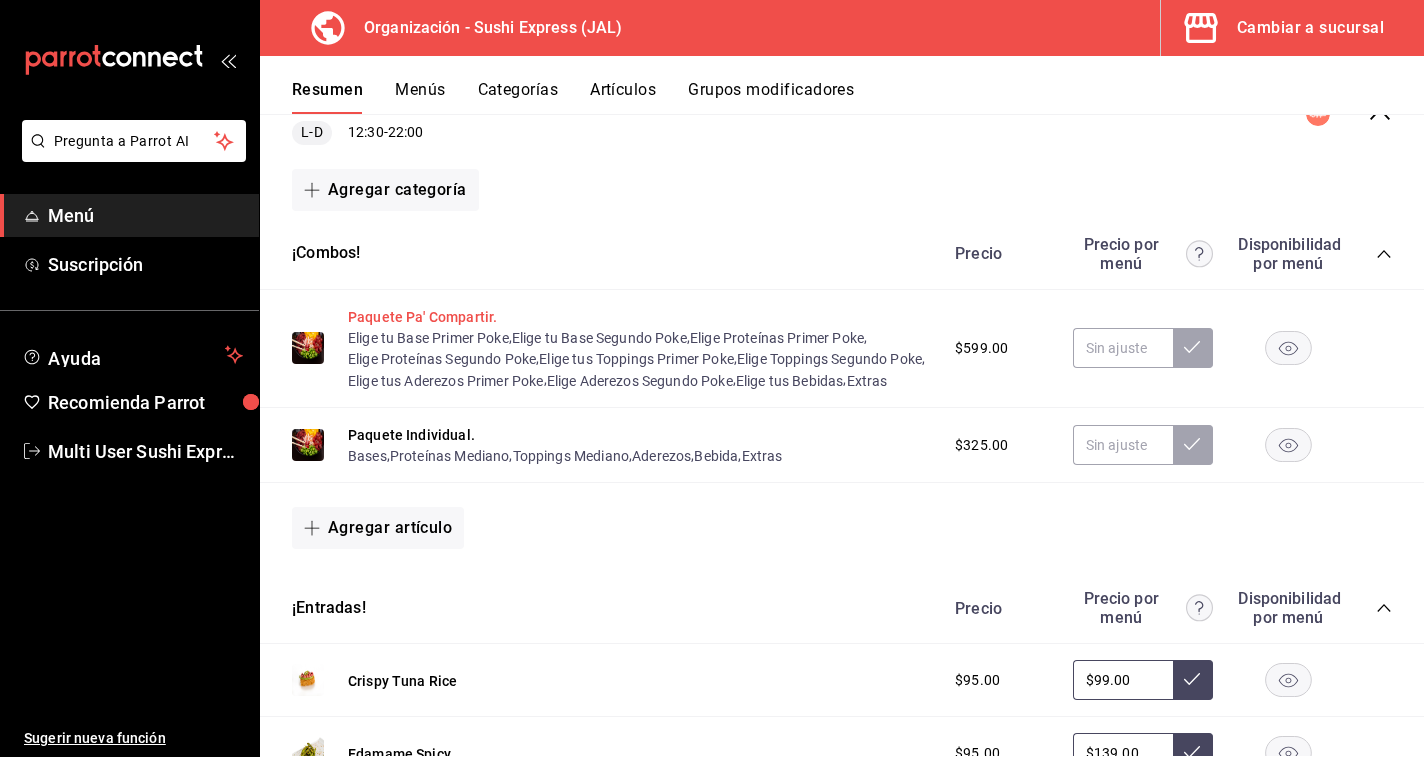 click on "Paquete Pa' Compartir." at bounding box center (422, 317) 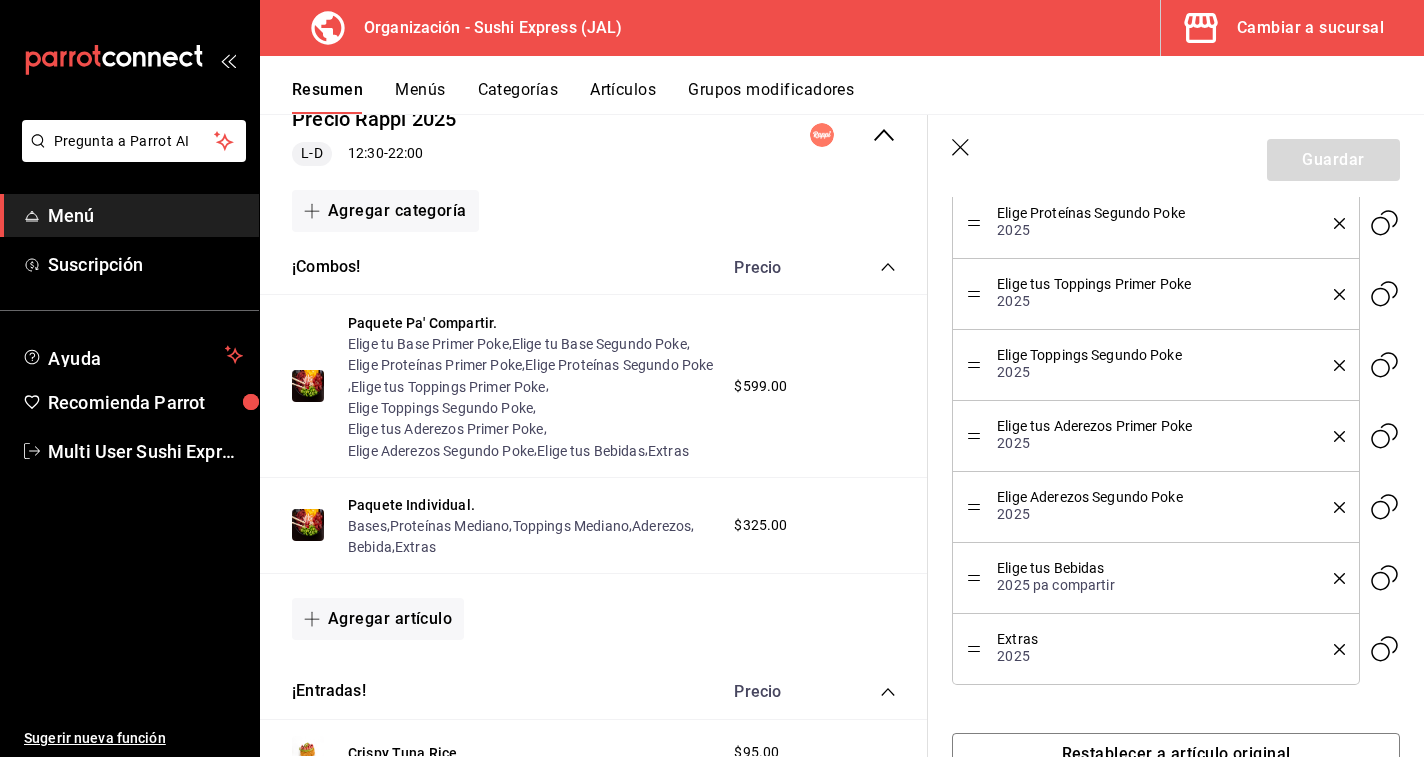 scroll, scrollTop: 1052, scrollLeft: 0, axis: vertical 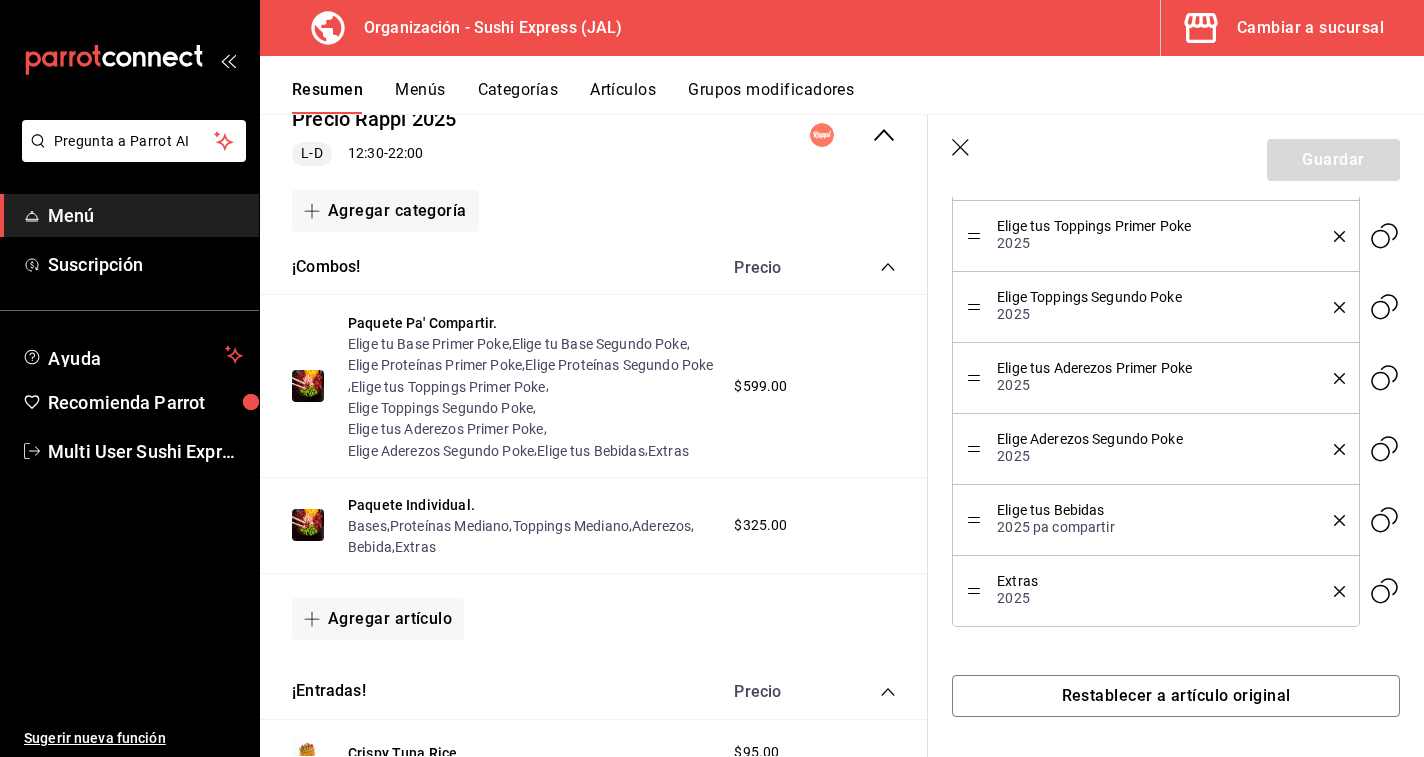 click on "Guardar" at bounding box center (1176, 156) 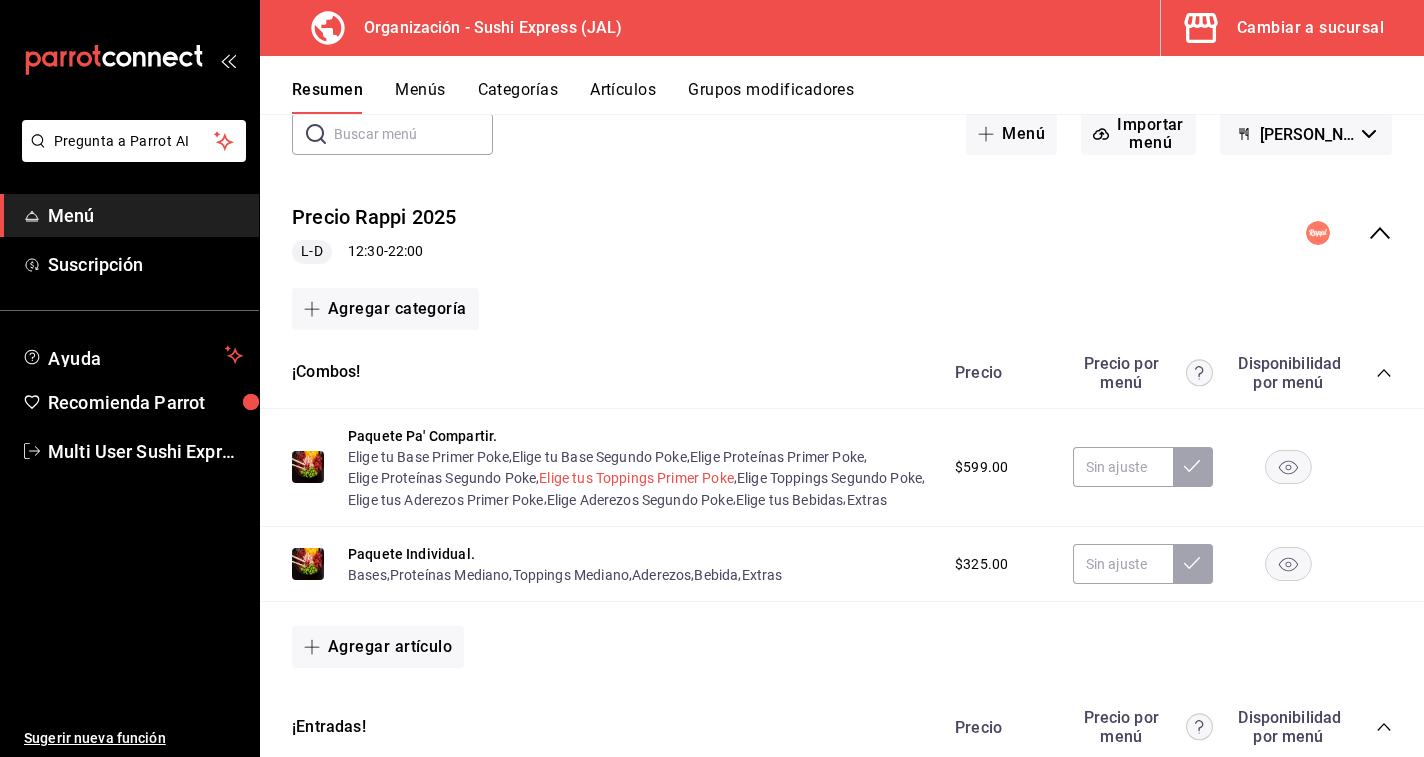 scroll, scrollTop: 114, scrollLeft: 0, axis: vertical 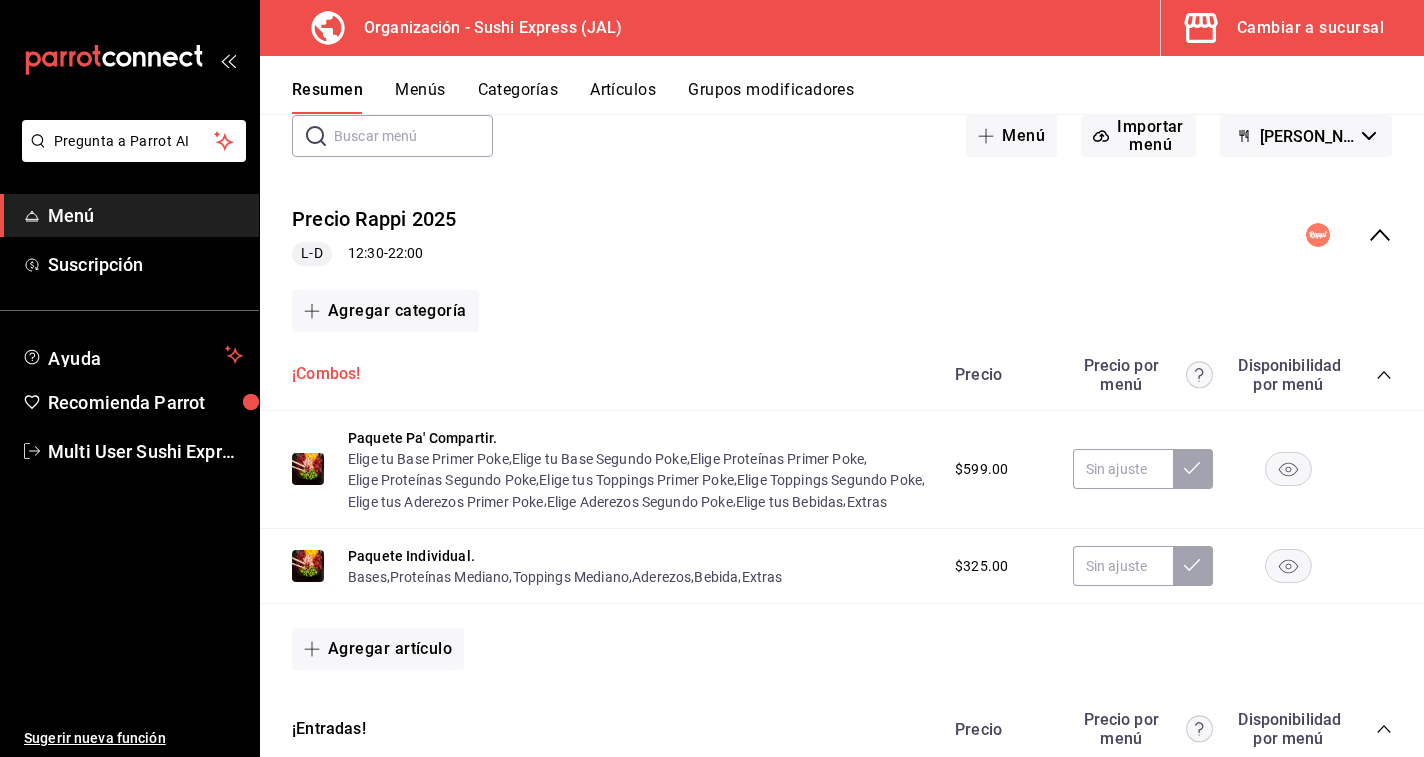 click on "¡Combos!" at bounding box center (326, 374) 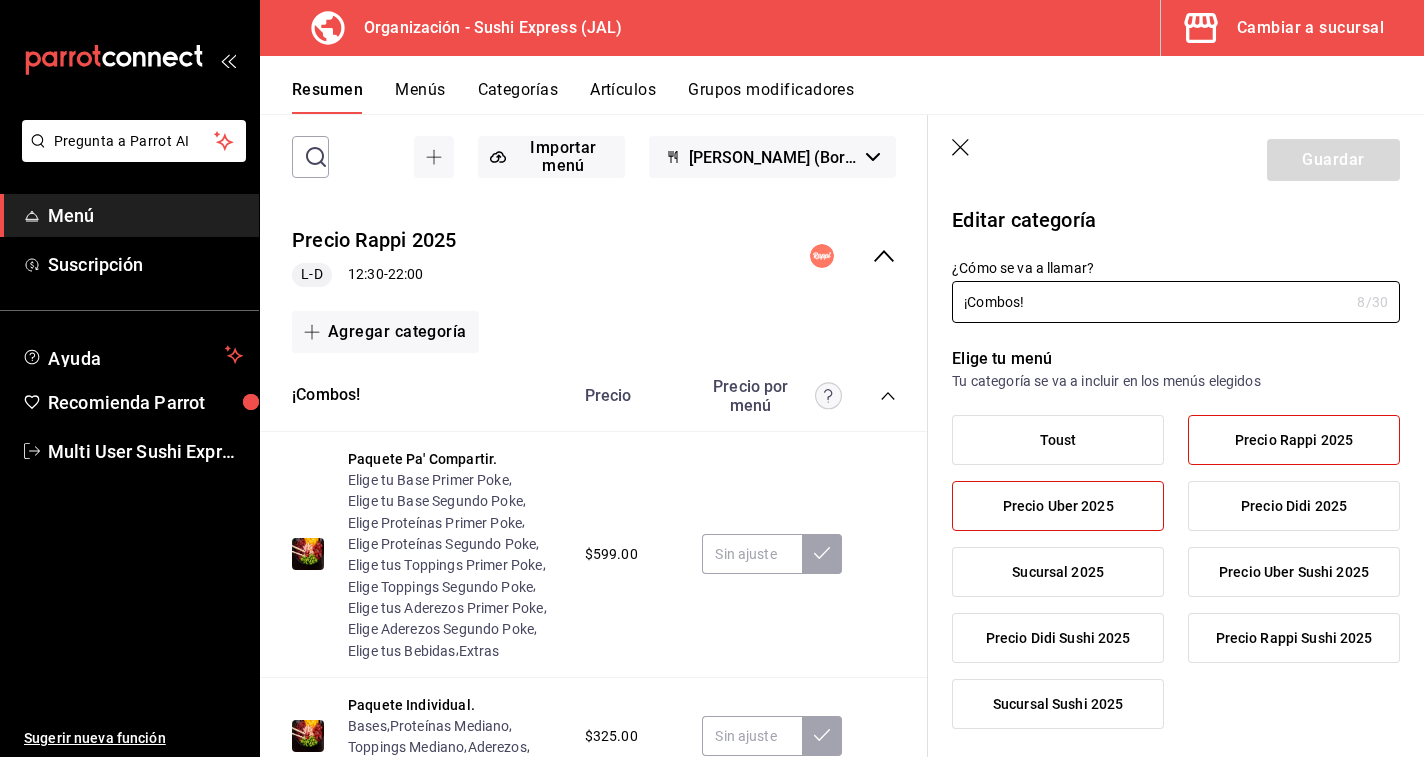 click on "Precio Uber 2025" at bounding box center (1058, 506) 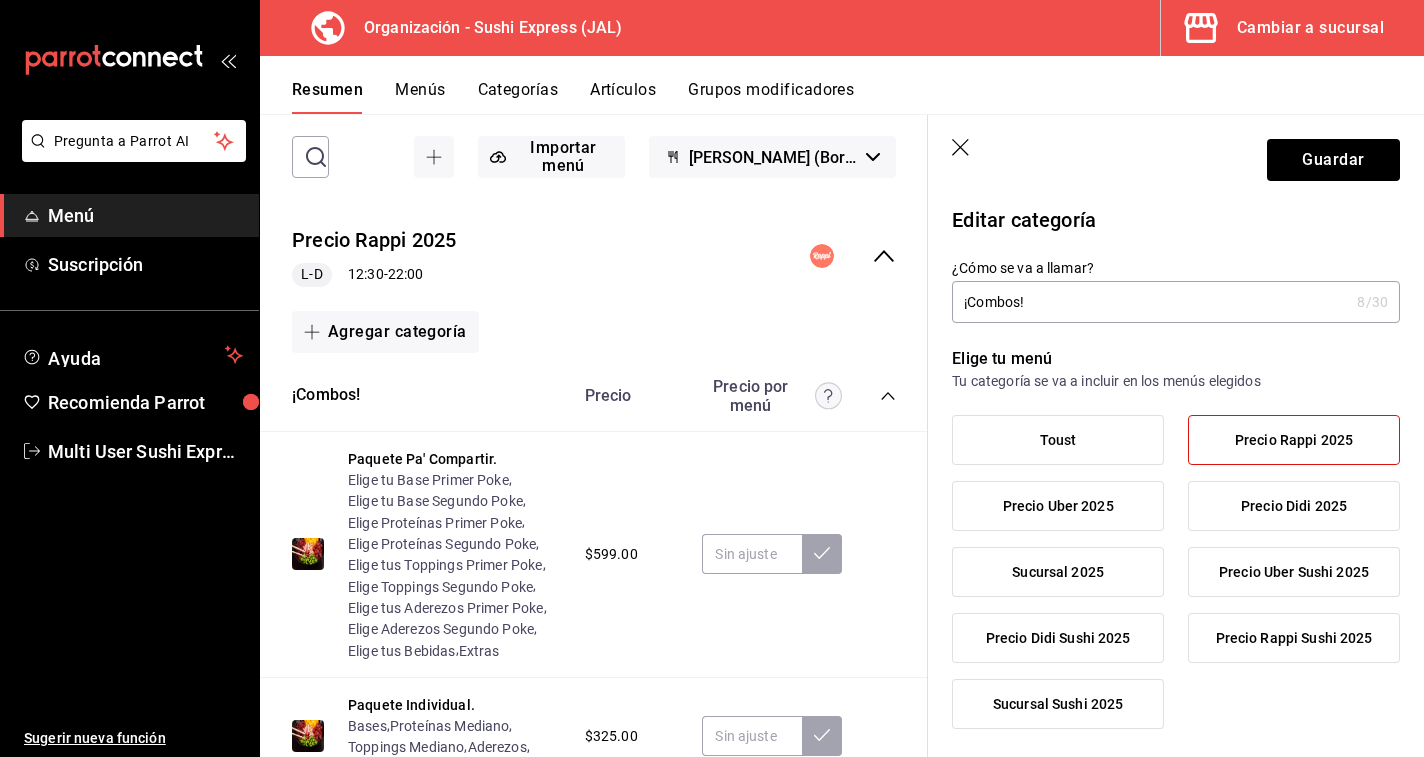 click on "Precio Uber 2025" at bounding box center (1058, 506) 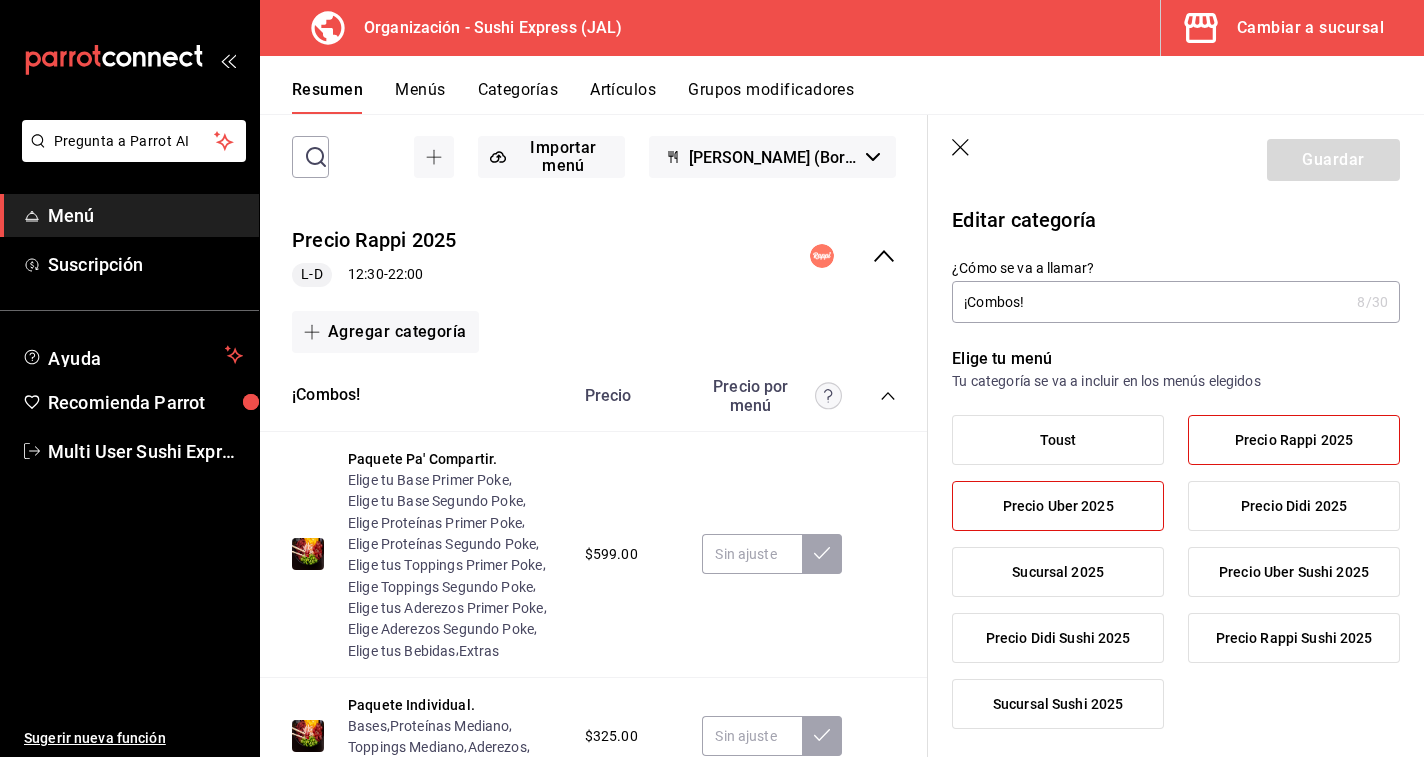 click on "Precio Uber 2025" at bounding box center [1058, 506] 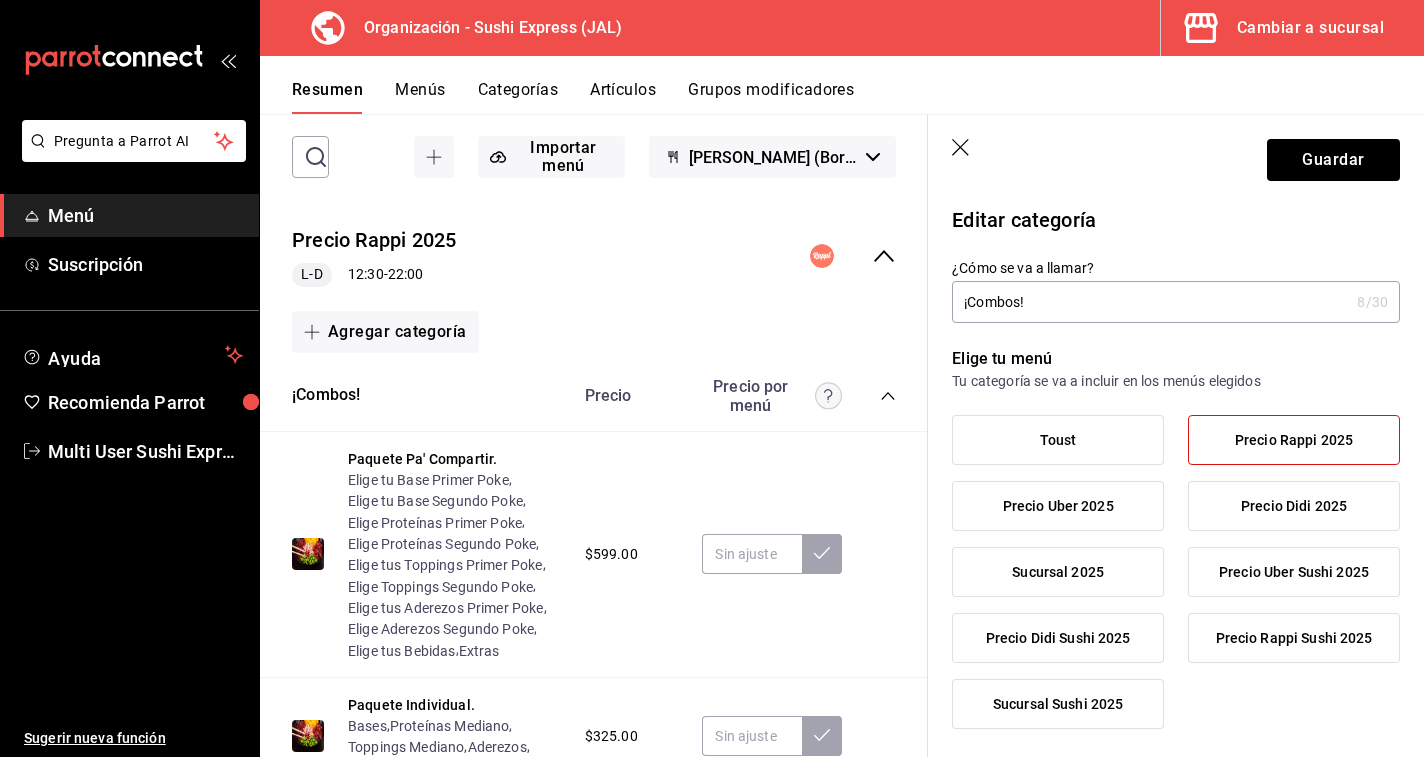 click on "Guardar" at bounding box center [1176, 156] 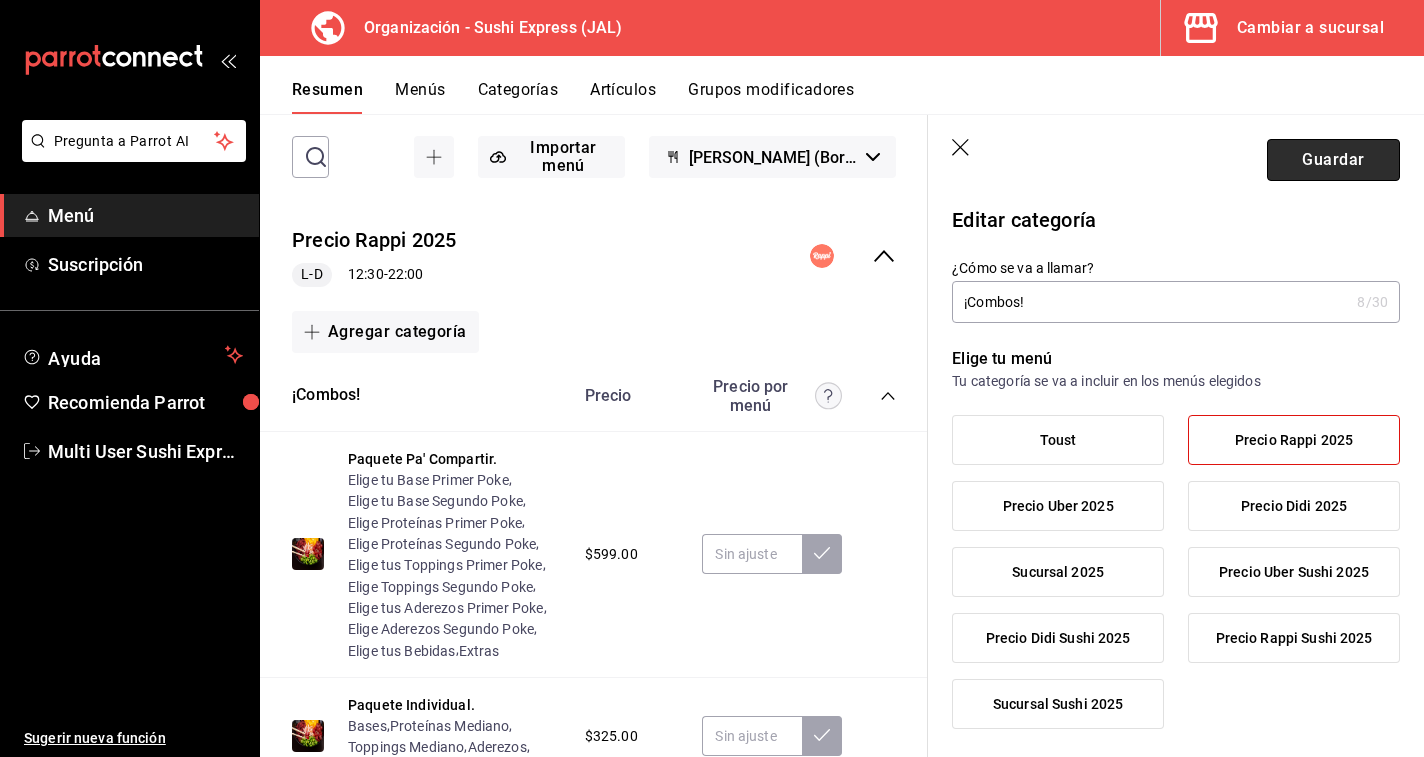 click on "Guardar" at bounding box center (1333, 160) 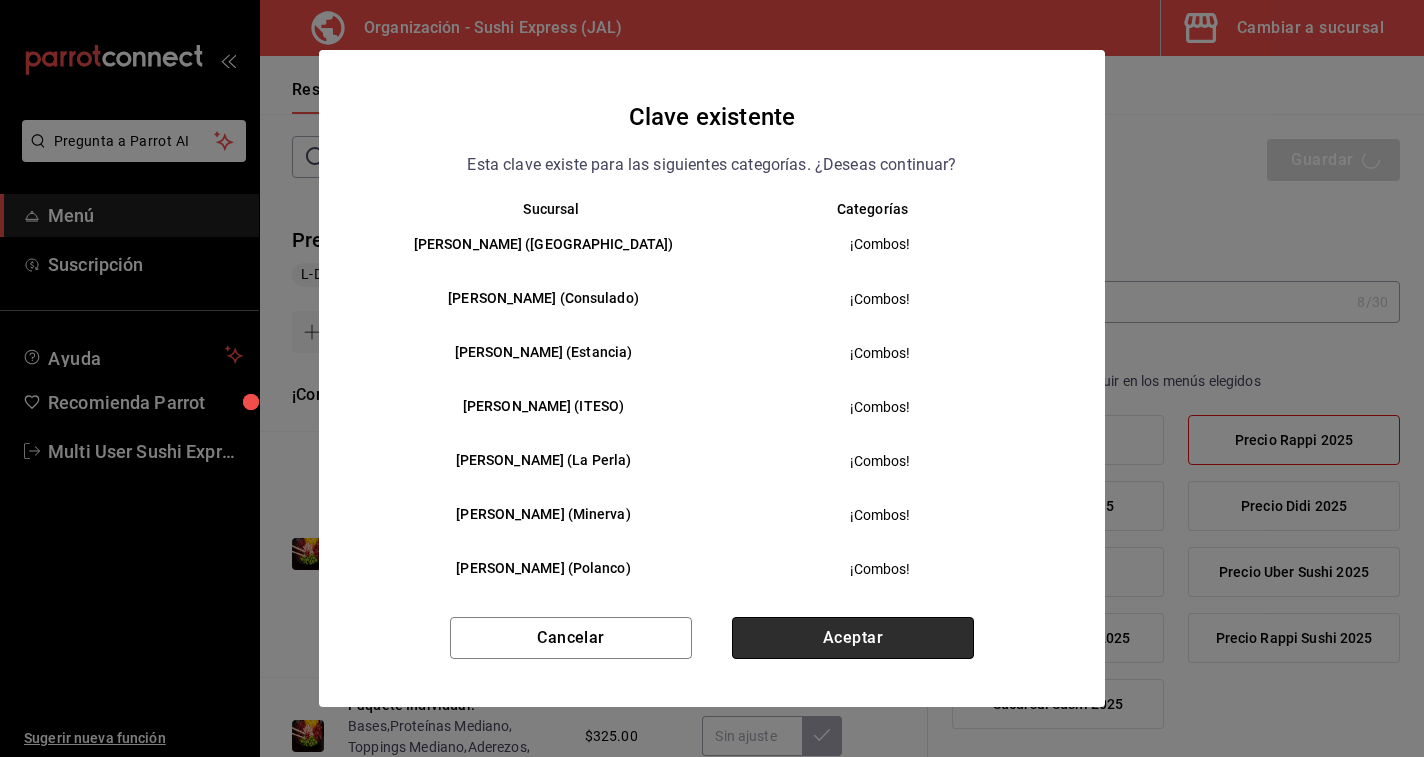 click on "Aceptar" at bounding box center [853, 638] 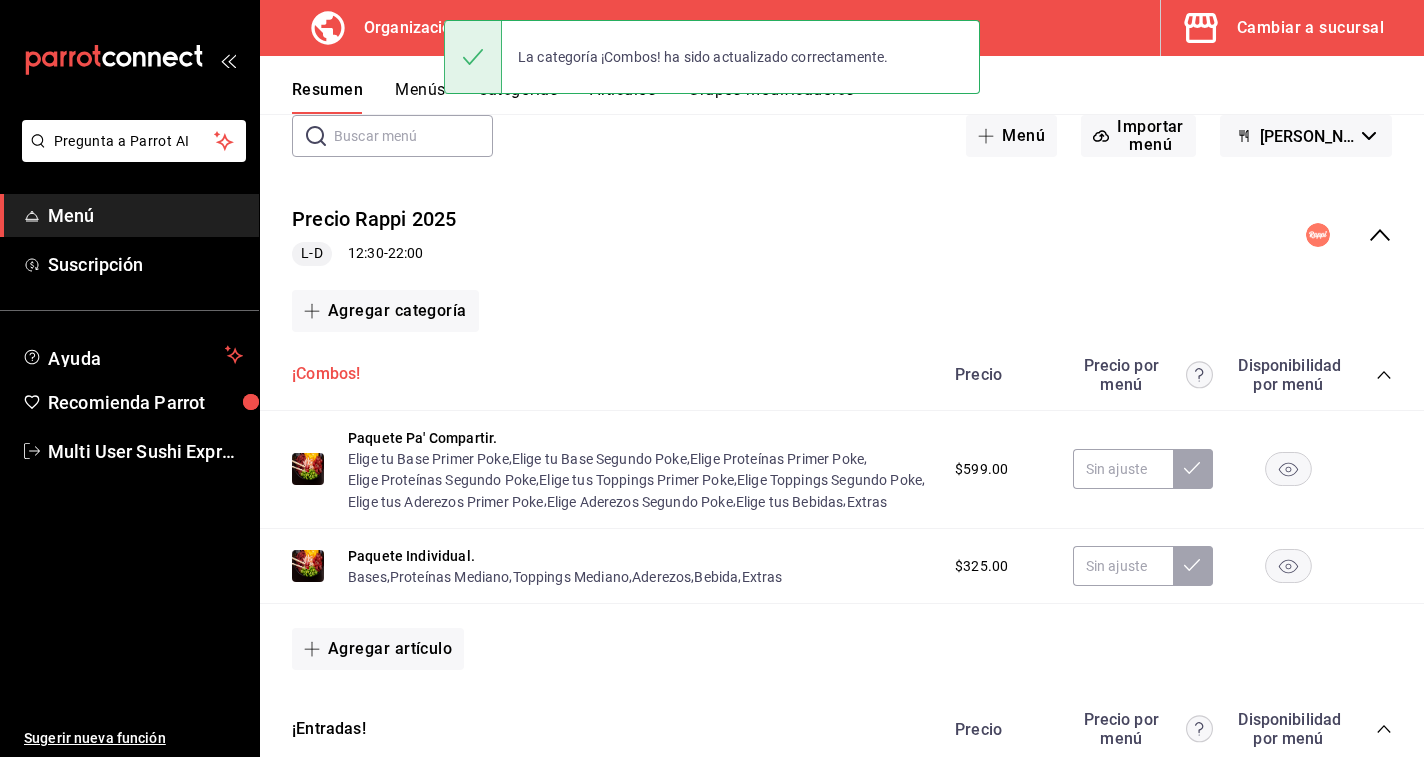 click on "¡Combos!" at bounding box center [326, 374] 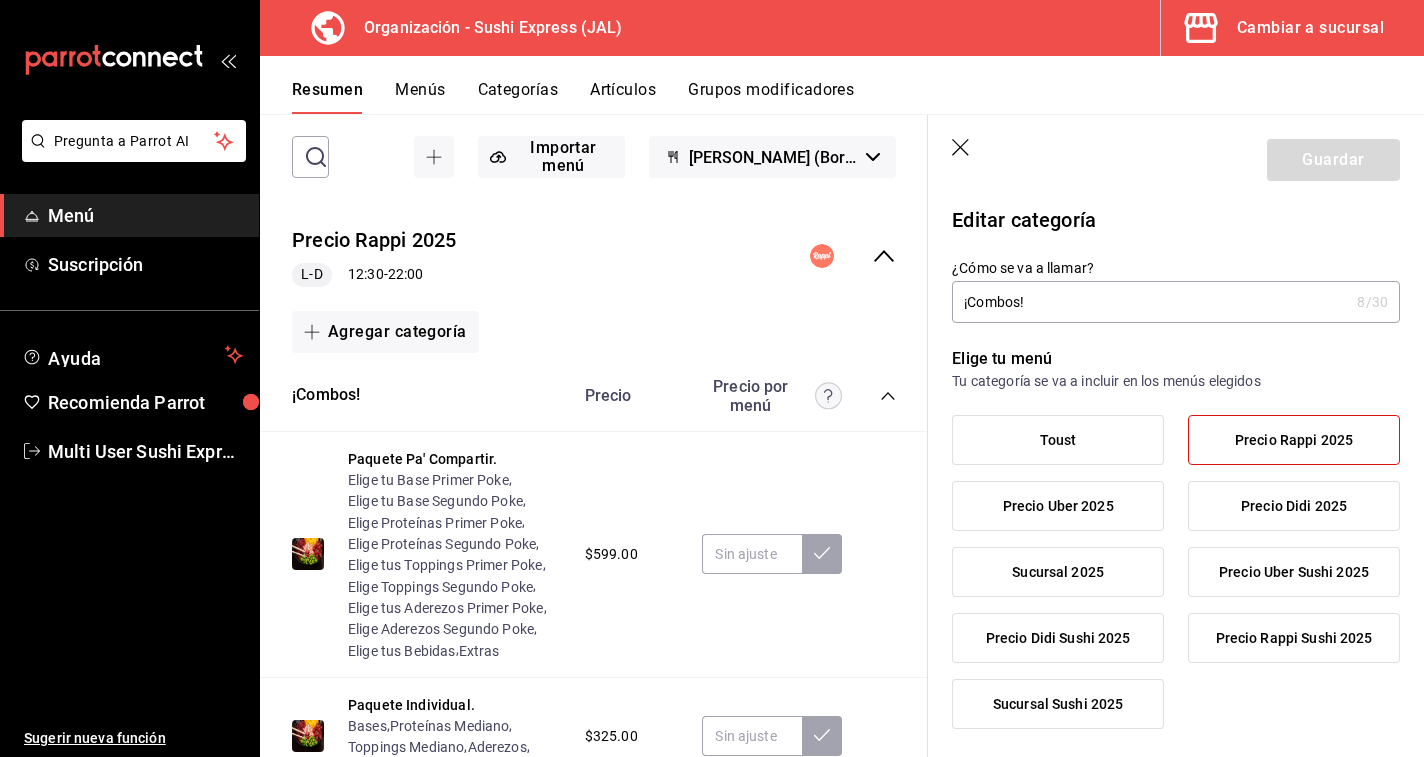 click on "Precio Uber 2025" at bounding box center [1058, 506] 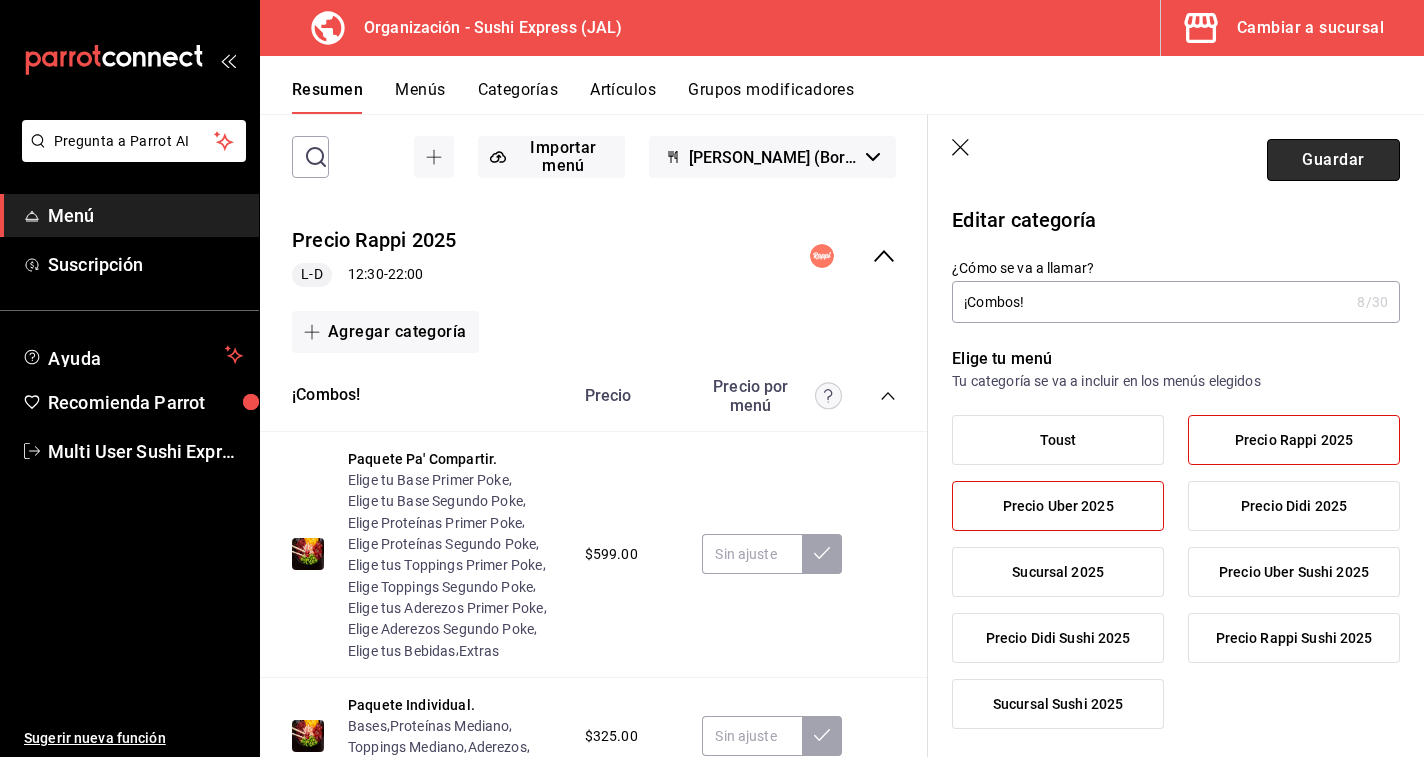 click on "Guardar" at bounding box center [1333, 160] 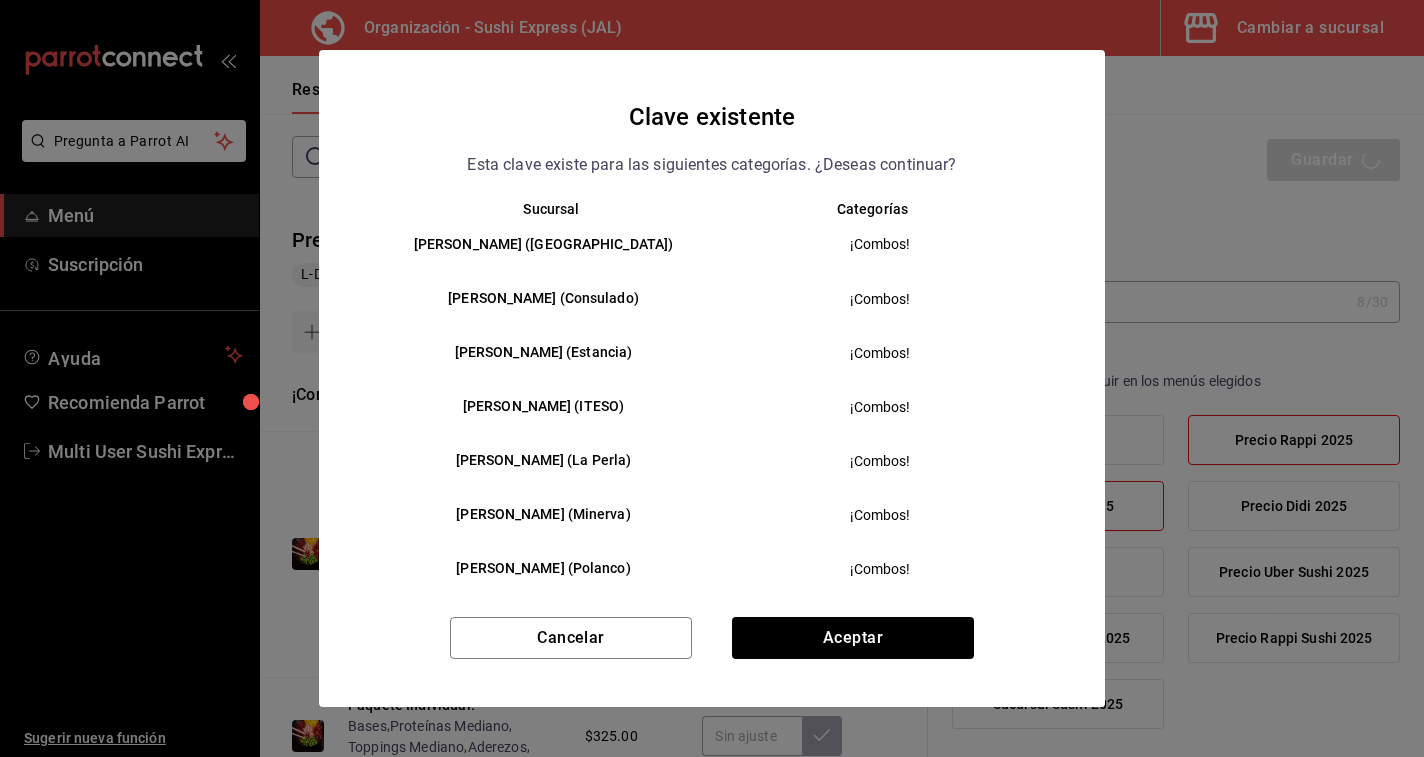 click on "¡Combos!" at bounding box center (888, 623) 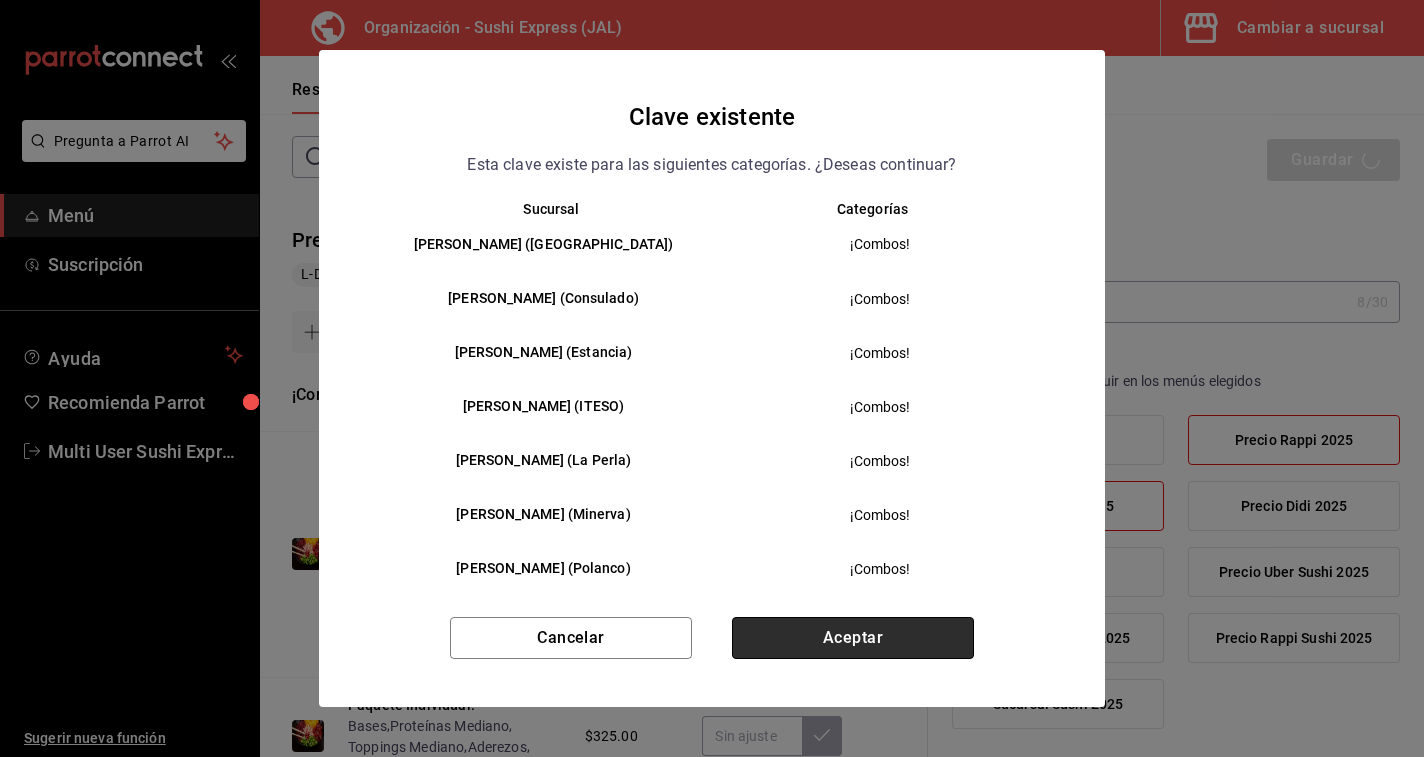 click on "Aceptar" at bounding box center (853, 638) 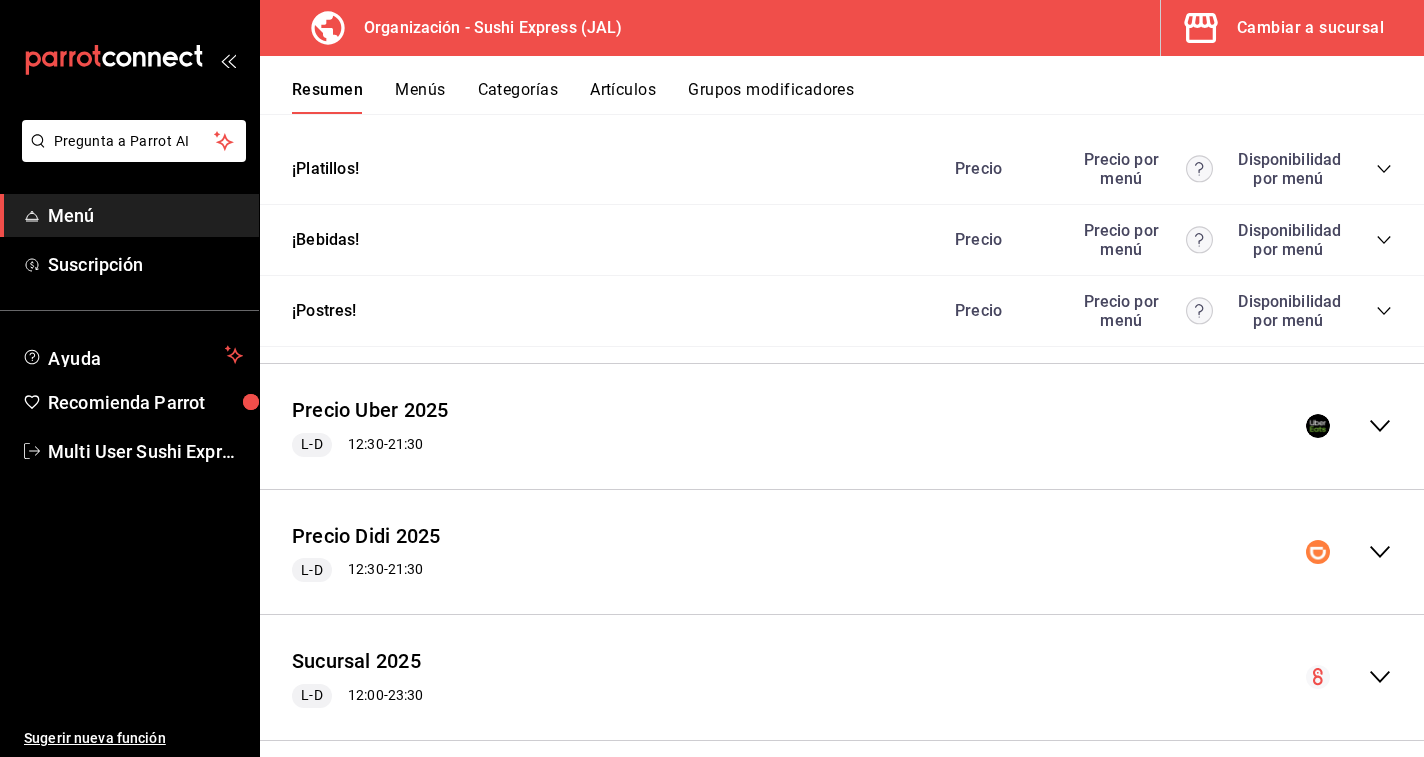 scroll, scrollTop: 1176, scrollLeft: 0, axis: vertical 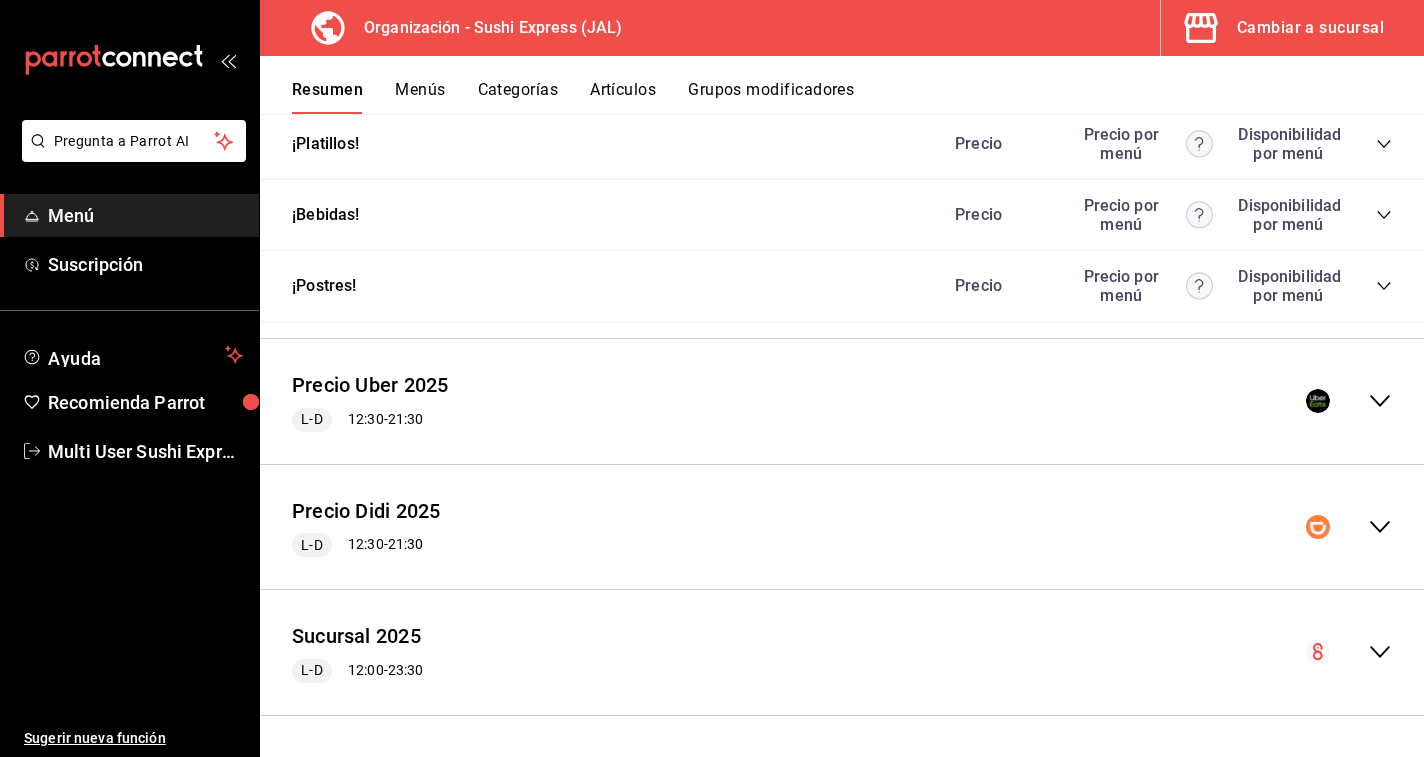 click on "Precio Uber 2025 L-D 12:30  -  21:30" at bounding box center (842, 401) 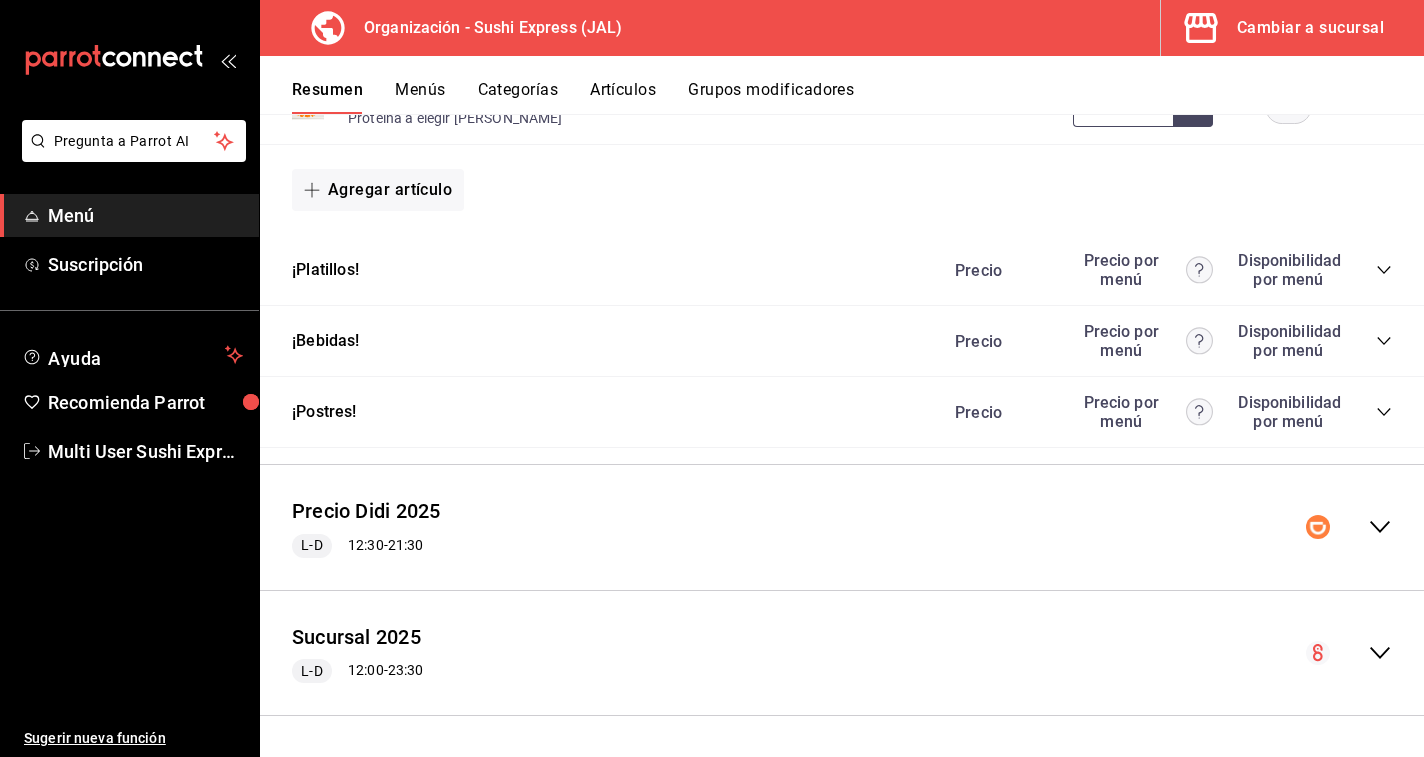 scroll, scrollTop: 2204, scrollLeft: 0, axis: vertical 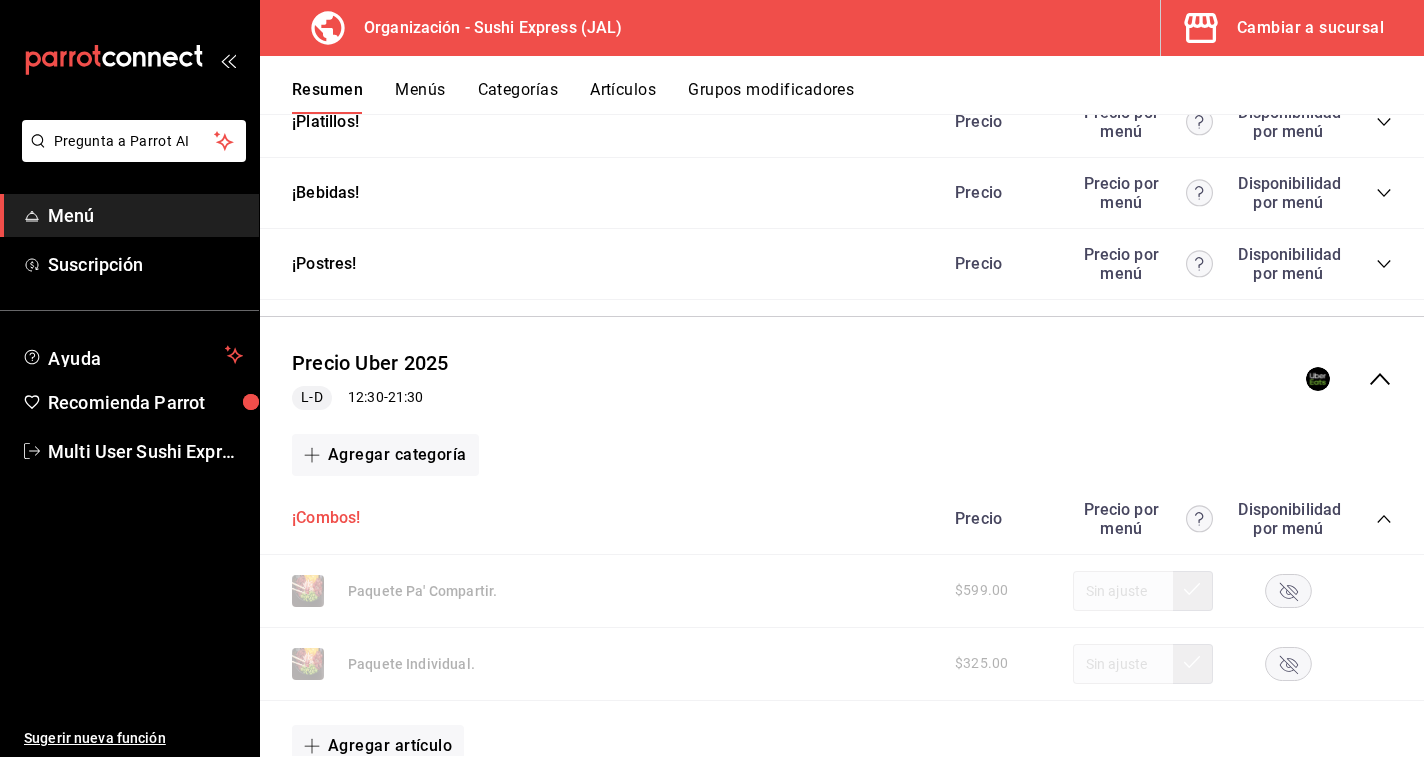 click on "¡Combos!" at bounding box center (326, 518) 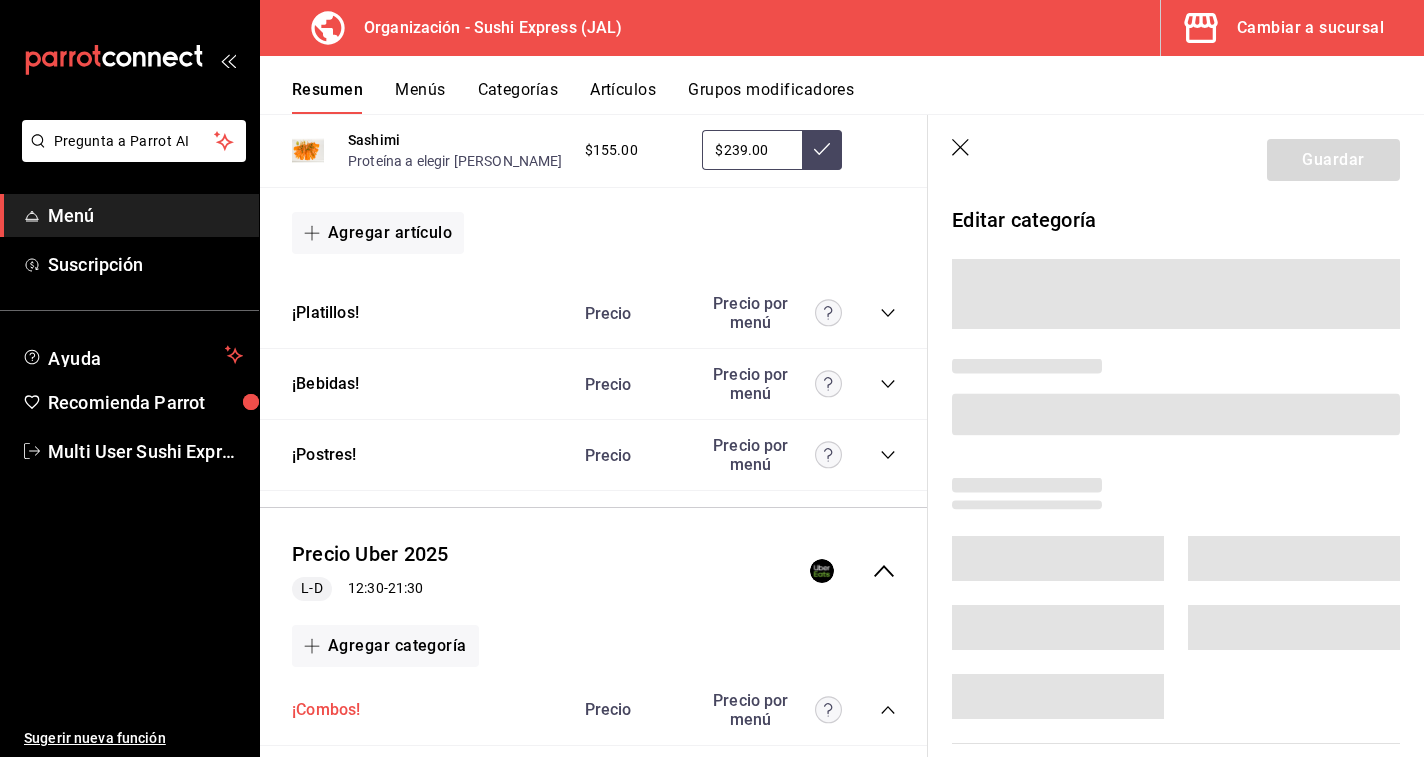 scroll, scrollTop: 1155, scrollLeft: 0, axis: vertical 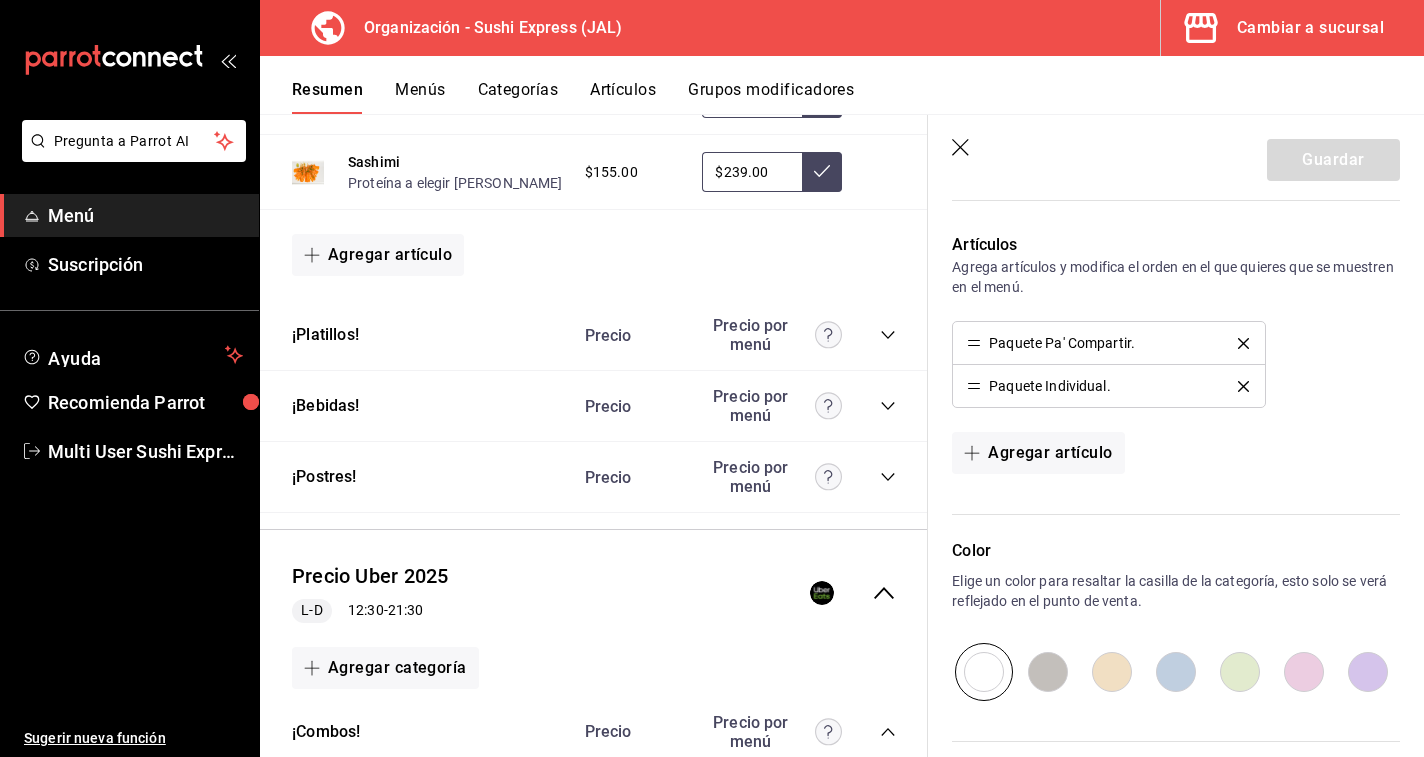 click 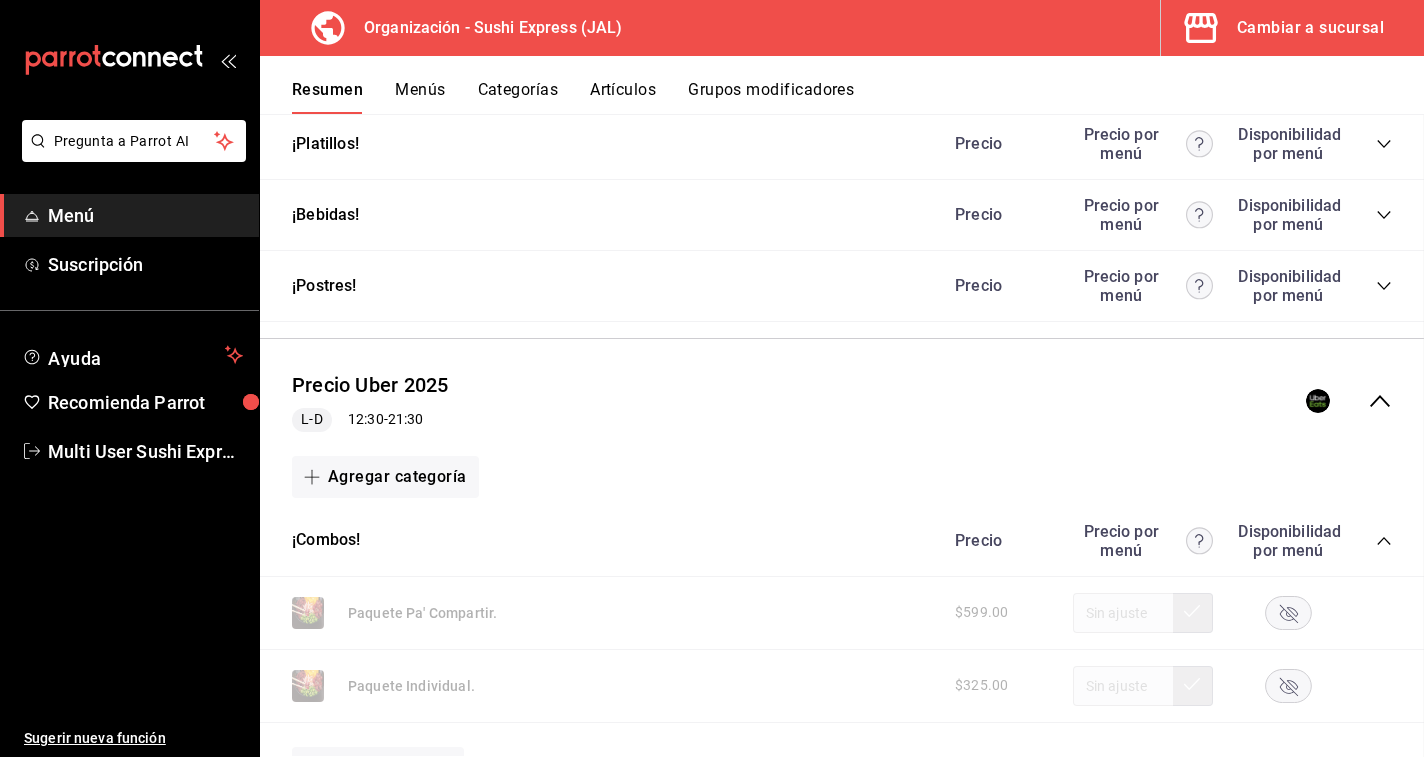 scroll, scrollTop: 1852, scrollLeft: 0, axis: vertical 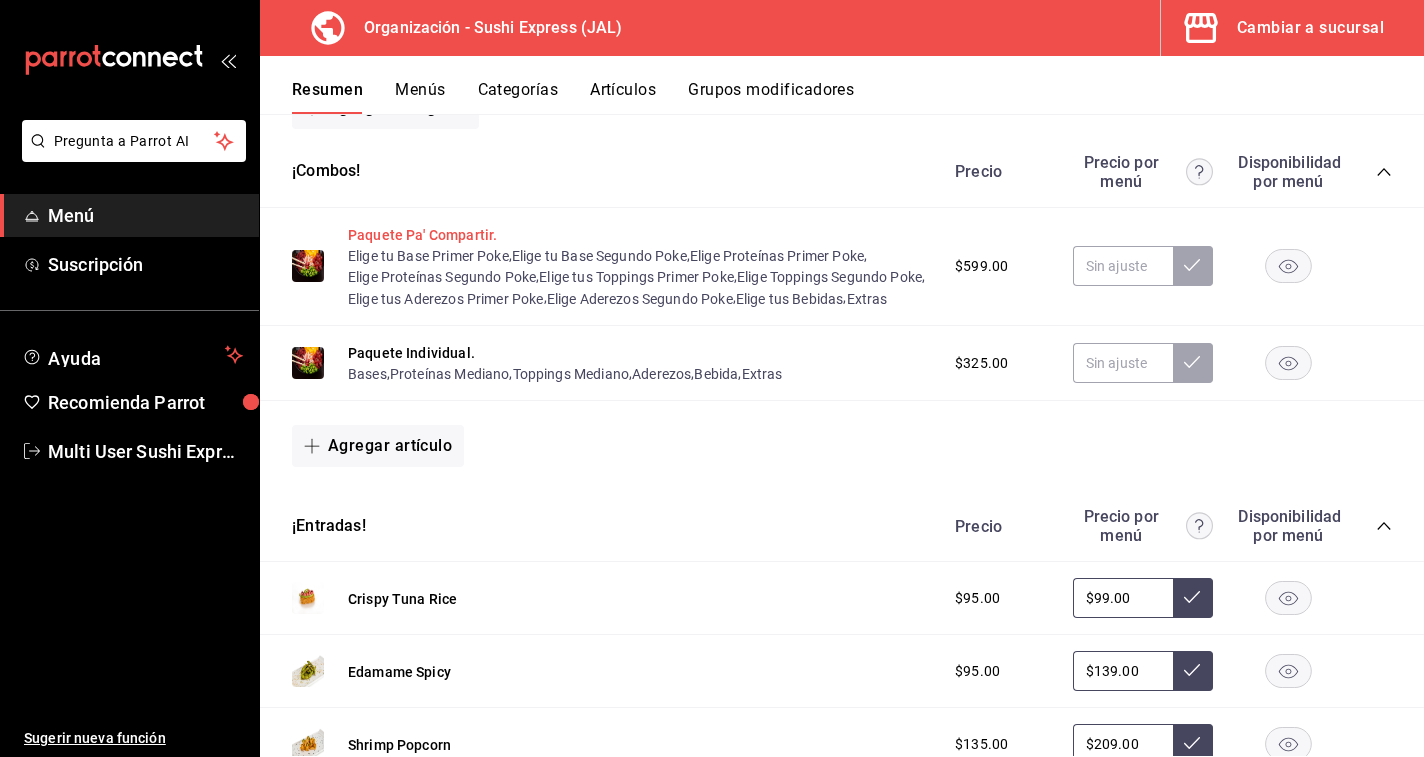 click on "Paquete Pa' Compartir." at bounding box center [422, 235] 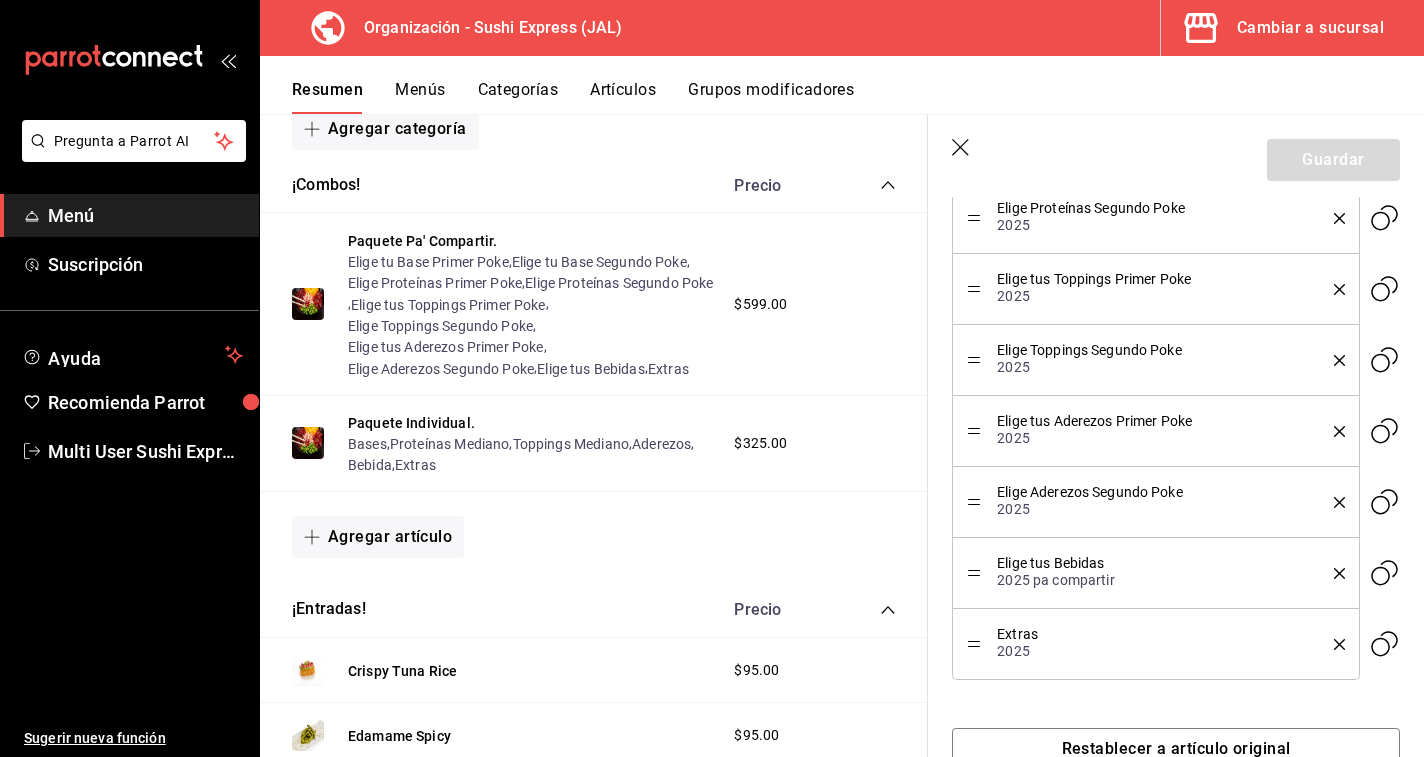 scroll, scrollTop: 1052, scrollLeft: 0, axis: vertical 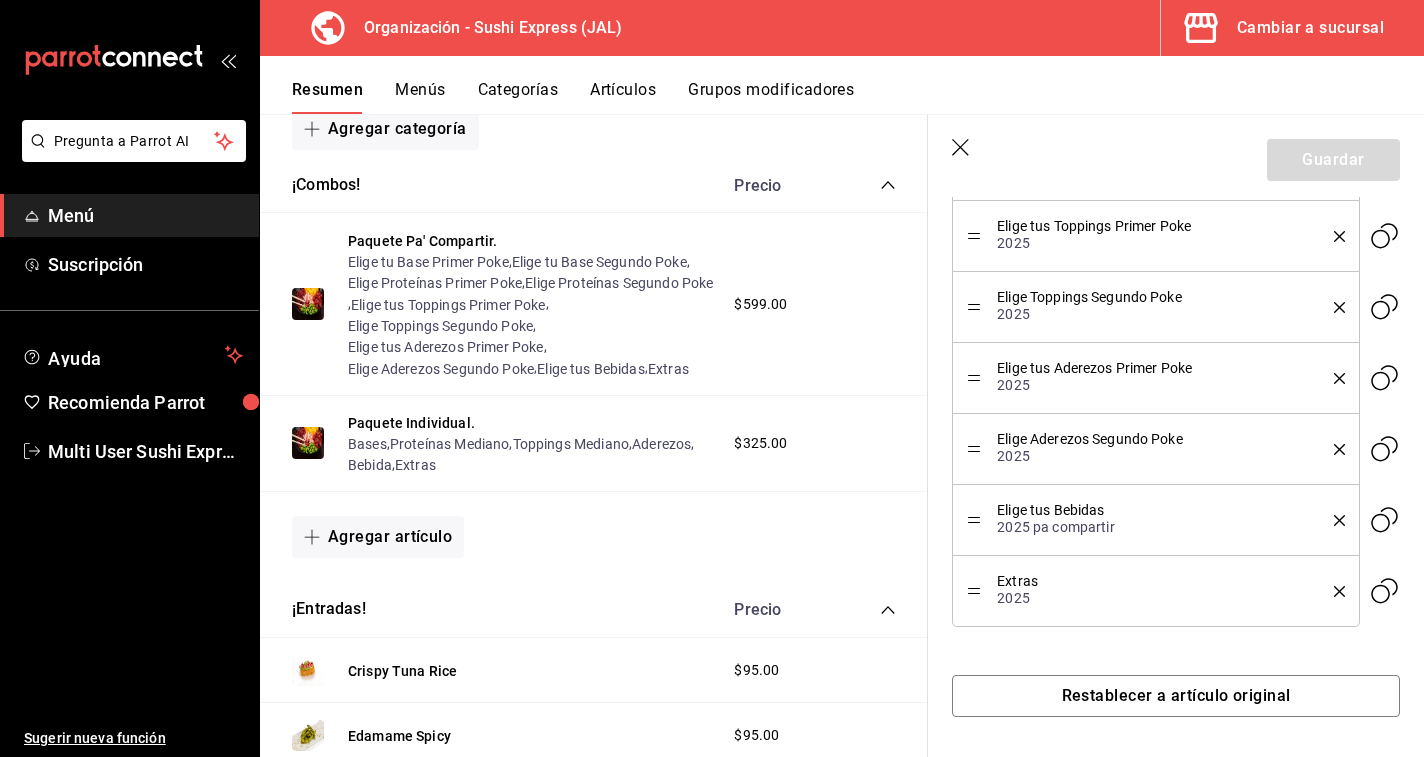 click 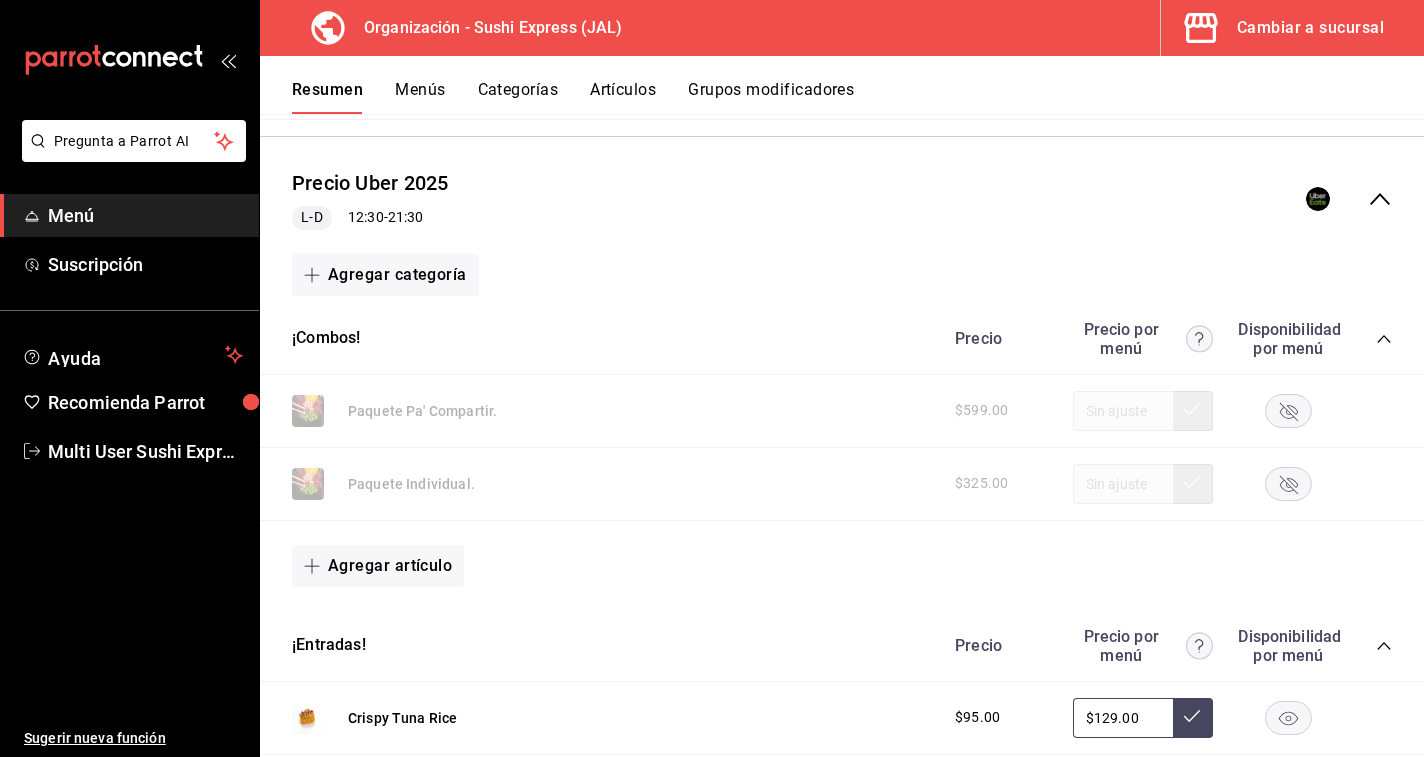 scroll, scrollTop: 1383, scrollLeft: 0, axis: vertical 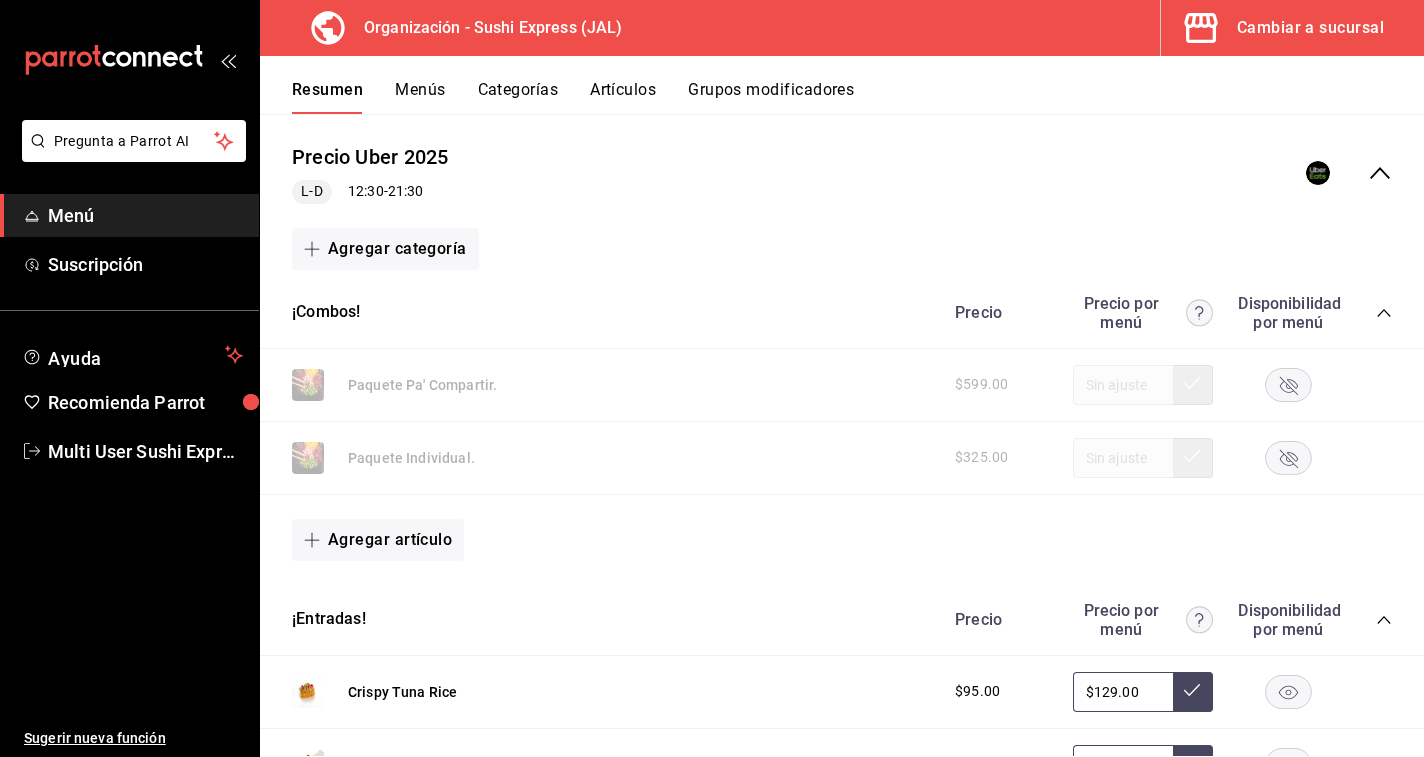 click 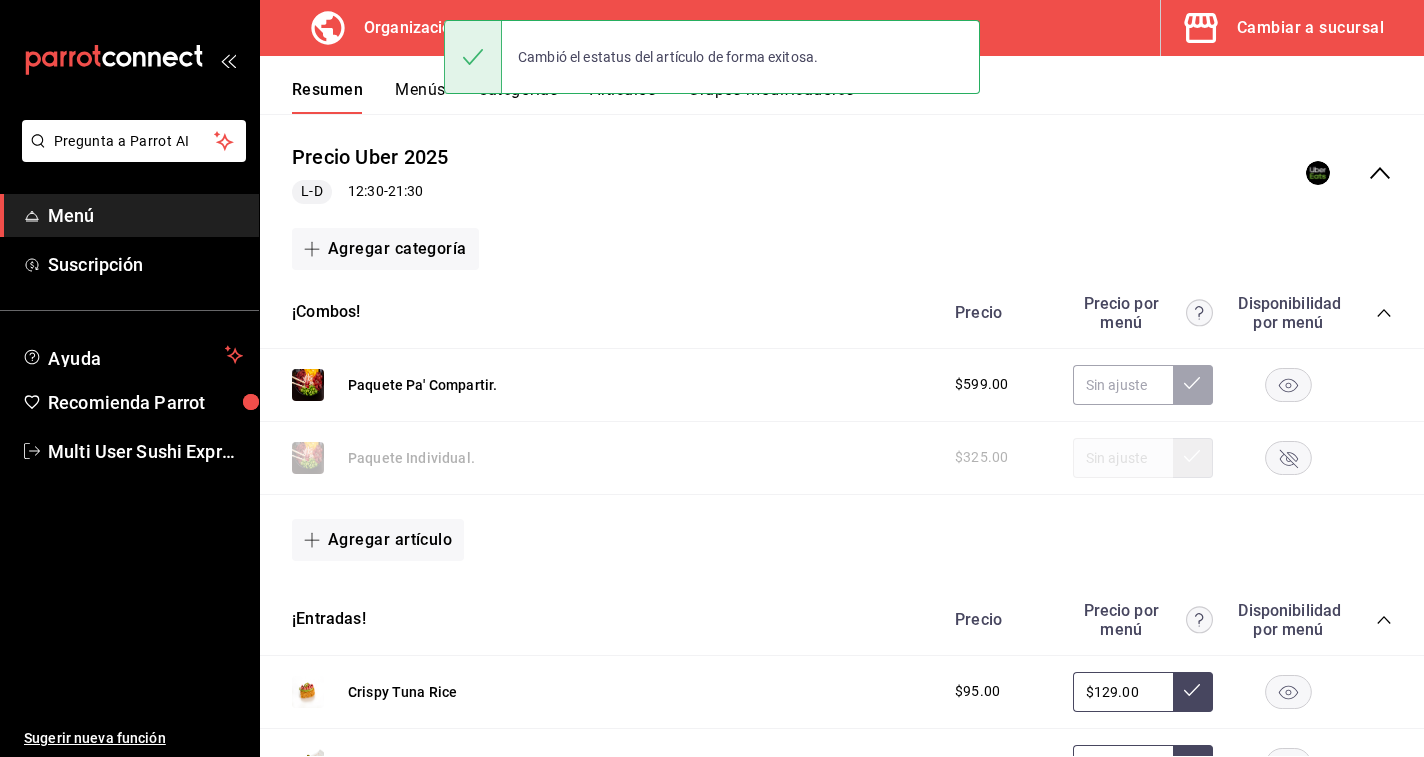 click 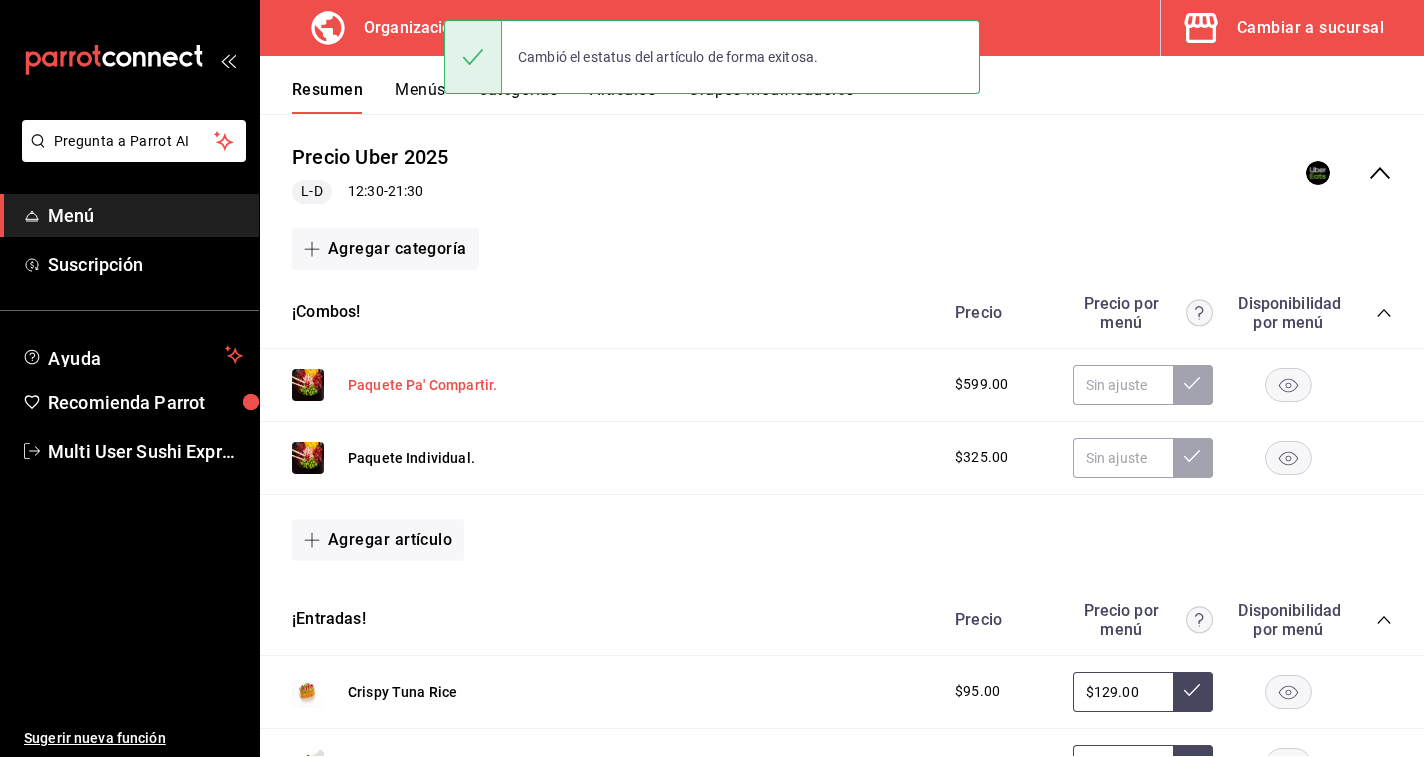 click on "Paquete Pa' Compartir." at bounding box center [422, 385] 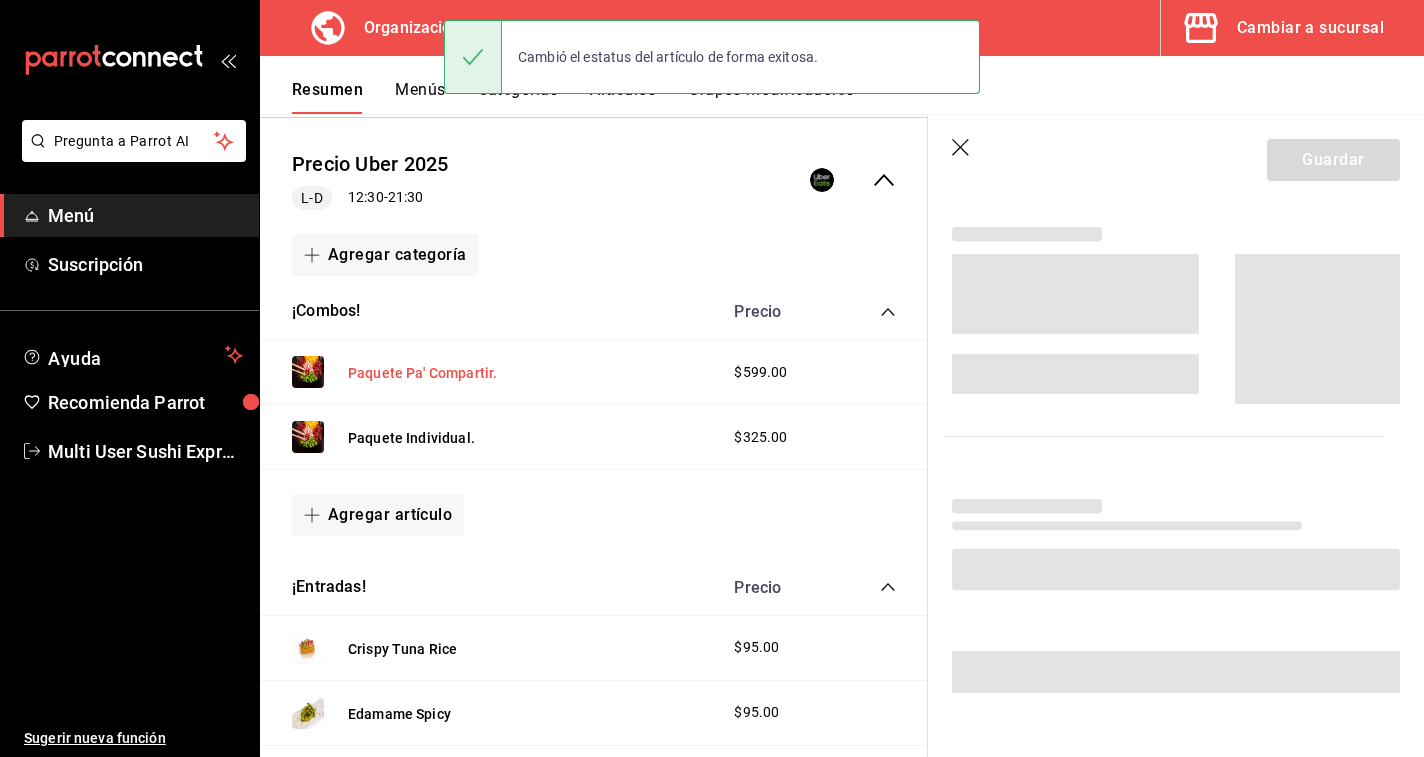 scroll, scrollTop: 441, scrollLeft: 0, axis: vertical 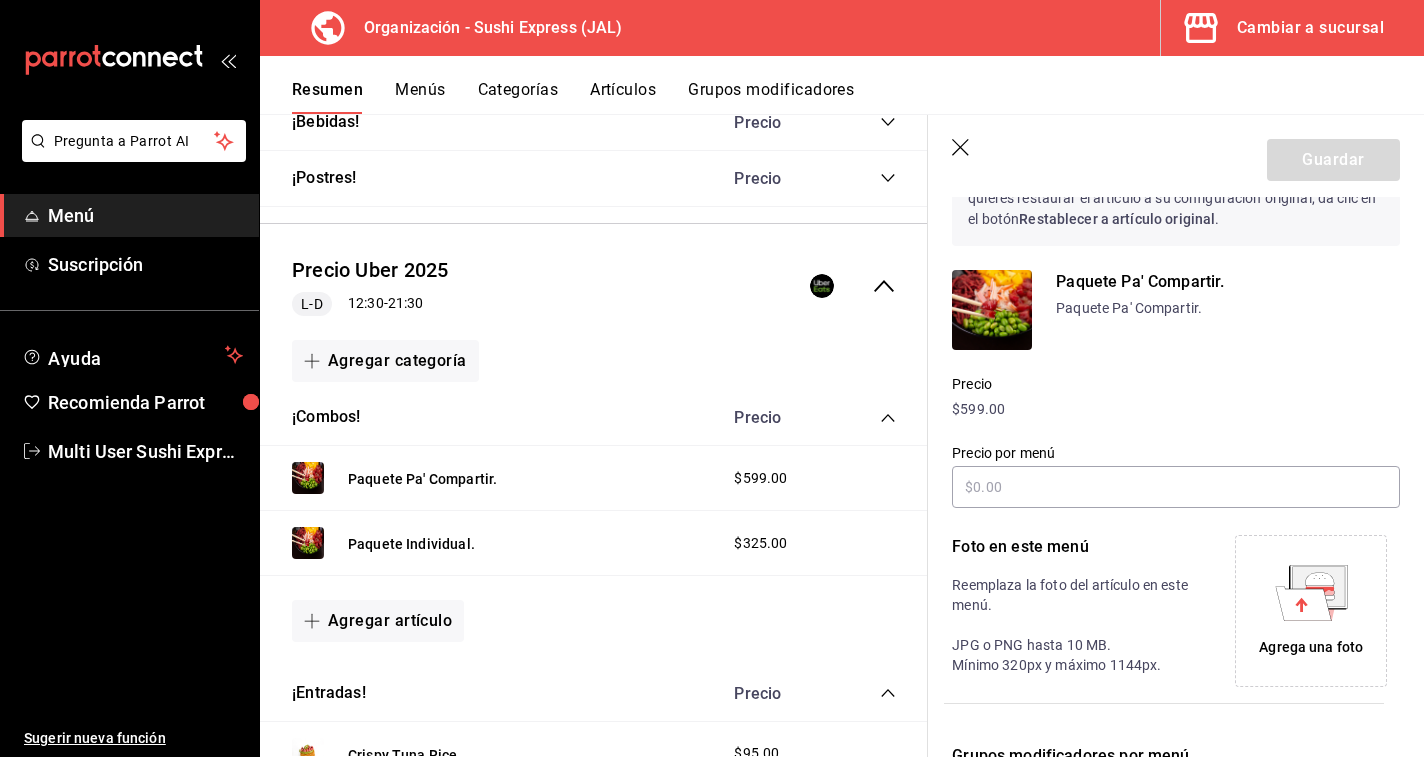 click on "Paquete Pa' Compartir." at bounding box center (1228, 282) 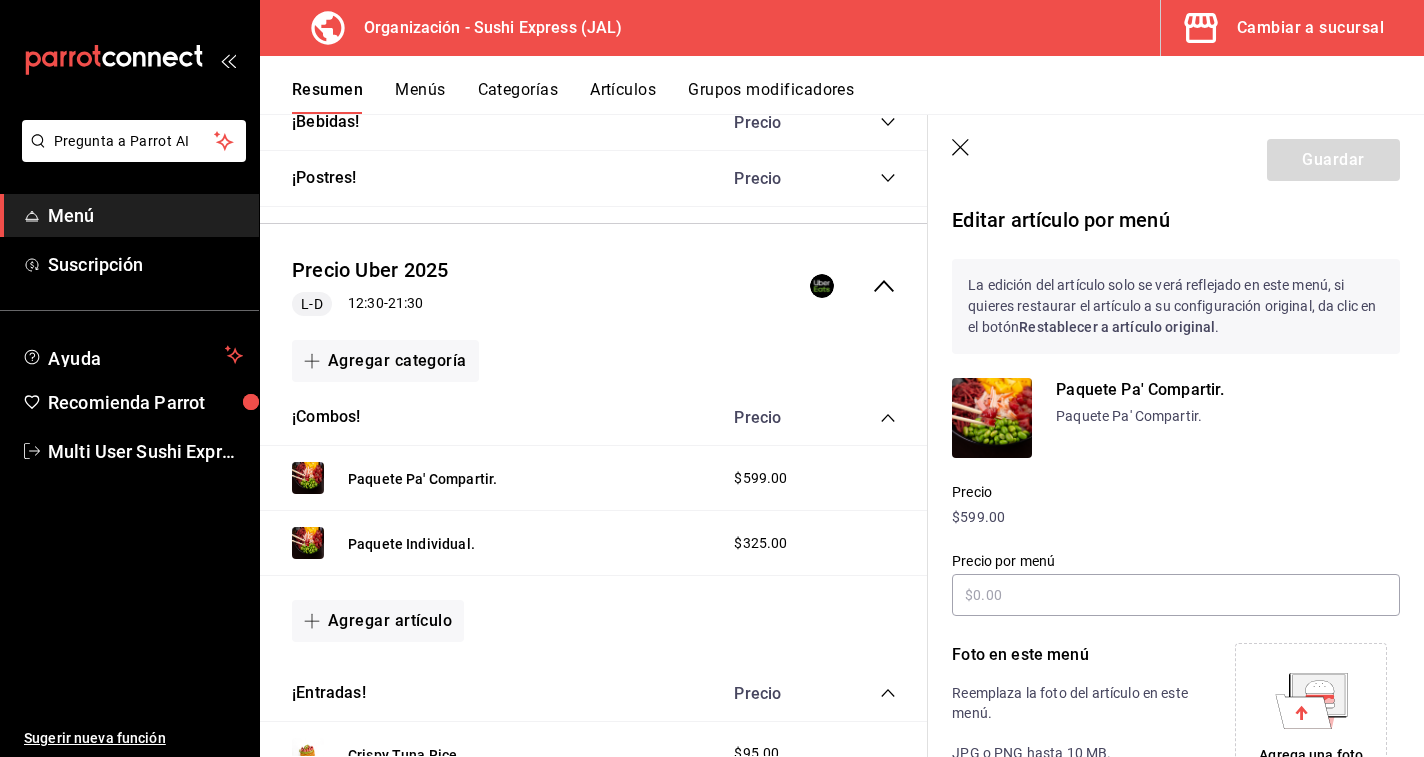 scroll, scrollTop: 327, scrollLeft: 0, axis: vertical 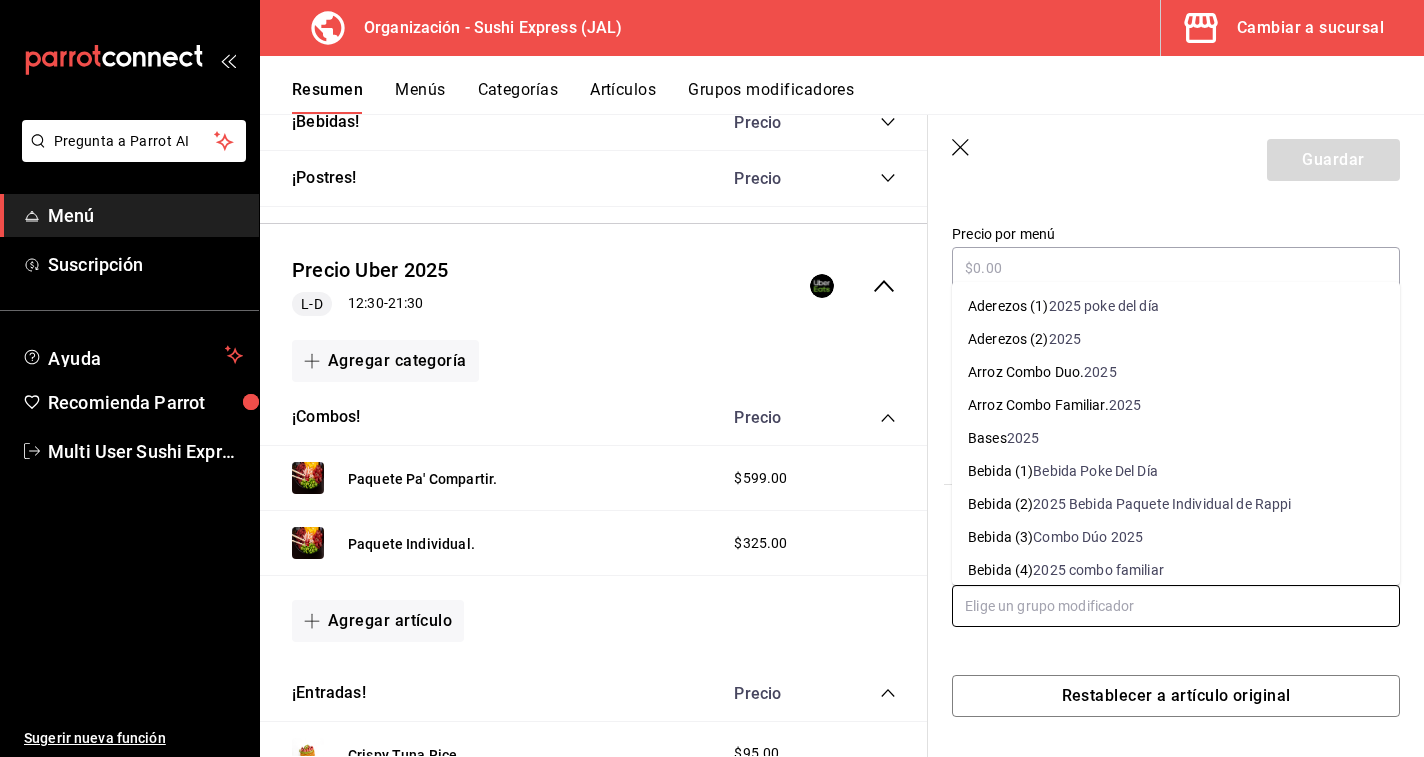 click at bounding box center [1176, 606] 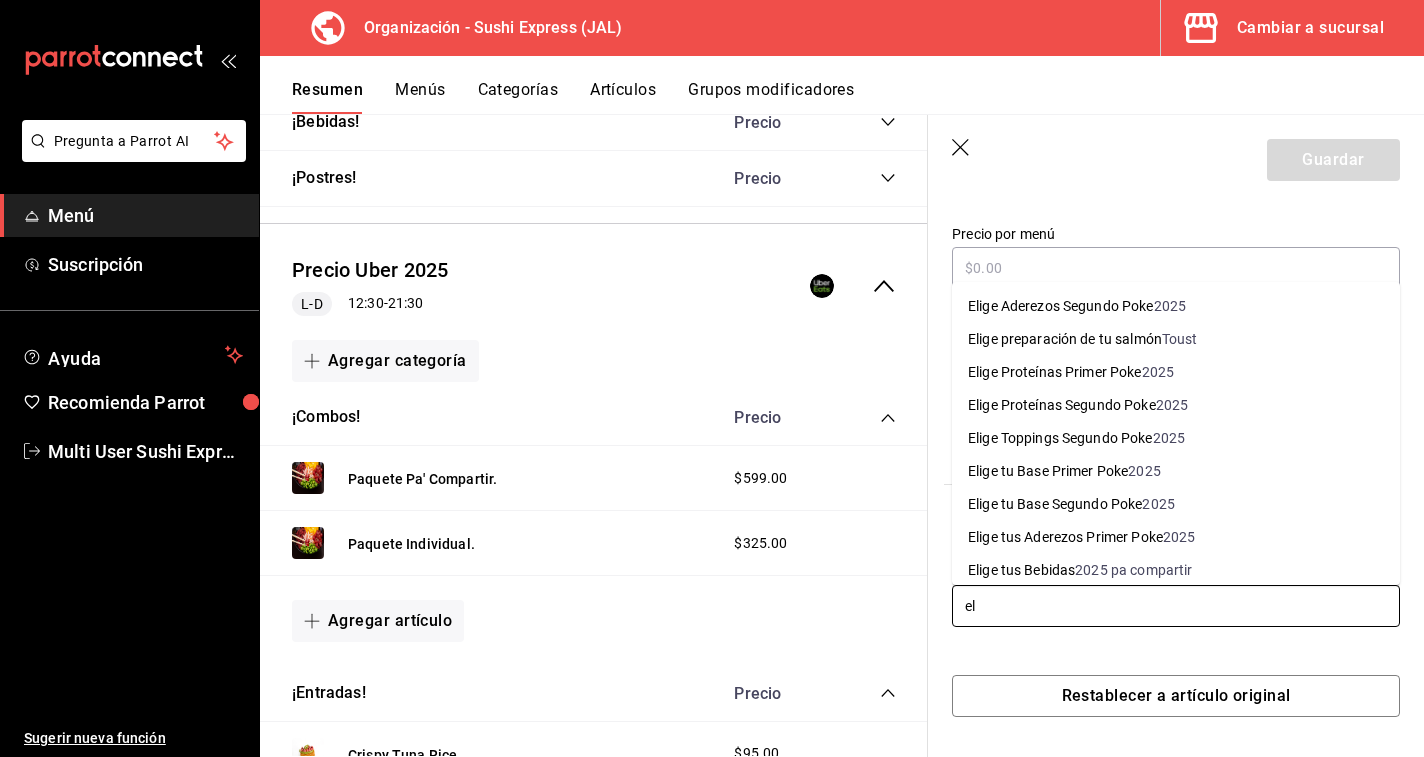 type on "e" 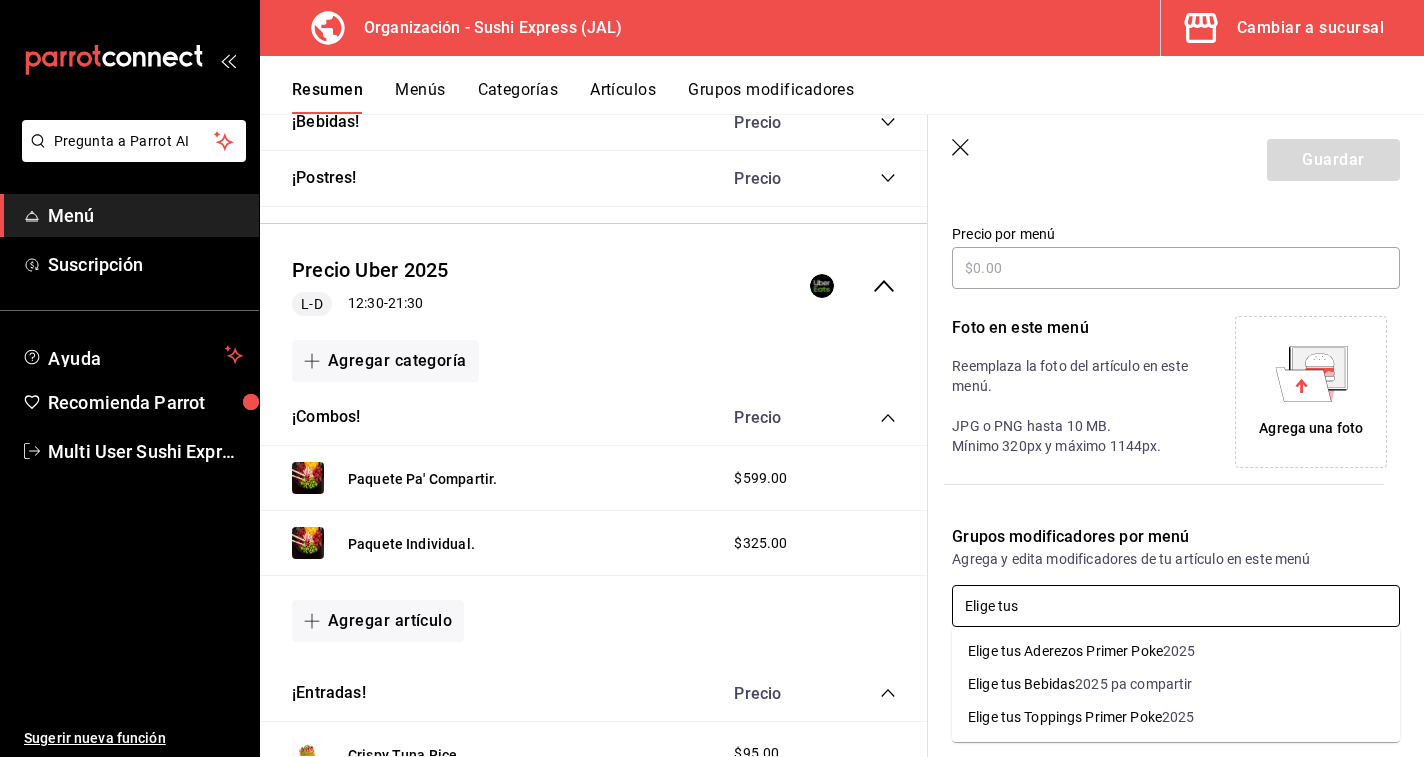 type on "Elige tus" 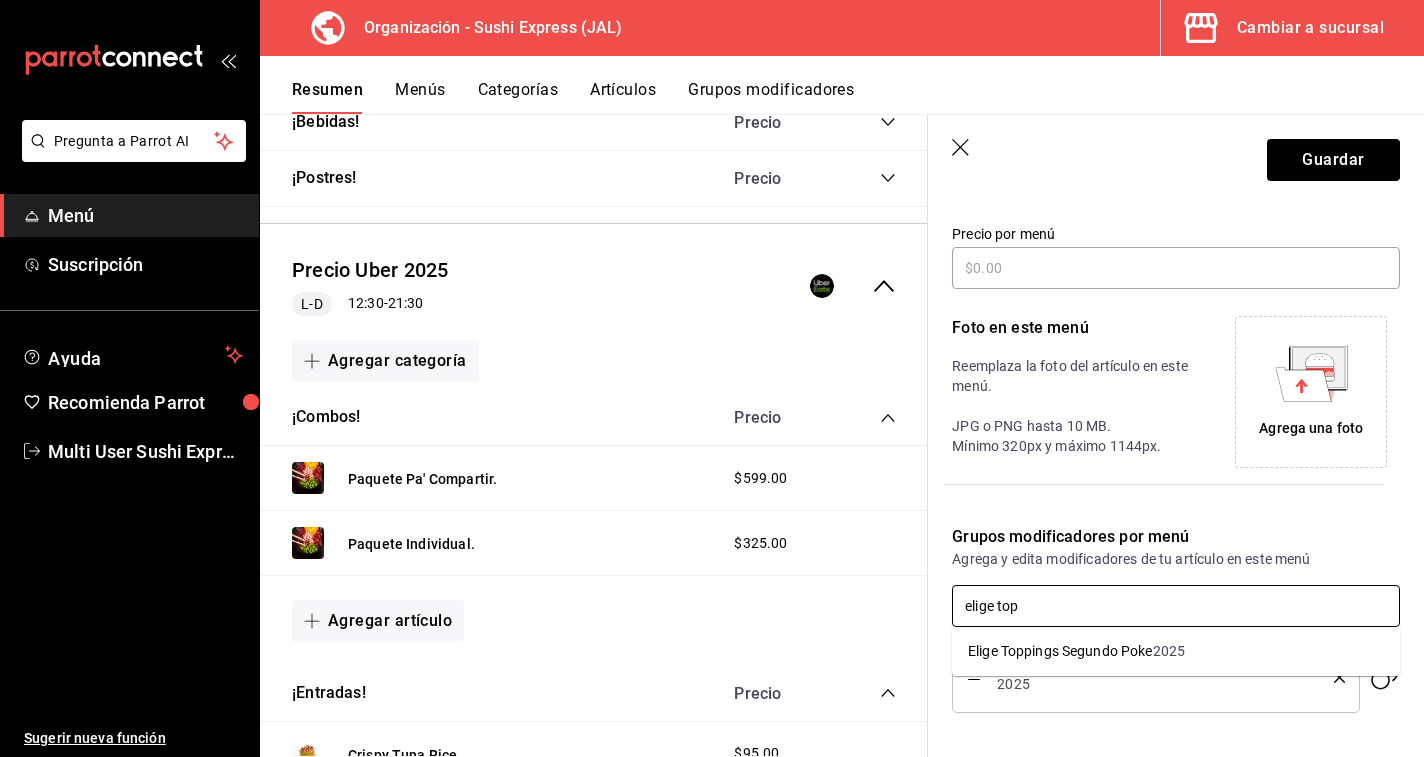 type on "elige topp" 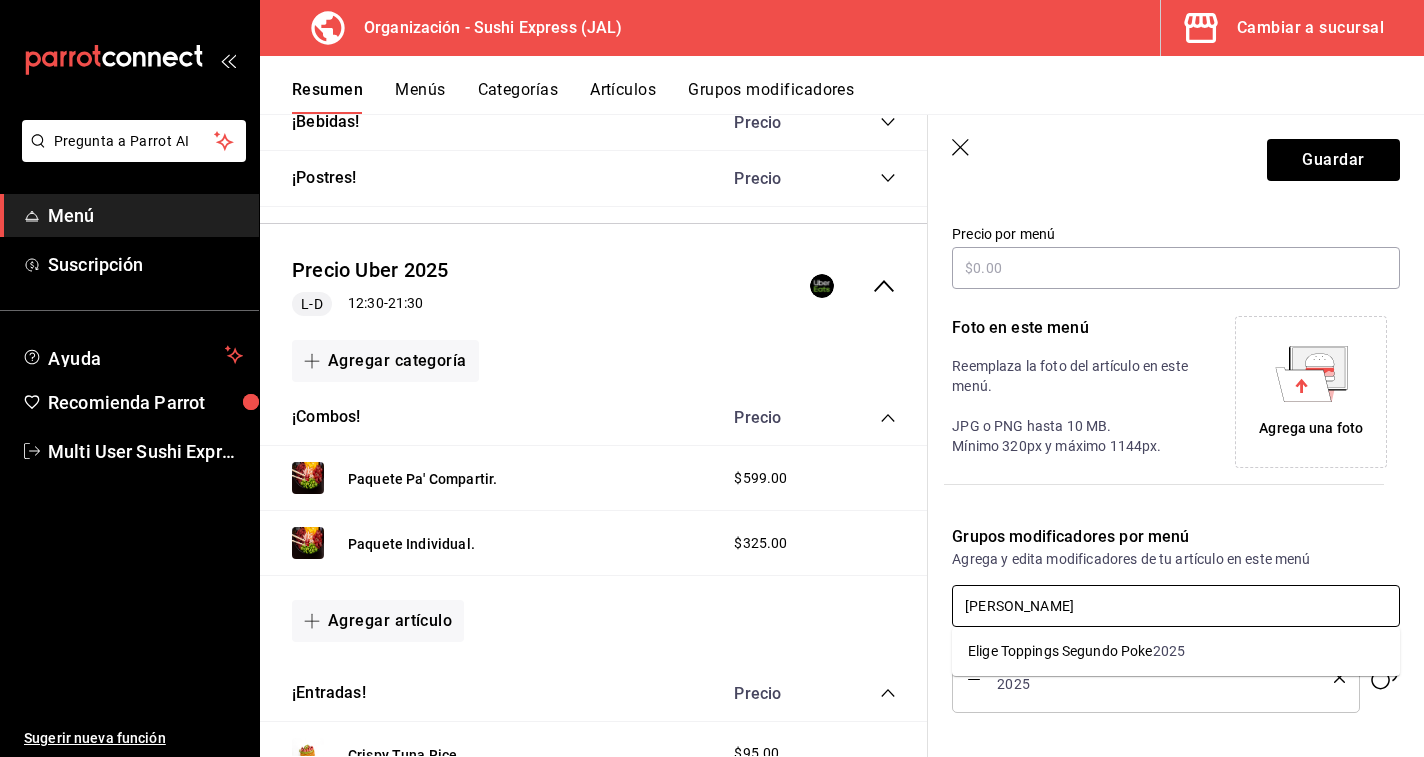 click on "Elige Toppings Segundo Poke" at bounding box center [1060, 651] 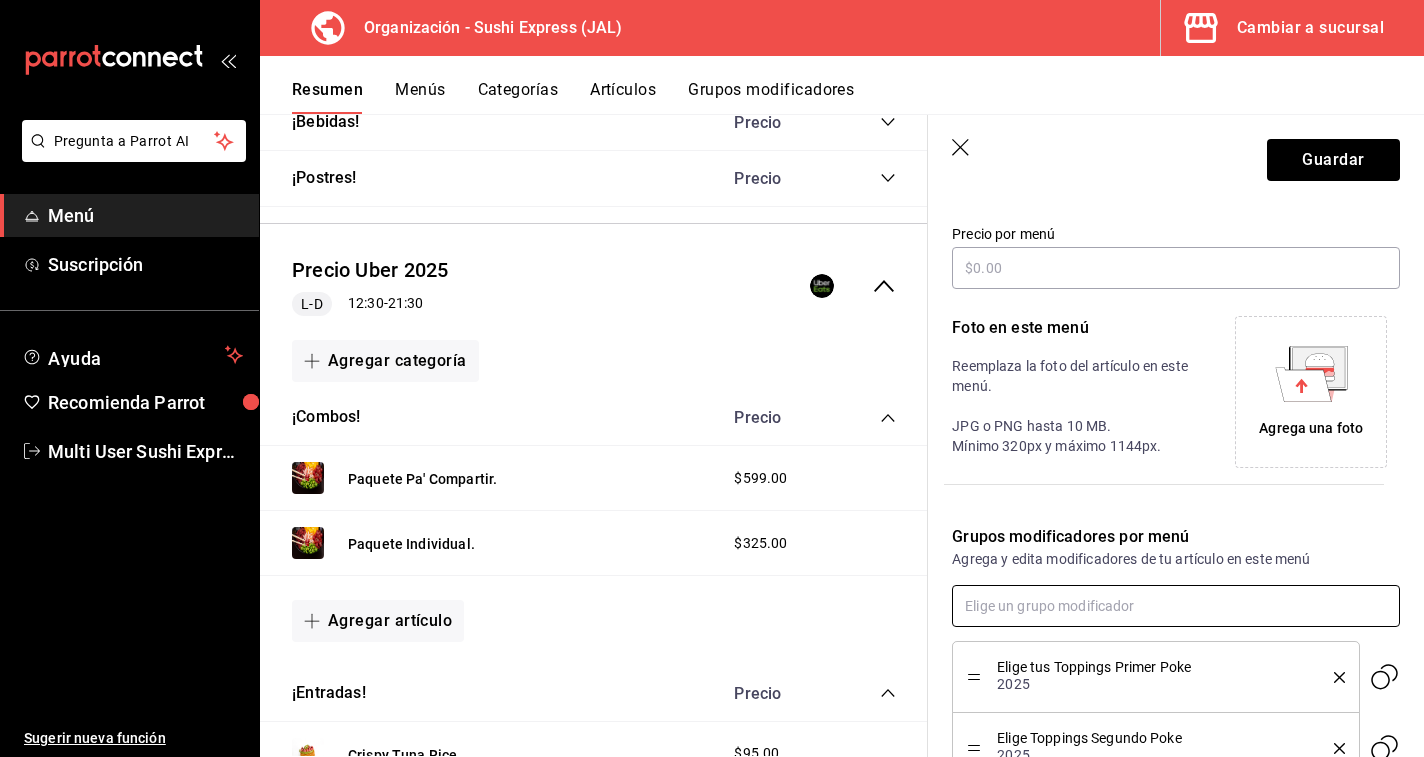 click at bounding box center (1176, 606) 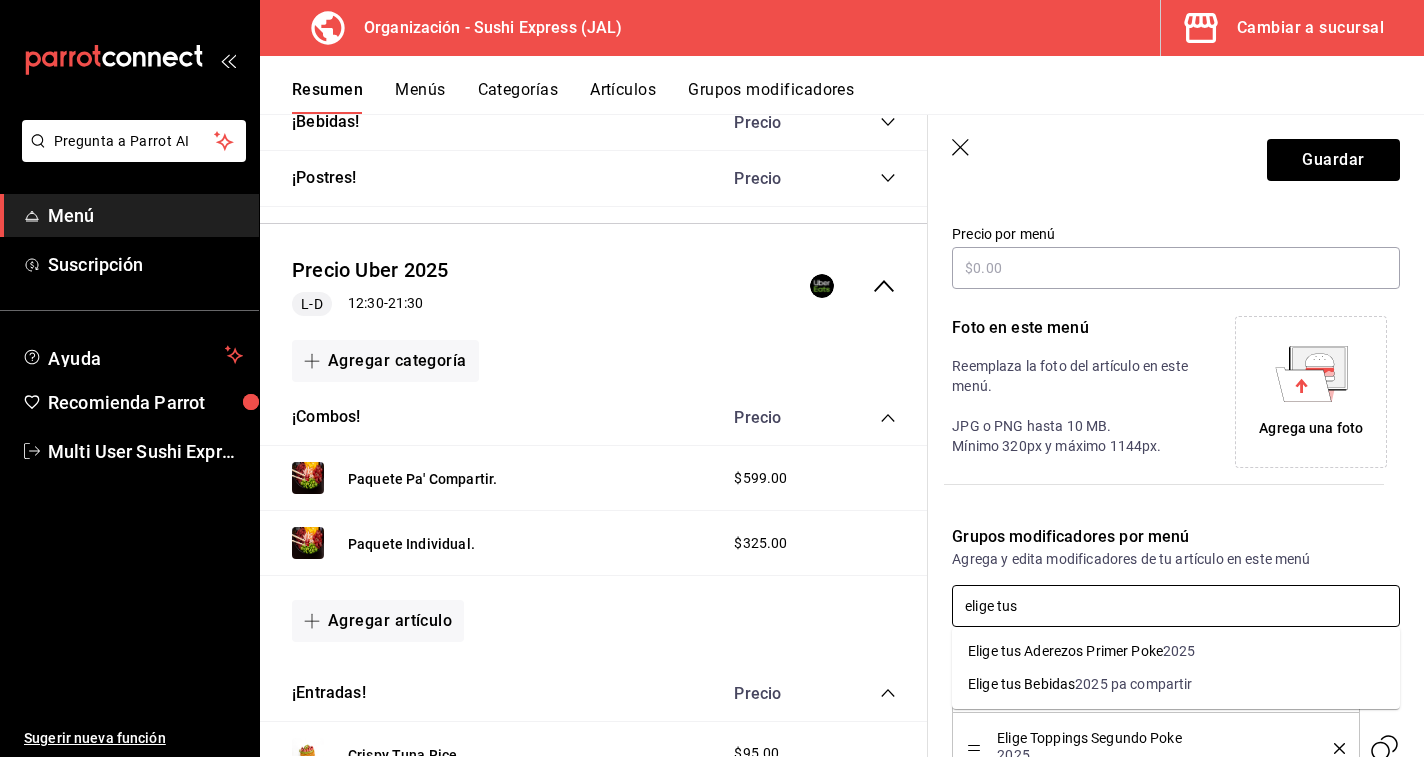 type on "elige tus" 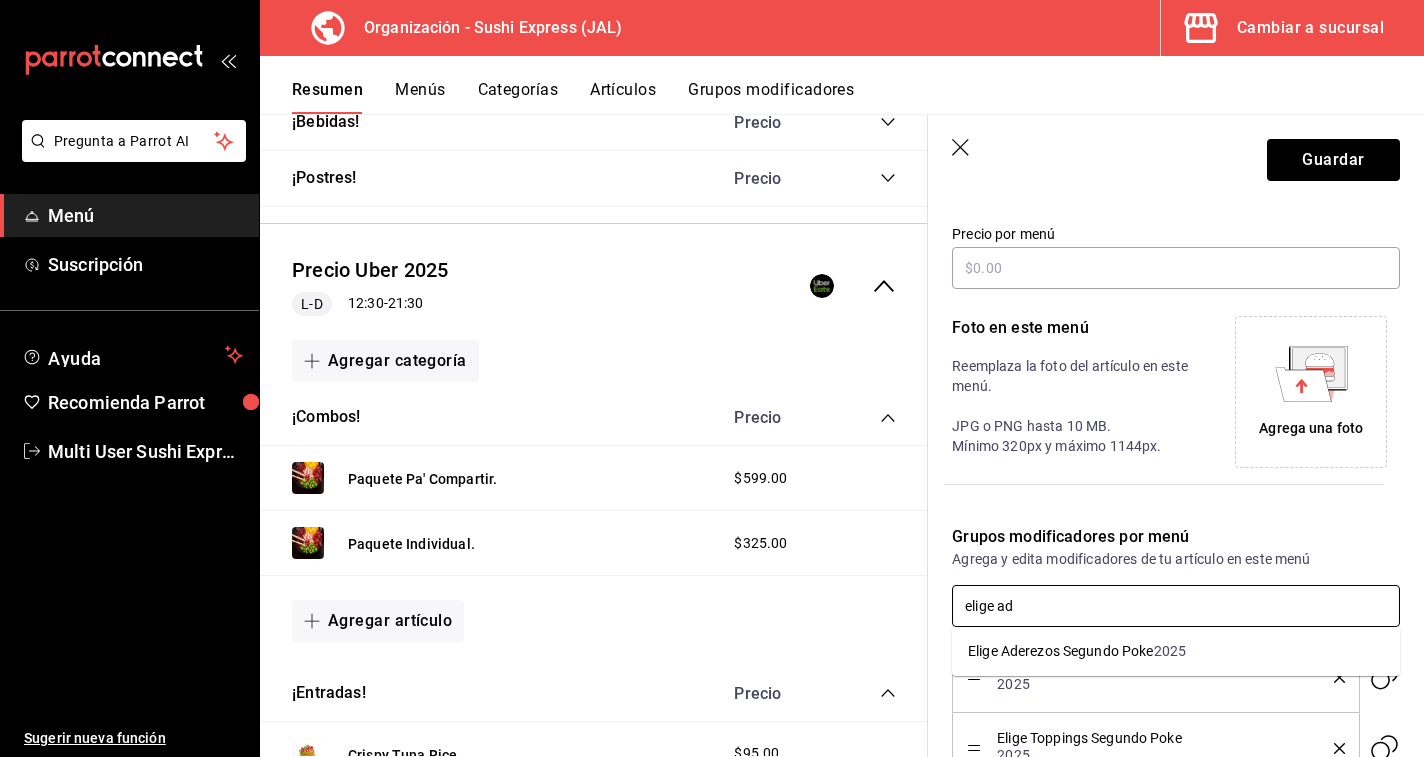 type on "elige ade" 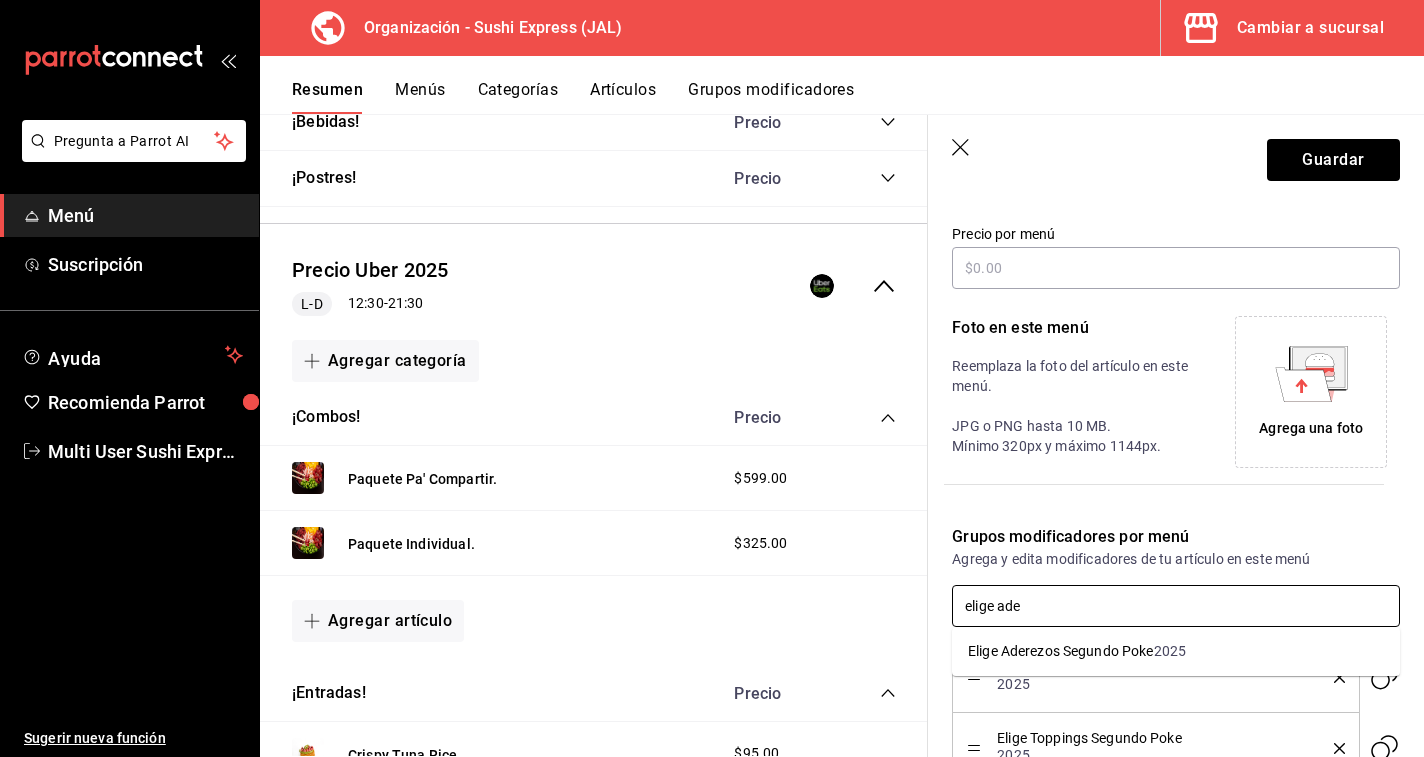 click on "Elige Aderezos Segundo Poke 2025" at bounding box center [1176, 651] 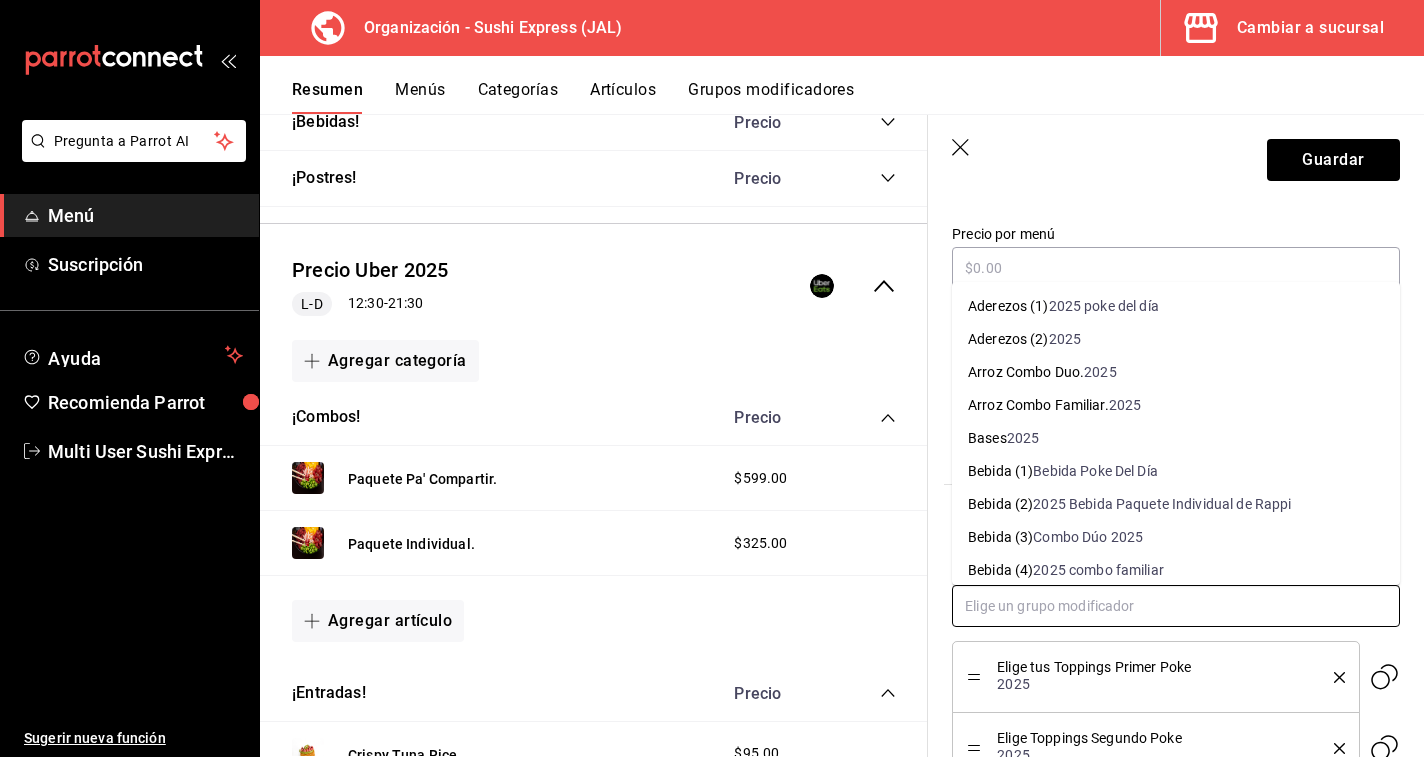 click at bounding box center [1176, 606] 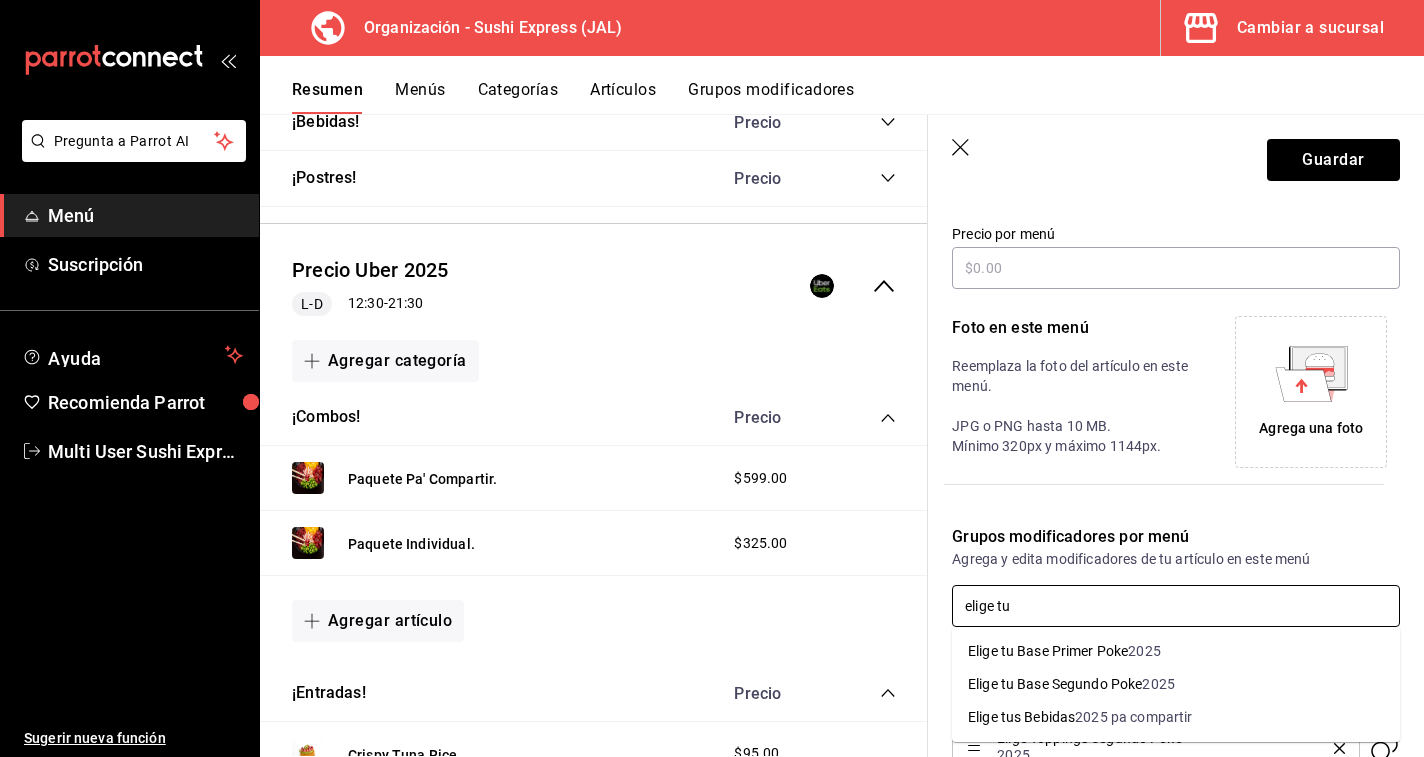 type on "elige tus" 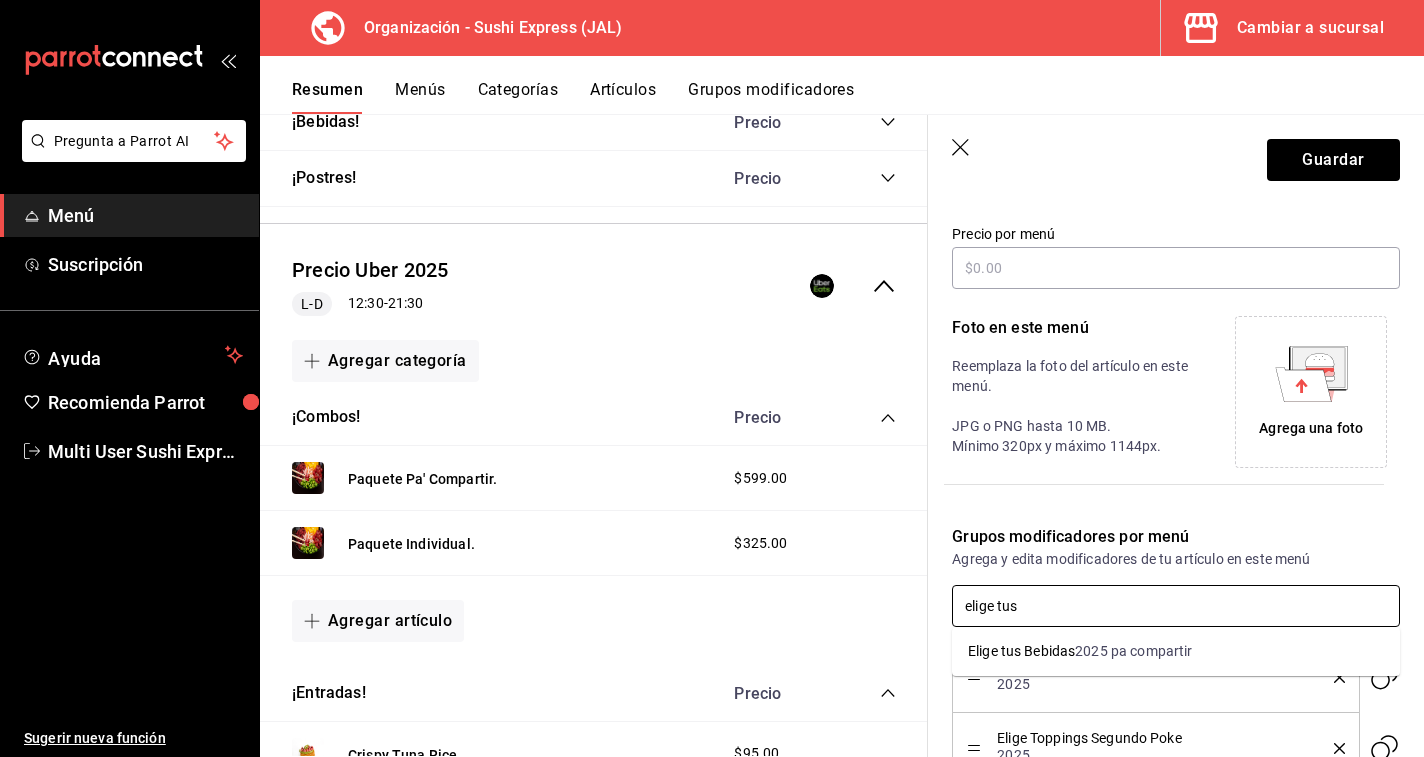 click on "2025 pa compartir" at bounding box center (1133, 651) 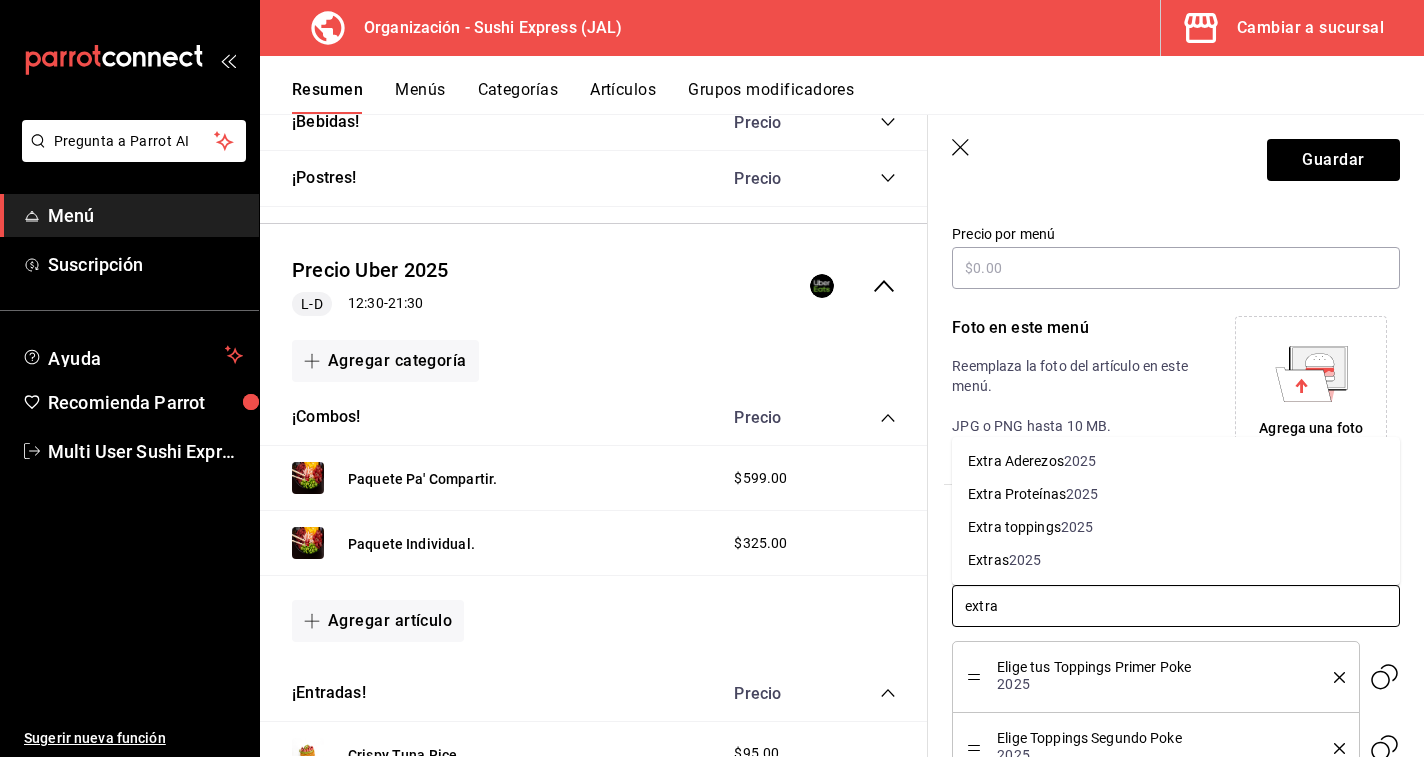 type on "extras" 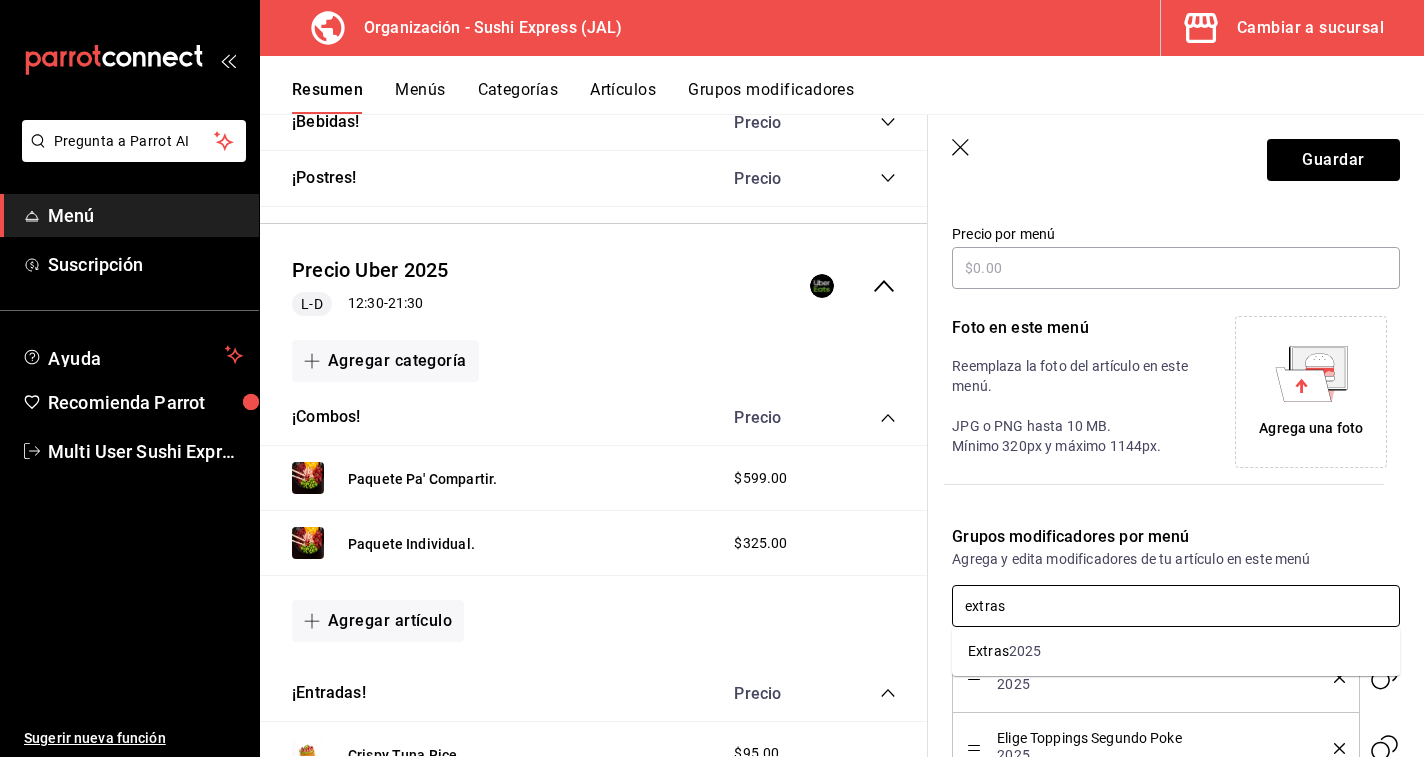 click on "Extras 2025" at bounding box center (1176, 651) 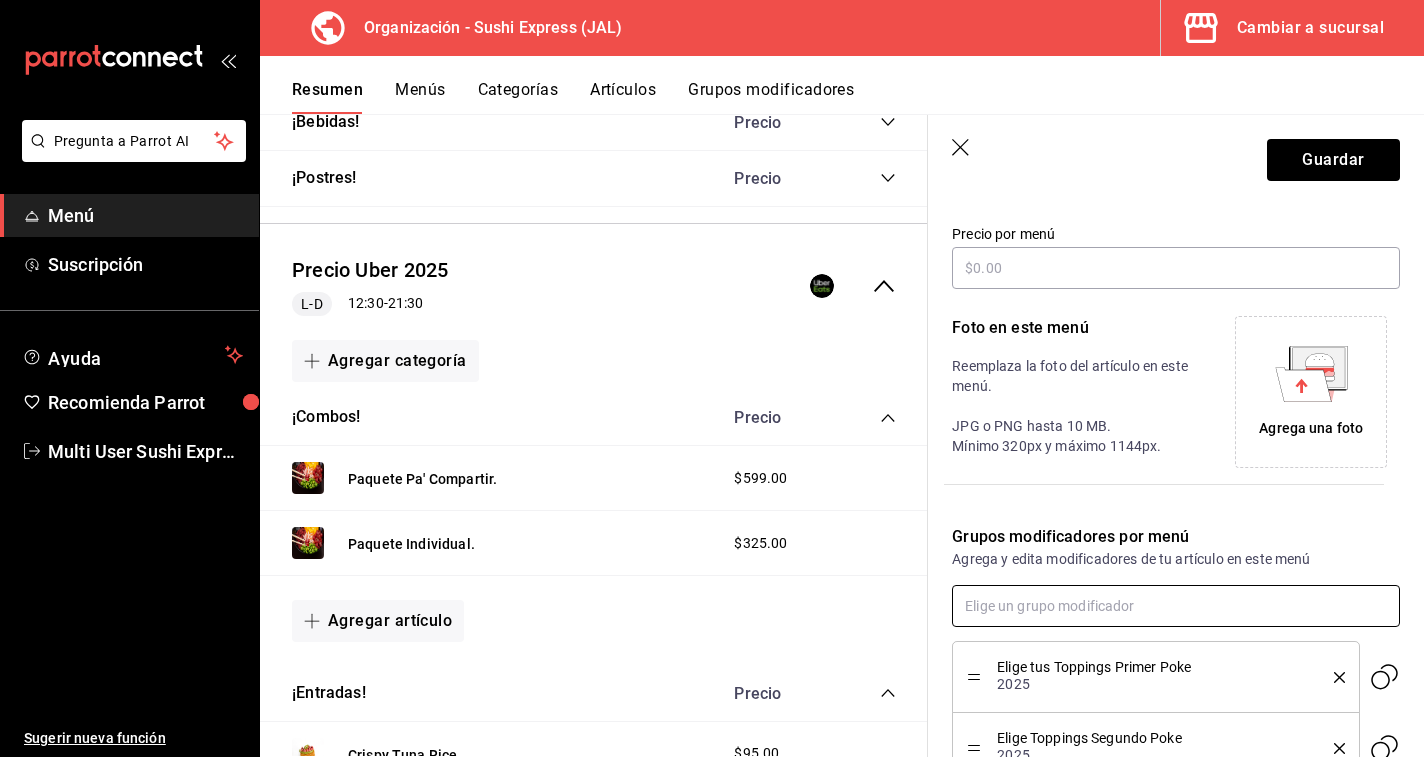 click at bounding box center (1176, 606) 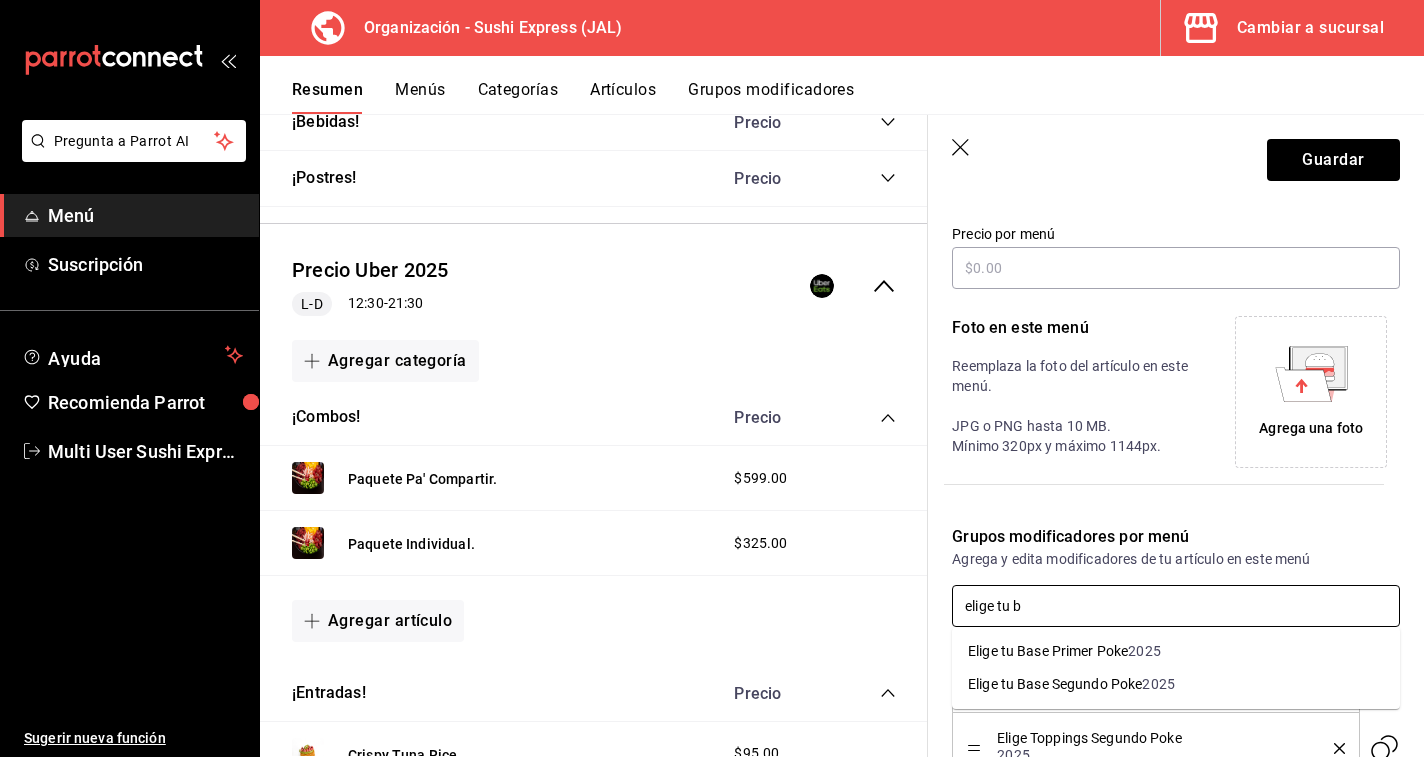 type on "elige tu ba" 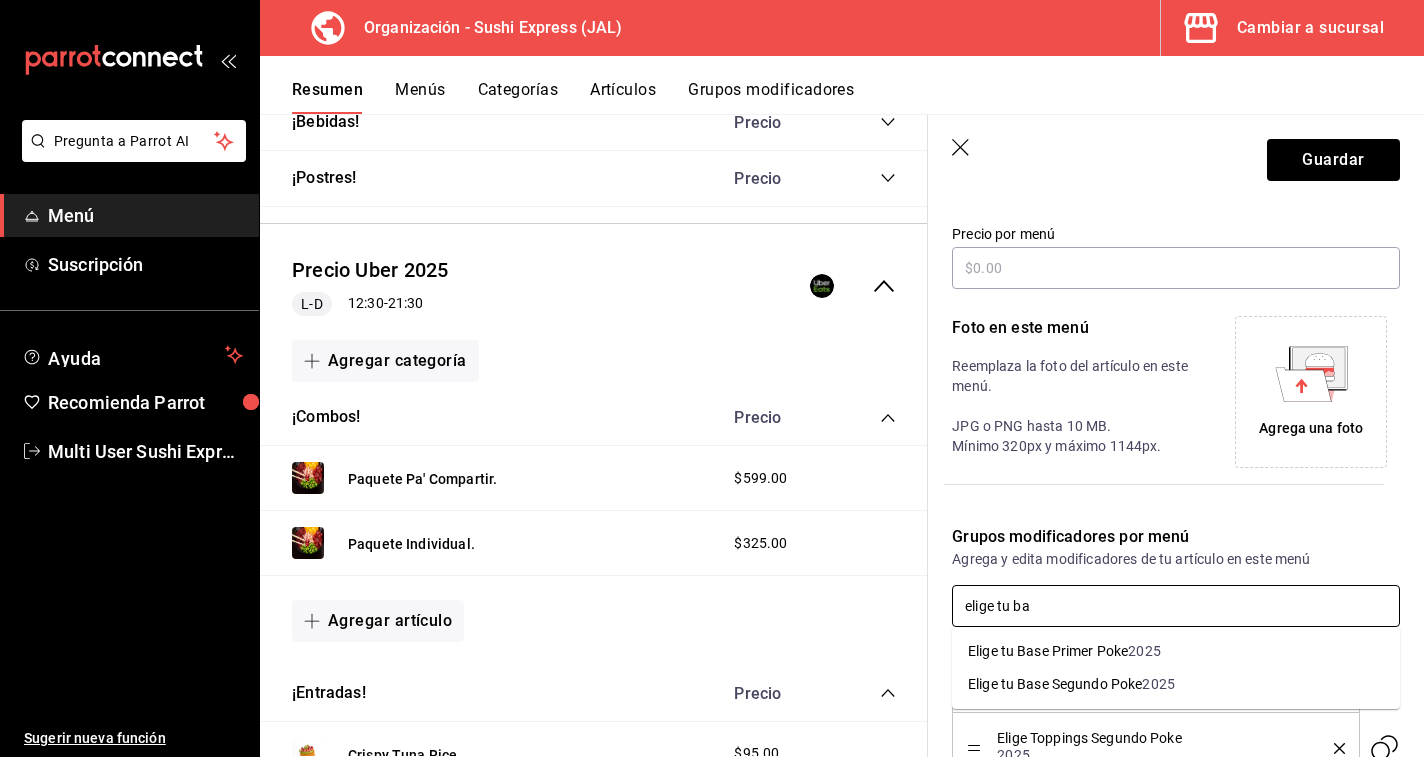 click on "Elige tu Base Primer Poke 2025" at bounding box center (1176, 651) 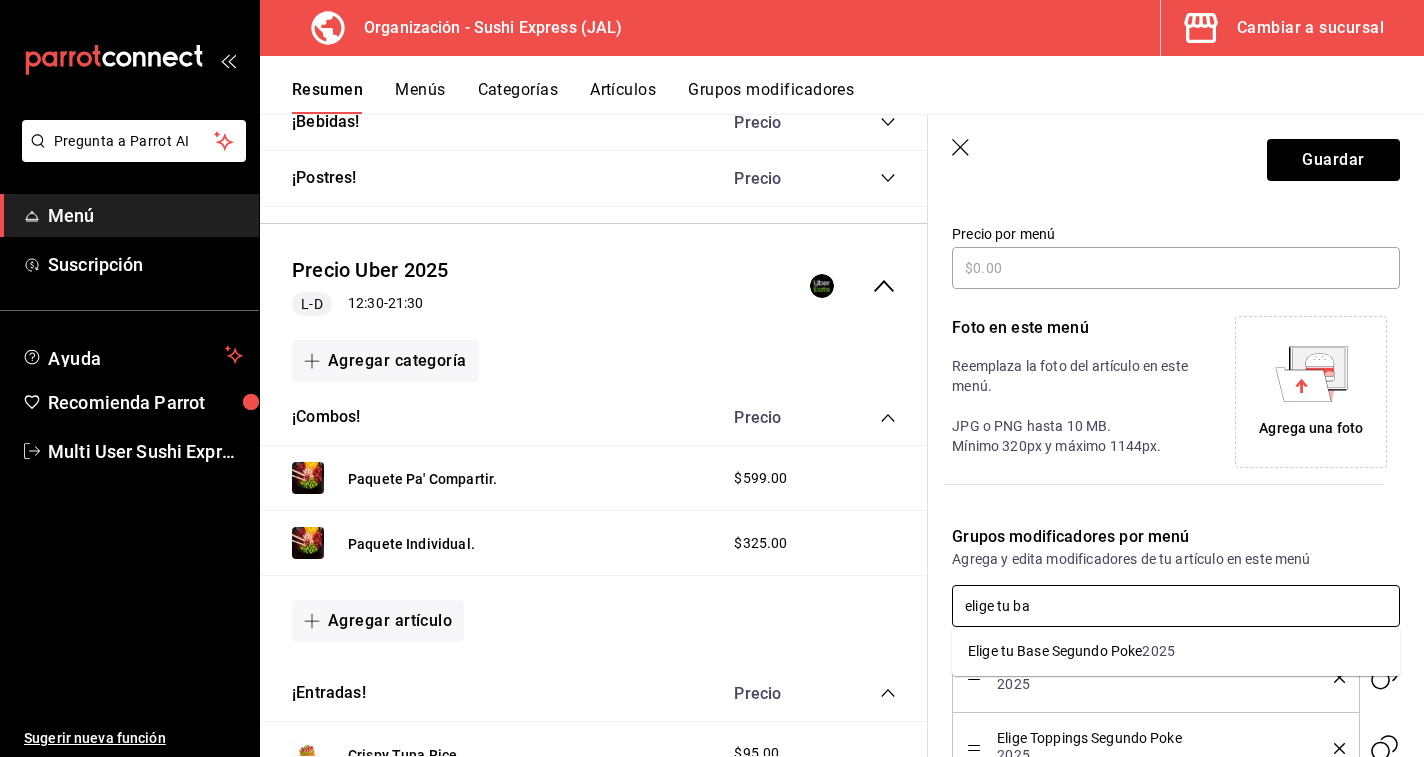 type on "elige tu bas" 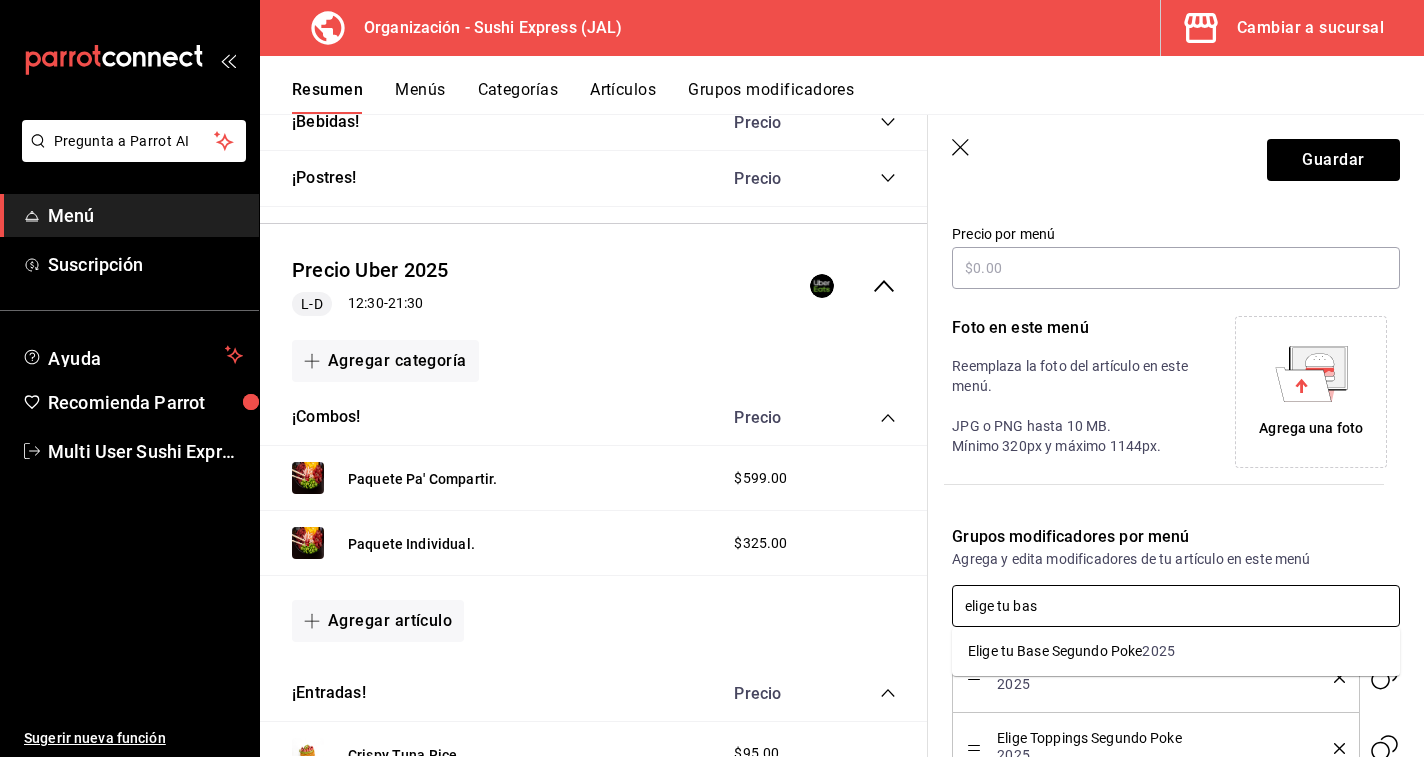 click on "2025" at bounding box center (1158, 651) 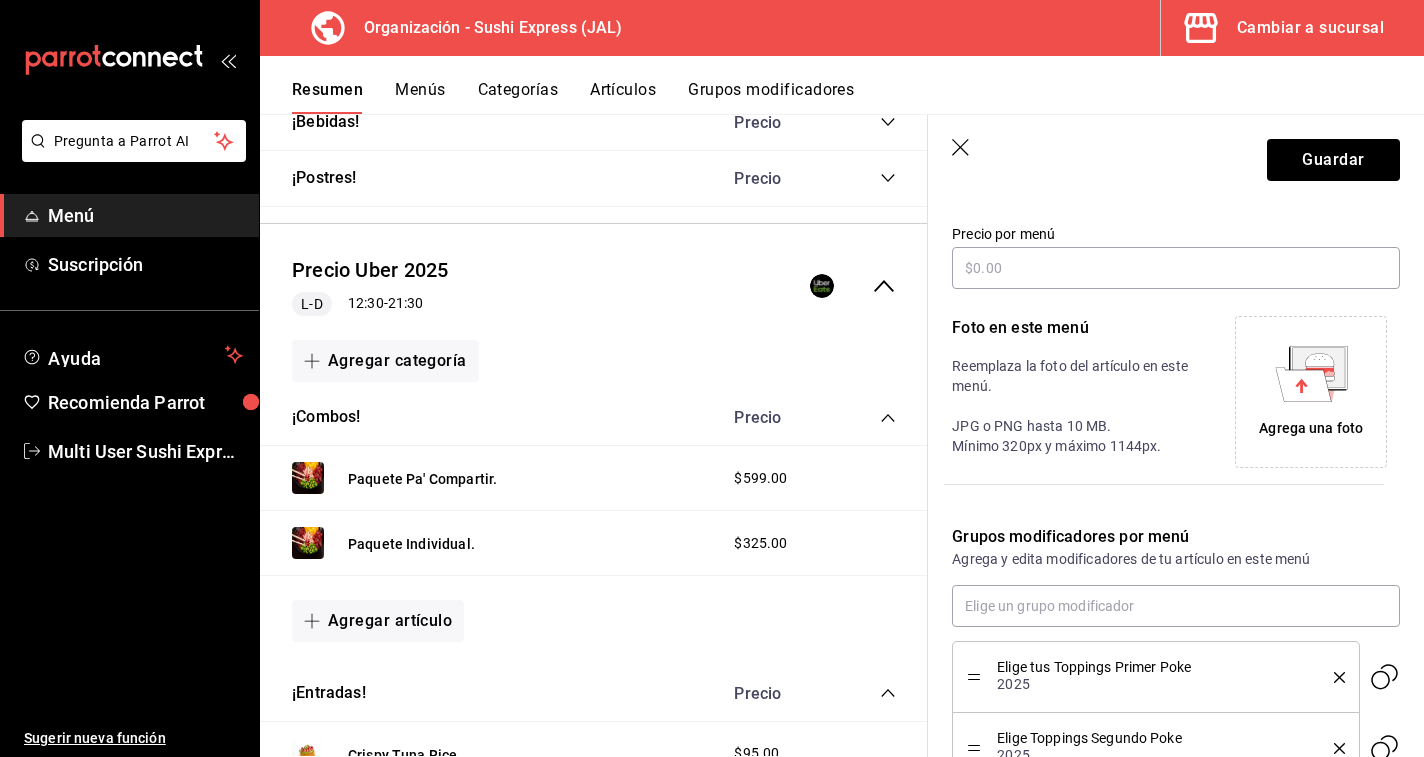 click on "Grupos modificadores por menú Agrega y edita modificadores de tu artículo en este menú  Elige tus Toppings Primer Poke 2025 Elige Toppings Segundo Poke 2025 Elige tus Aderezos Primer Poke 2025 Elige Aderezos Segundo Poke 2025 Elige tus Bebidas 2025 pa compartir Extras 2025 Elige tu Base Primer Poke 2025 Elige tu Base Segundo Poke 2025" at bounding box center (1164, 855) 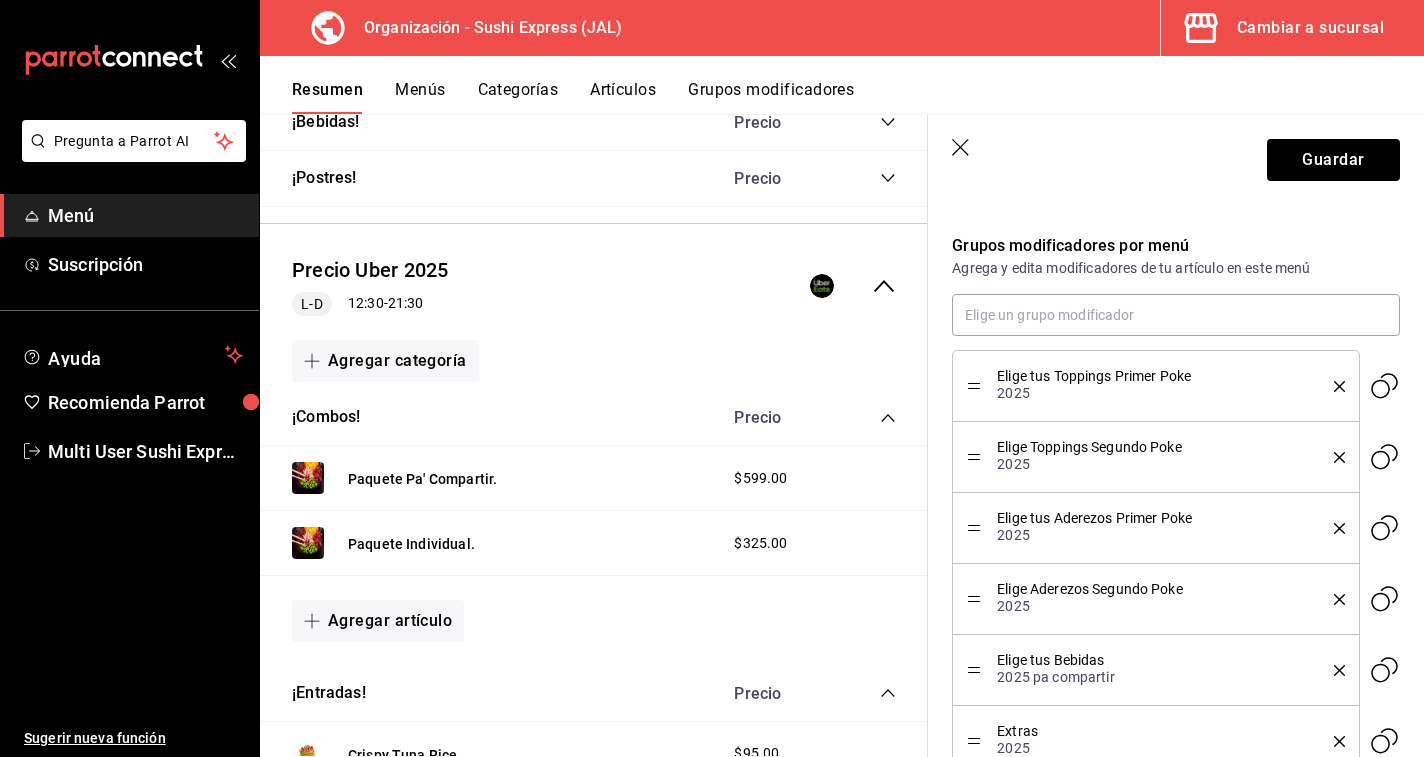scroll, scrollTop: 619, scrollLeft: 0, axis: vertical 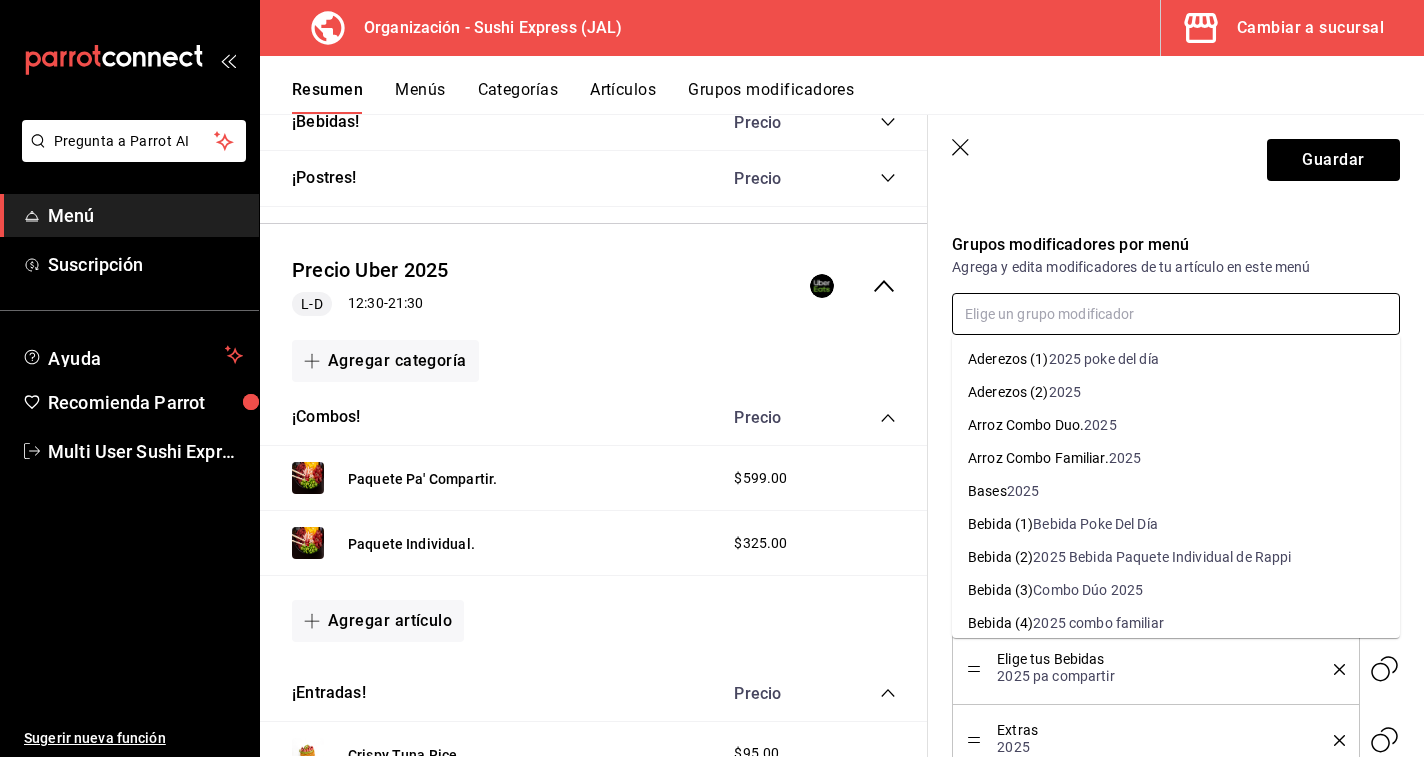 click at bounding box center [1176, 314] 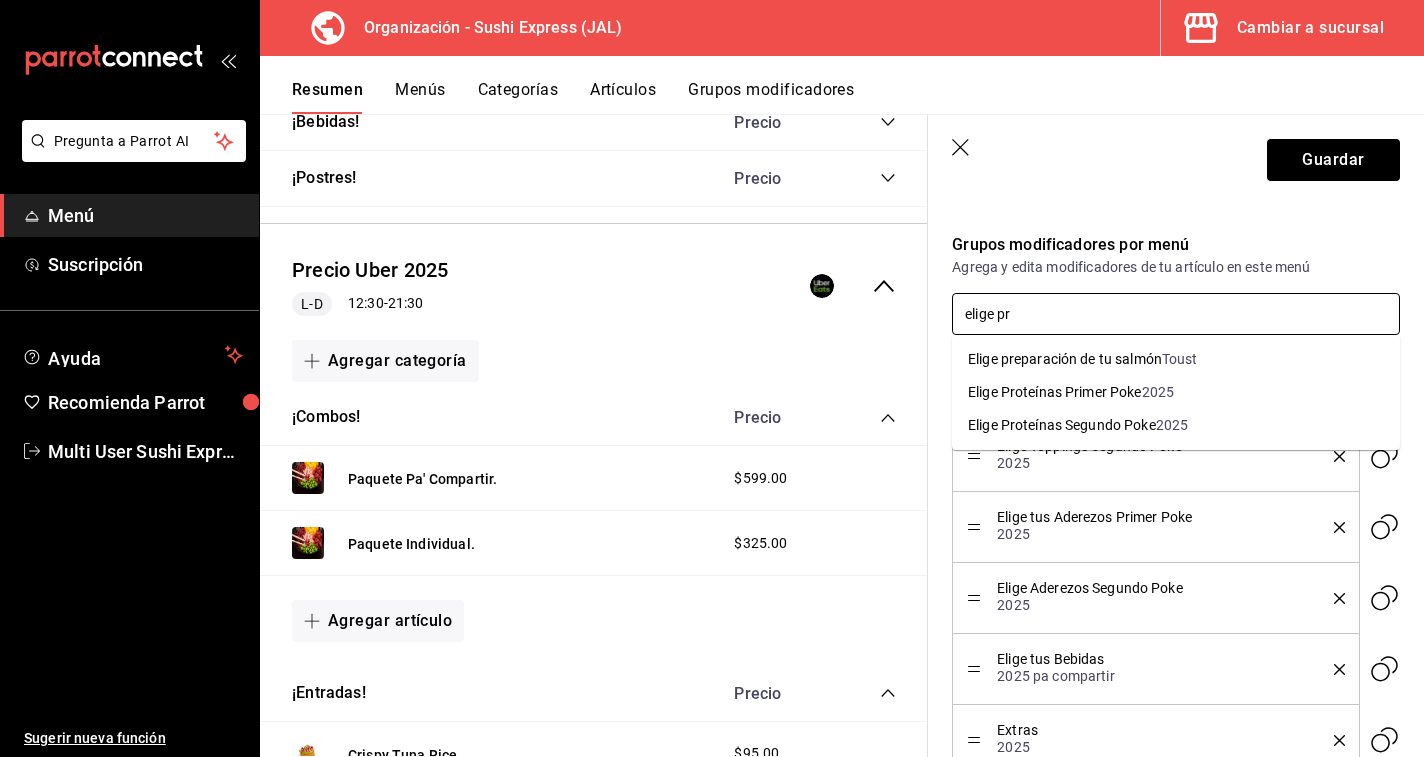 type on "elige pro" 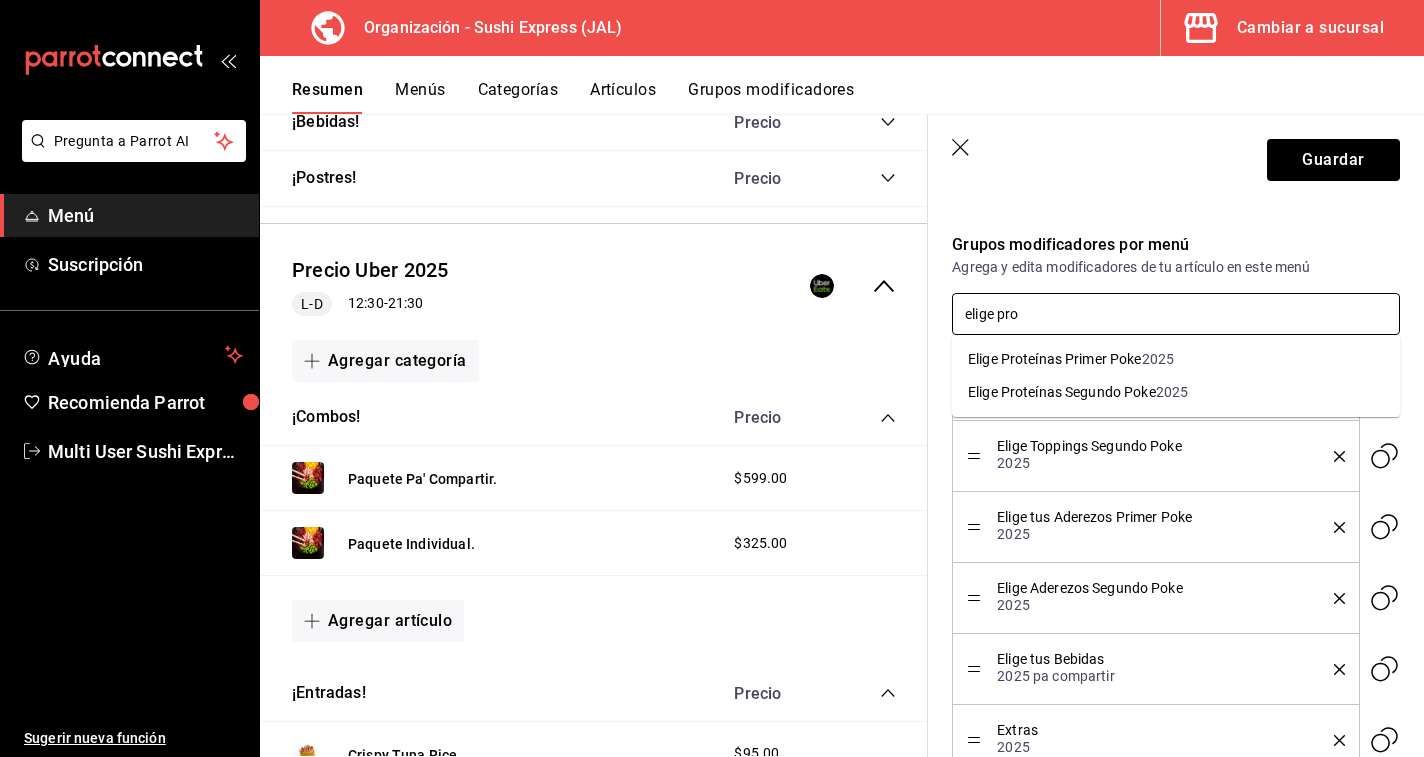 click on "Elige Proteínas Primer Poke" at bounding box center [1055, 359] 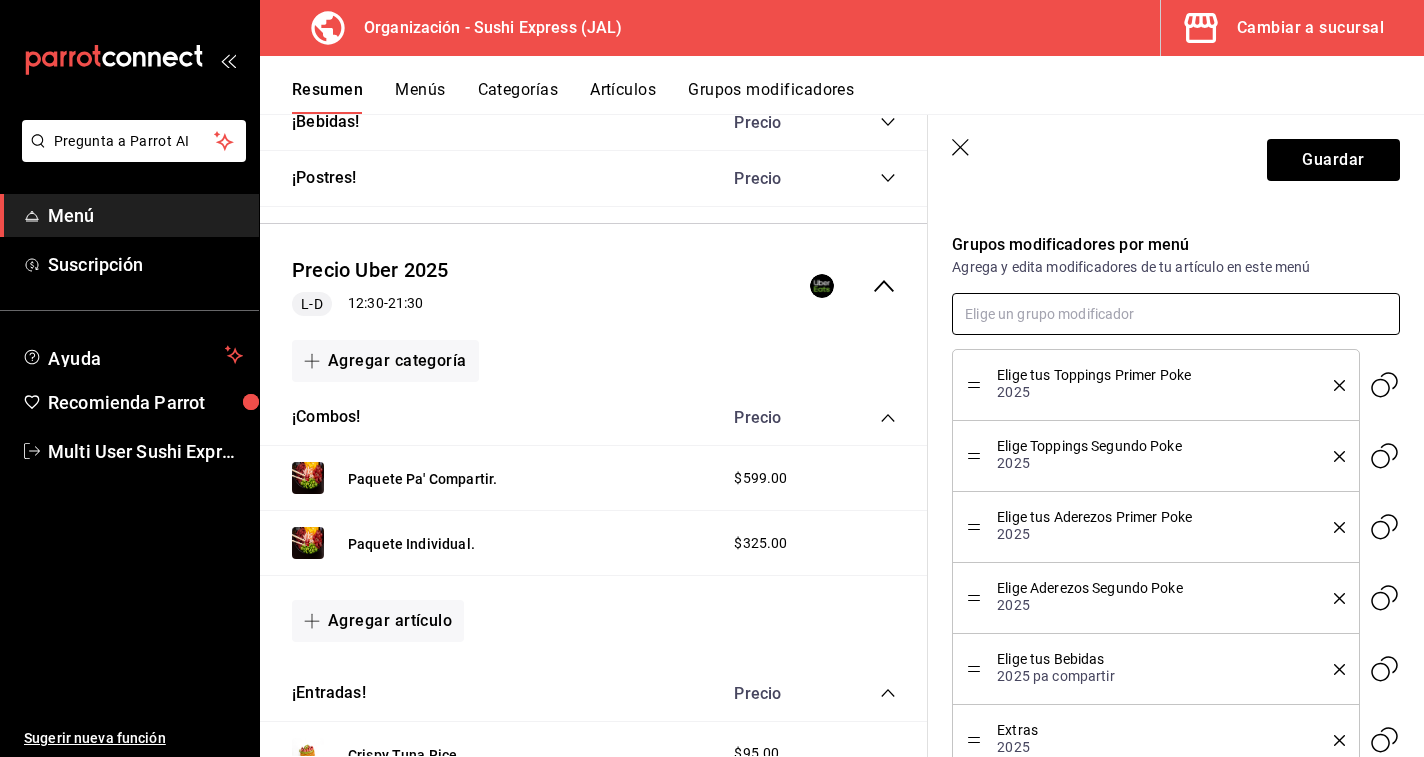 click at bounding box center [1176, 314] 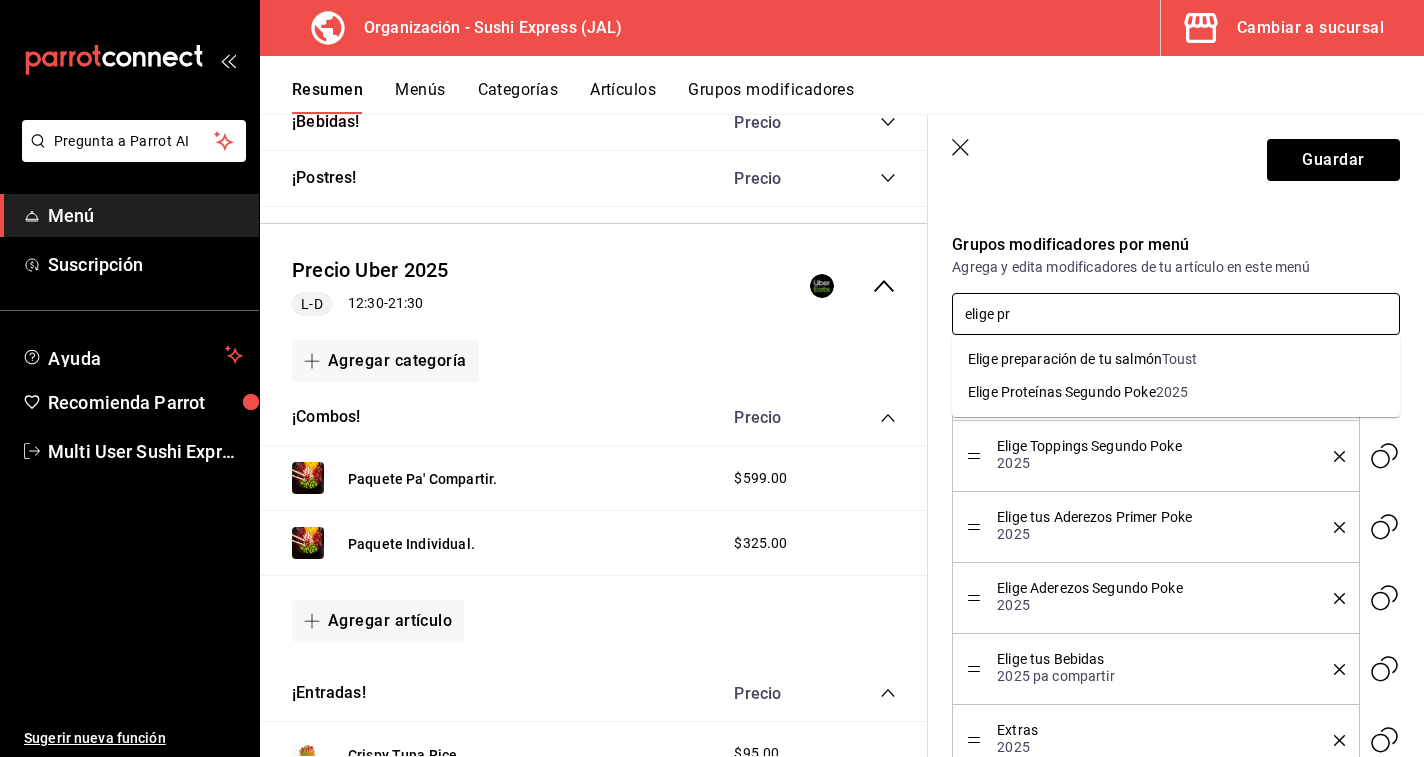 type on "elige pro" 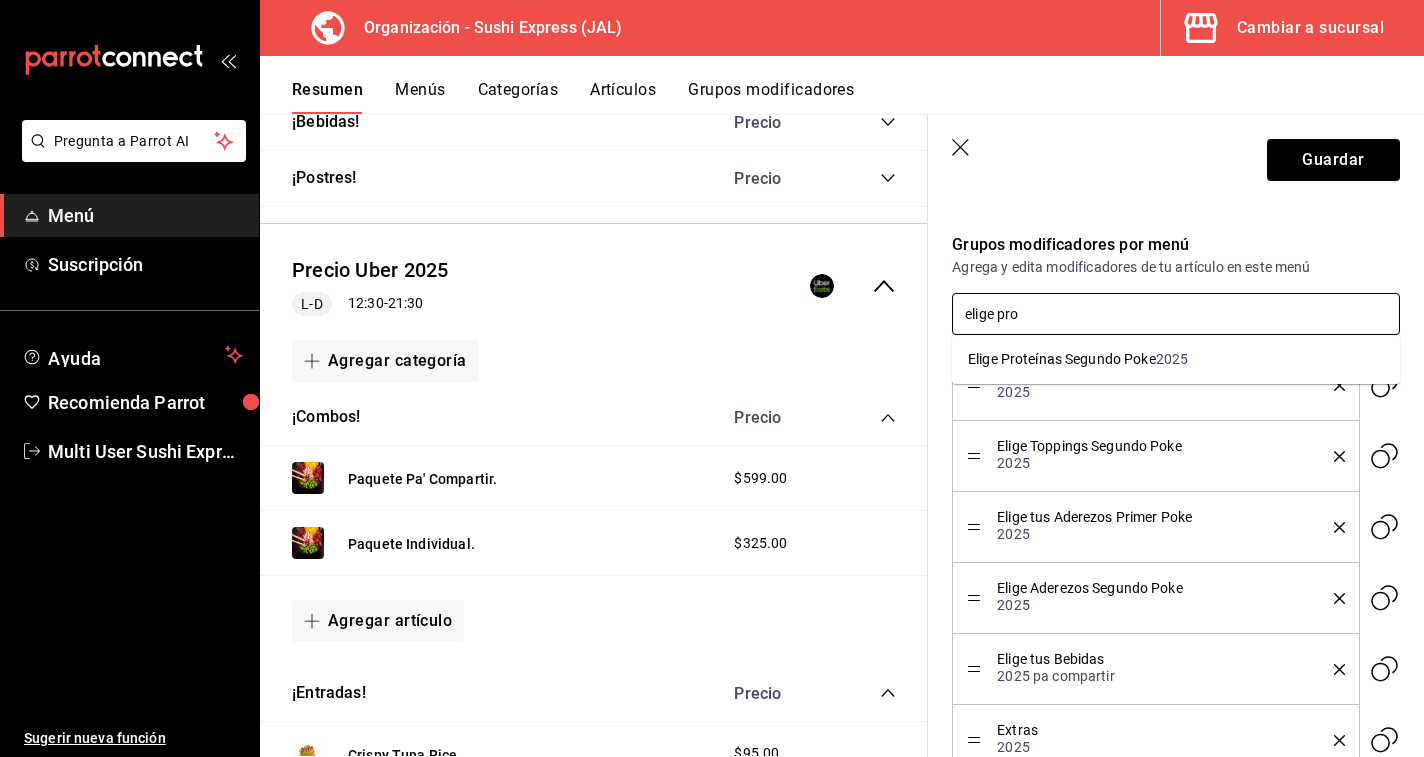 click on "Elige Proteínas Segundo Poke" at bounding box center (1062, 359) 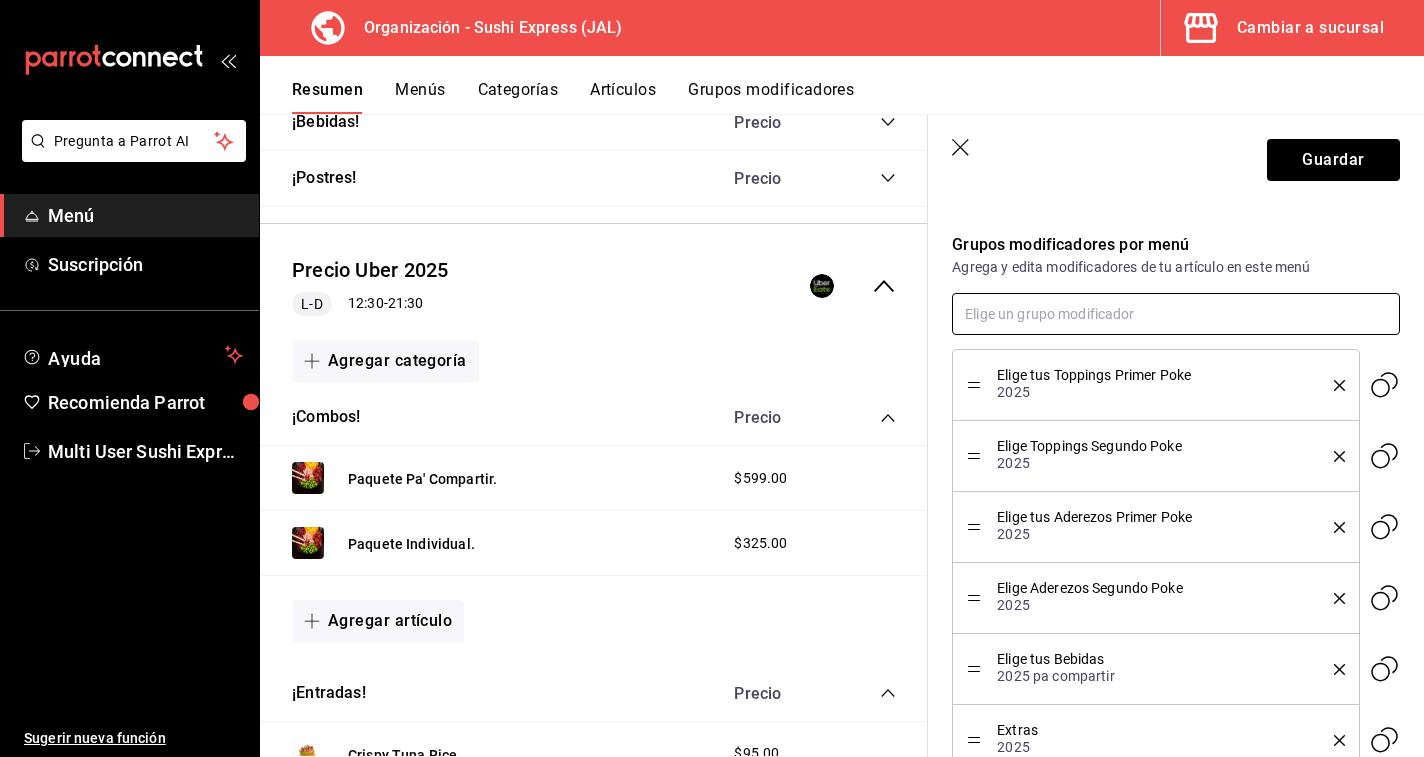 click at bounding box center [1176, 314] 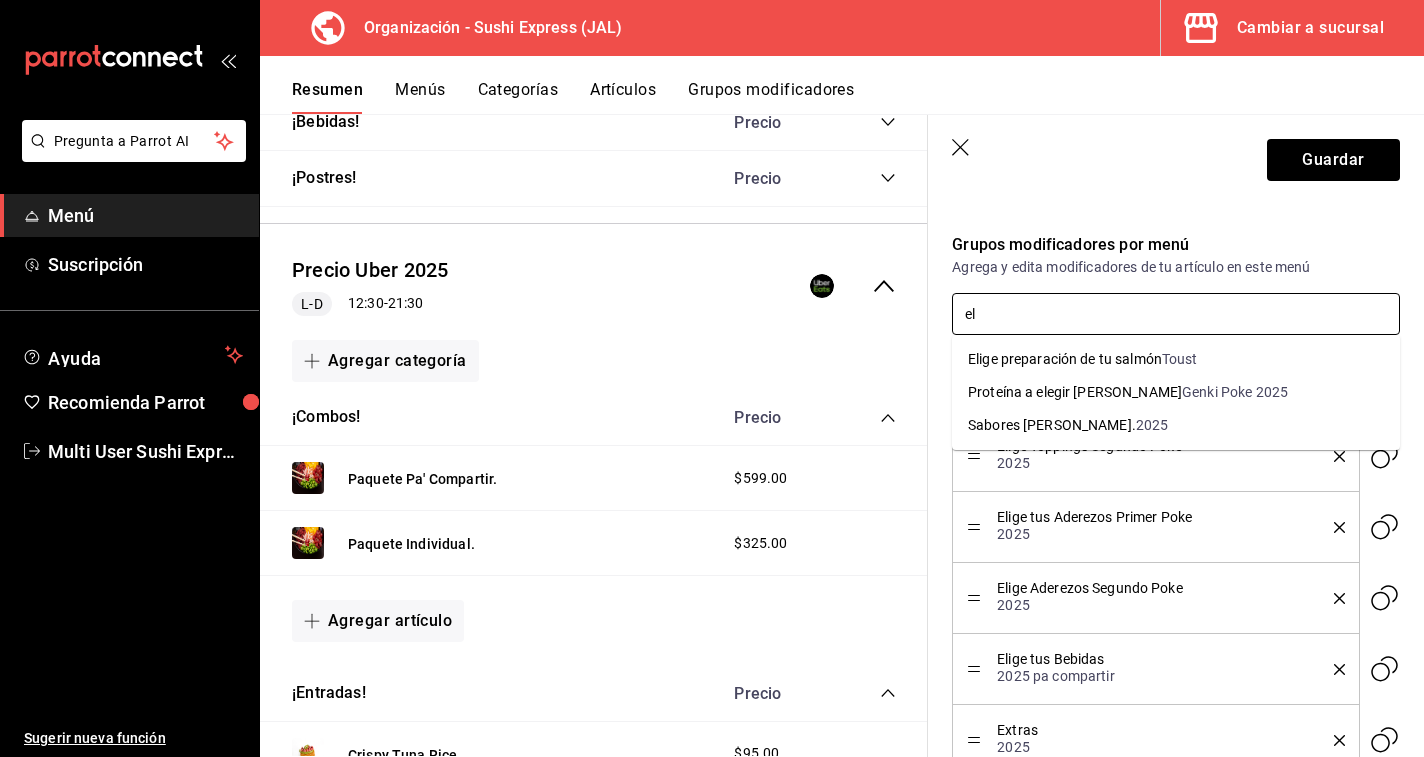 type on "e" 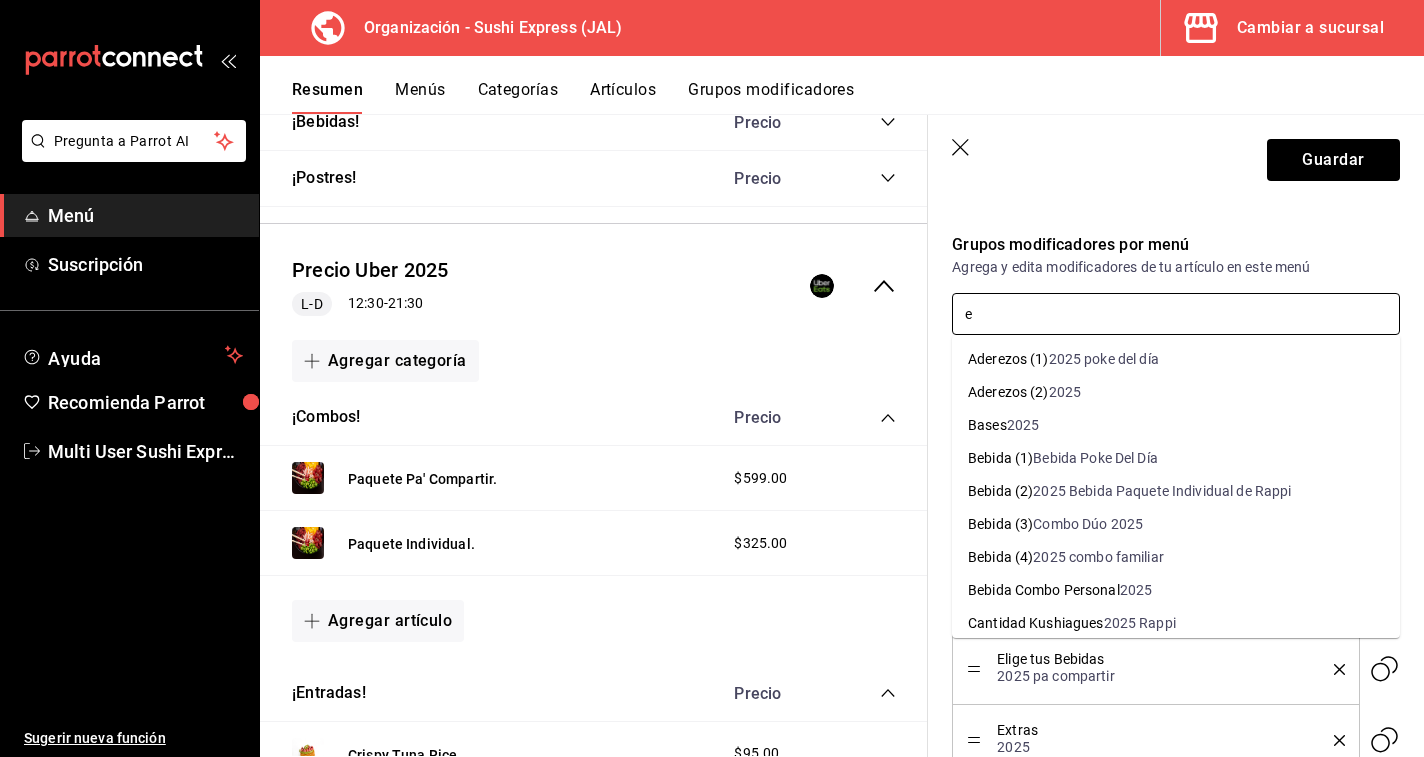 type 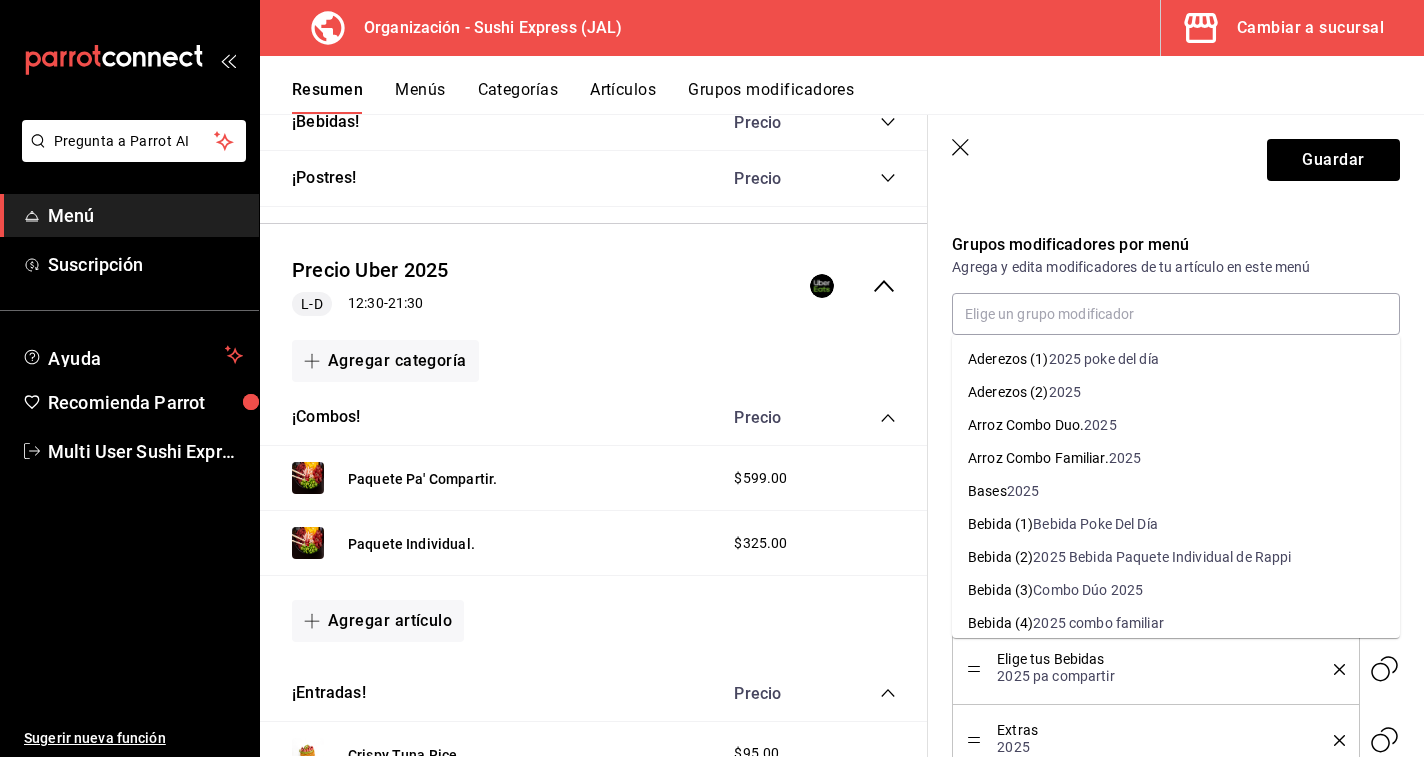 click on "Grupos modificadores por menú Agrega y edita modificadores de tu artículo en este menú  Elige tus Toppings Primer Poke 2025 Elige Toppings Segundo Poke 2025 Elige tus Aderezos Primer Poke 2025 Elige Aderezos Segundo Poke 2025 Elige tus Bebidas 2025 pa compartir Extras 2025 Elige tu Base Primer Poke 2025 Elige tu Base Segundo Poke 2025 Elige Proteínas Primer Poke 2025 Elige Proteínas Segundo Poke 2025" at bounding box center (1164, 634) 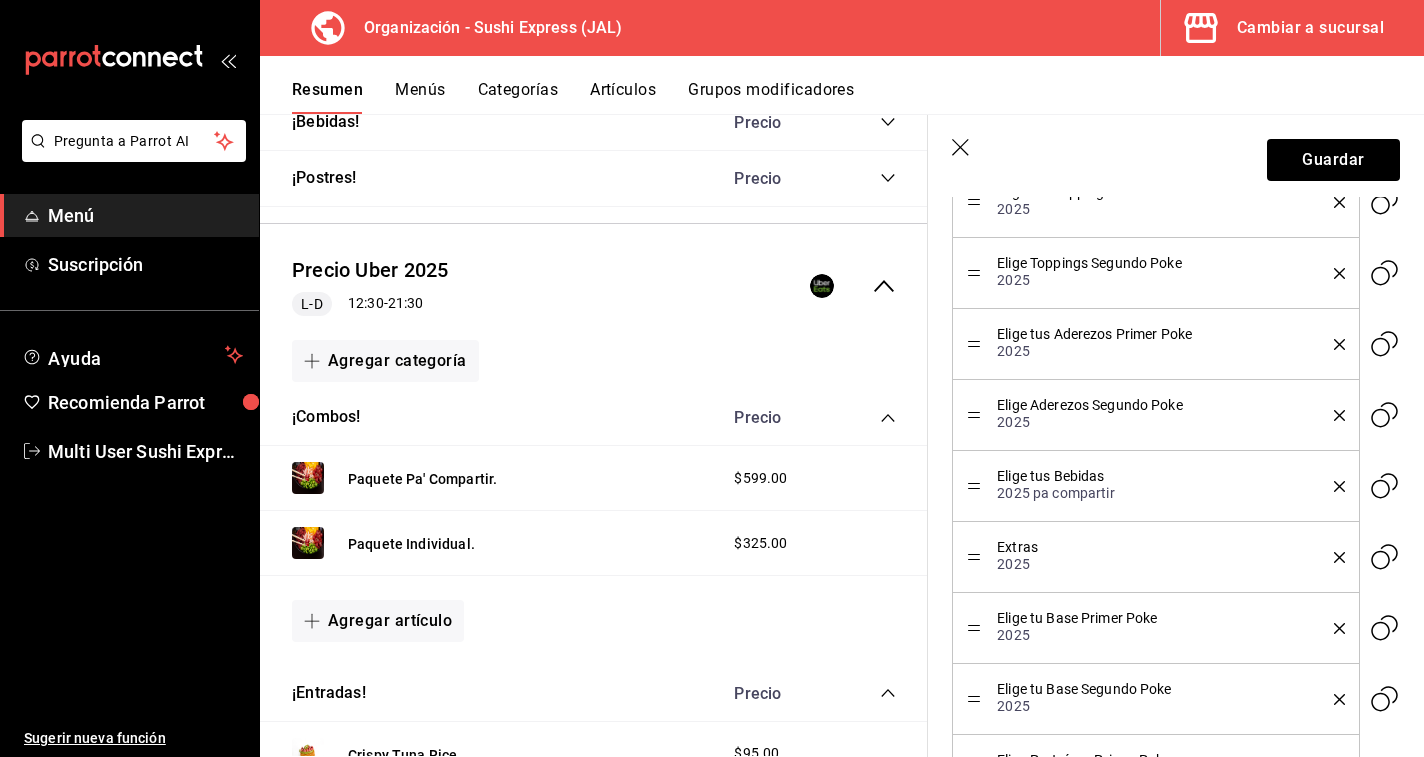 scroll, scrollTop: 795, scrollLeft: 0, axis: vertical 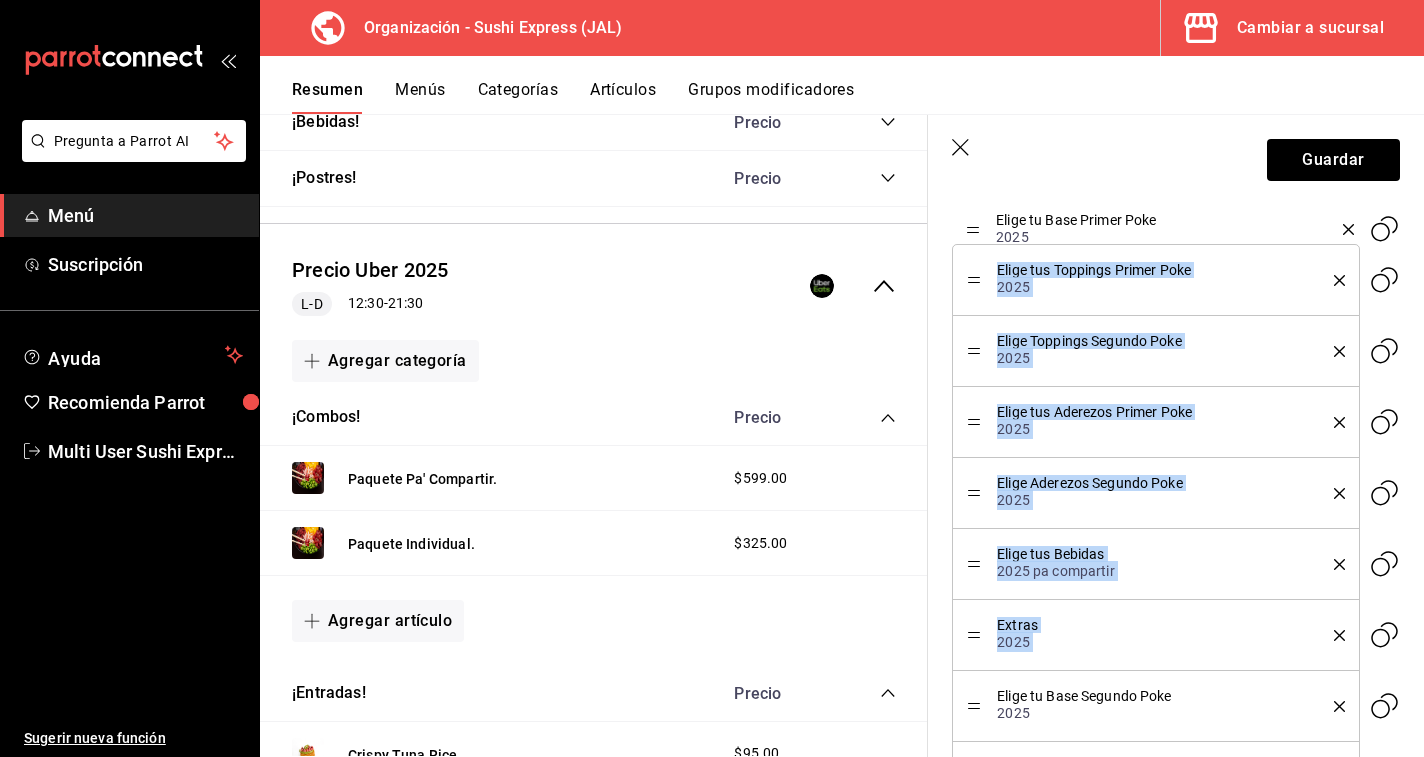 drag, startPoint x: 971, startPoint y: 636, endPoint x: 971, endPoint y: 196, distance: 440 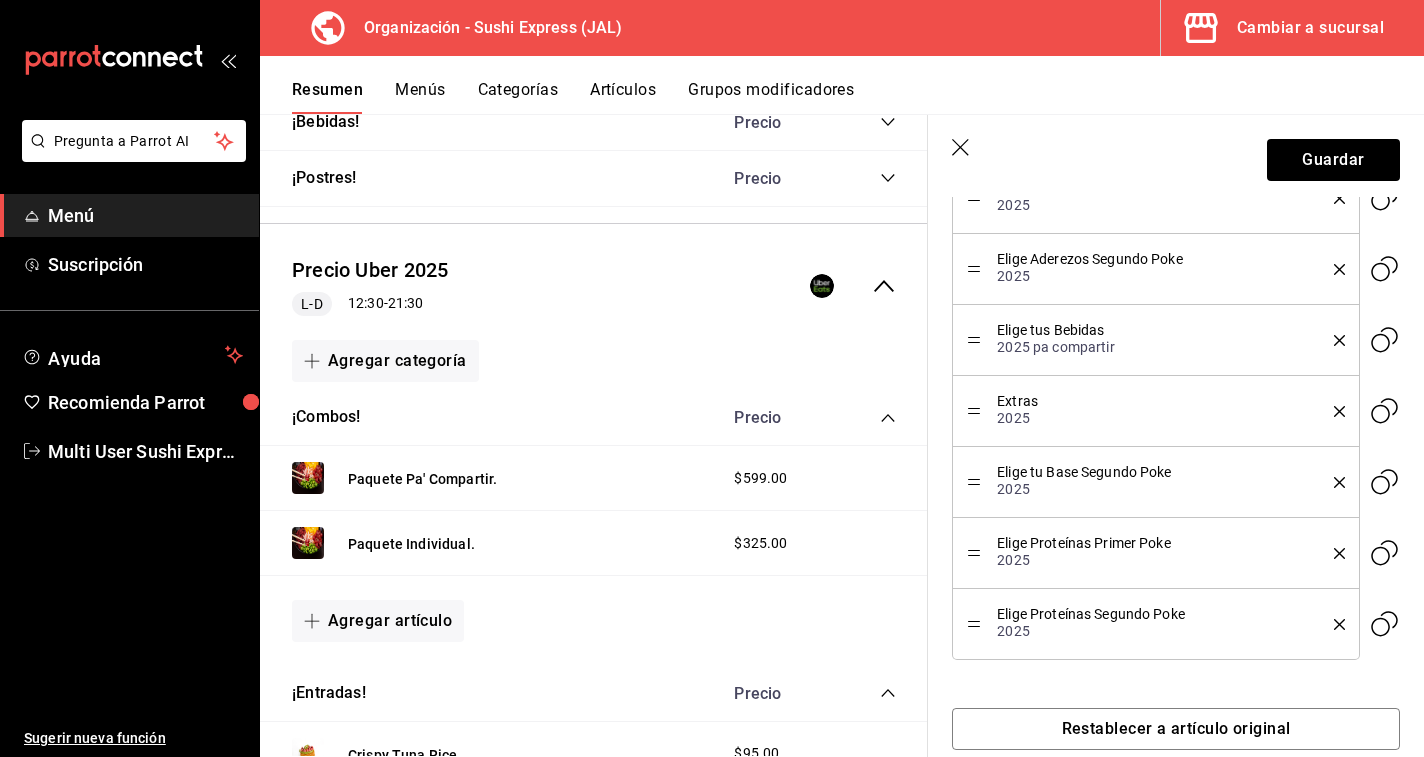scroll, scrollTop: 1052, scrollLeft: 0, axis: vertical 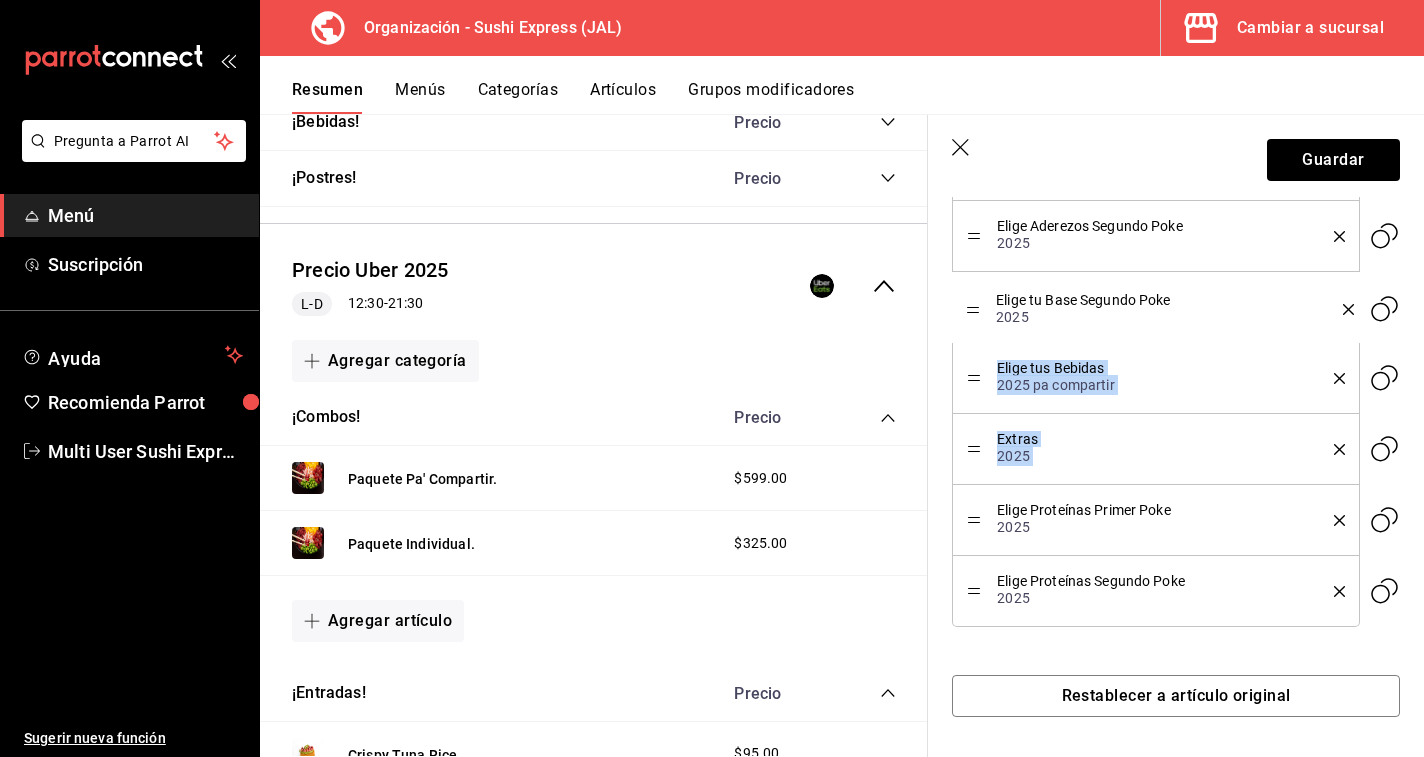 drag, startPoint x: 975, startPoint y: 452, endPoint x: 975, endPoint y: 251, distance: 201 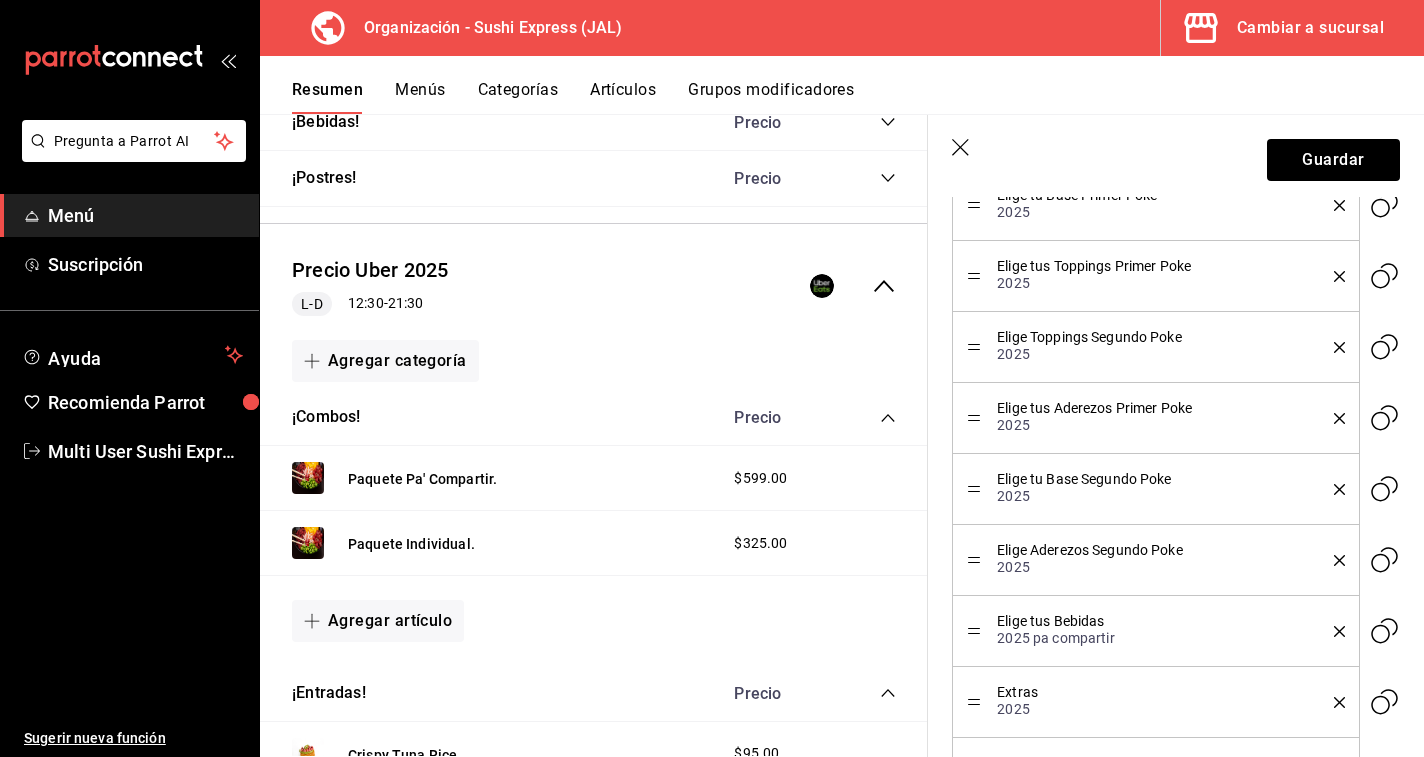 scroll, scrollTop: 748, scrollLeft: 0, axis: vertical 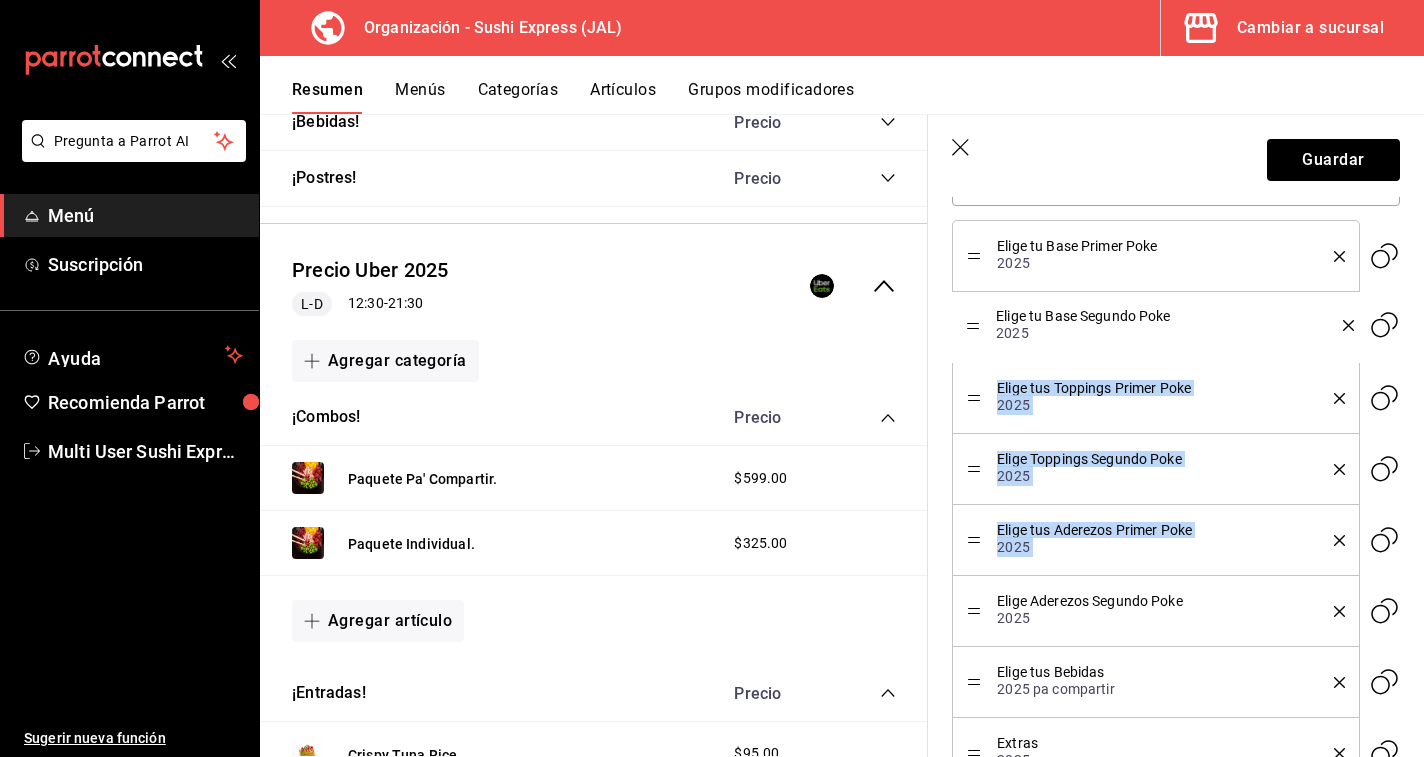 drag, startPoint x: 974, startPoint y: 534, endPoint x: 979, endPoint y: 319, distance: 215.05814 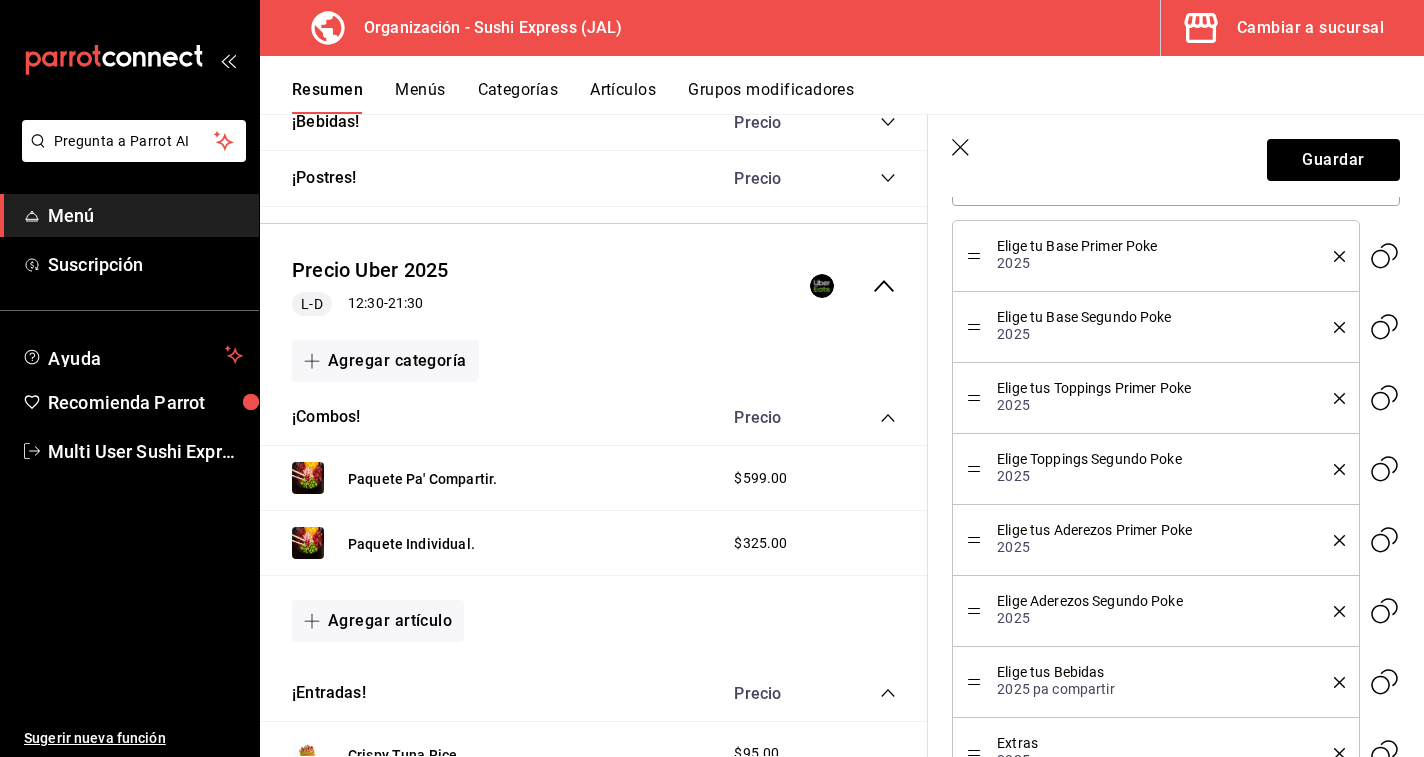 scroll, scrollTop: 1052, scrollLeft: 0, axis: vertical 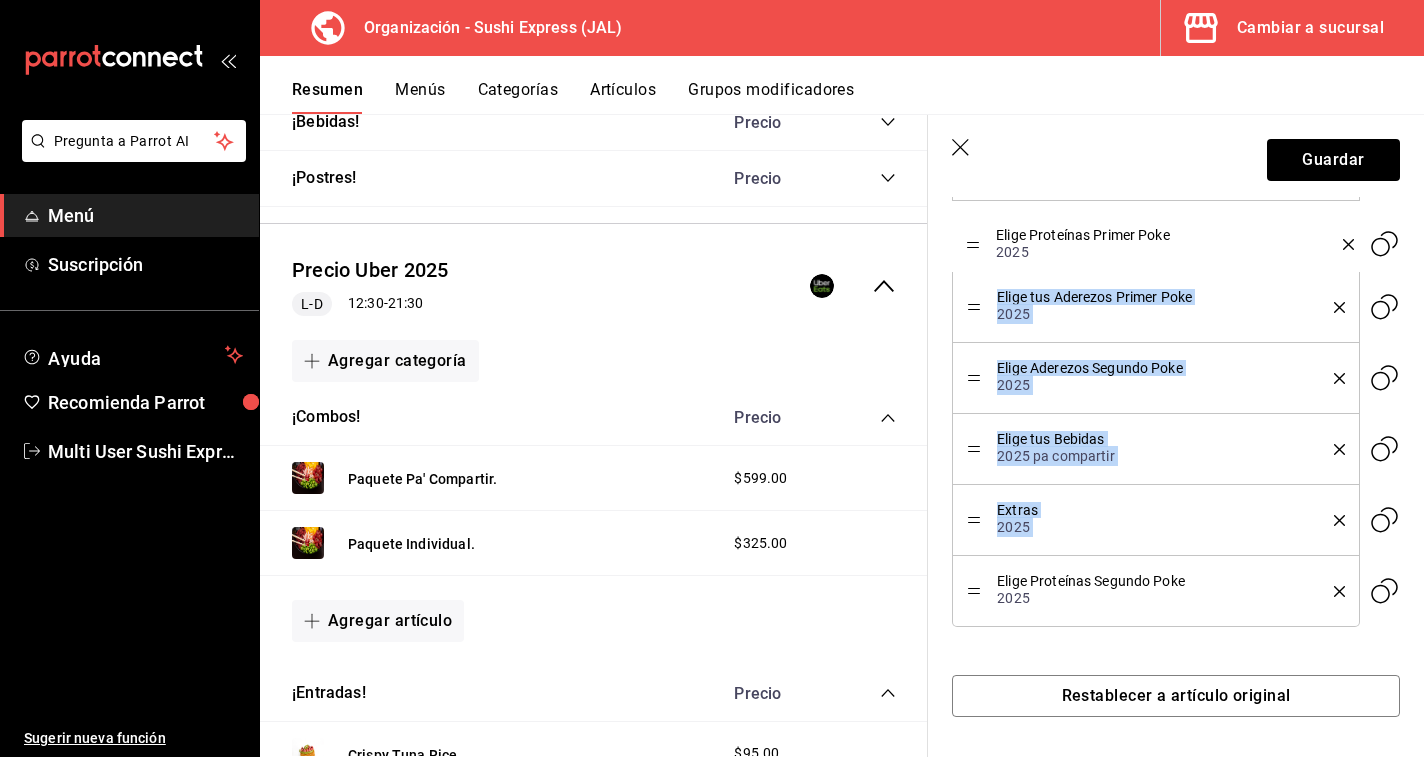 drag, startPoint x: 969, startPoint y: 519, endPoint x: 967, endPoint y: 191, distance: 328.0061 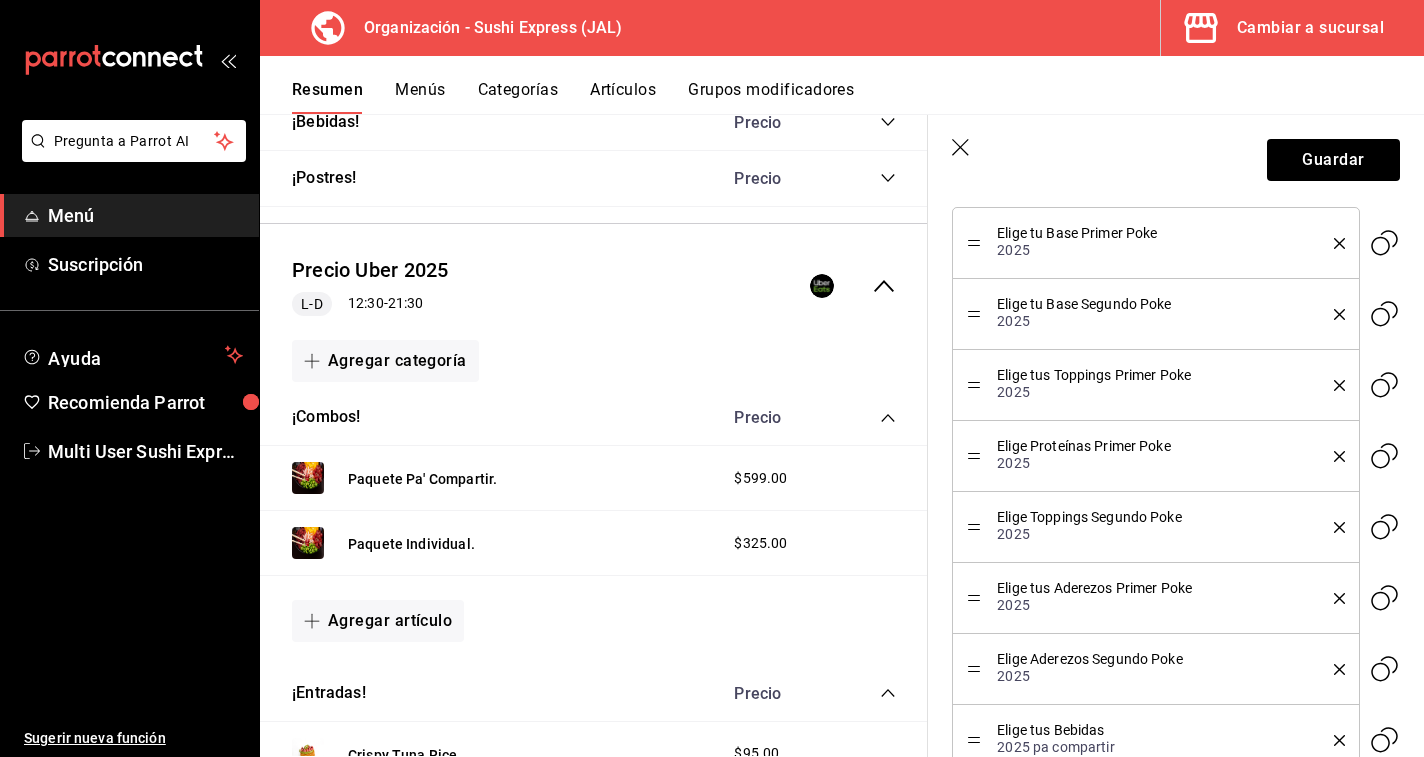 scroll, scrollTop: 759, scrollLeft: 0, axis: vertical 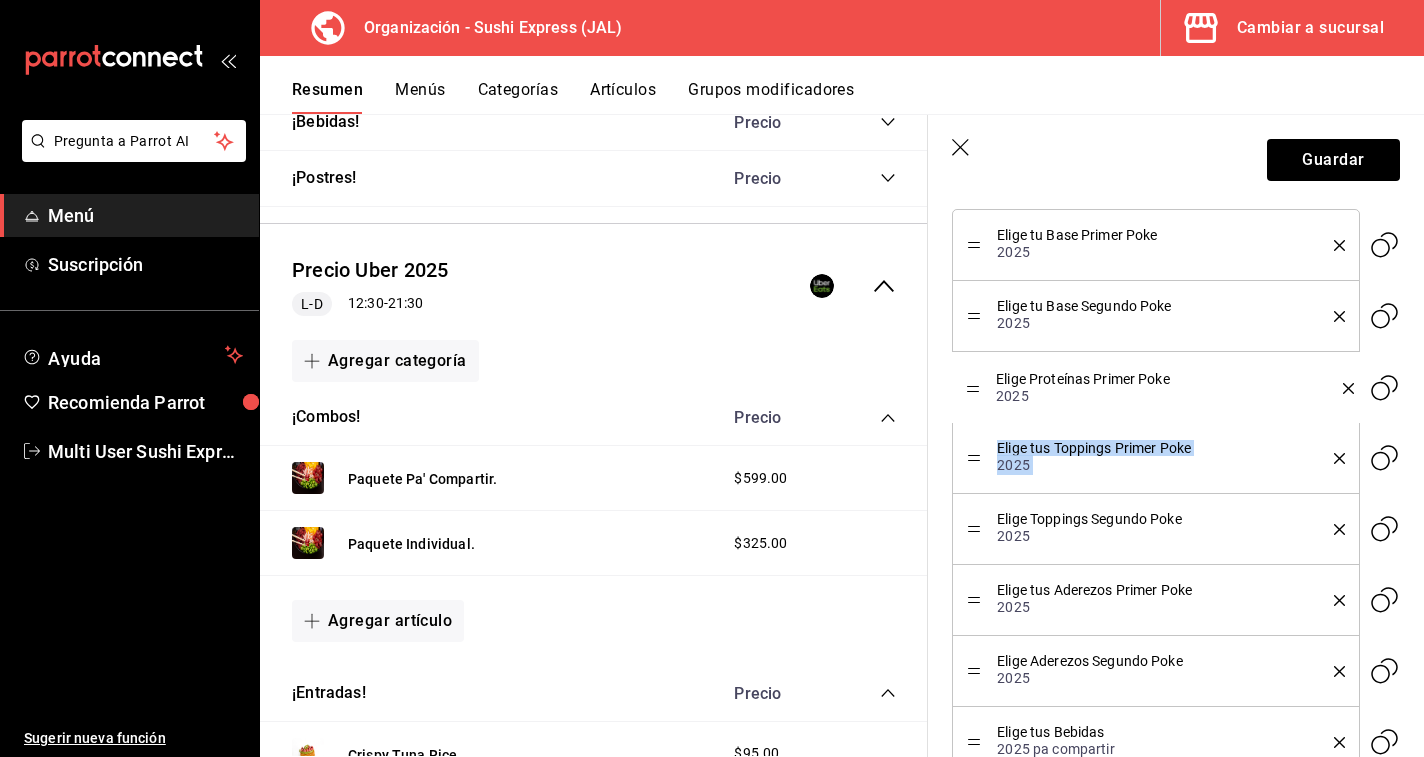 drag, startPoint x: 973, startPoint y: 460, endPoint x: 979, endPoint y: 383, distance: 77.23341 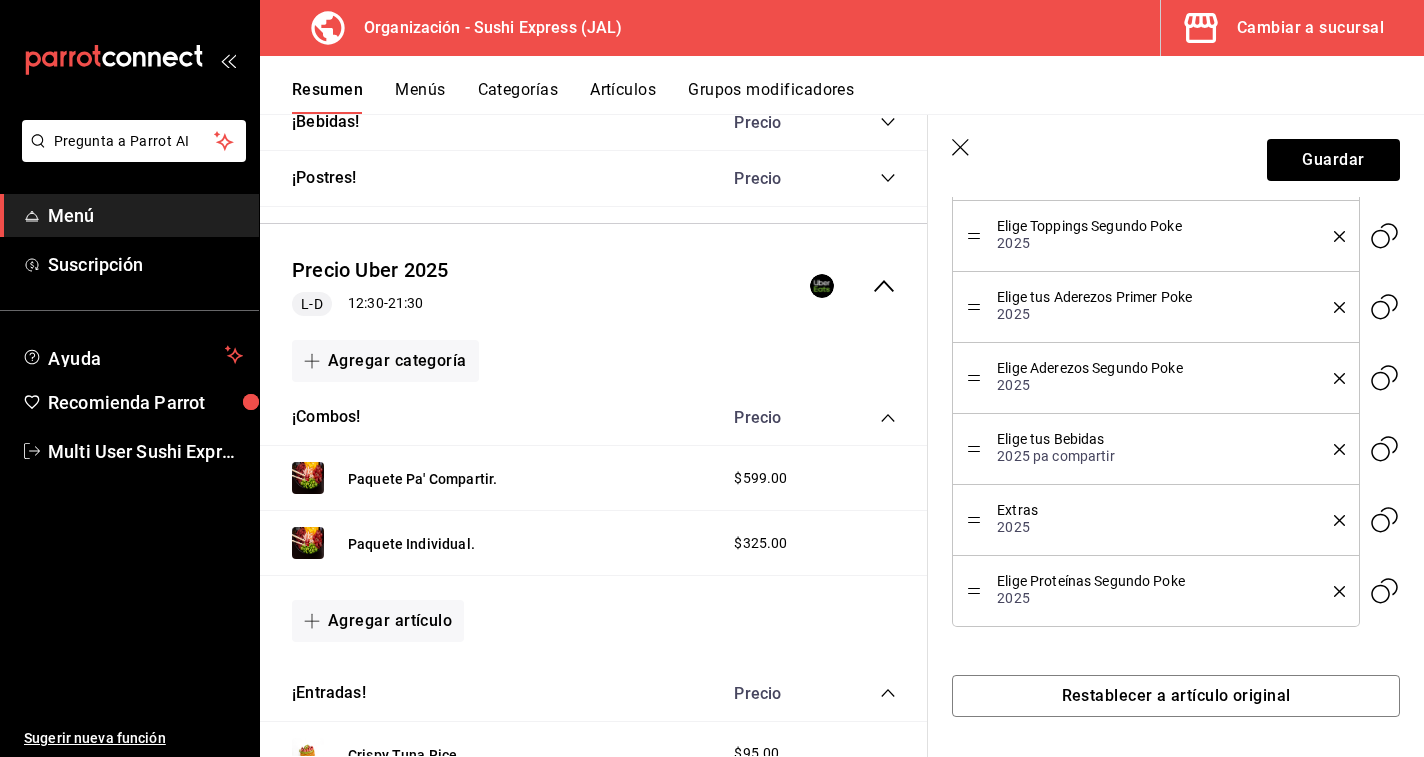 scroll, scrollTop: 1049, scrollLeft: 0, axis: vertical 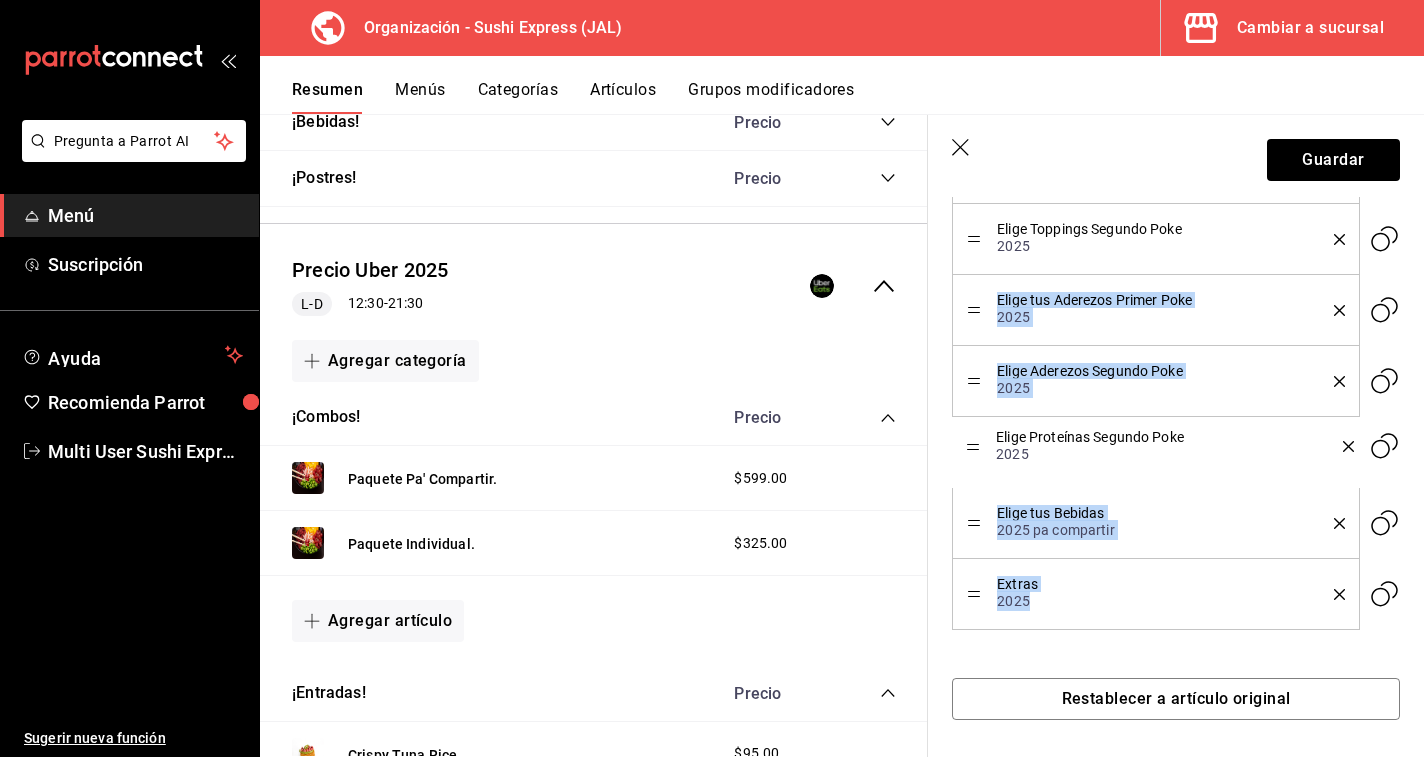 drag, startPoint x: 972, startPoint y: 592, endPoint x: 968, endPoint y: 291, distance: 301.02658 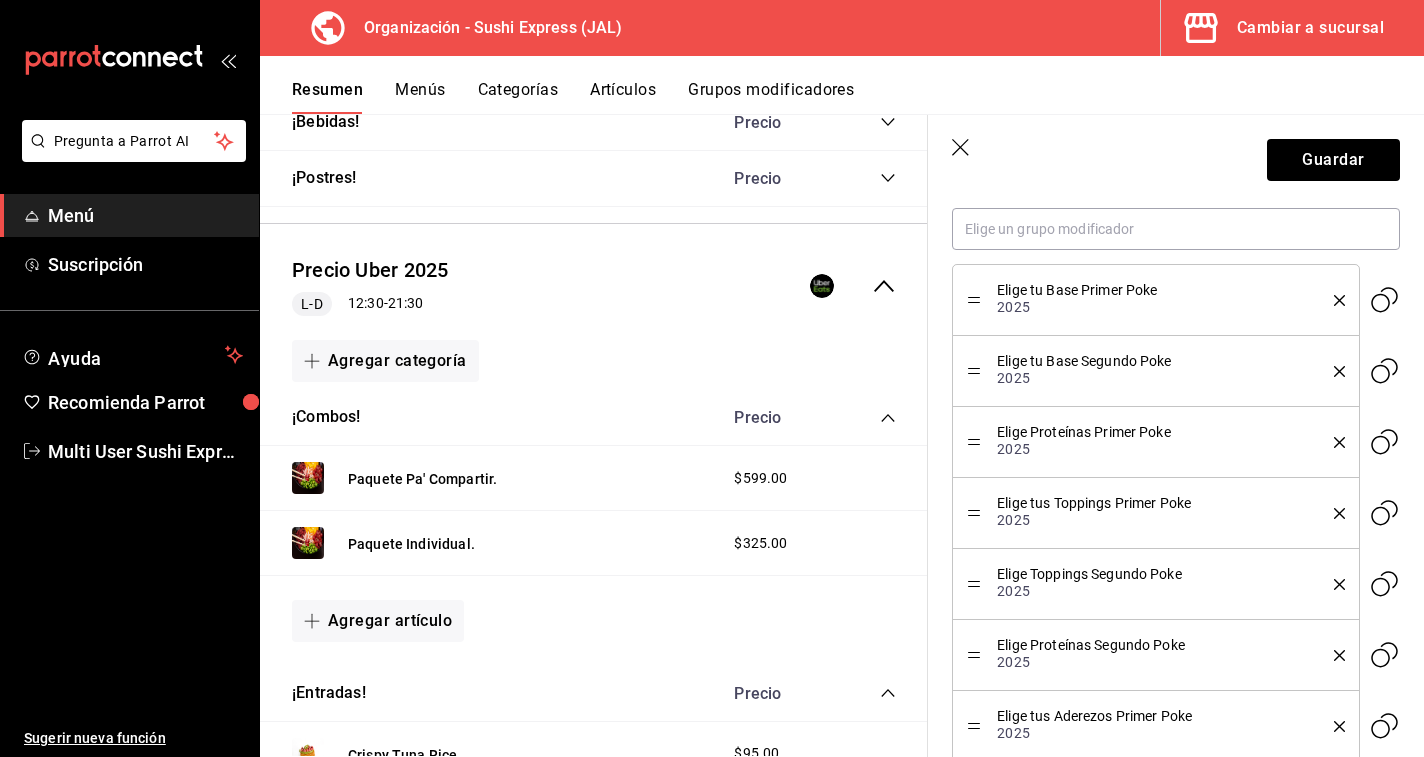 scroll, scrollTop: 703, scrollLeft: 0, axis: vertical 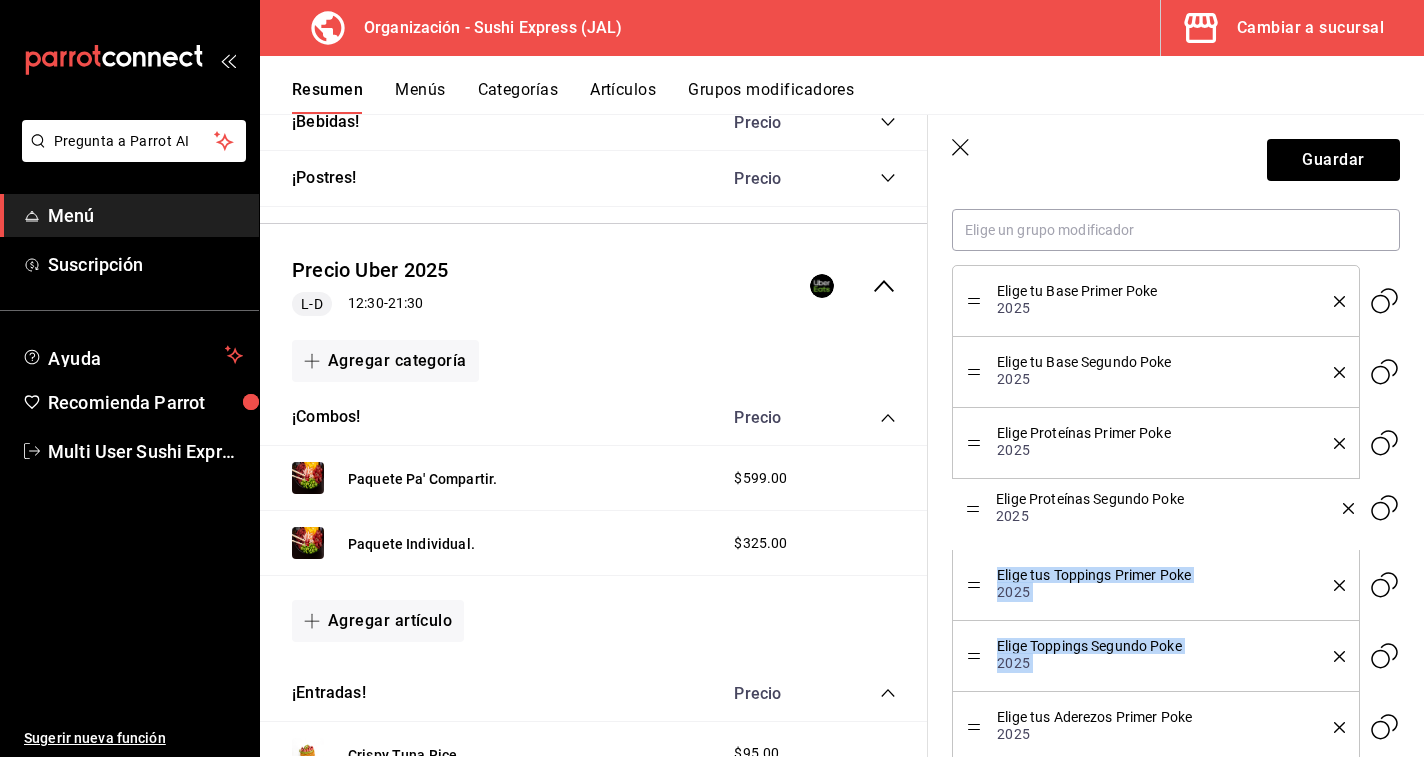 drag, startPoint x: 974, startPoint y: 654, endPoint x: 973, endPoint y: 494, distance: 160.00313 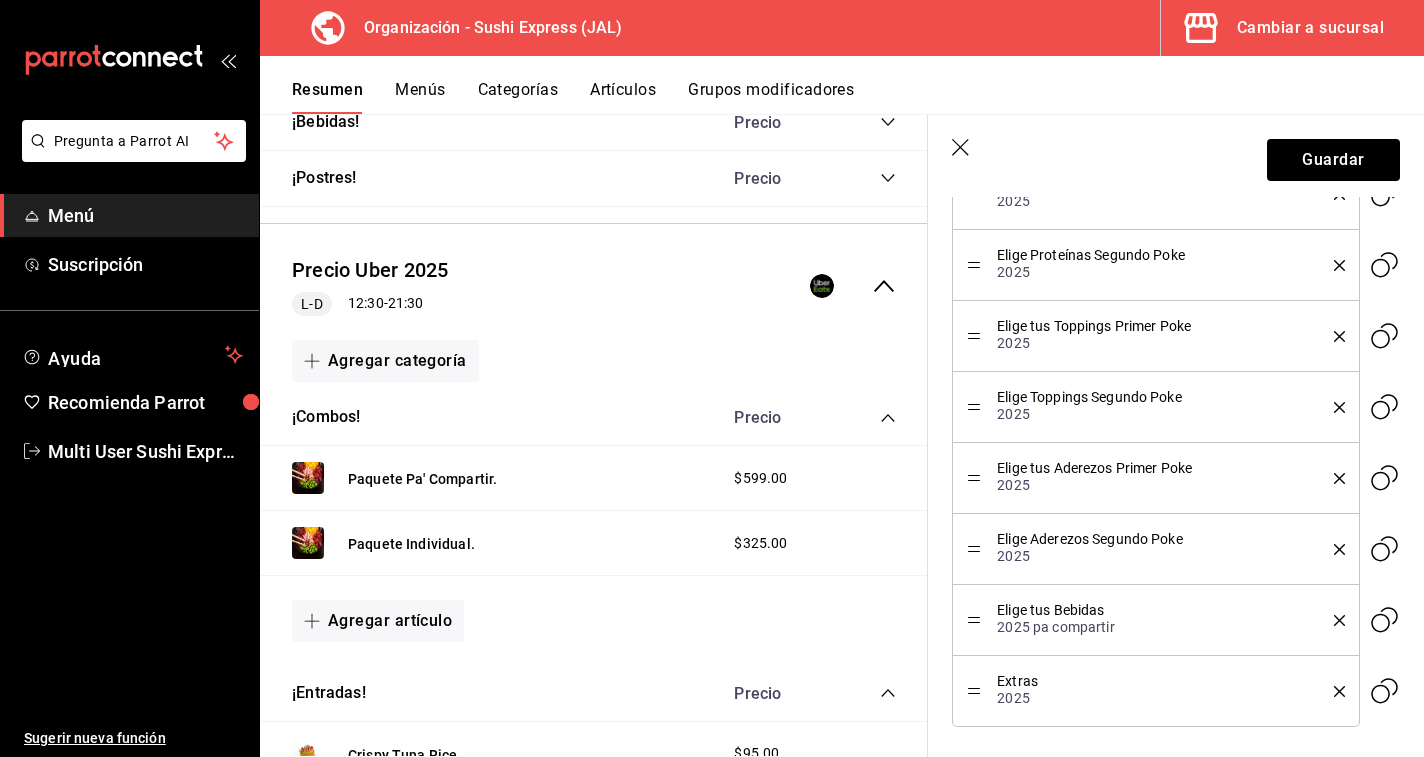 scroll, scrollTop: 1052, scrollLeft: 0, axis: vertical 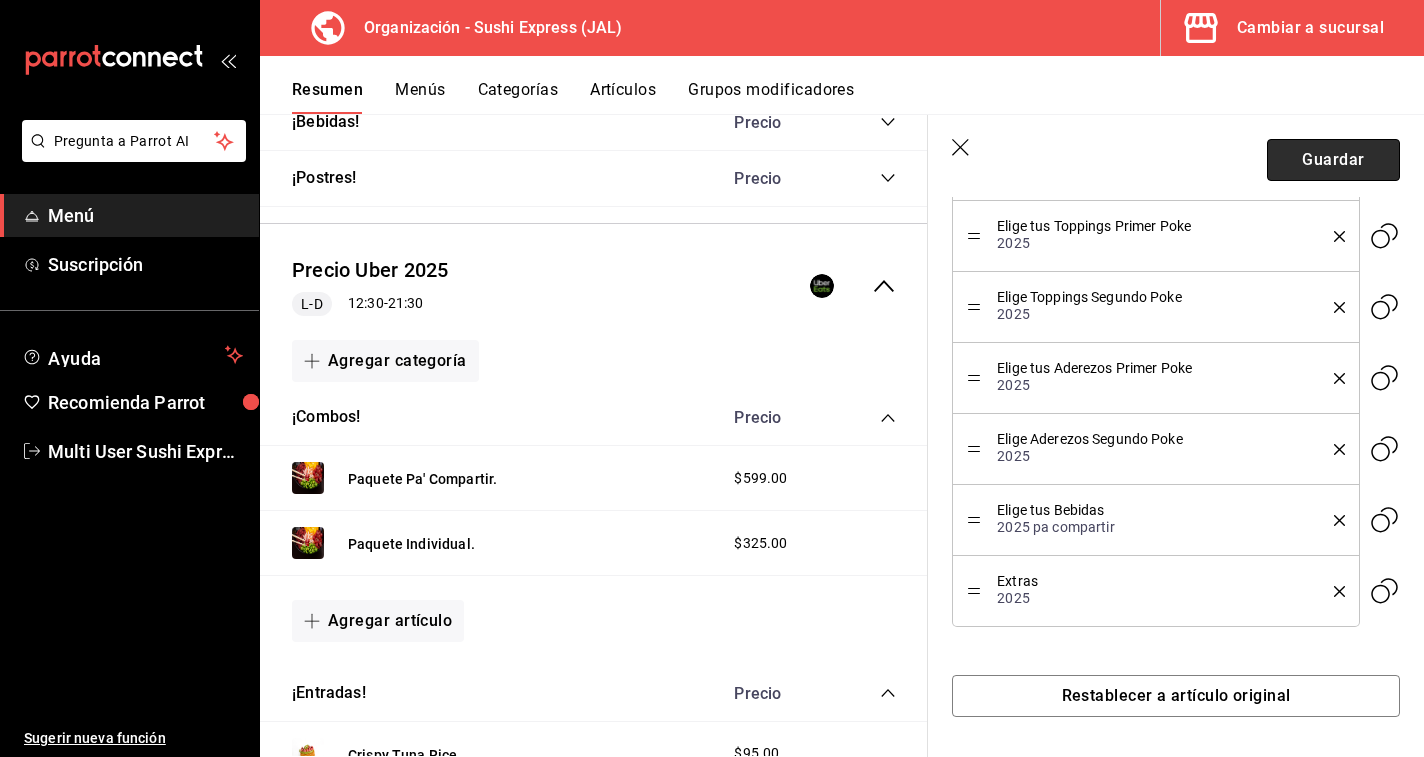 click on "Guardar" at bounding box center (1333, 160) 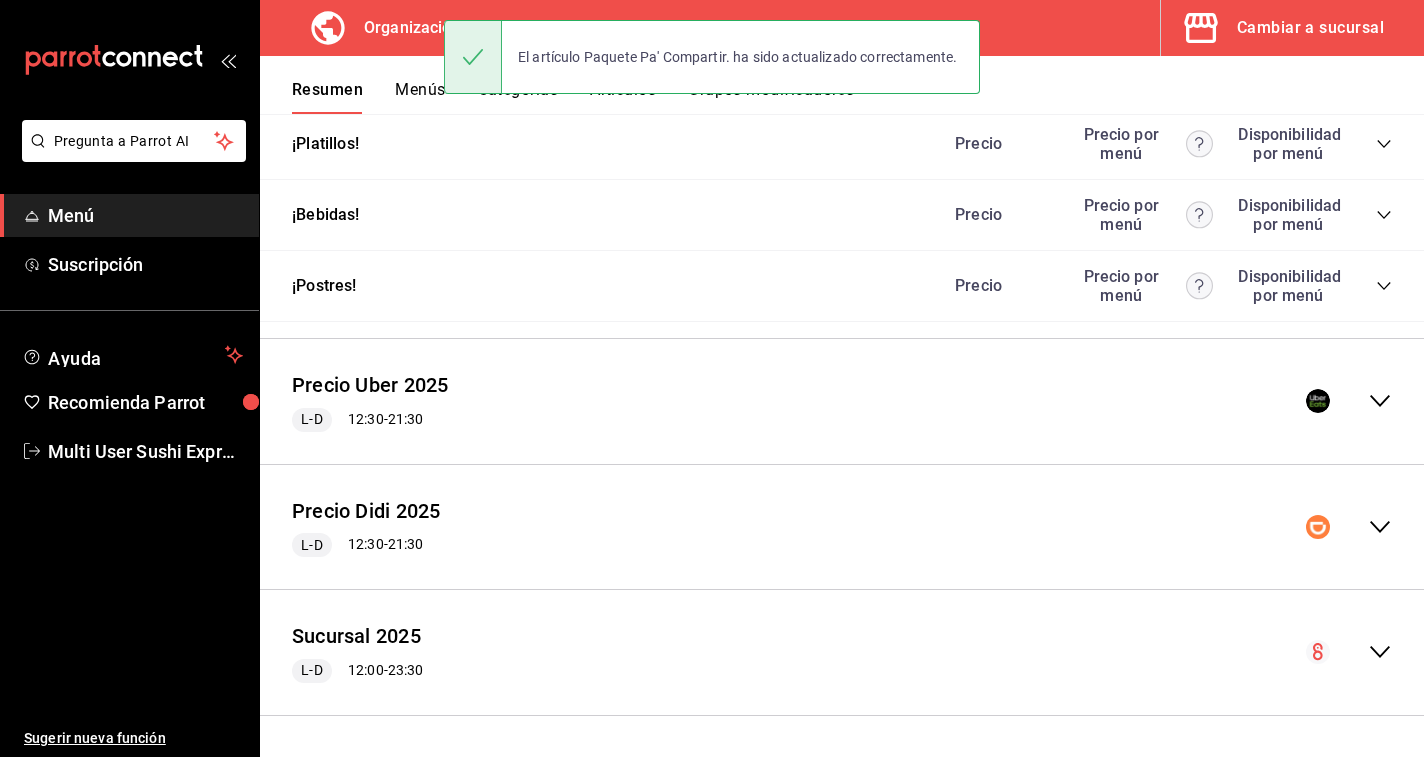 scroll, scrollTop: 1176, scrollLeft: 0, axis: vertical 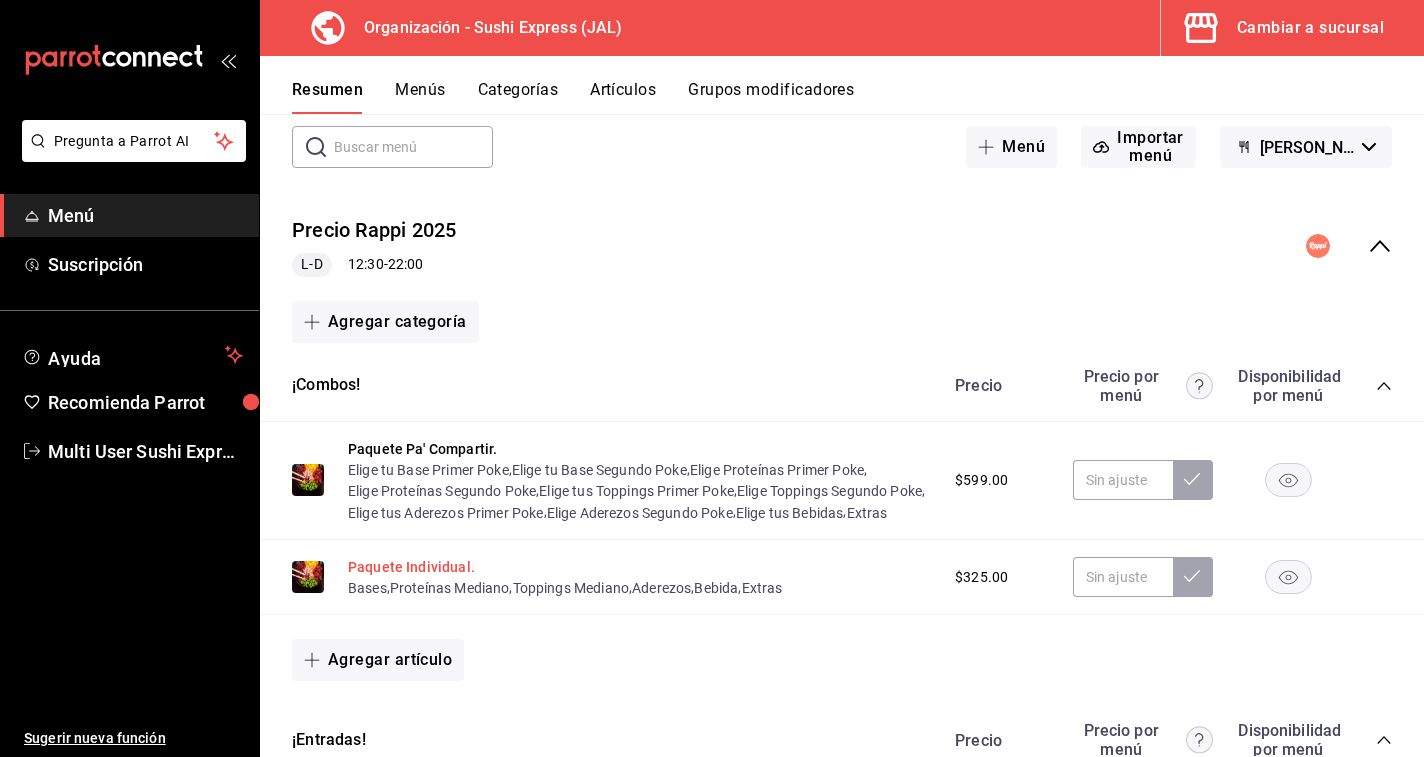click on "Paquete Individual." at bounding box center (411, 567) 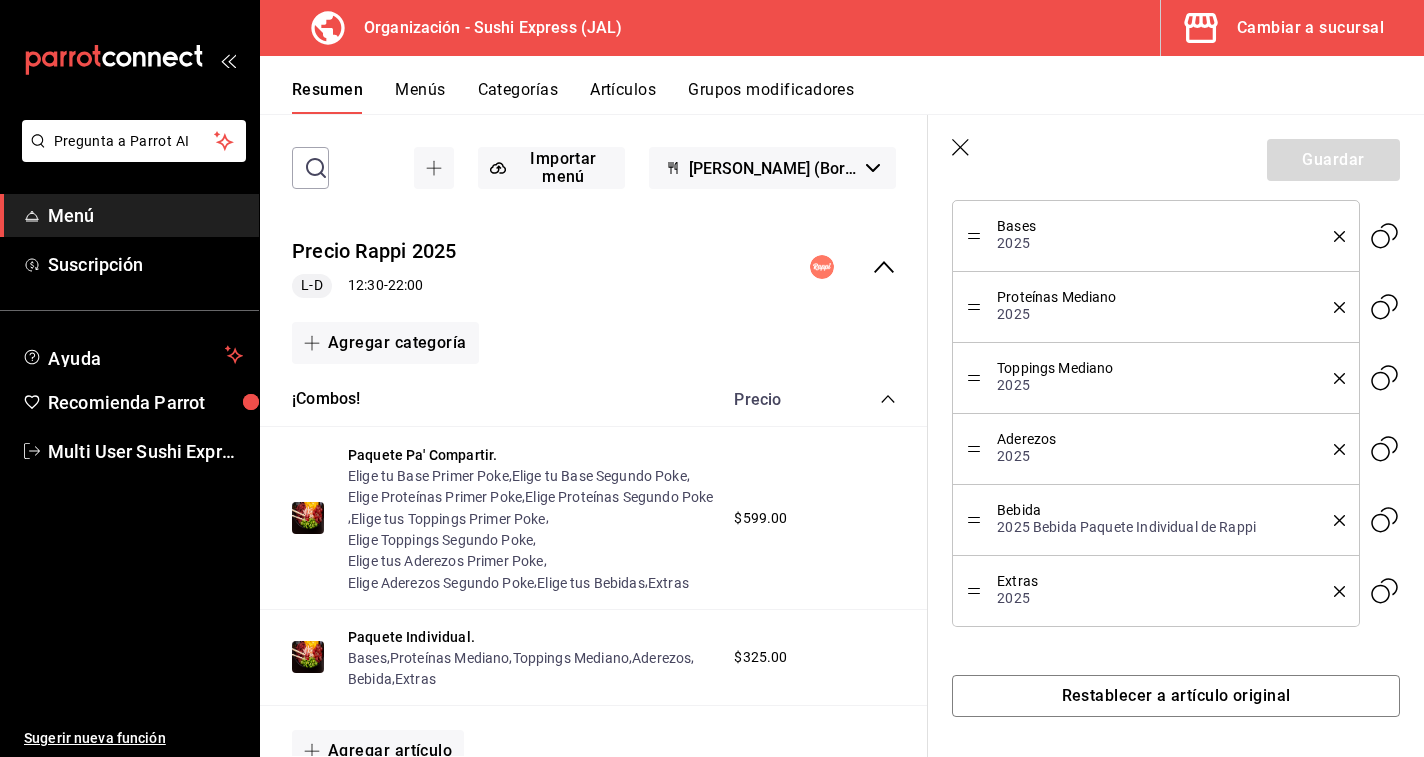 scroll, scrollTop: 750, scrollLeft: 0, axis: vertical 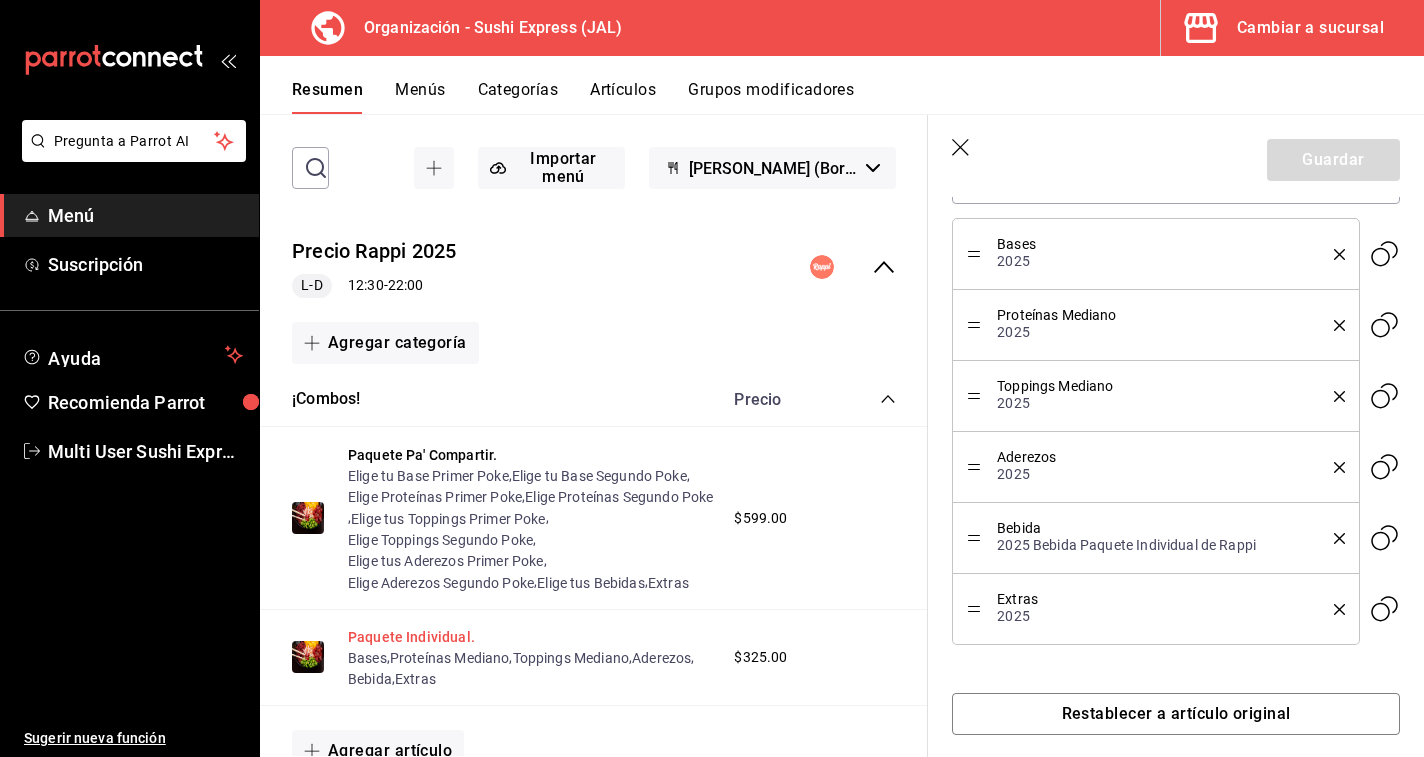 click on "Paquete Individual." at bounding box center (411, 637) 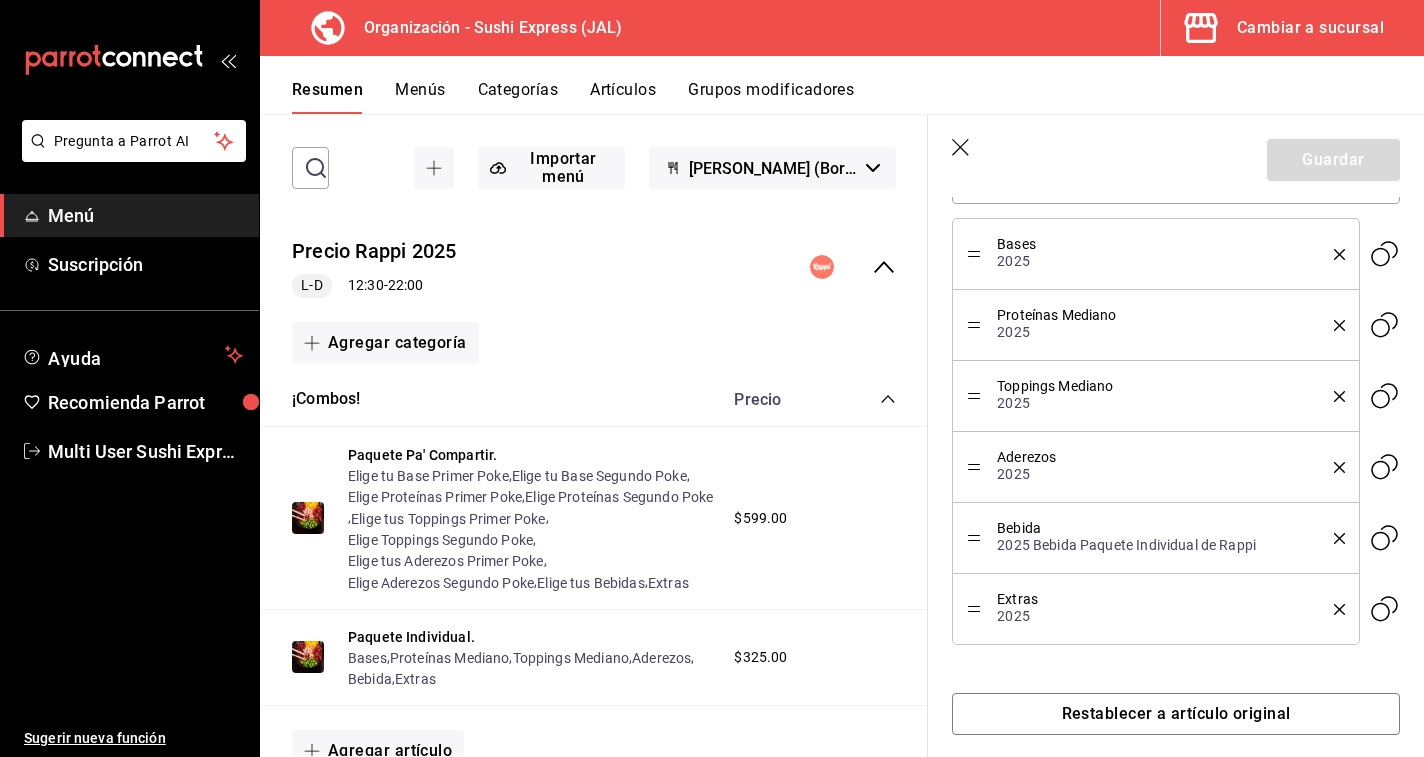 click 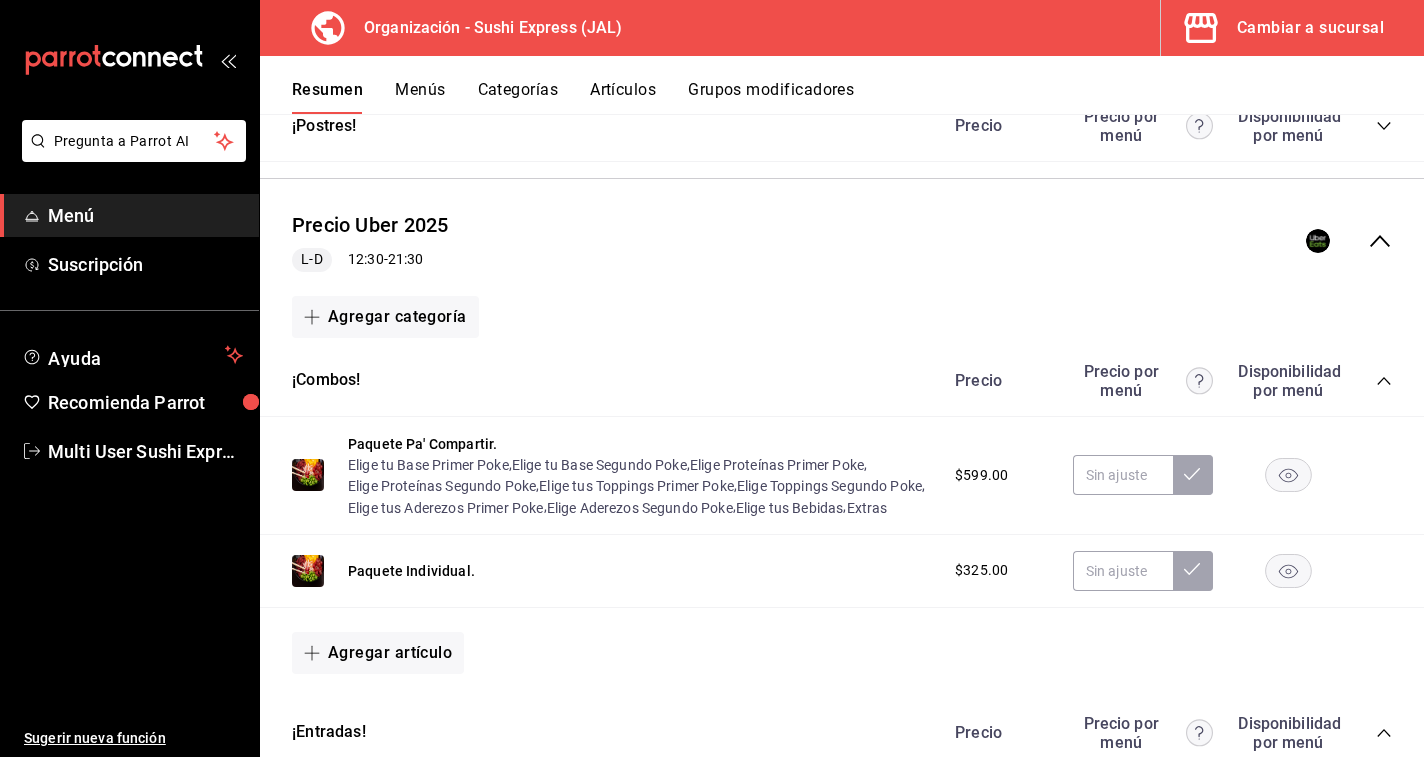 scroll, scrollTop: 1316, scrollLeft: 0, axis: vertical 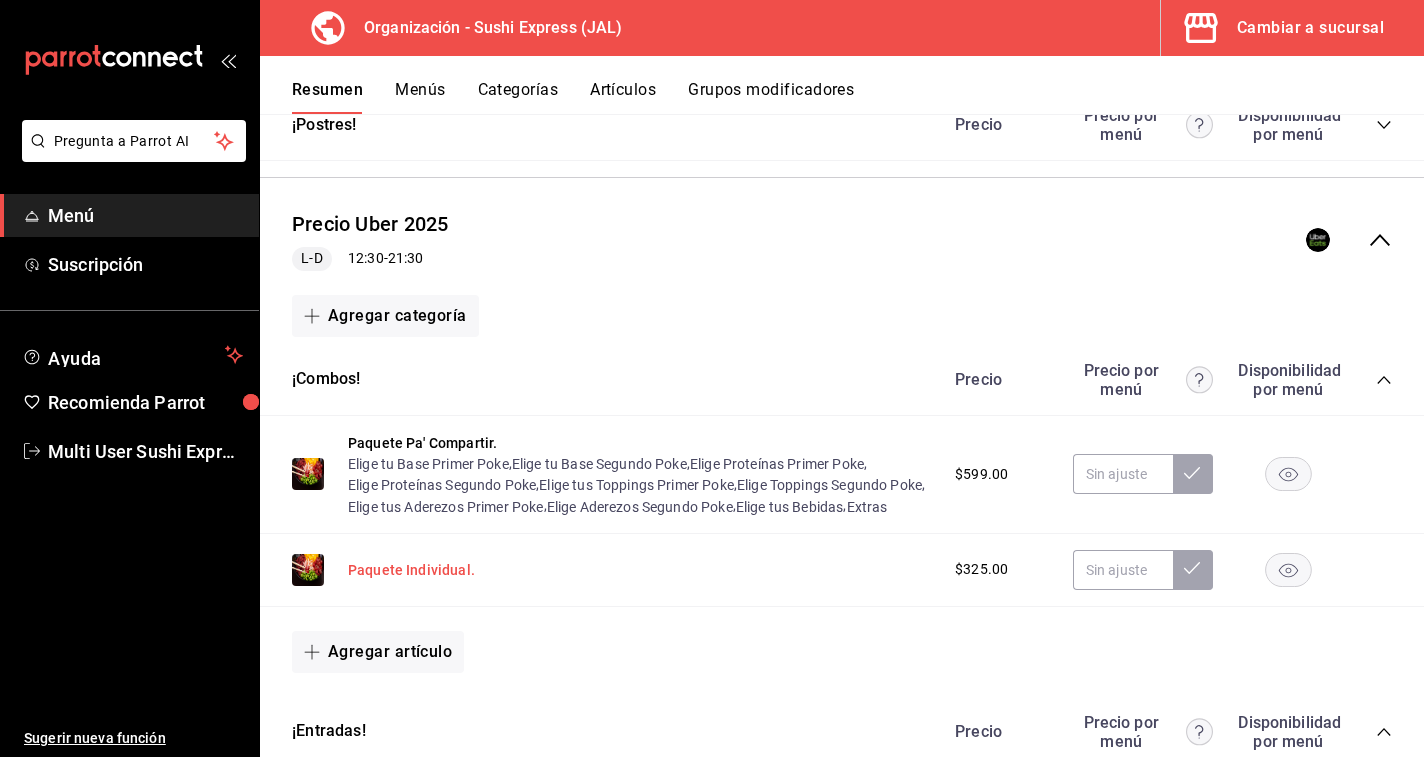 click on "Paquete Individual." at bounding box center [411, 570] 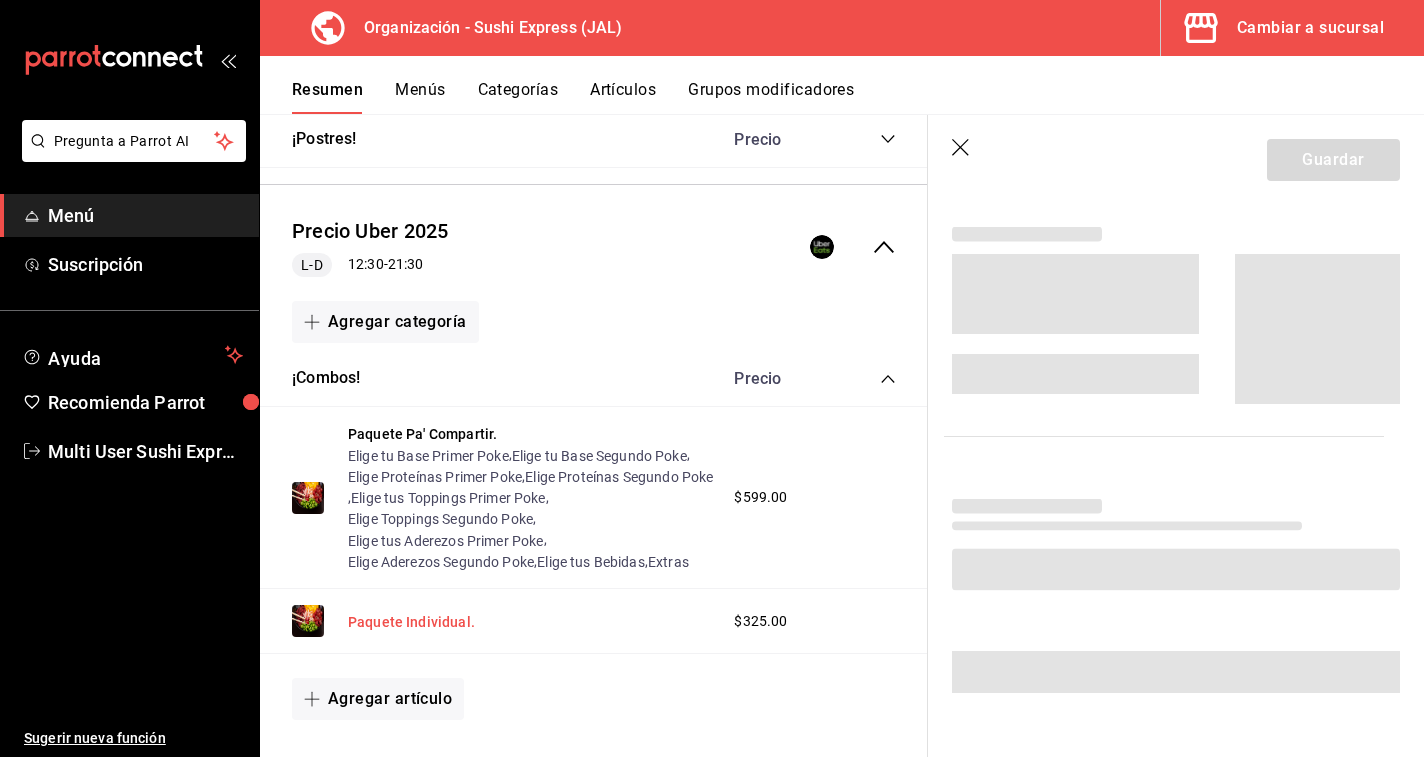 scroll, scrollTop: 441, scrollLeft: 0, axis: vertical 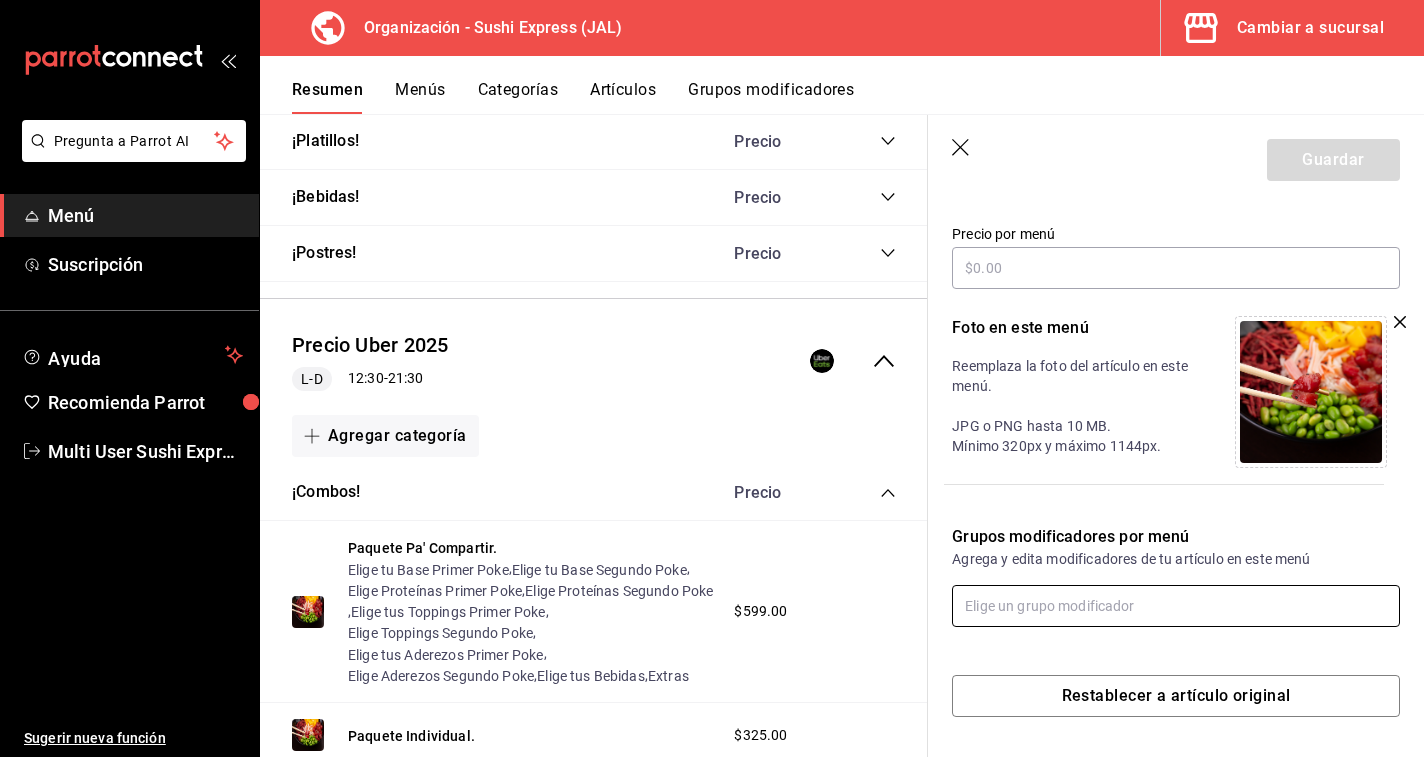 click at bounding box center (1176, 606) 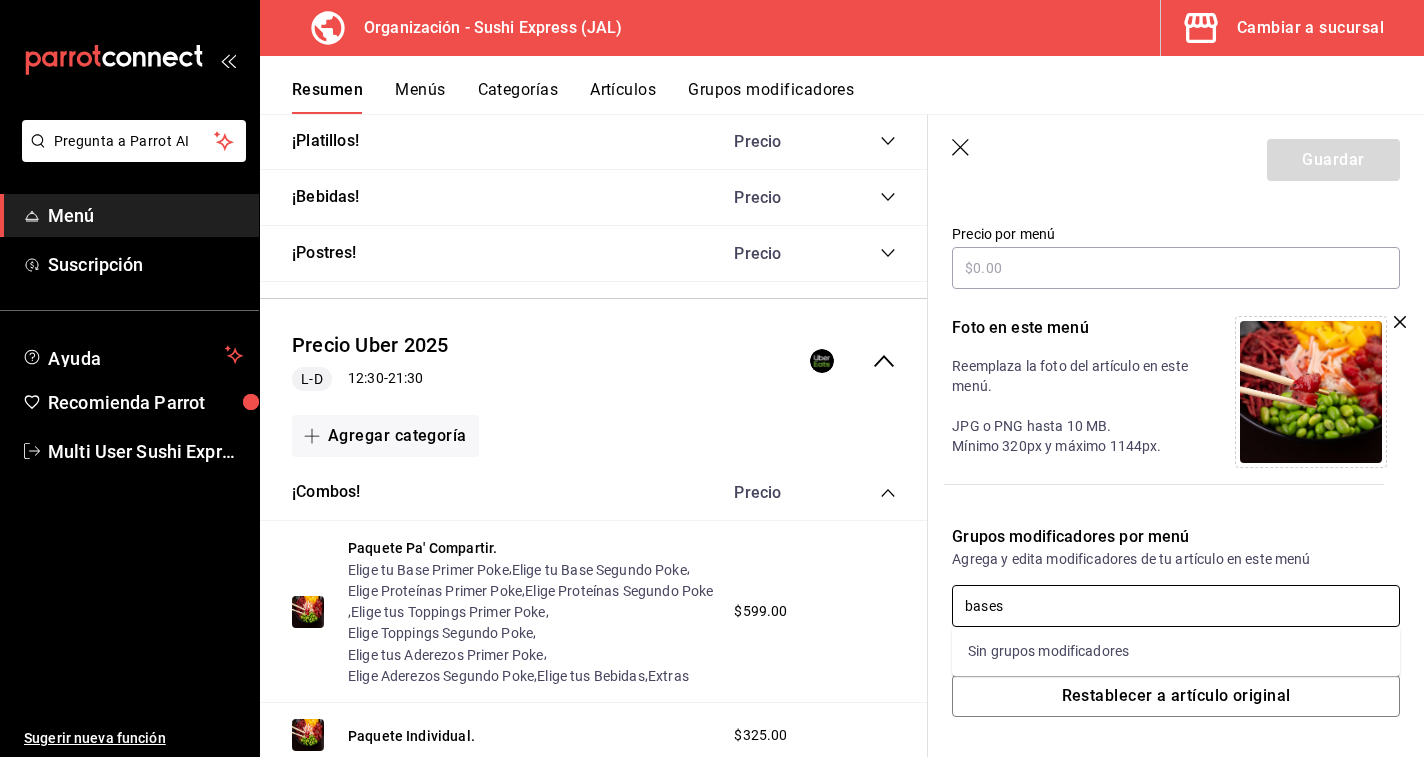 type on "bases" 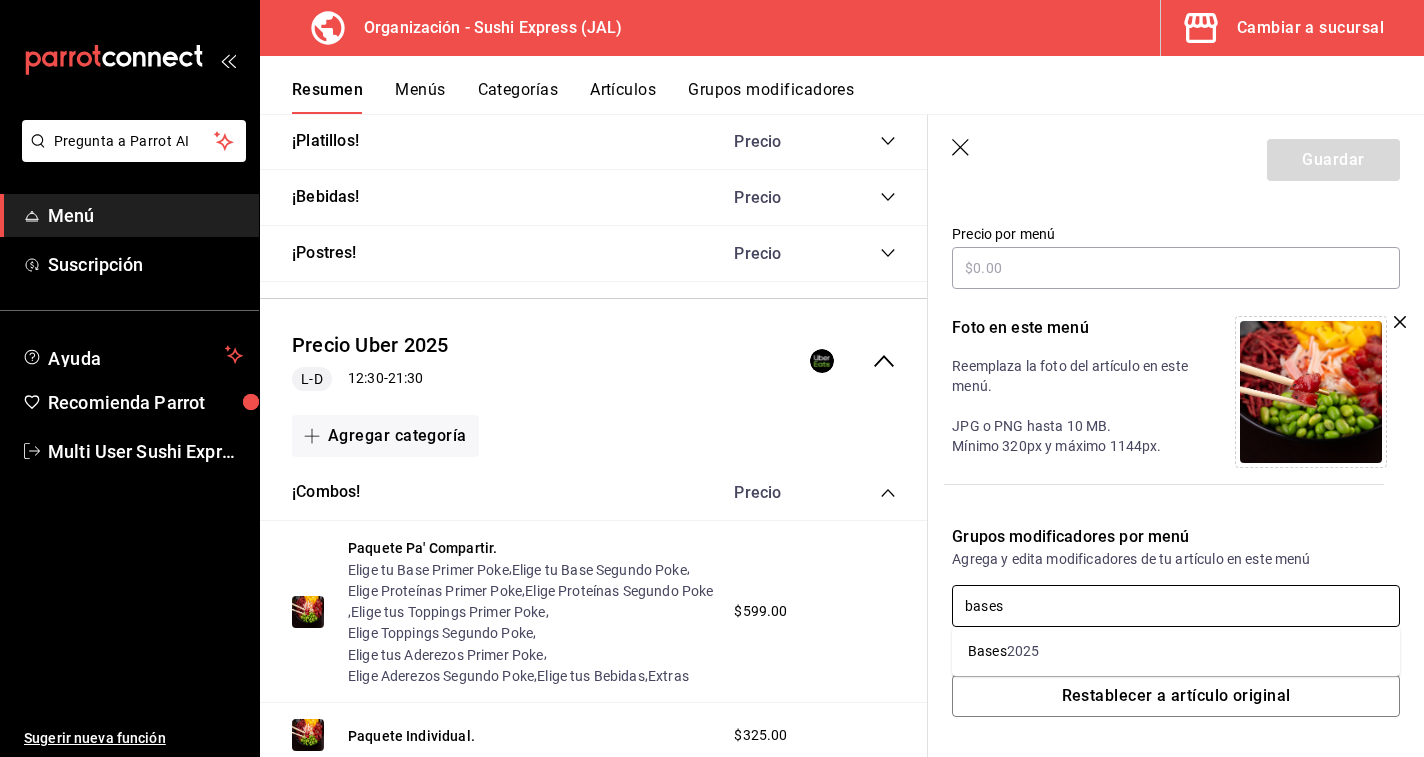 click on "Bases 2025" at bounding box center (1176, 651) 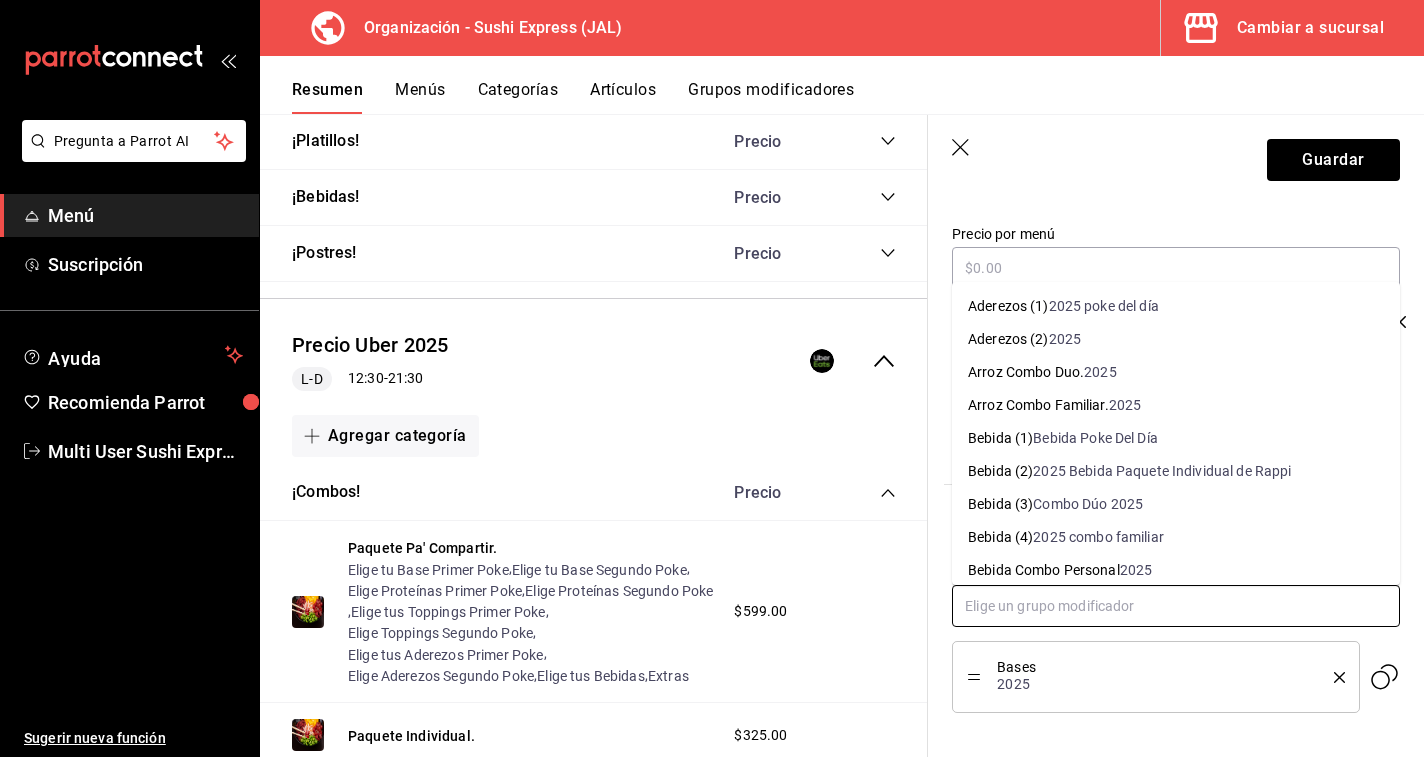 click at bounding box center [1176, 606] 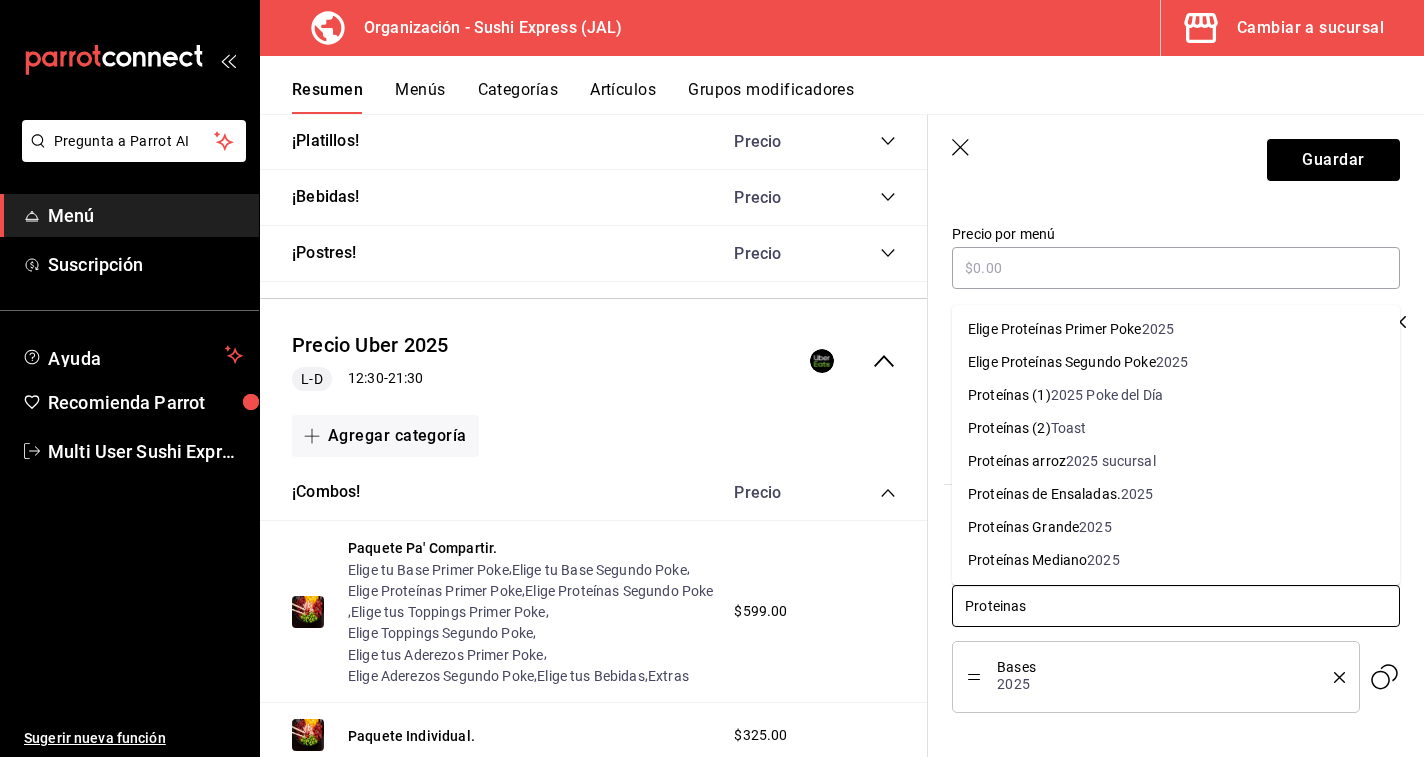 type on "Proteinas M" 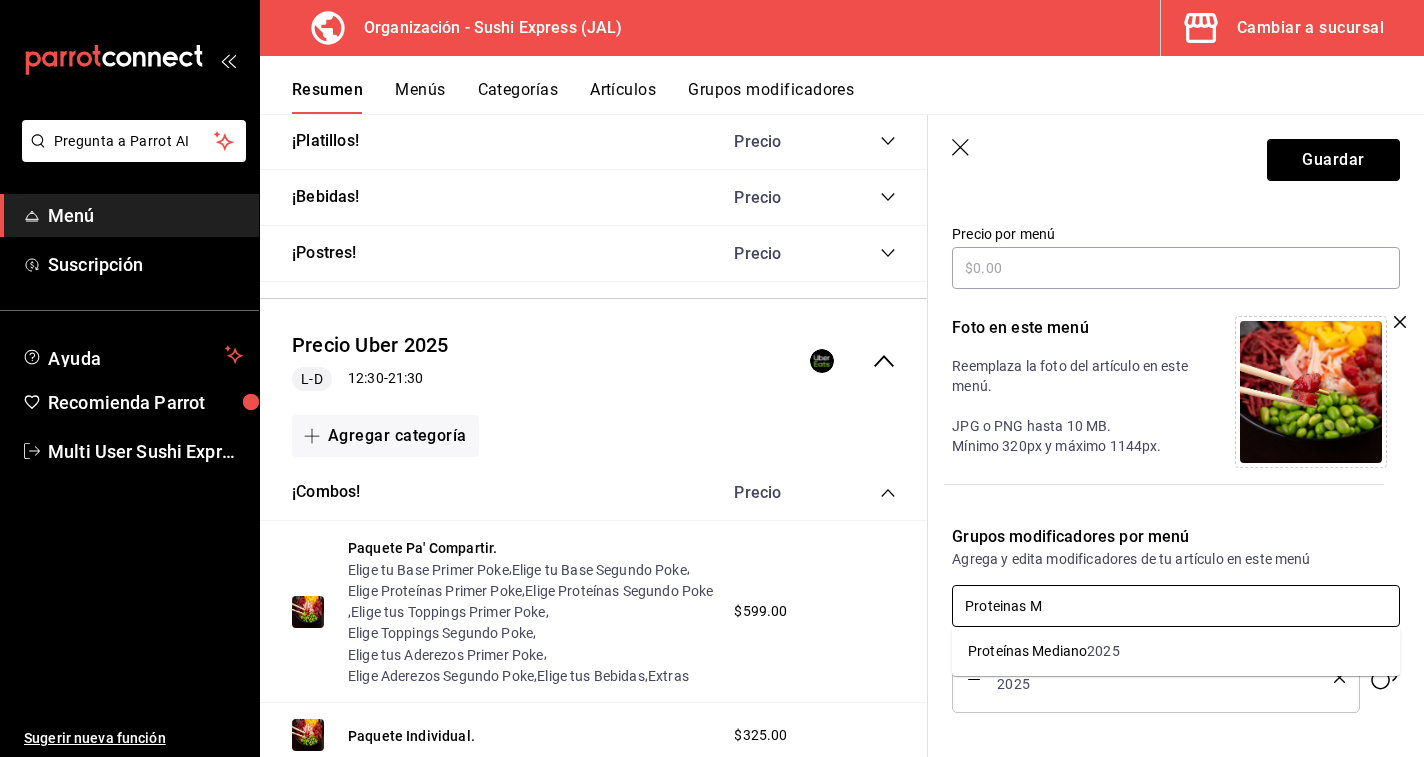 click on "Proteínas Mediano" at bounding box center (1027, 651) 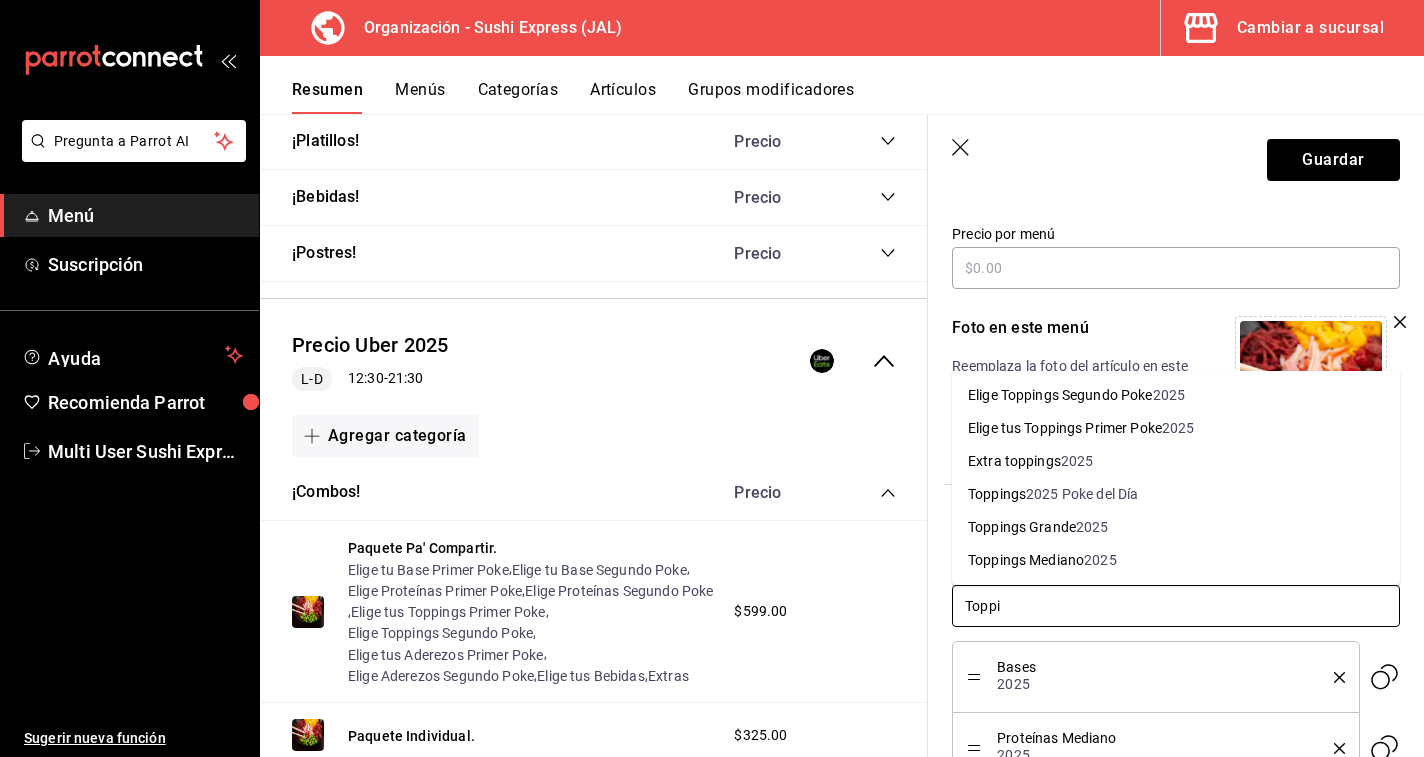 type on "Toppin" 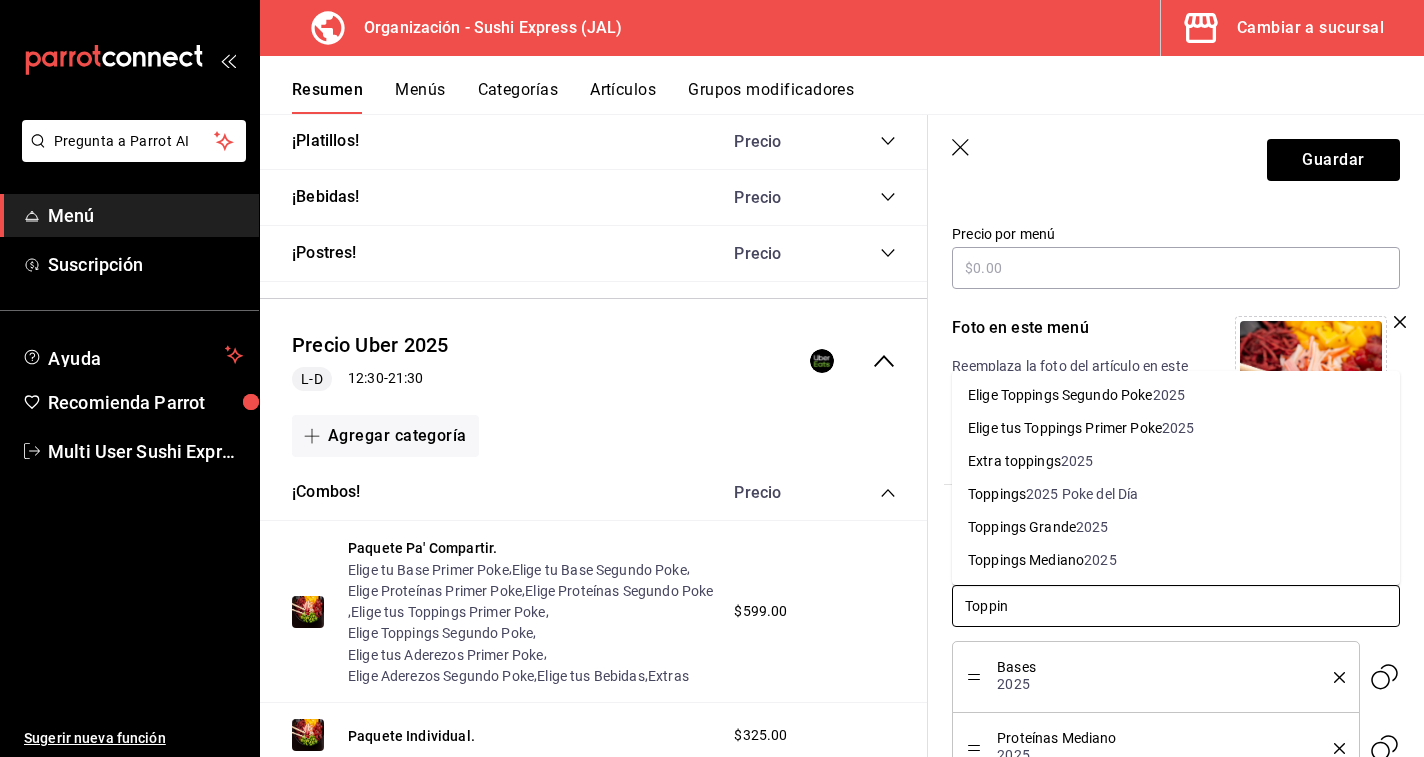 click on "Toppings Mediano" at bounding box center (1026, 560) 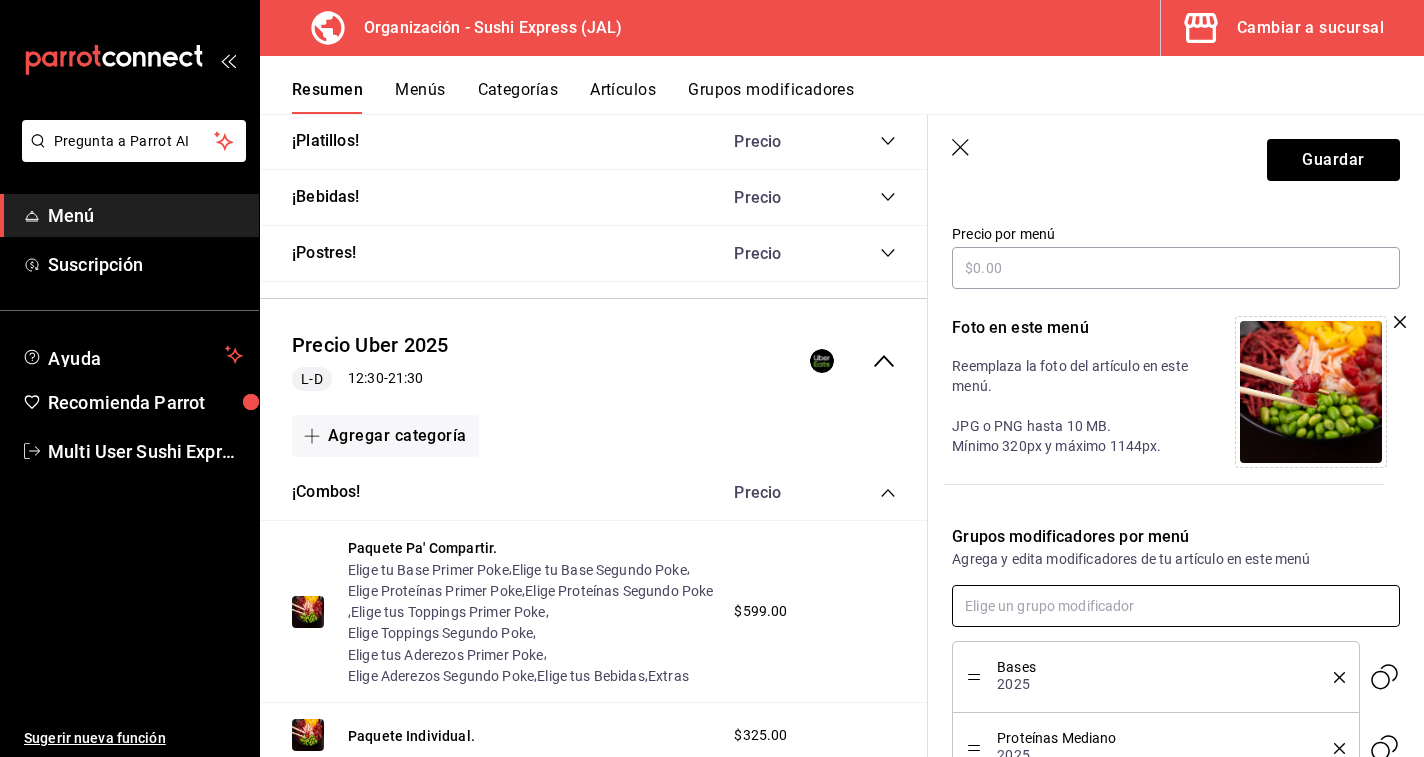 click at bounding box center (1176, 606) 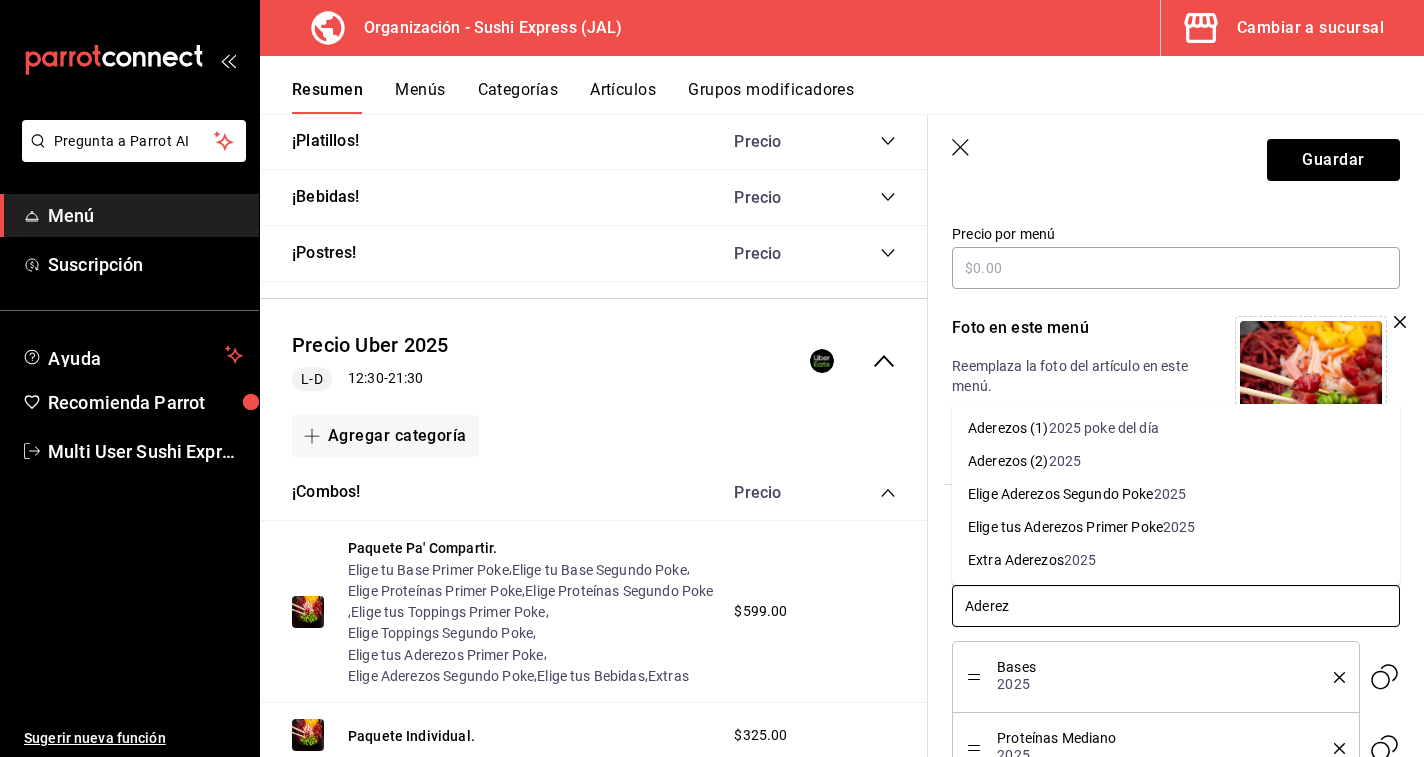 type on "Aderezo" 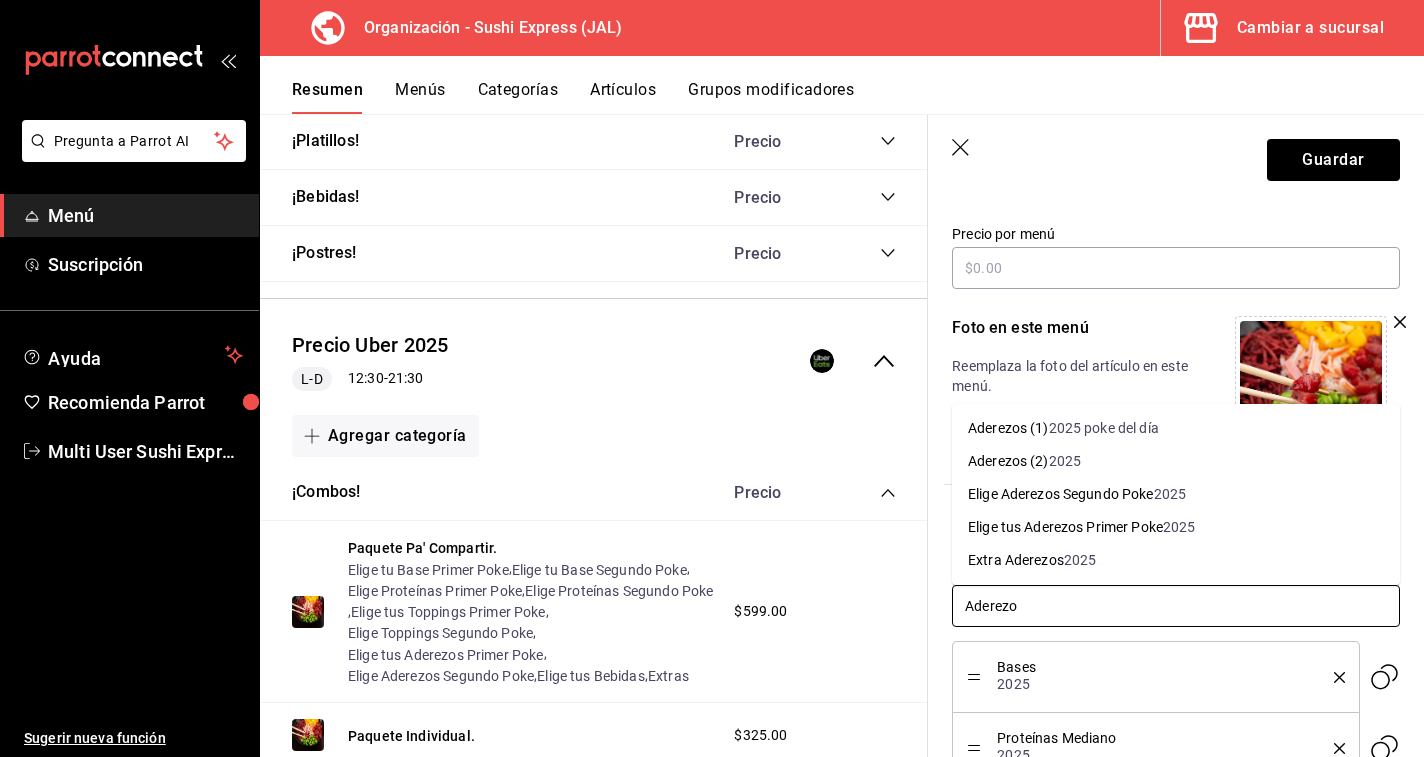 click on "2025" at bounding box center [1065, 461] 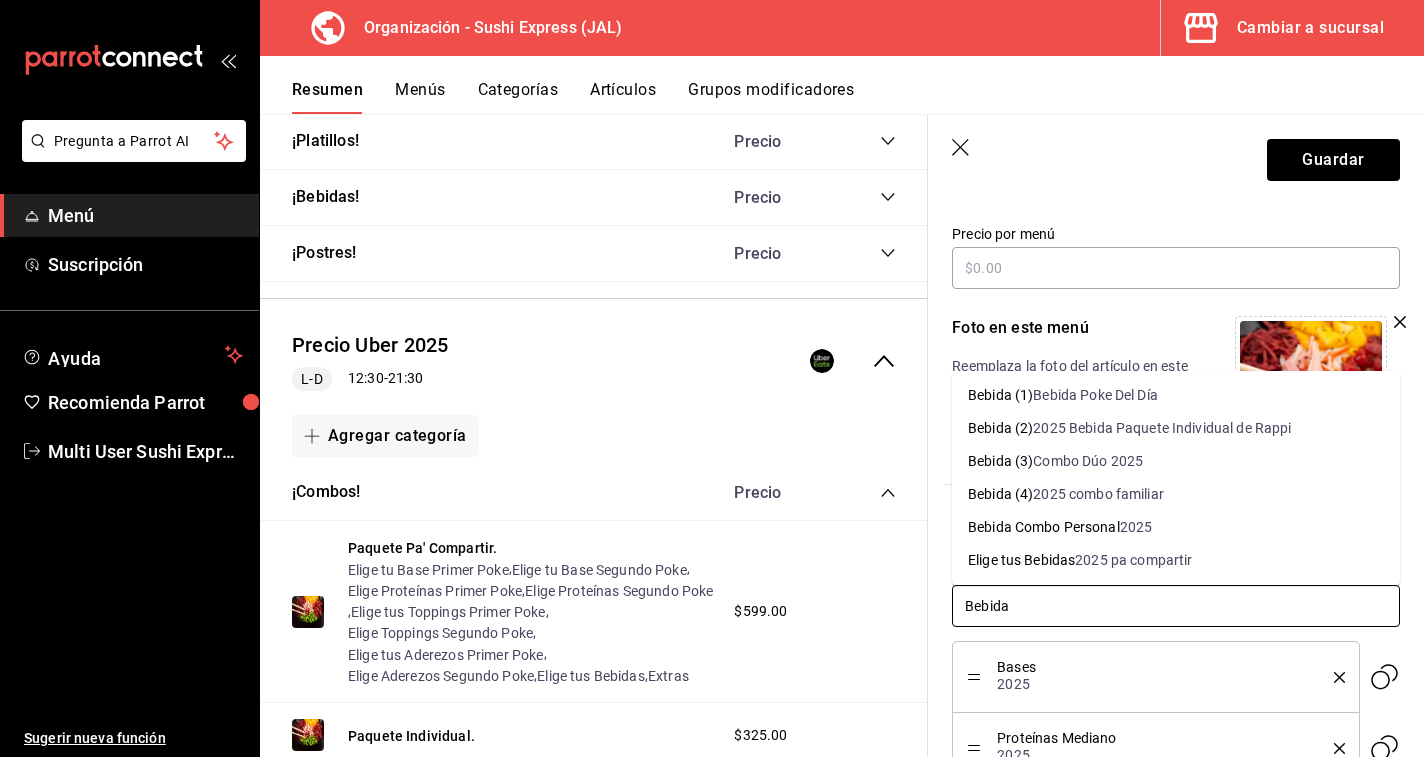 type on "Bebida" 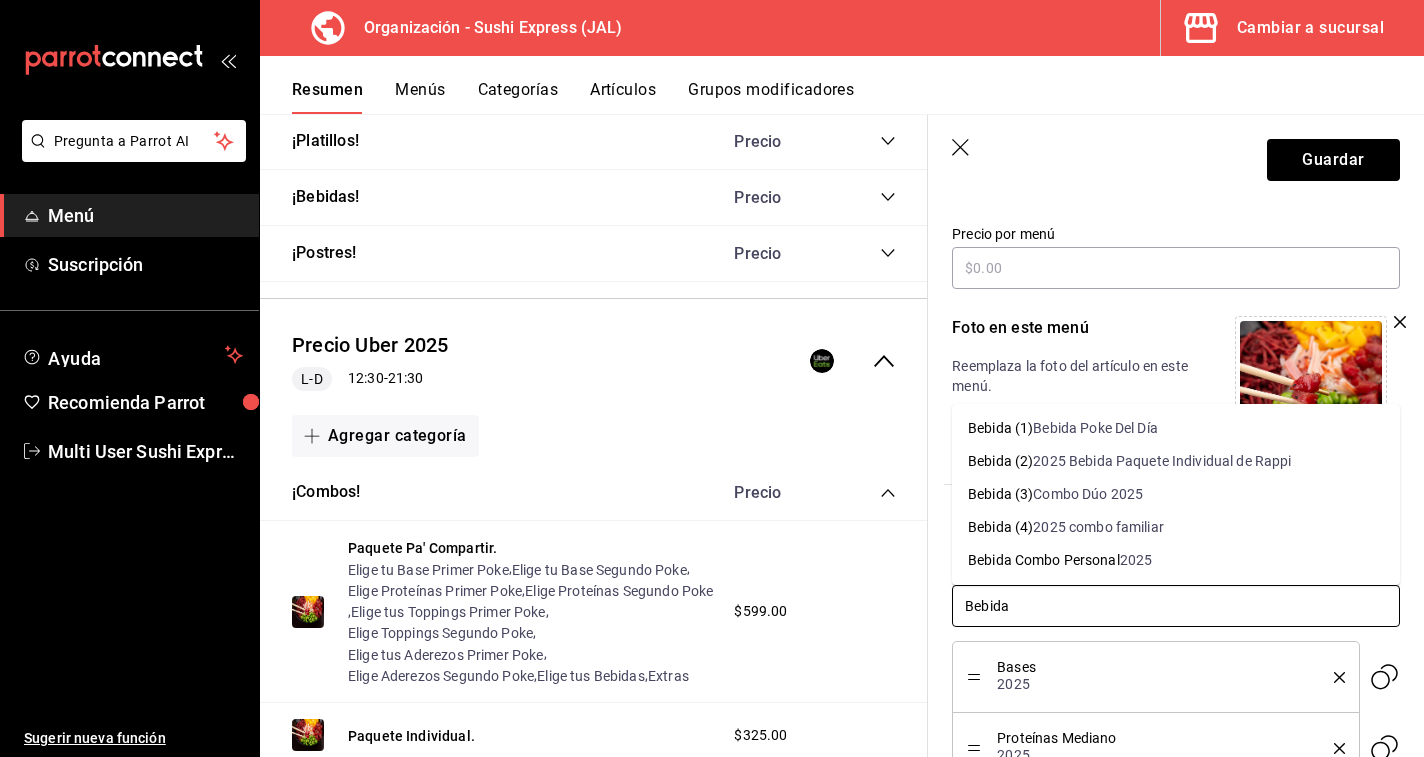 click on "2025 Bebida Paquete Individual de Rappi" at bounding box center [1162, 461] 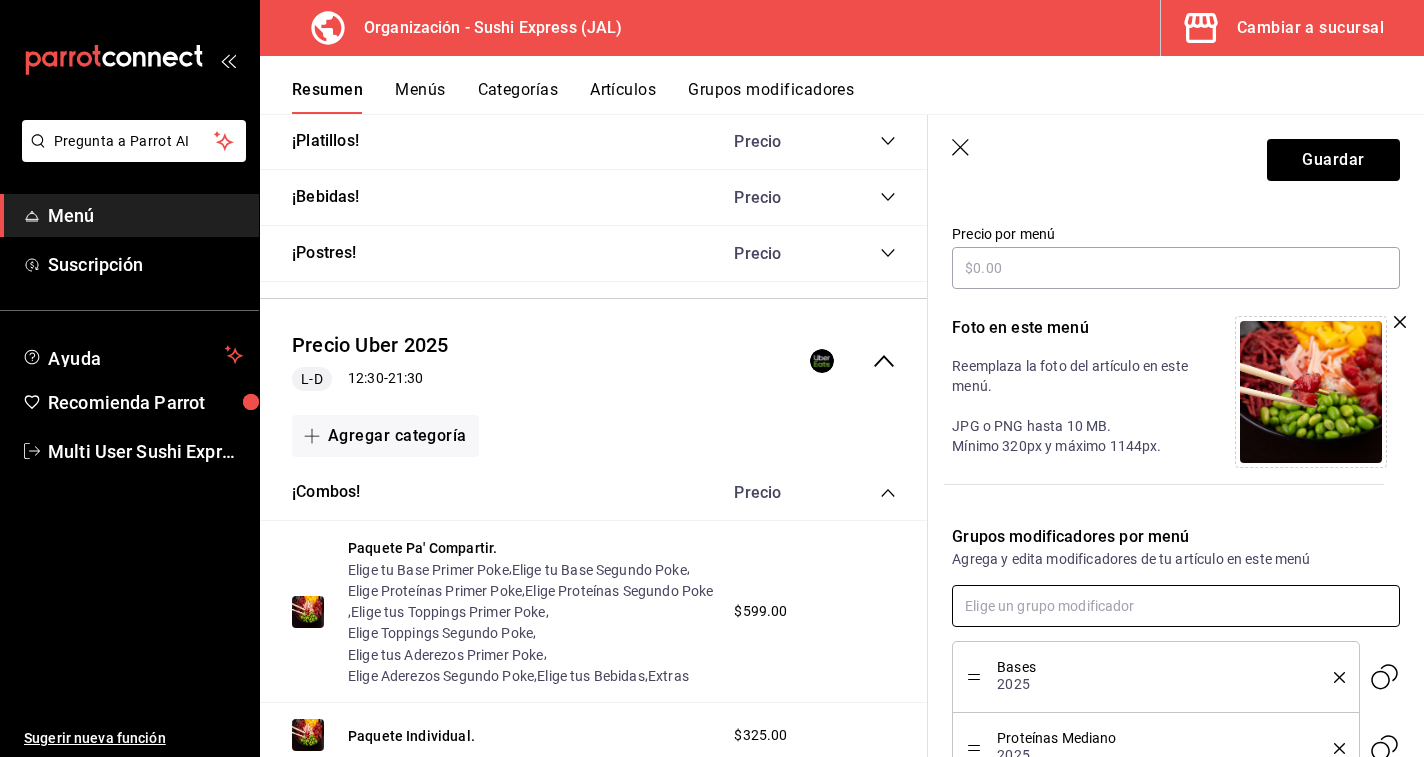 click at bounding box center [1176, 606] 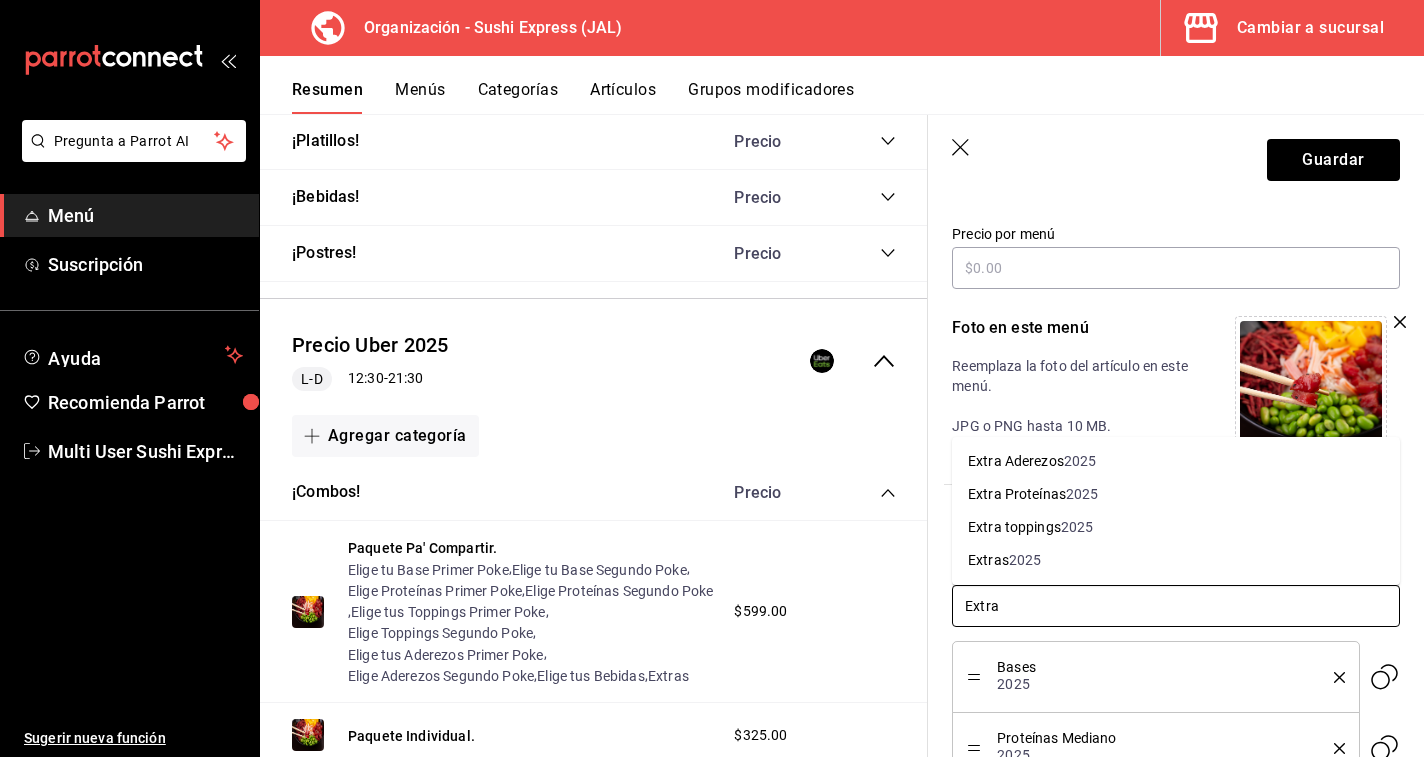type on "Extras" 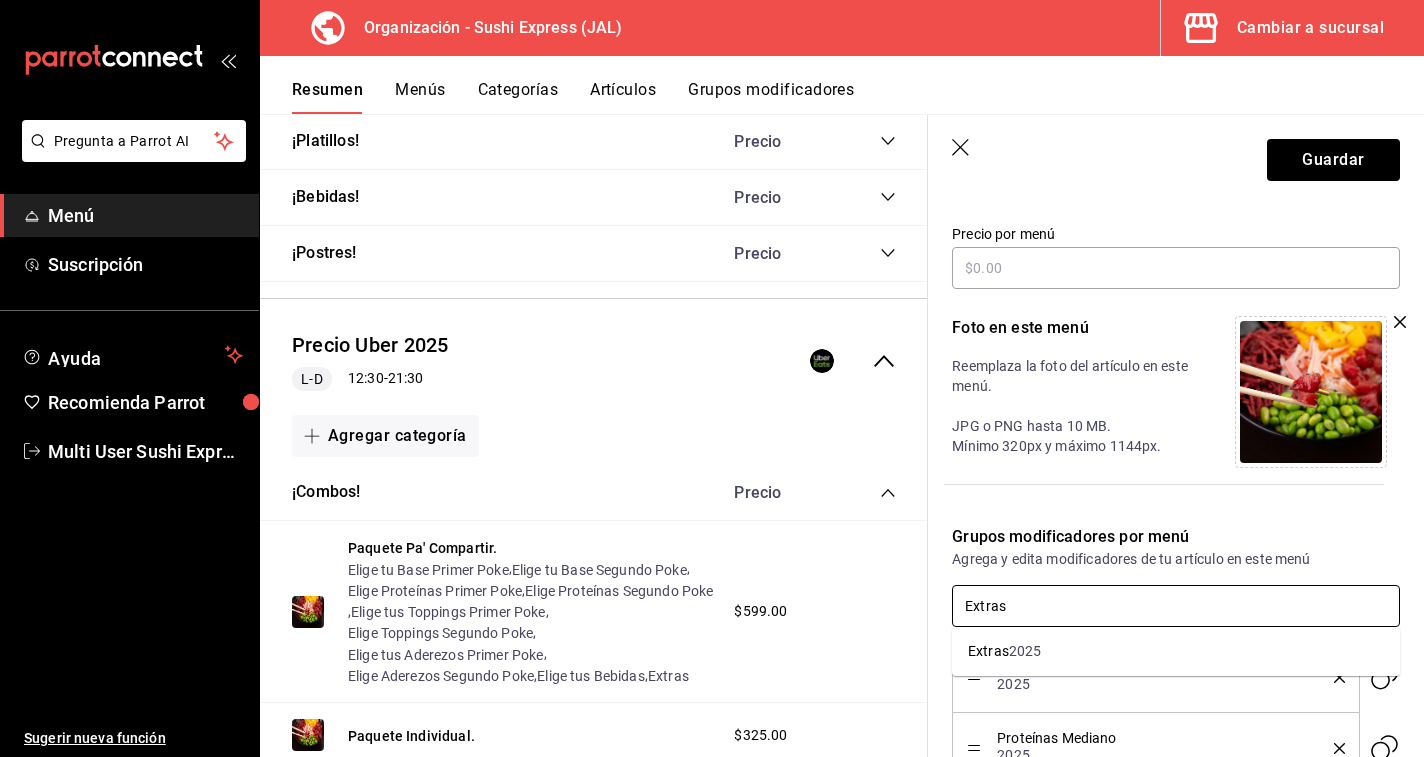 click on "Extras 2025" at bounding box center [1176, 651] 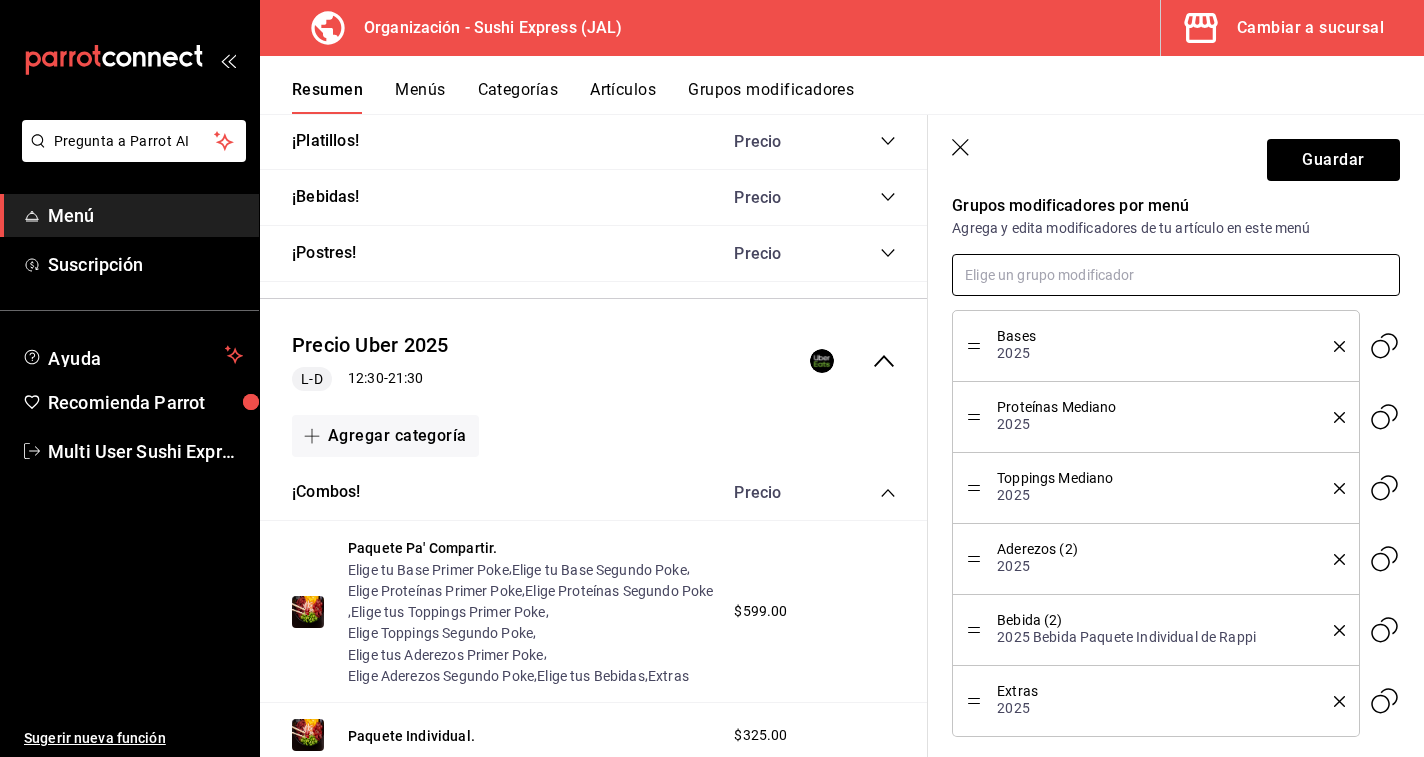 scroll, scrollTop: 662, scrollLeft: 0, axis: vertical 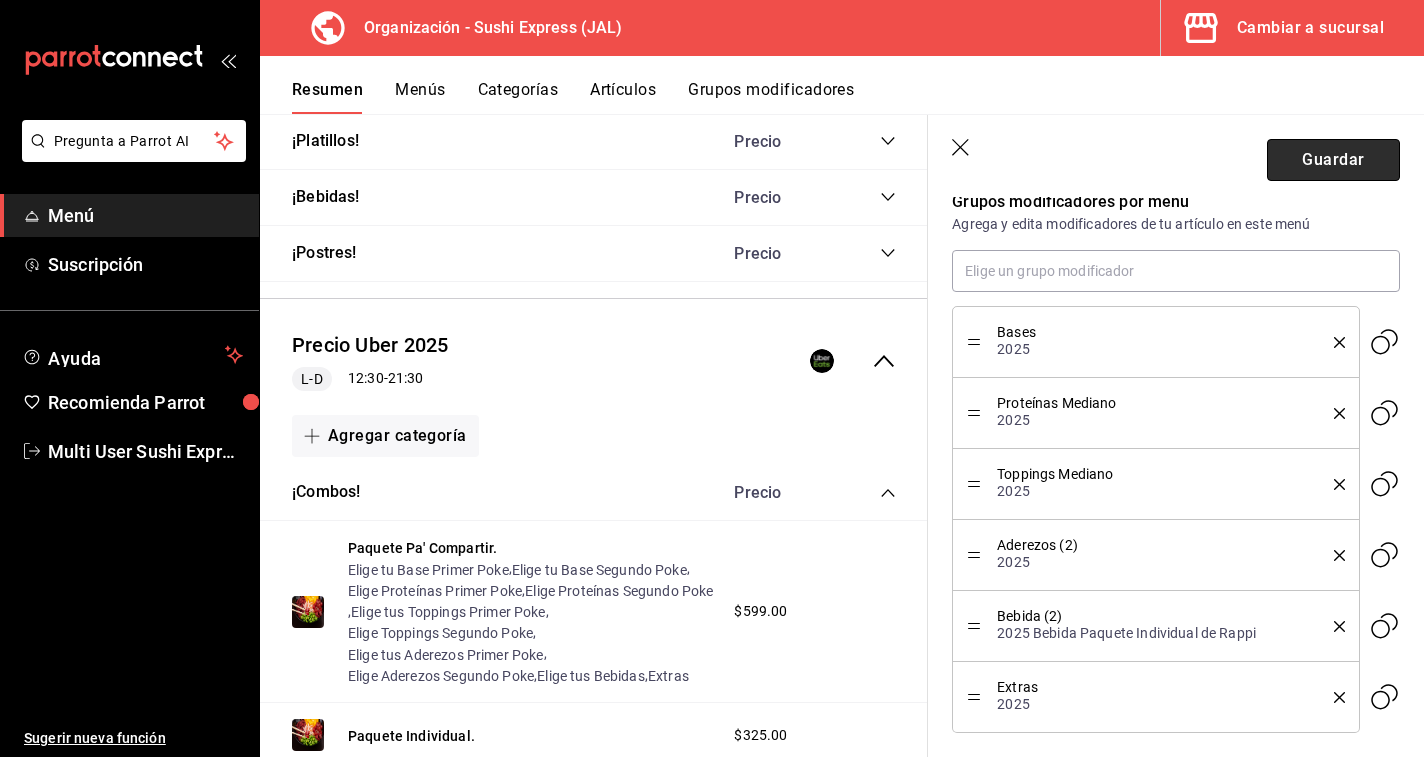 click on "Guardar" at bounding box center (1333, 160) 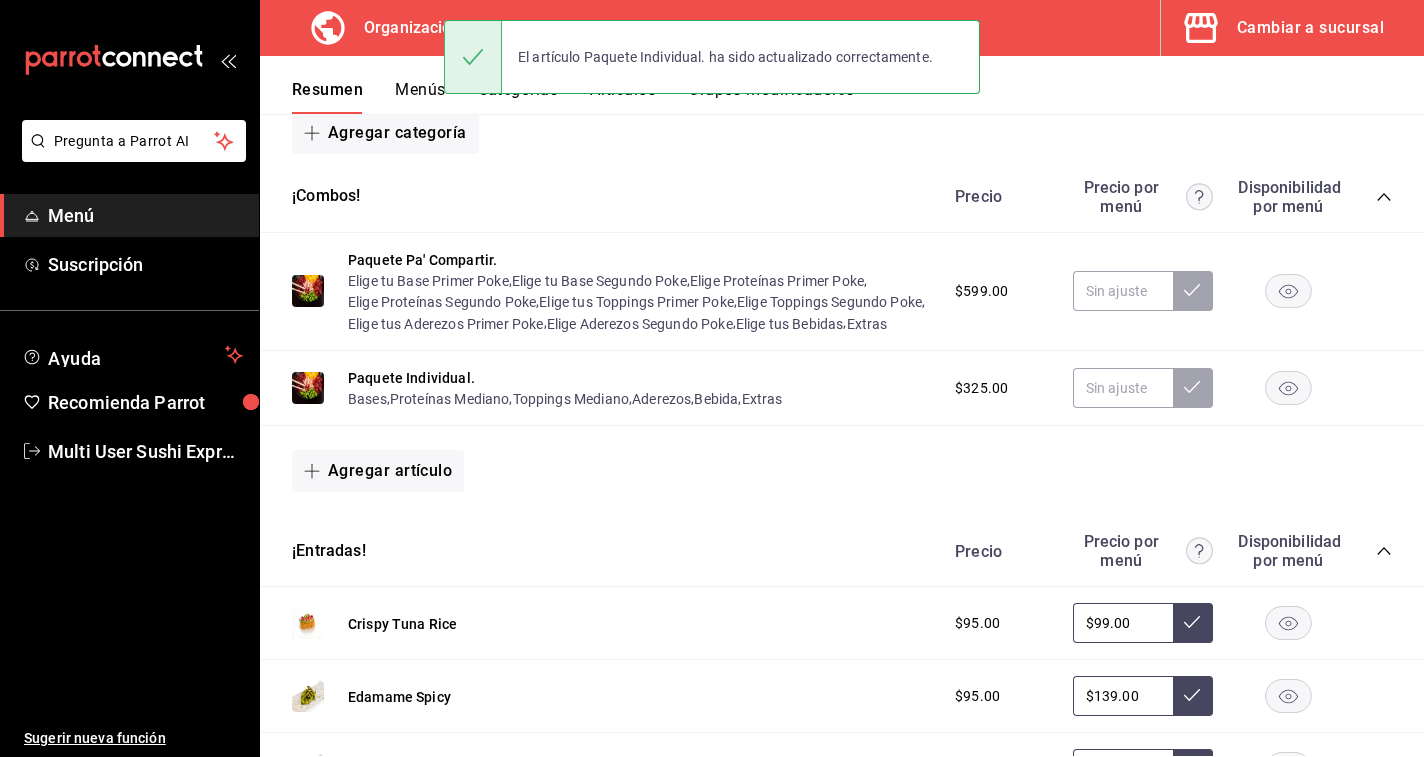 scroll, scrollTop: 243, scrollLeft: 0, axis: vertical 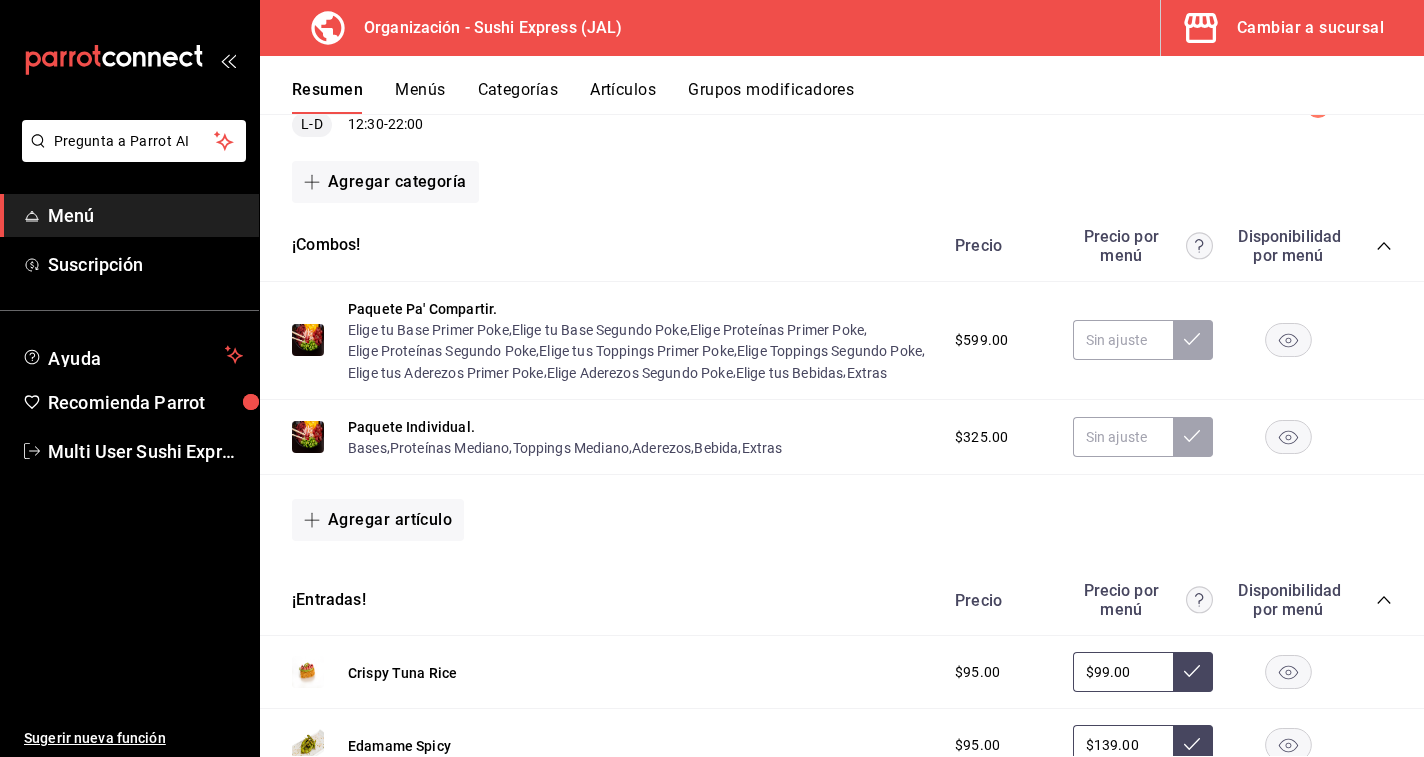 click 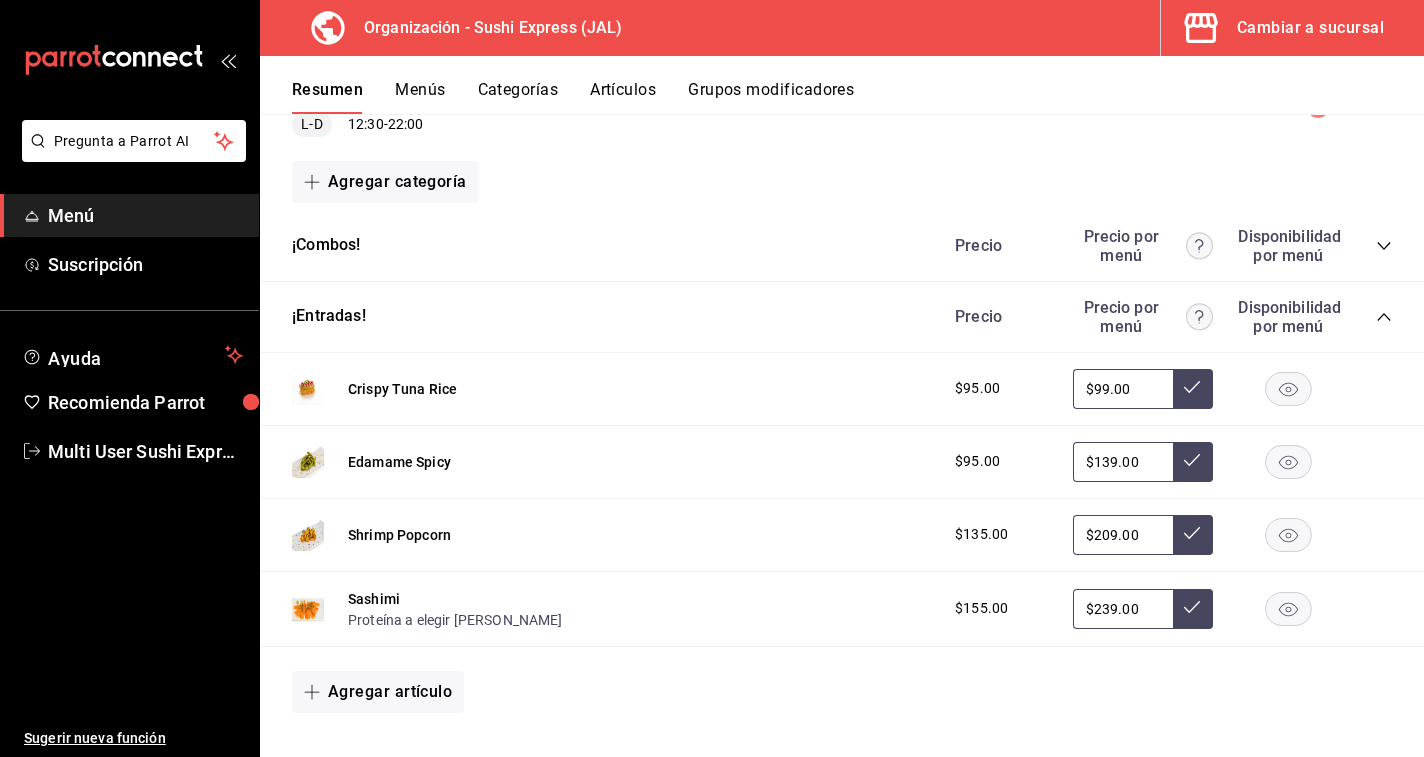 scroll, scrollTop: 0, scrollLeft: 0, axis: both 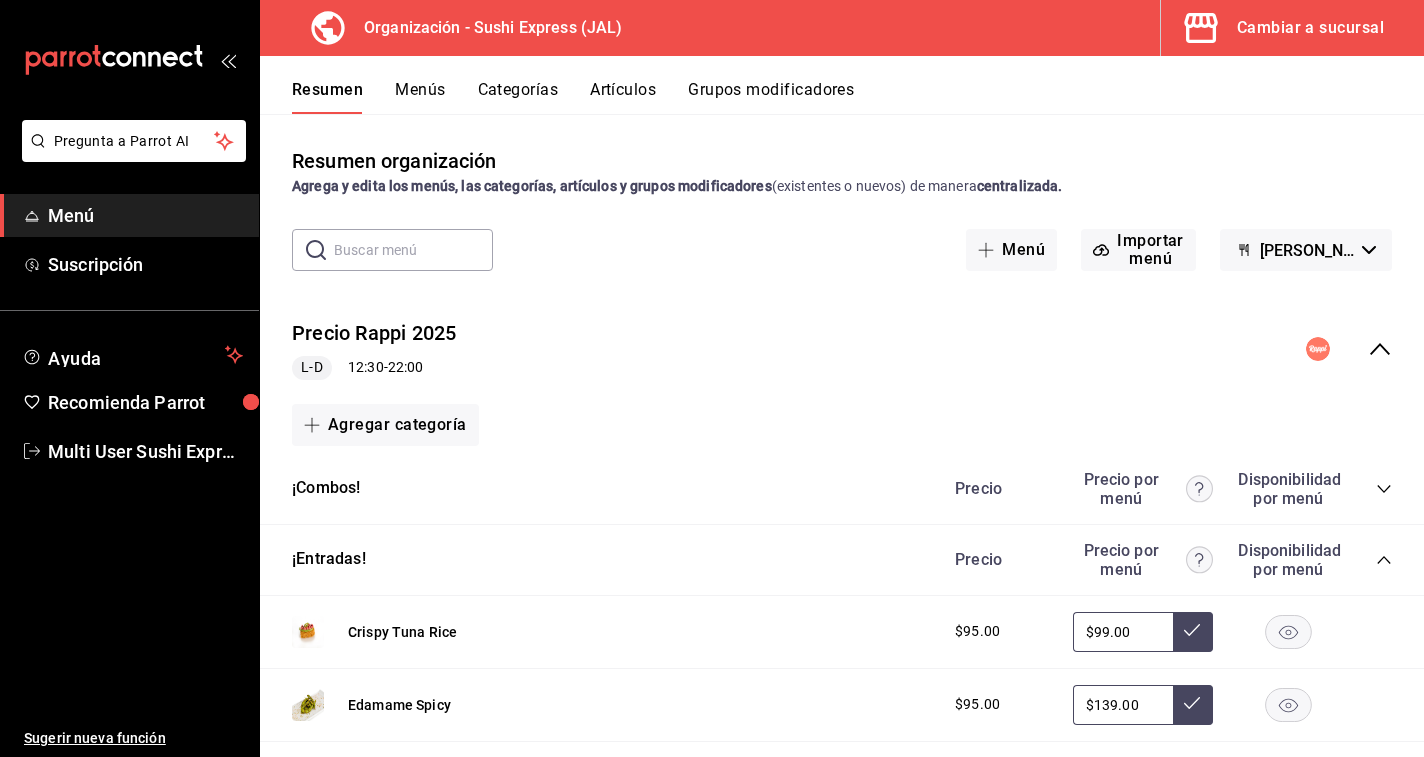 click on "Cambiar a sucursal" at bounding box center [1310, 28] 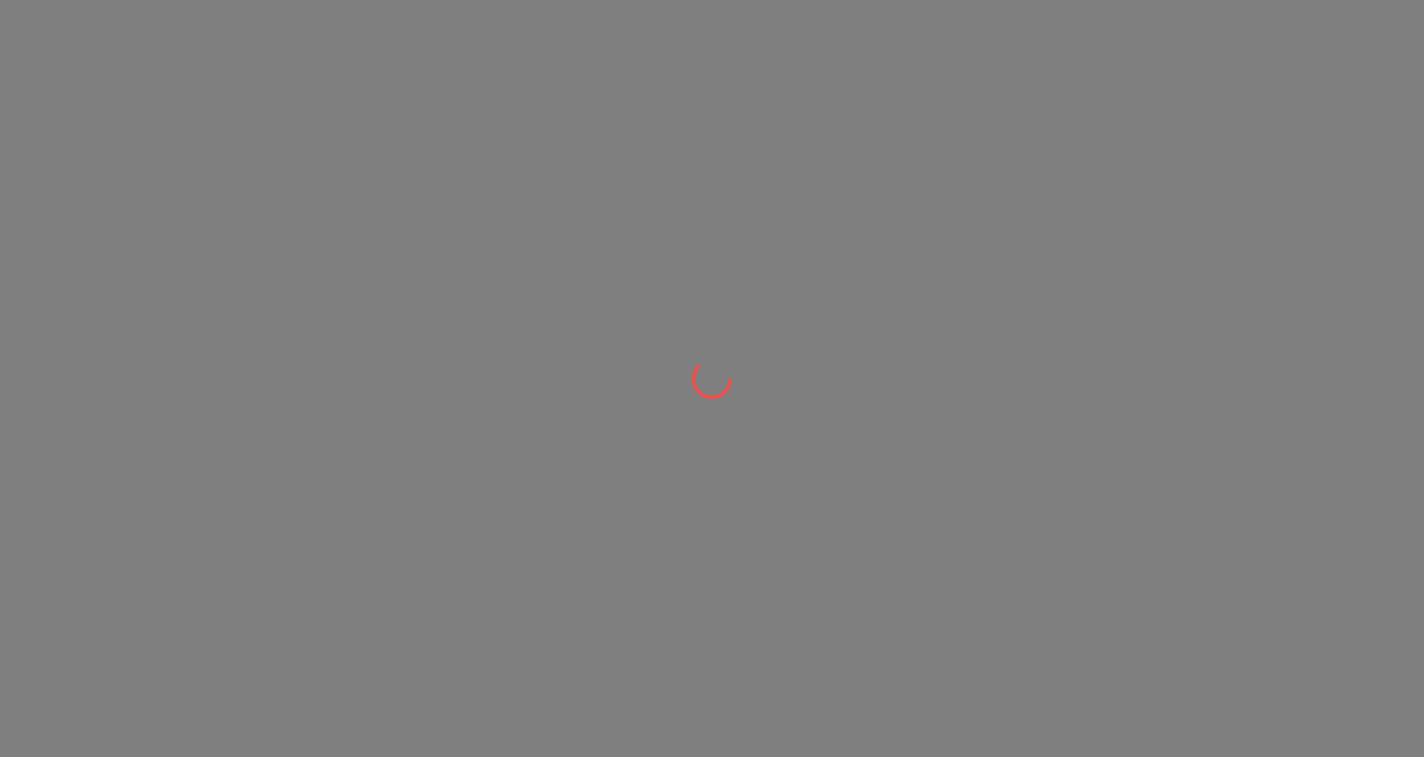 scroll, scrollTop: 0, scrollLeft: 0, axis: both 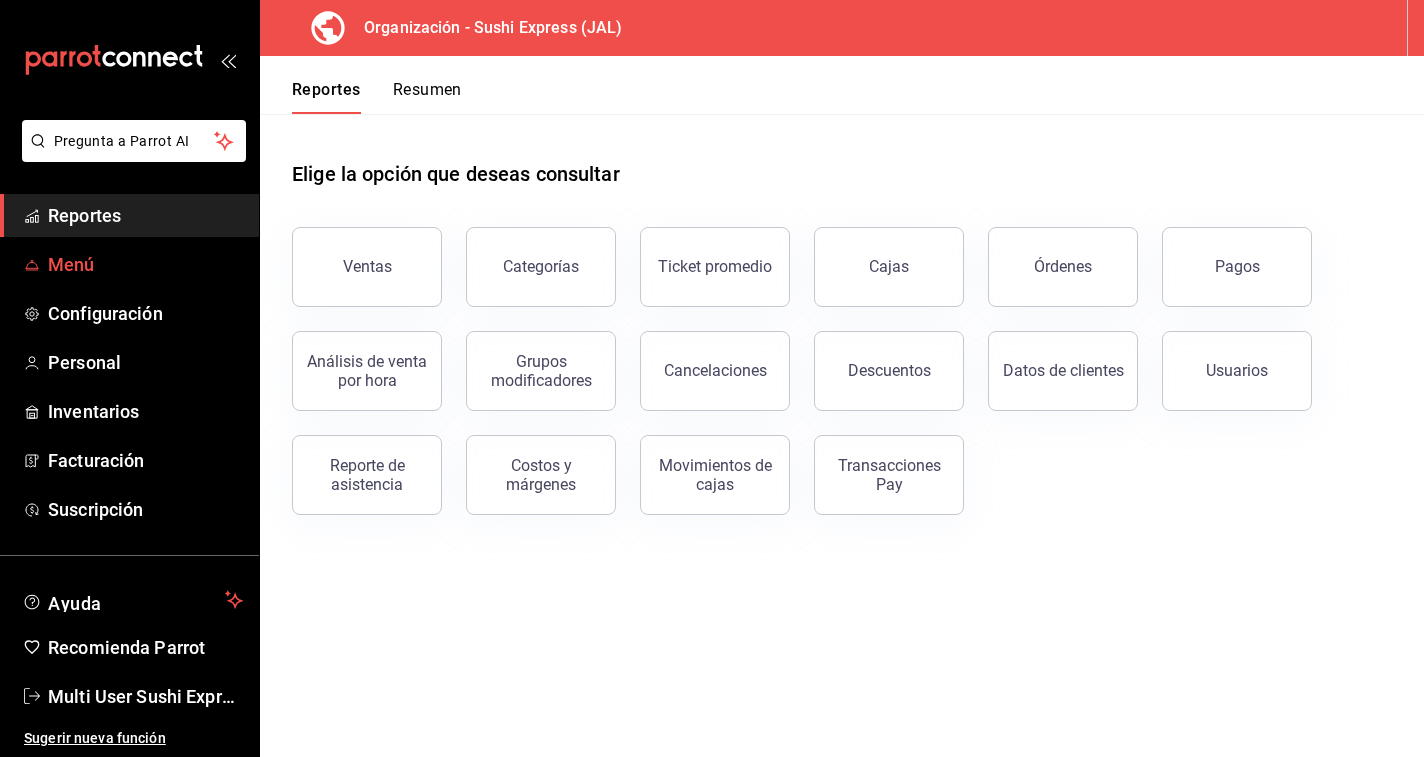click on "Menú" at bounding box center (145, 264) 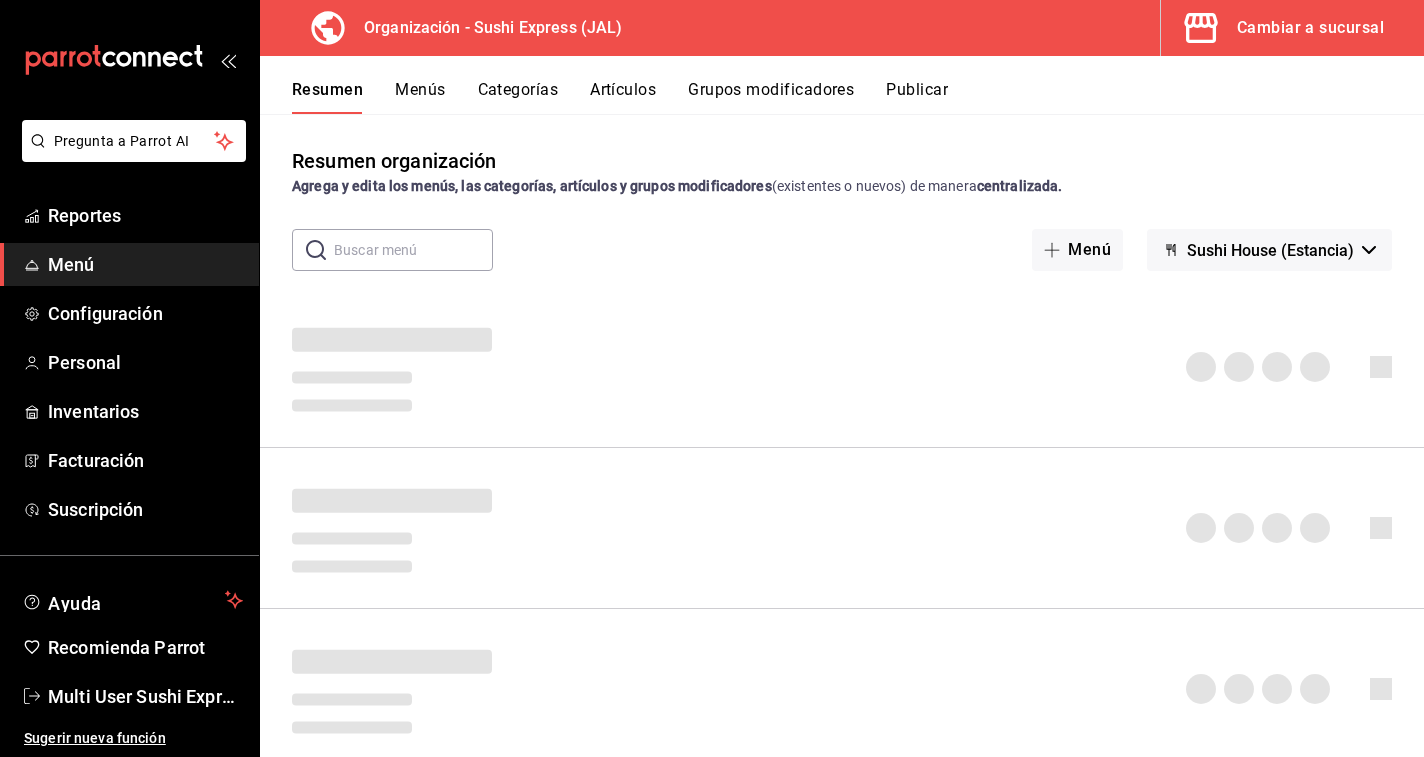 click on "Publicar" at bounding box center (917, 97) 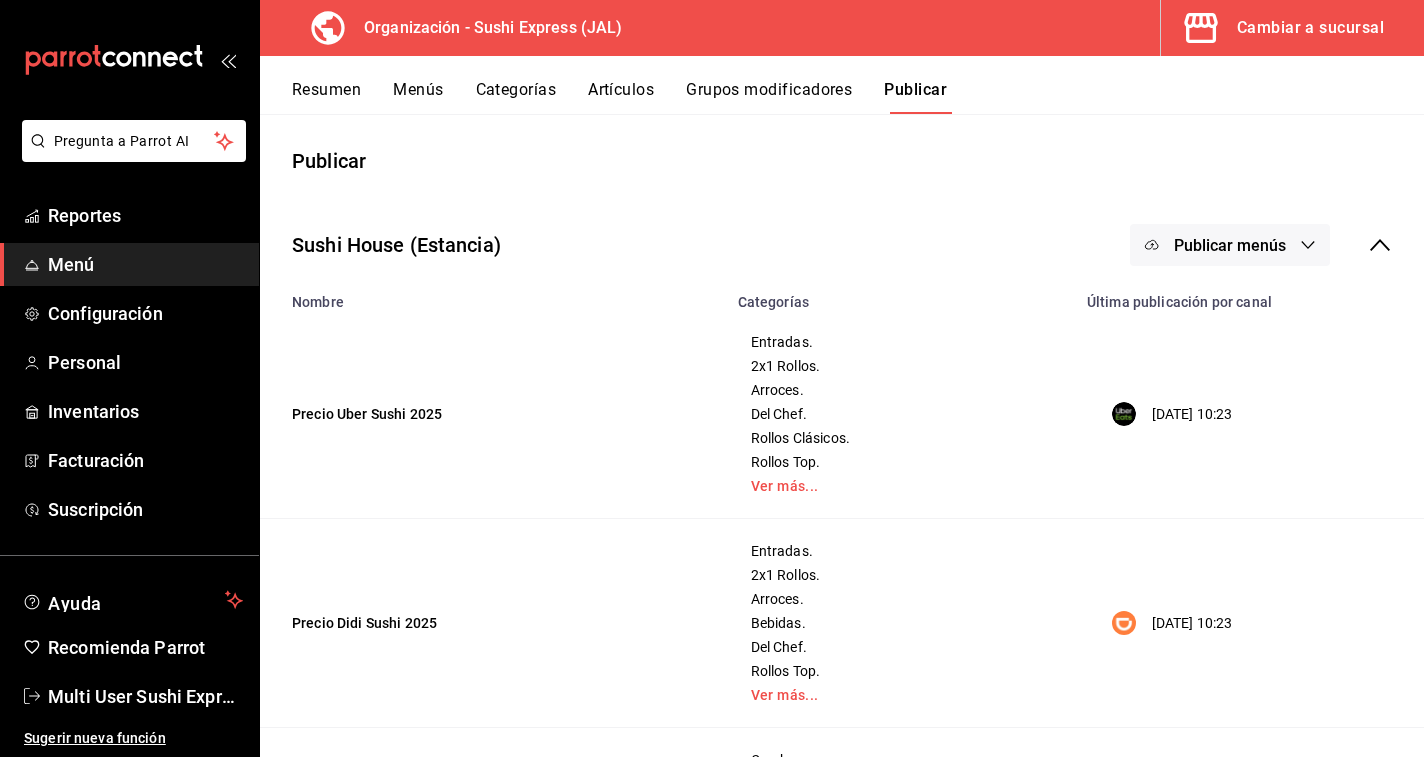 click on "Publicar menús" at bounding box center (1230, 245) 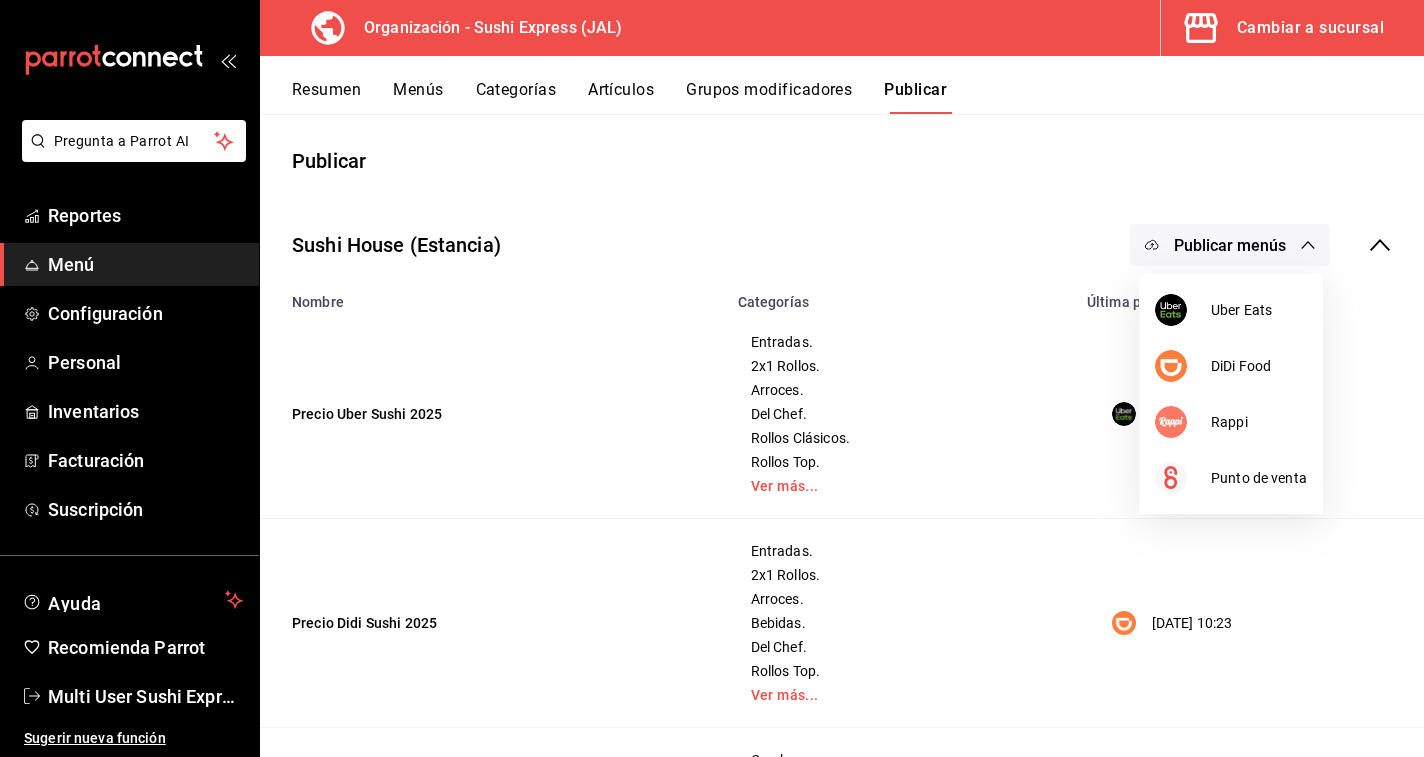 click at bounding box center (712, 378) 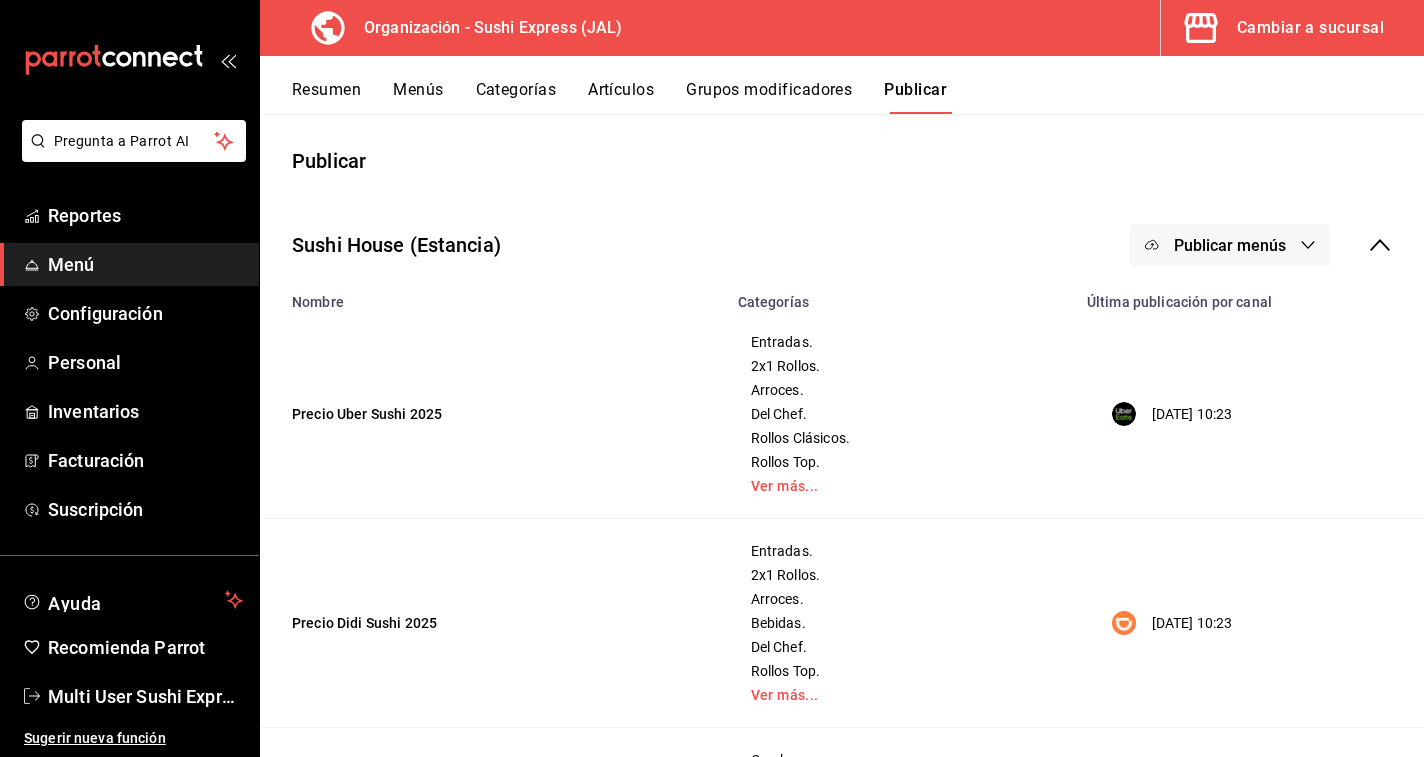 click on "Menús" at bounding box center [418, 97] 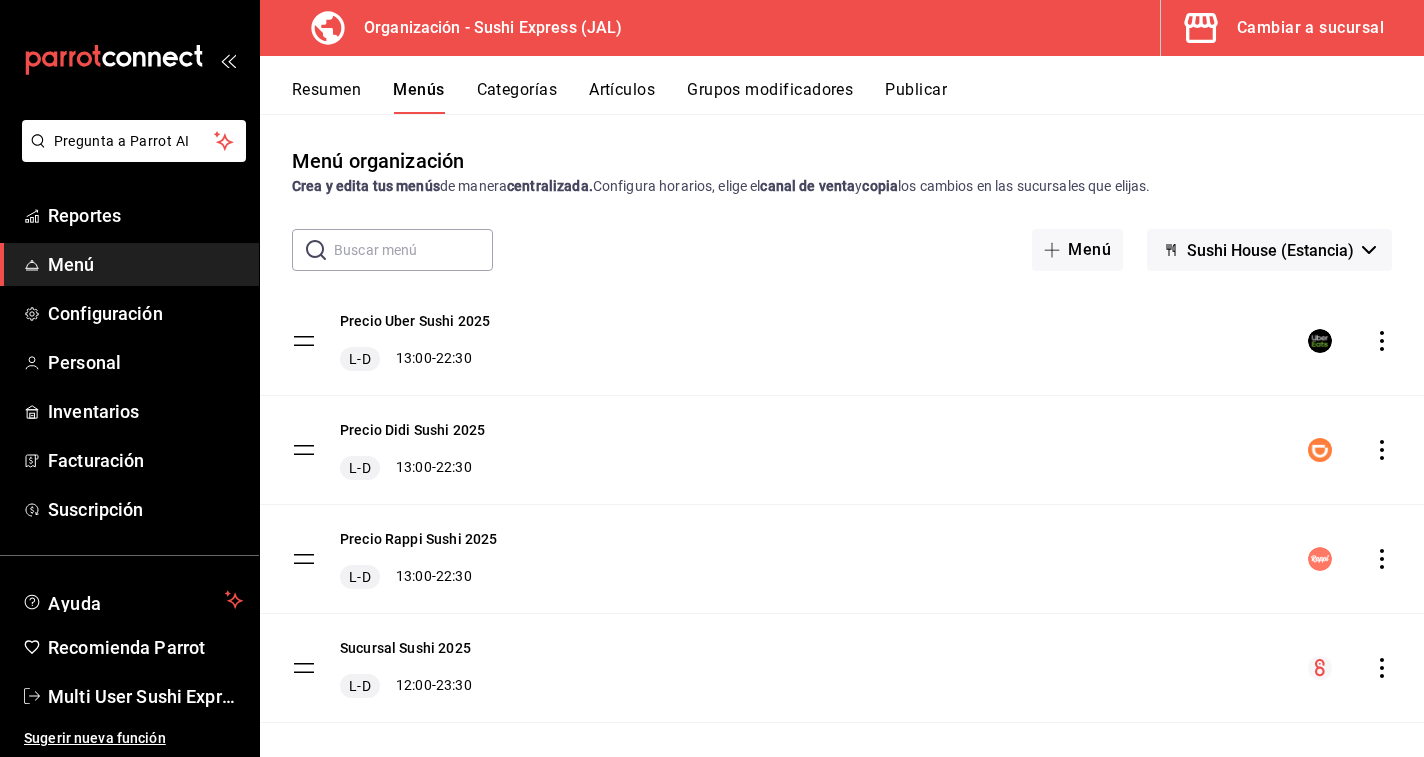 click on "Resumen" at bounding box center [326, 97] 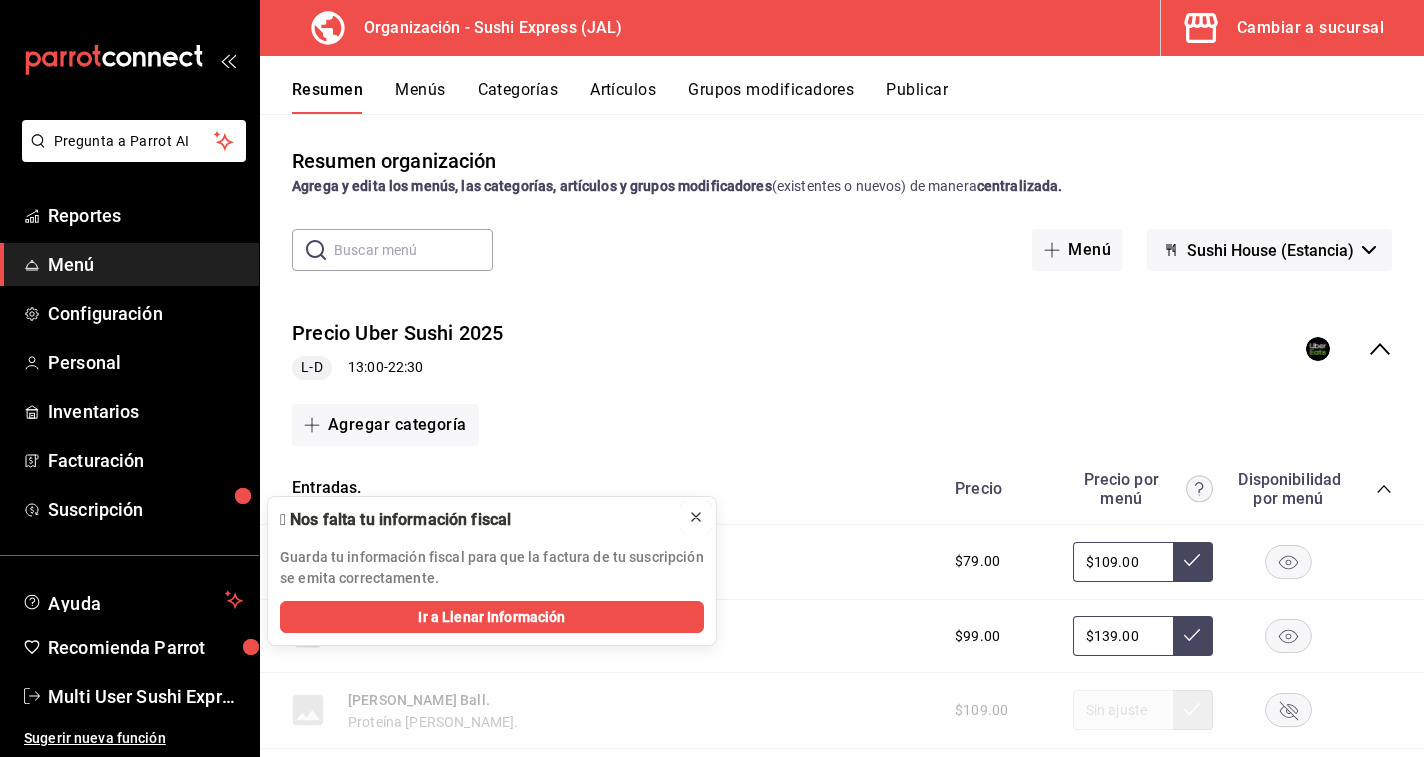 click 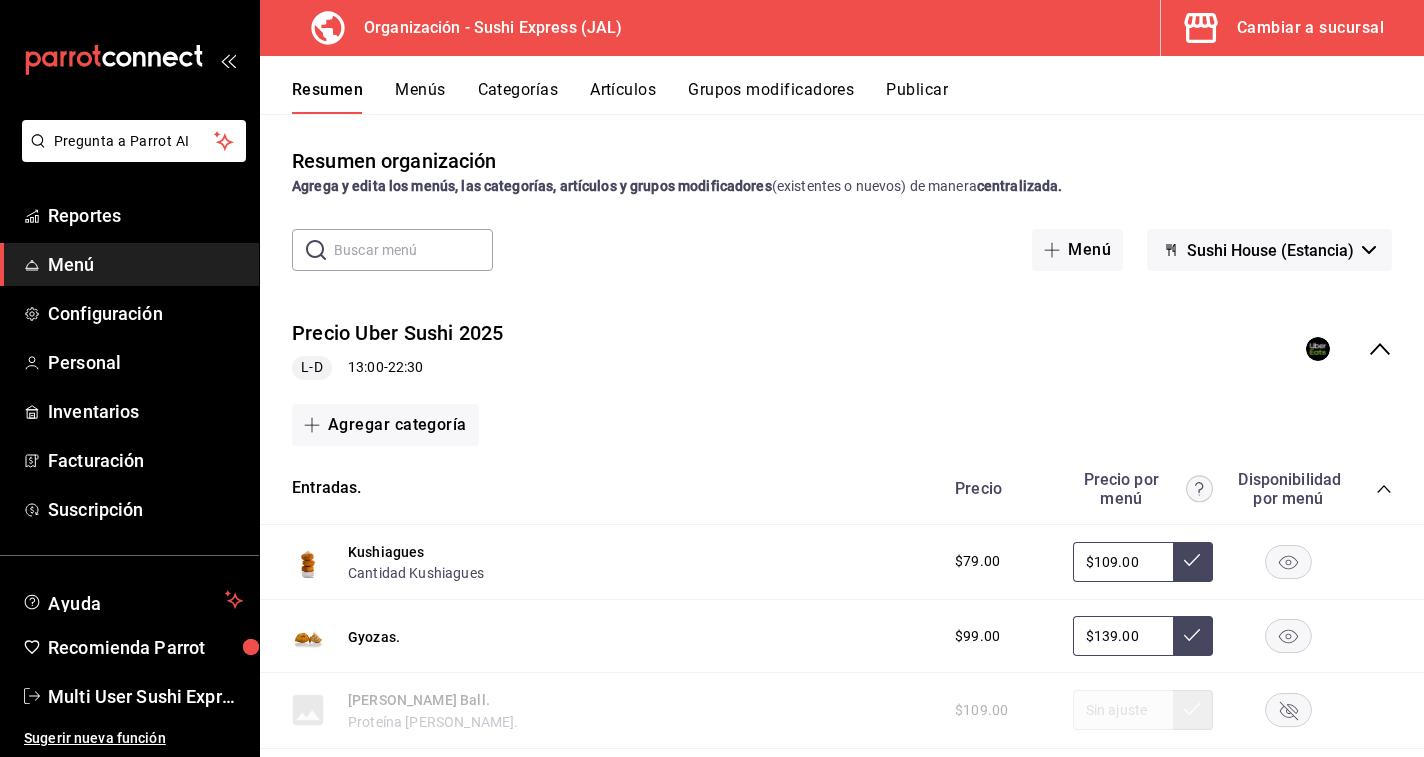 click on "Sushi House (Estancia)" at bounding box center (1269, 250) 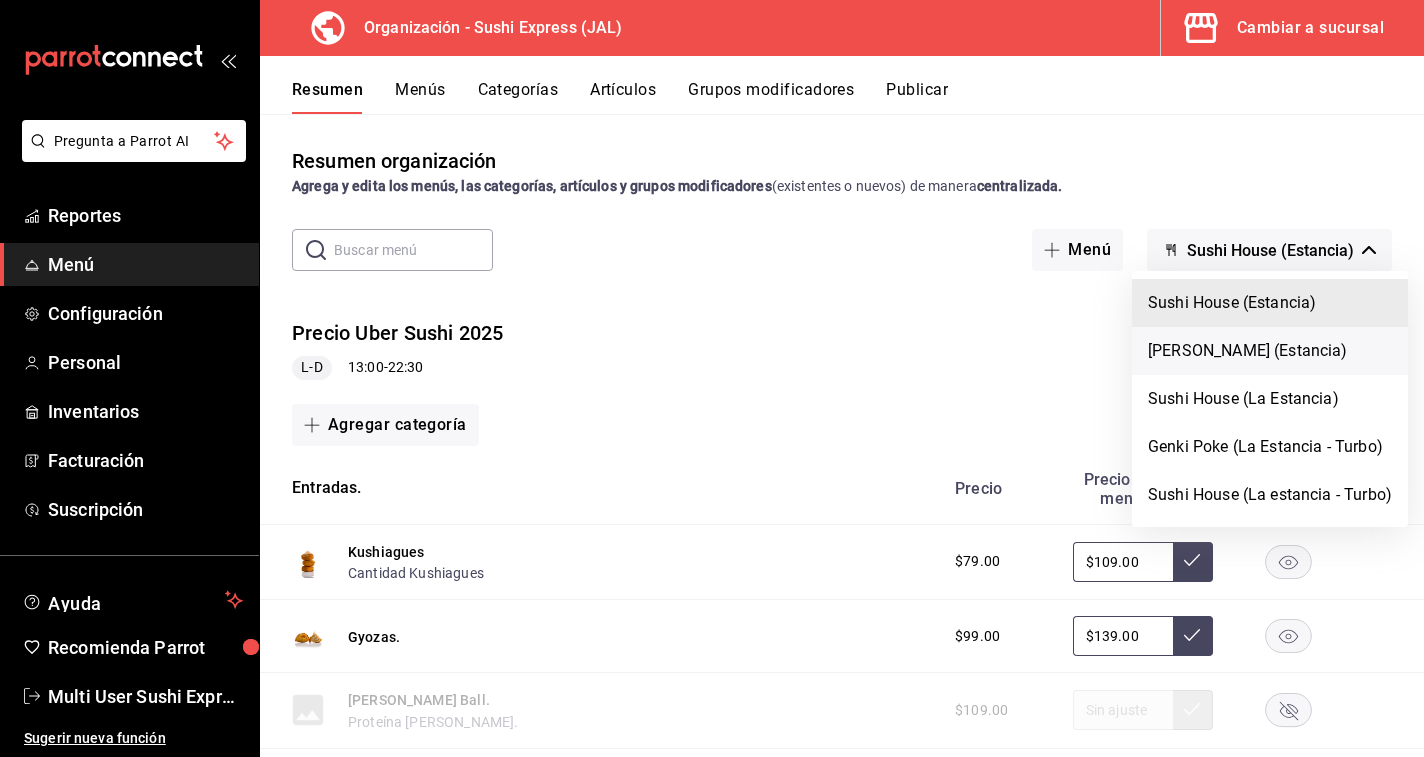 click on "Genki Poke (Estancia)" at bounding box center (1270, 351) 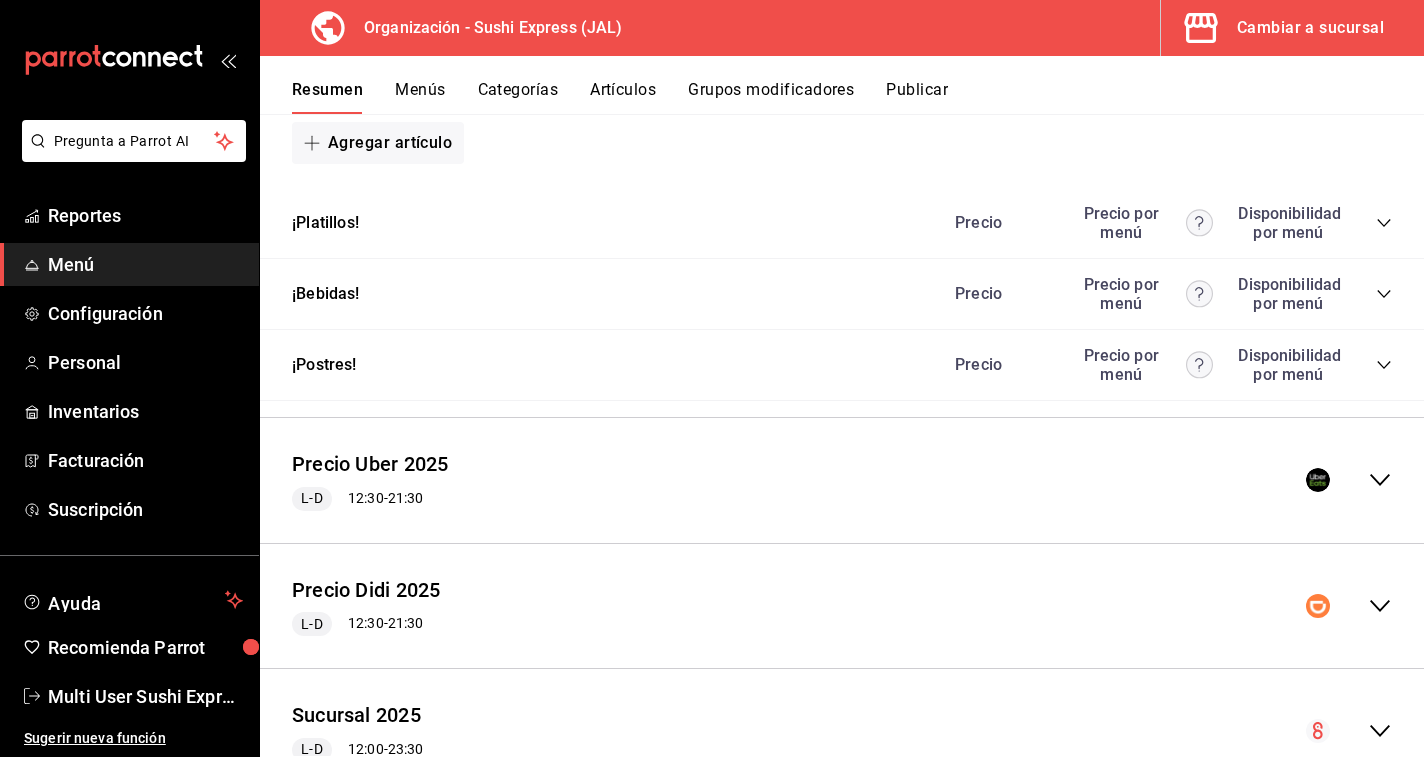 scroll, scrollTop: 1080, scrollLeft: 0, axis: vertical 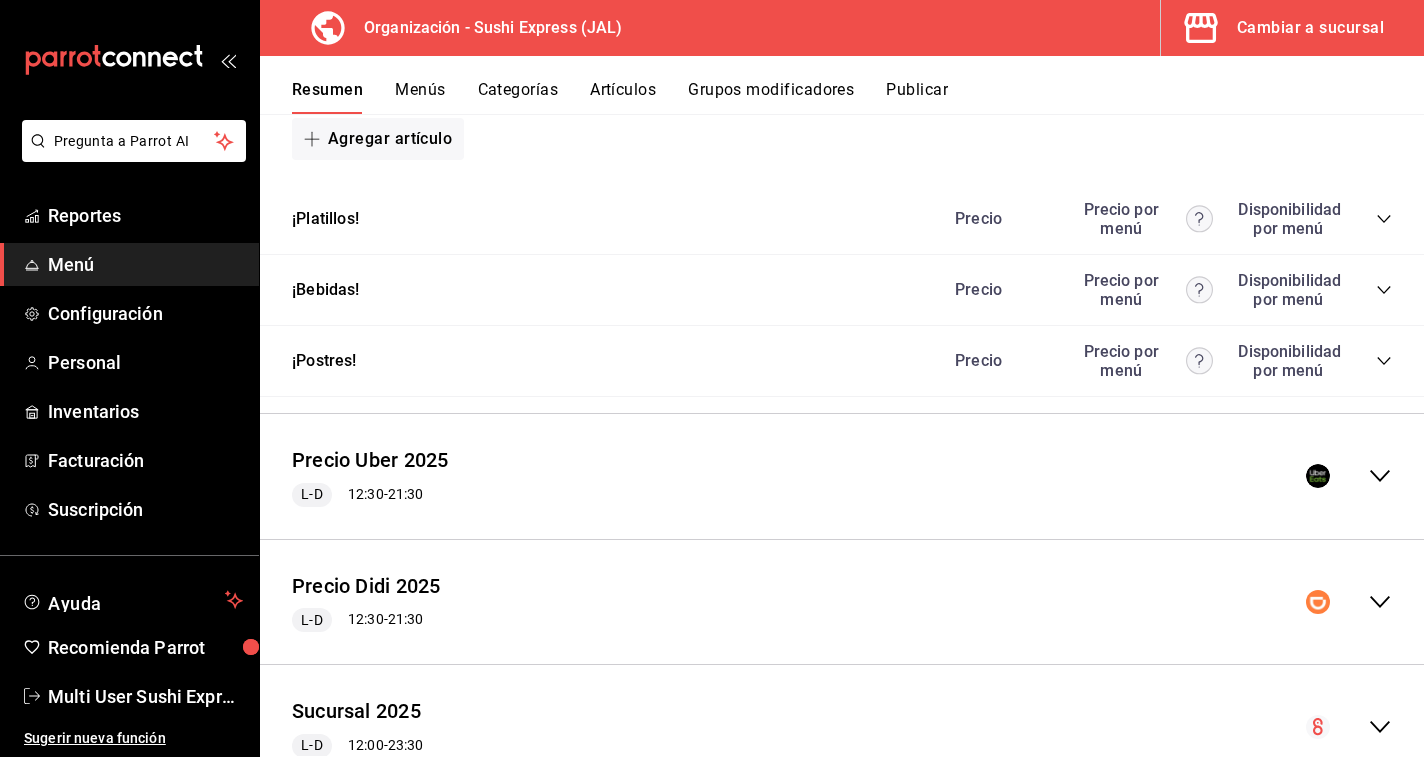 click at bounding box center (1349, 476) 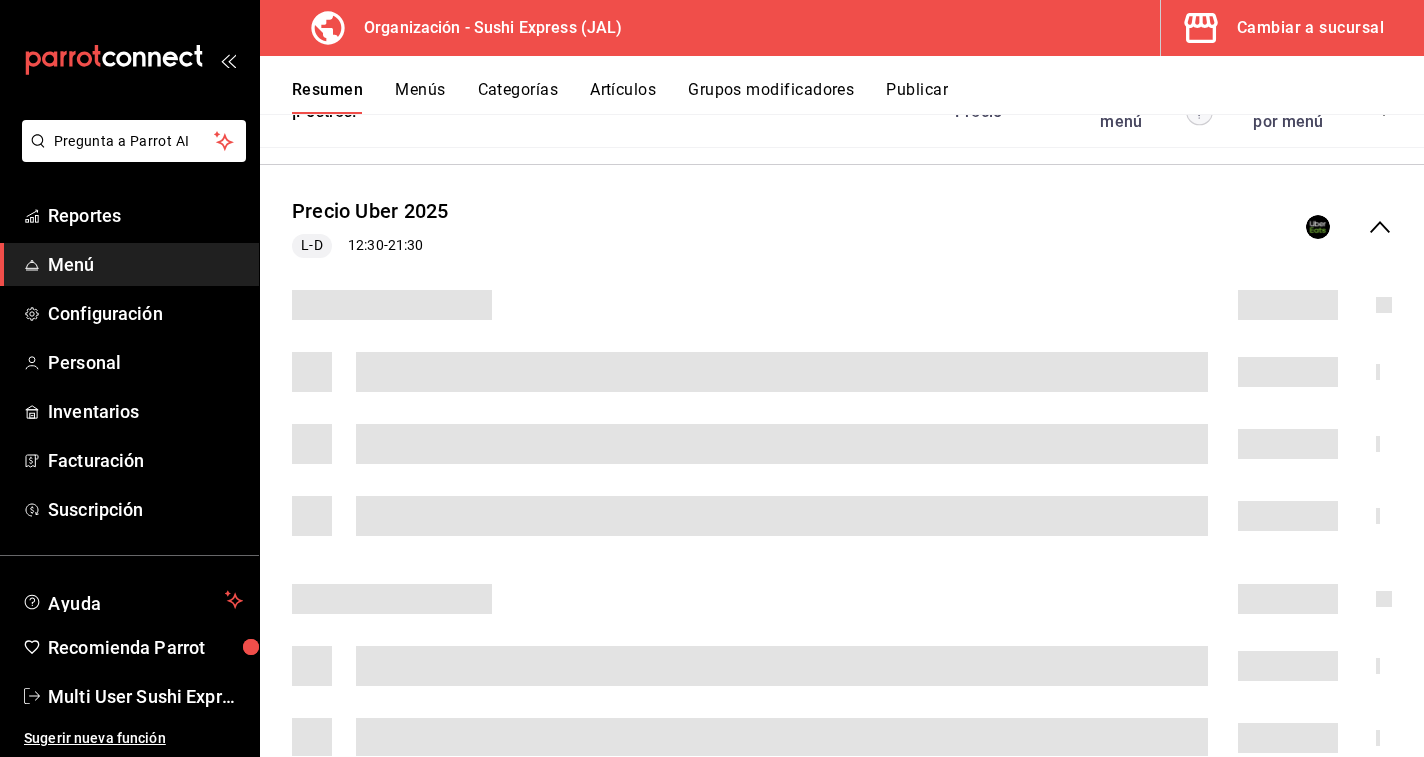 scroll, scrollTop: 1364, scrollLeft: 0, axis: vertical 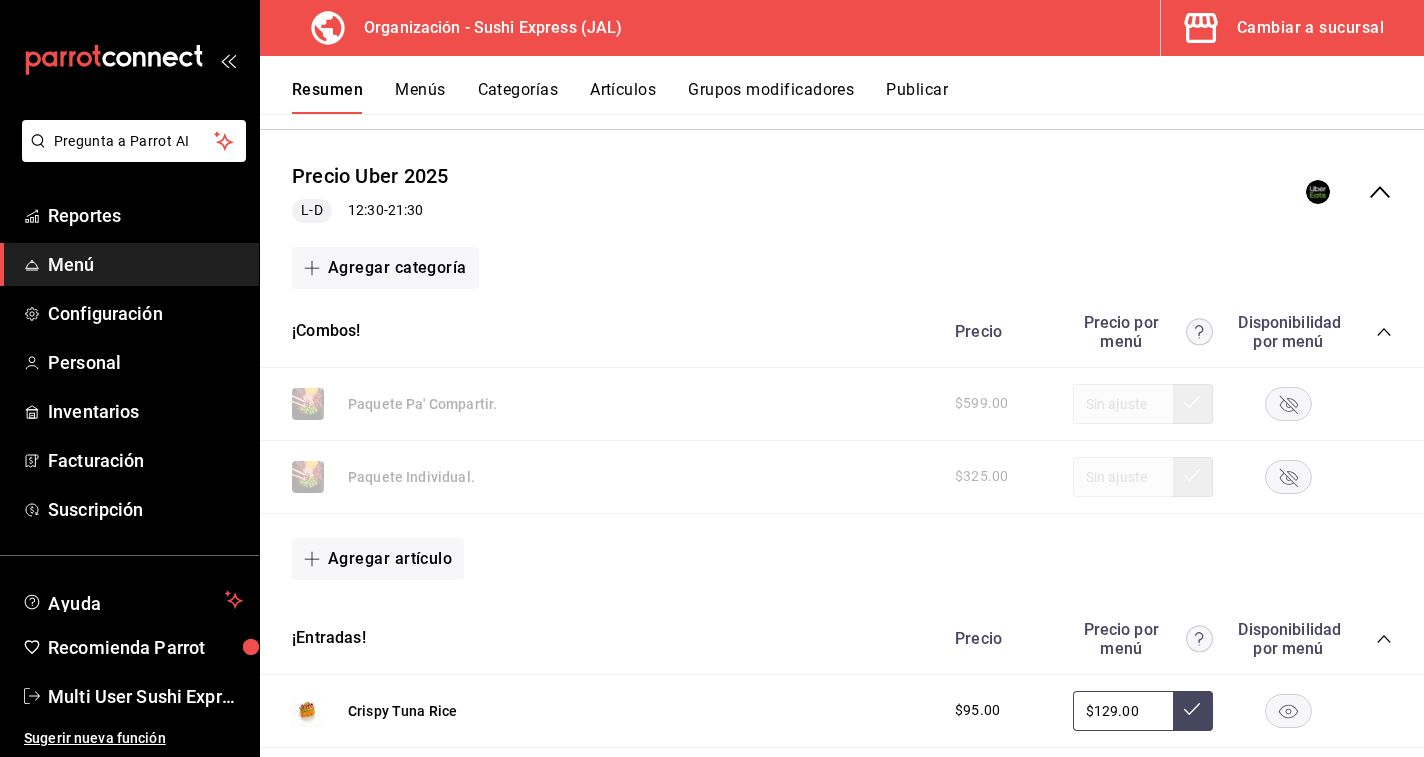 click 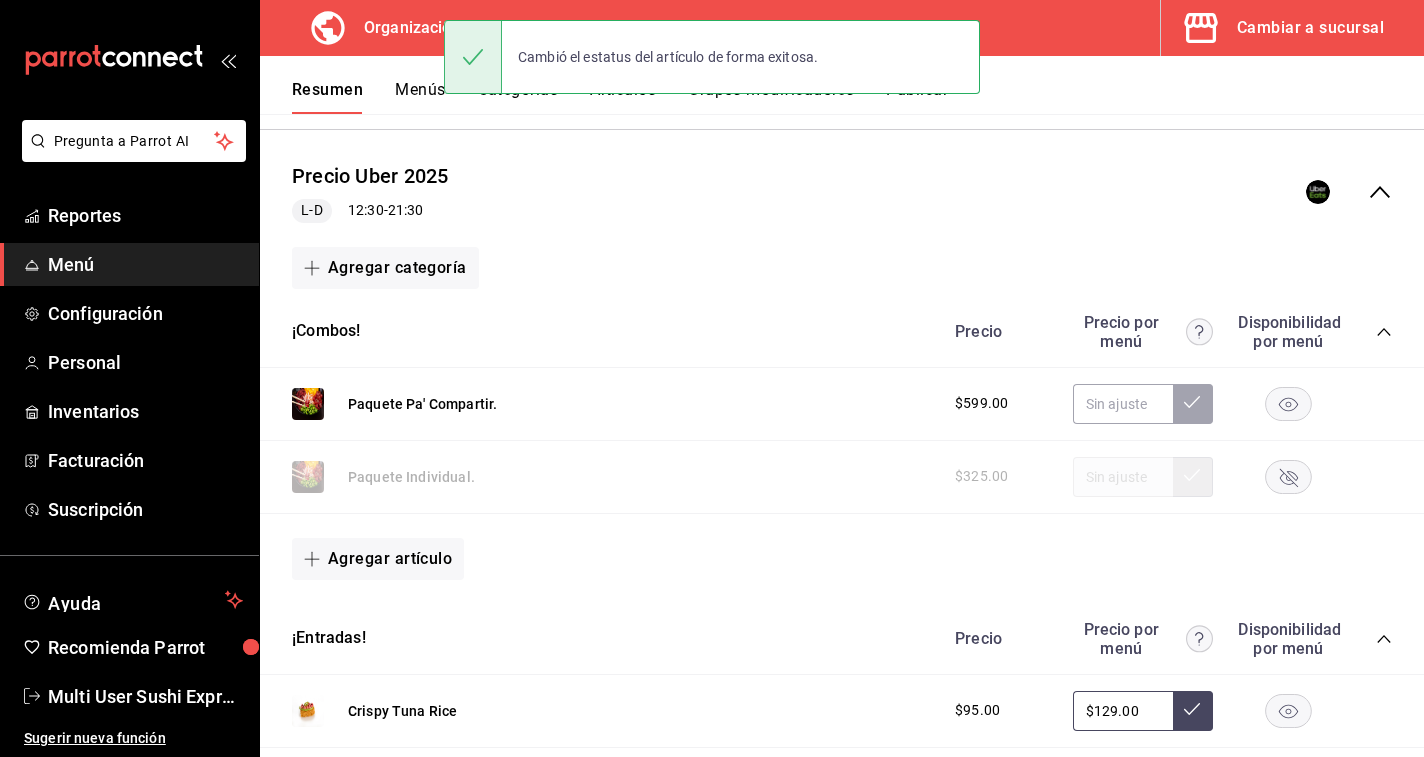 click 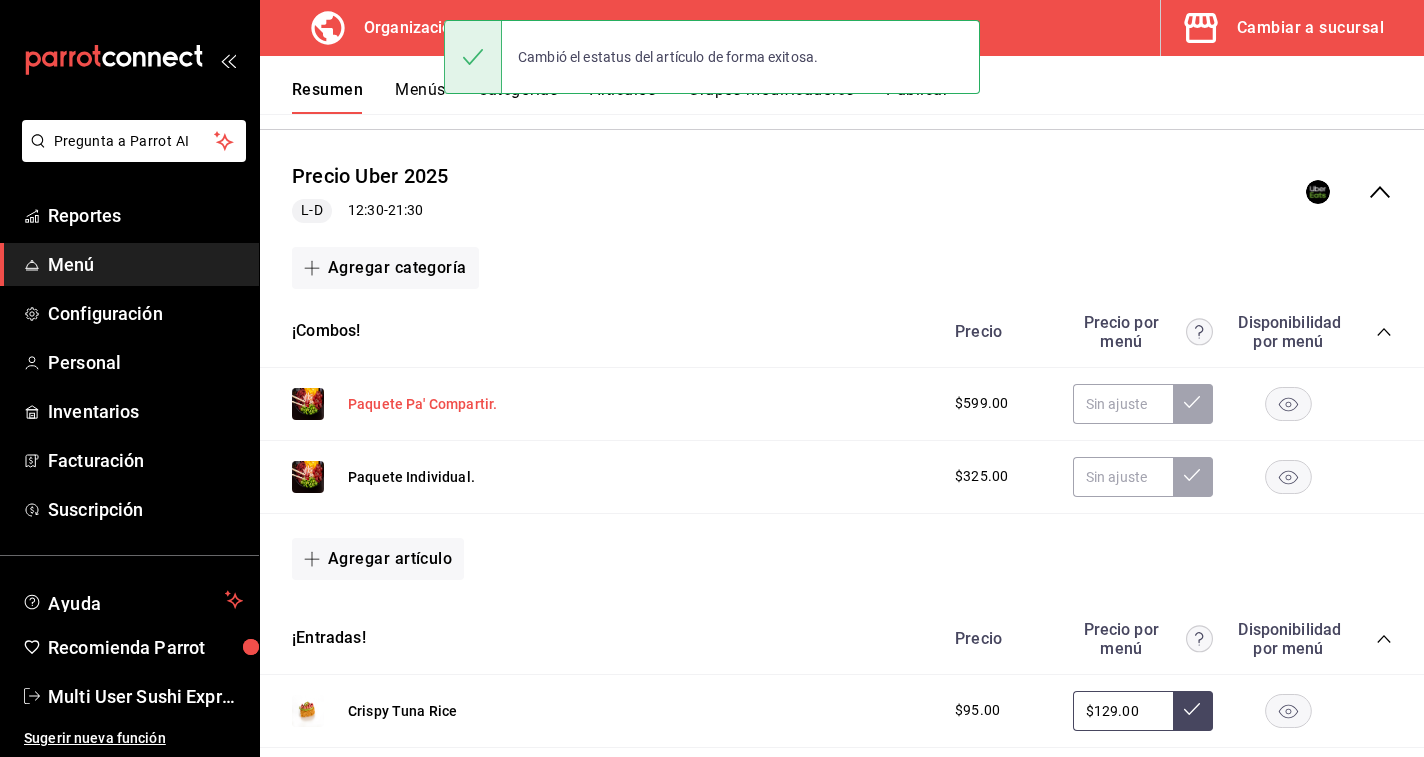 click on "Paquete Pa' Compartir." at bounding box center [422, 404] 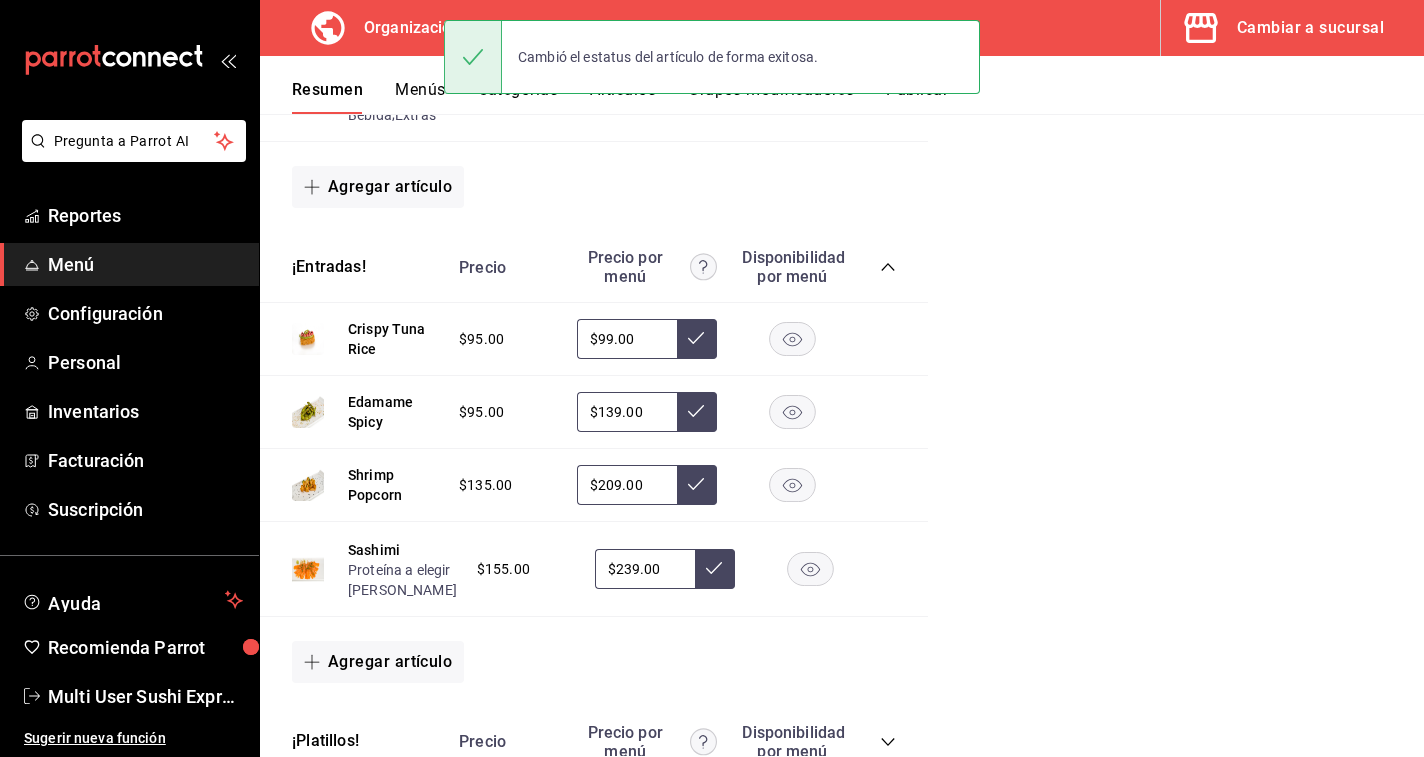 scroll, scrollTop: 1260, scrollLeft: 0, axis: vertical 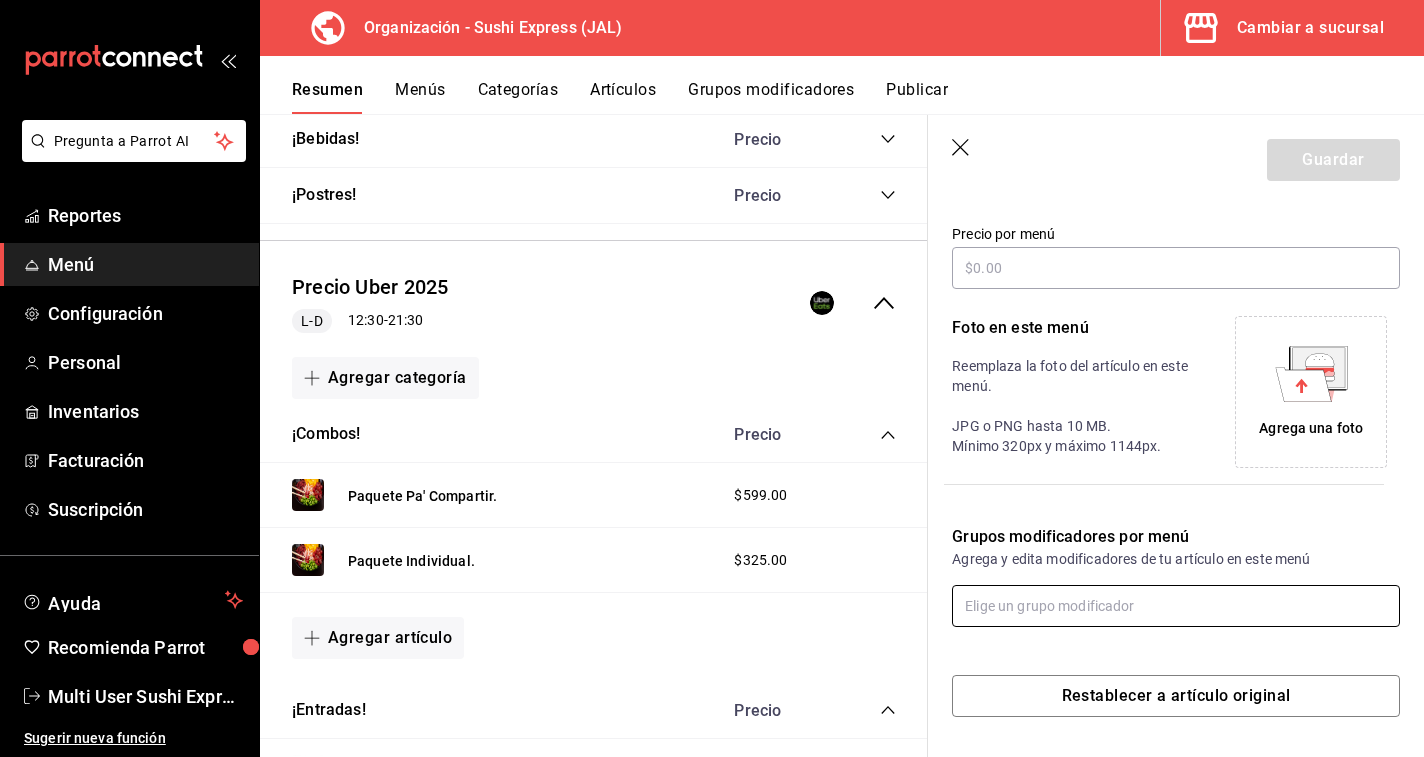 click at bounding box center (1176, 606) 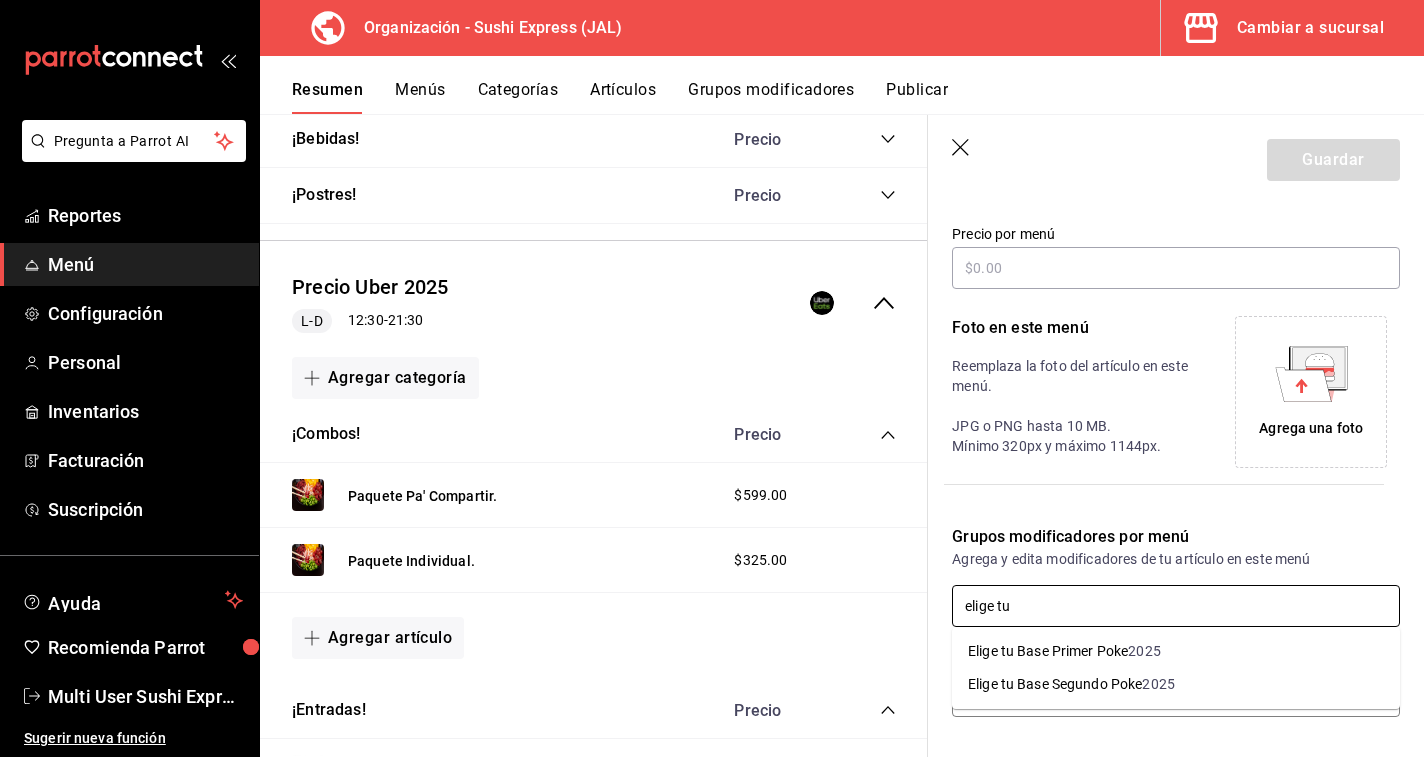 type on "elige tu b" 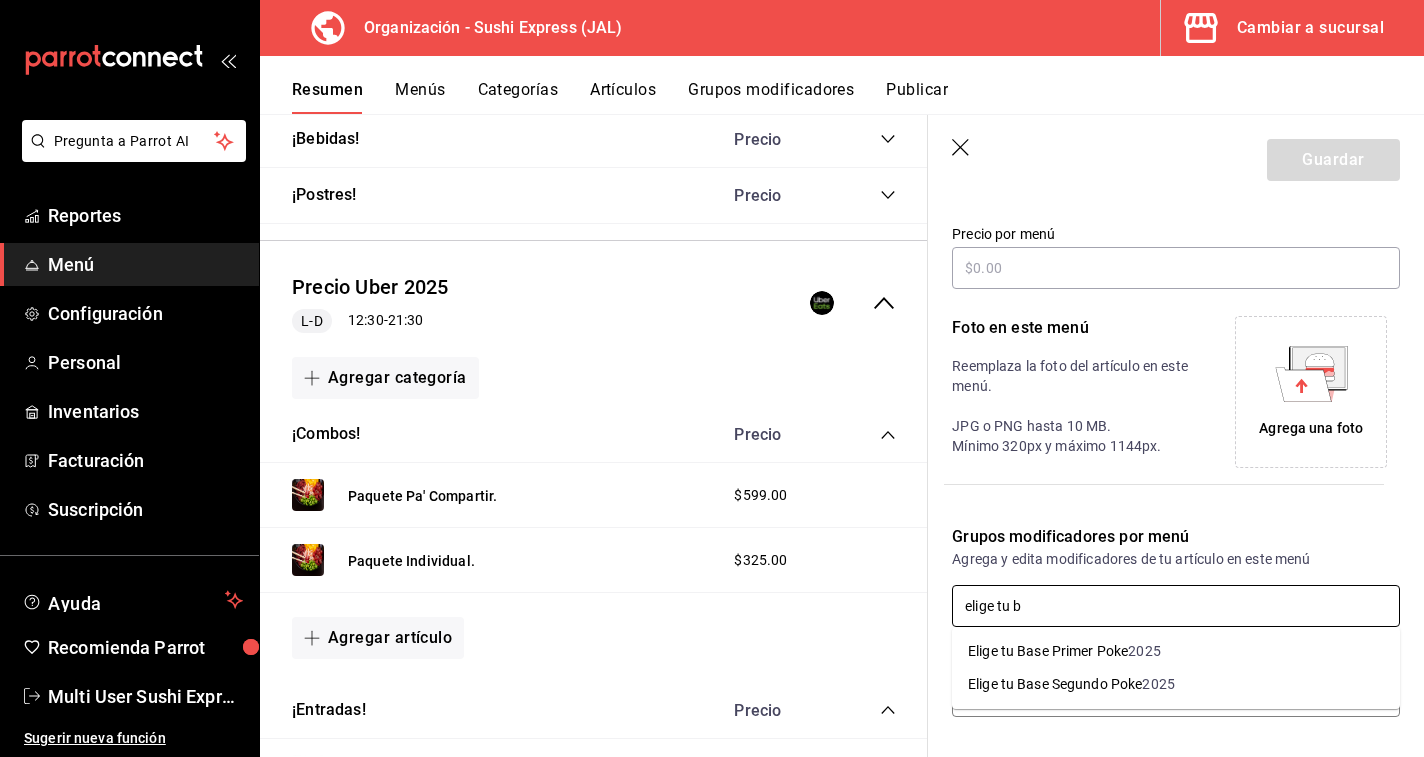 click on "Elige tu Base Primer Poke" at bounding box center (1048, 651) 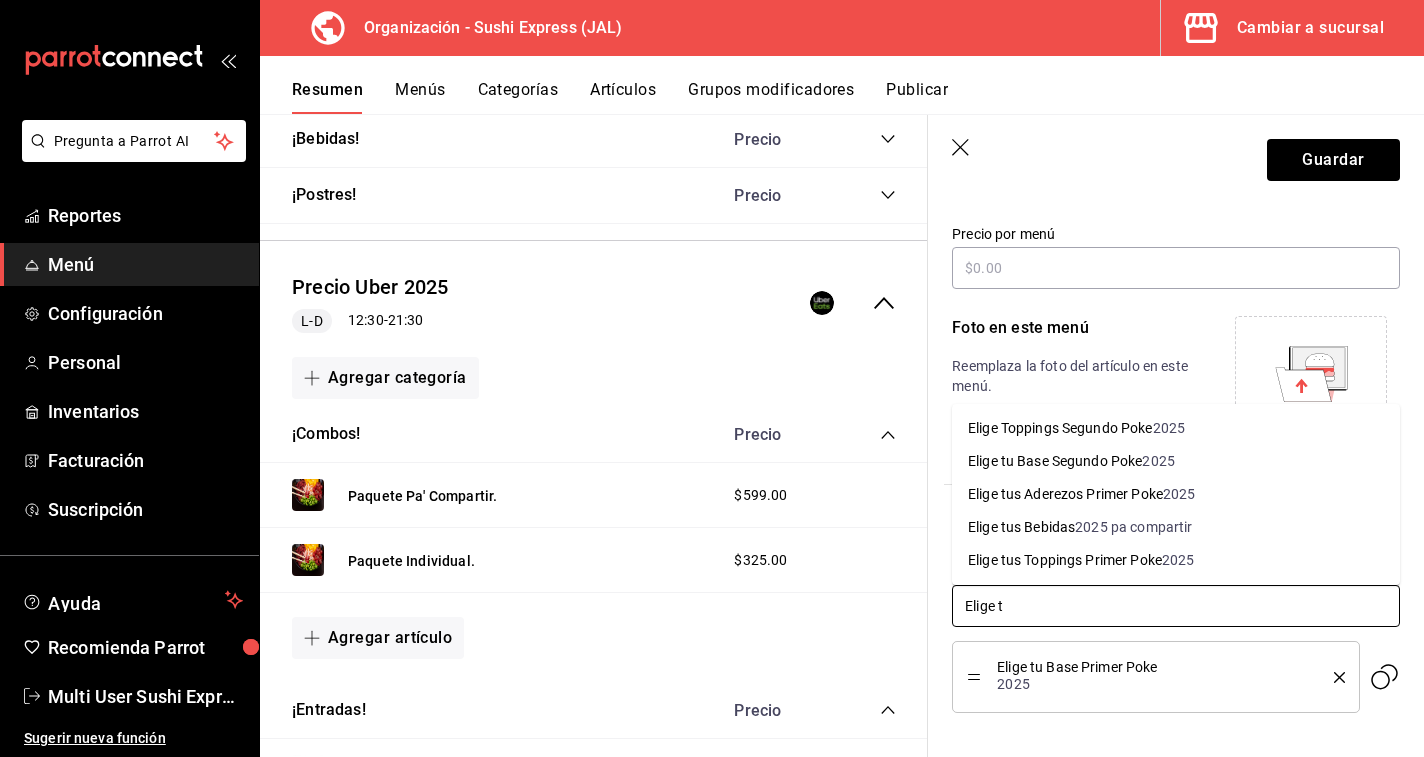 type on "Elige tu" 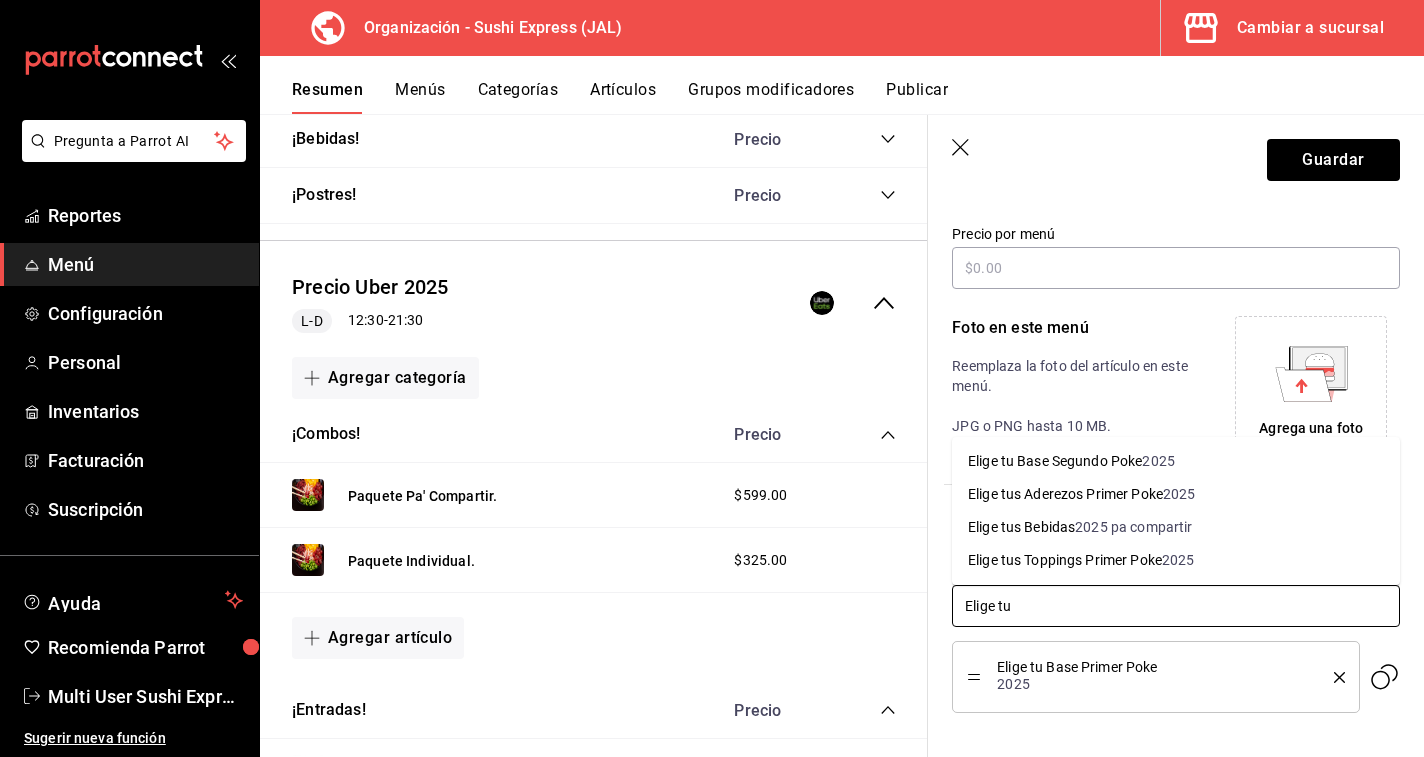 click on "Elige tu Base Segundo Poke" at bounding box center (1055, 461) 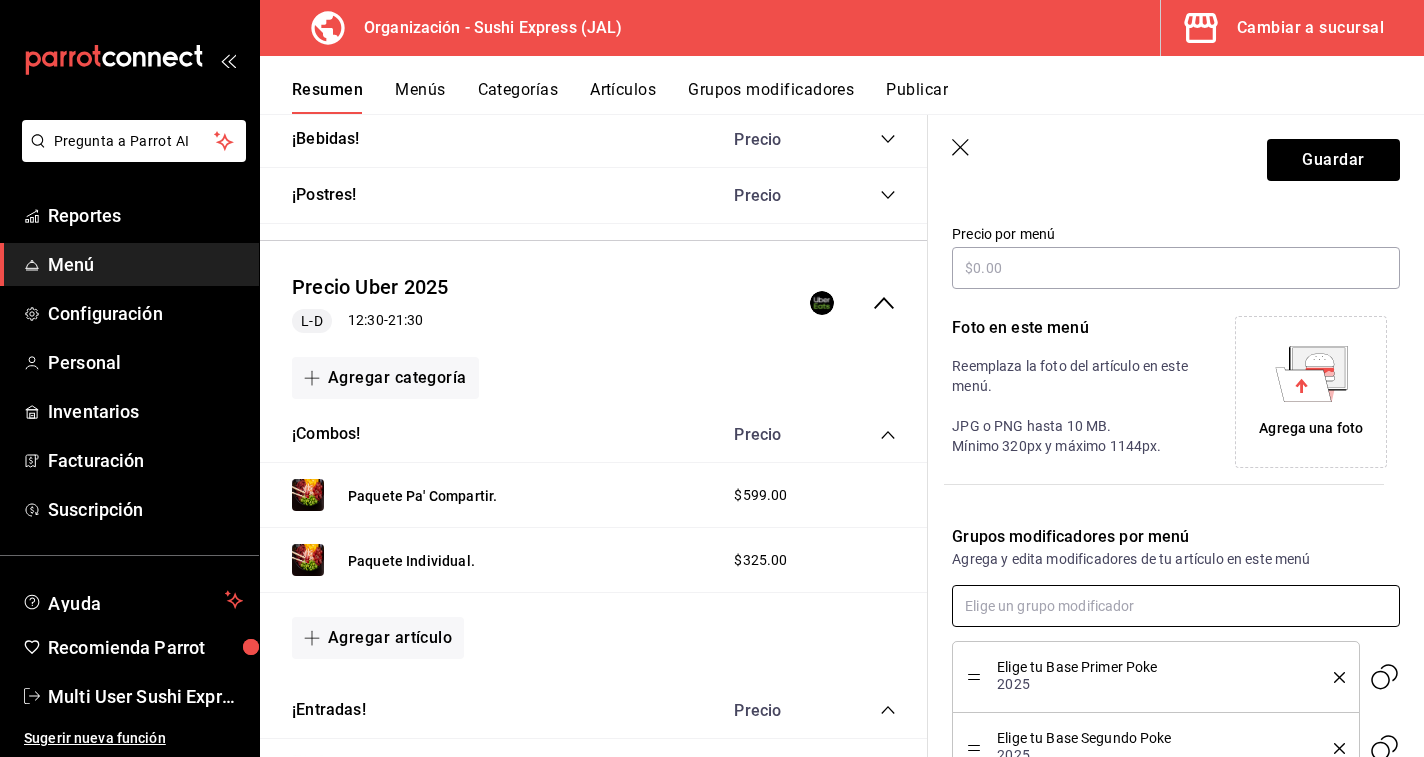 click at bounding box center [1176, 606] 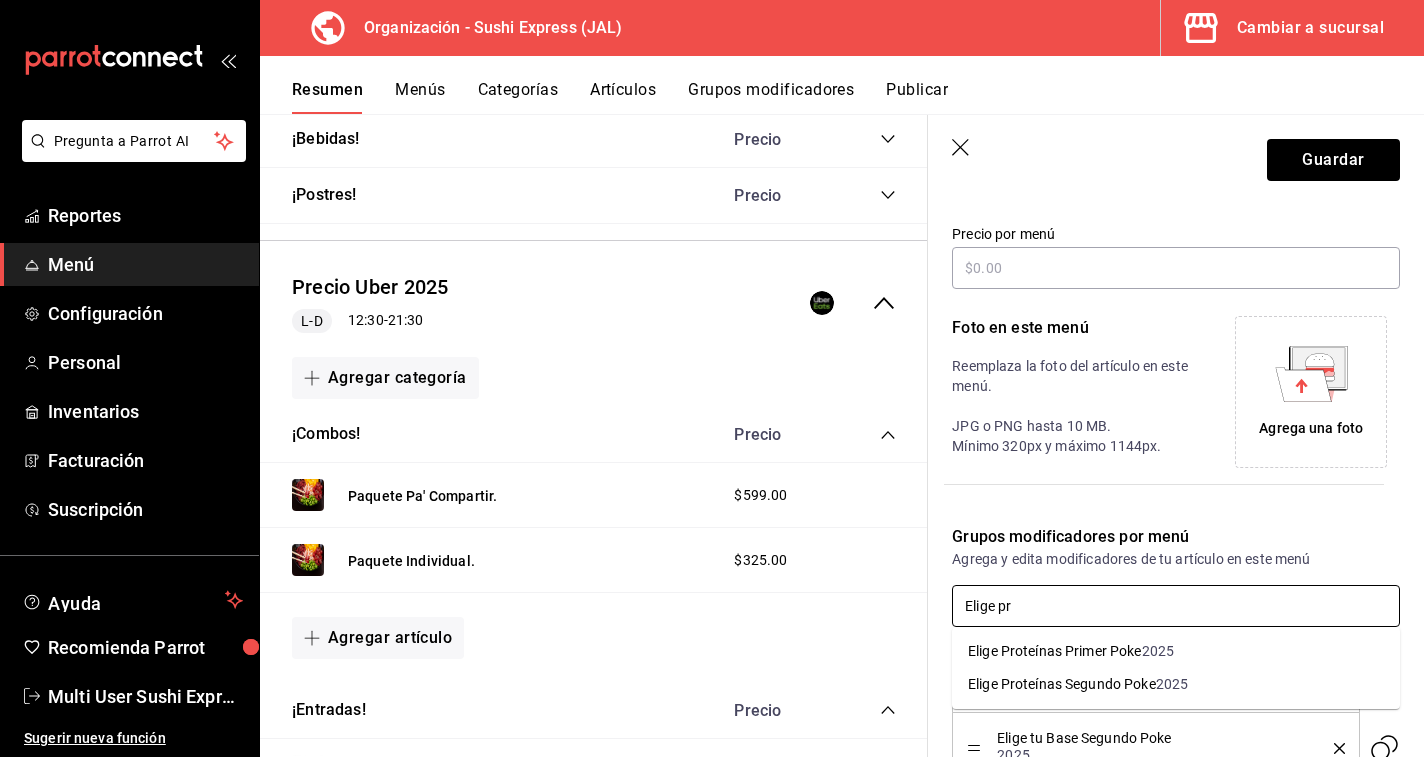 type on "Elige pro" 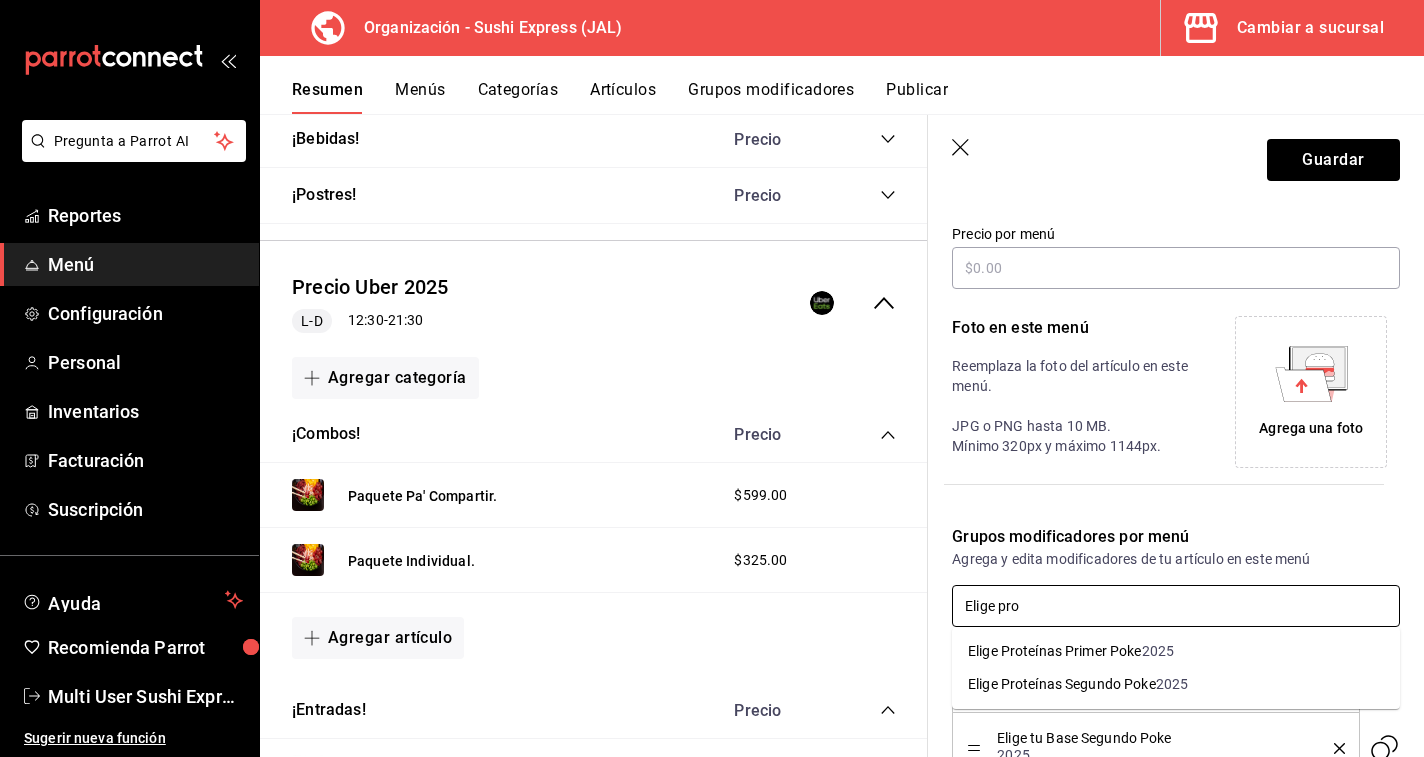 click on "Elige Proteínas Primer Poke" at bounding box center [1055, 651] 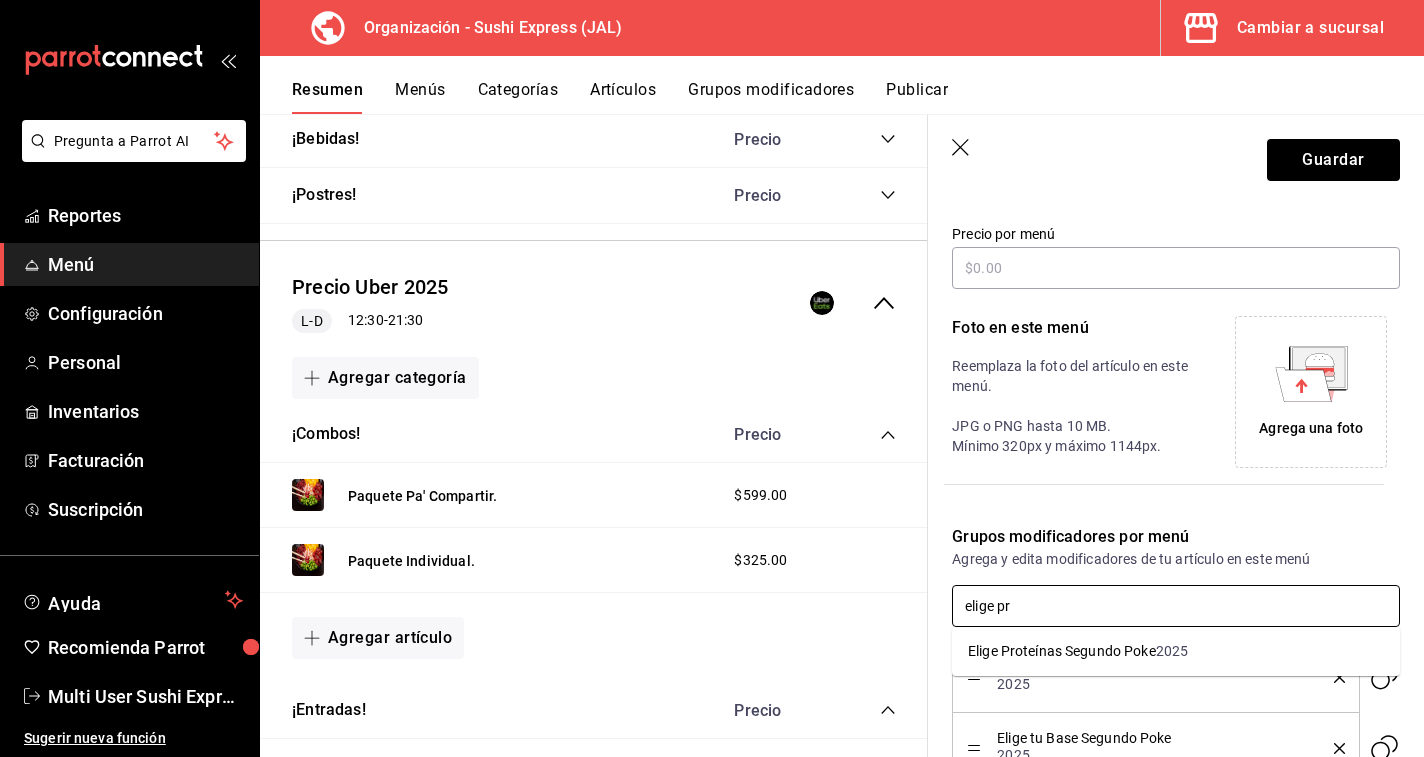 type on "elige pro" 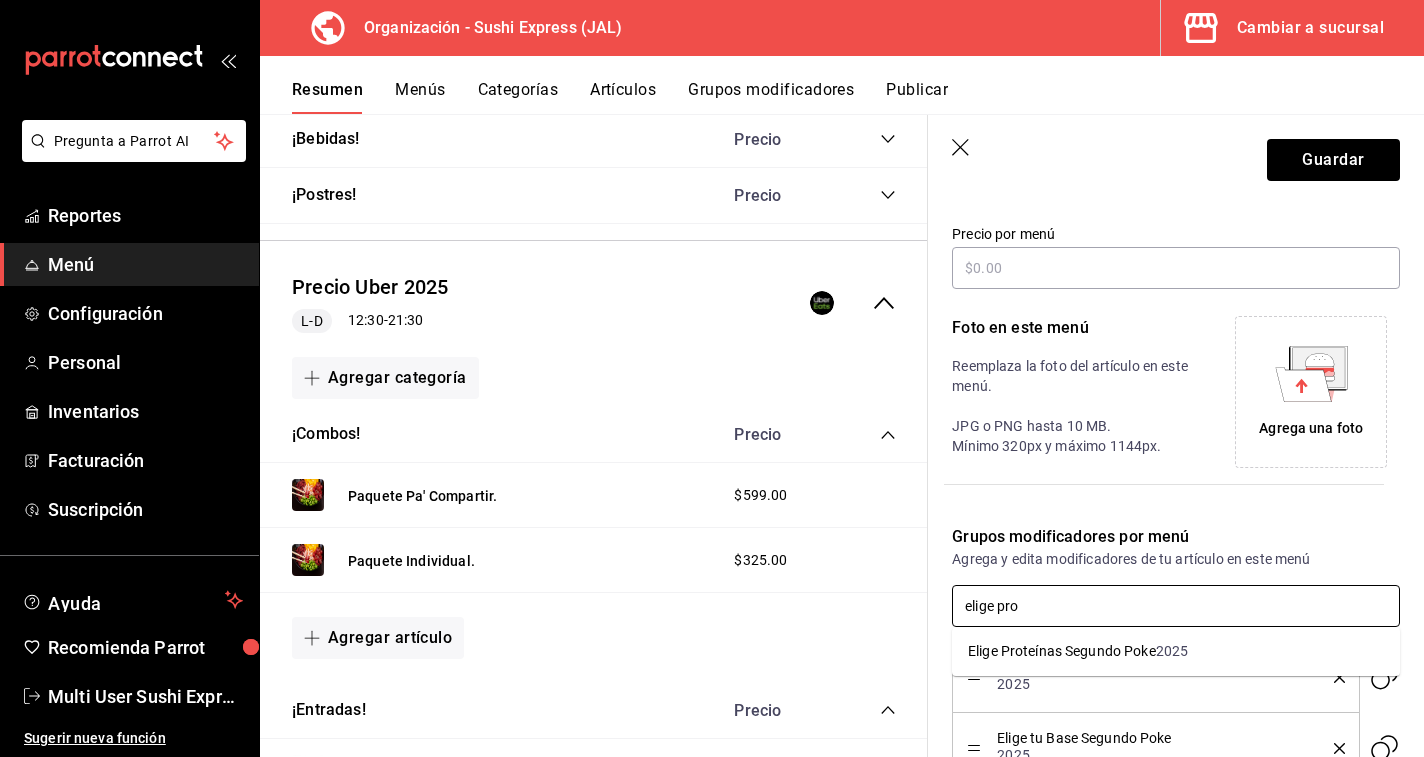 click on "Elige Proteínas Segundo Poke" at bounding box center [1062, 651] 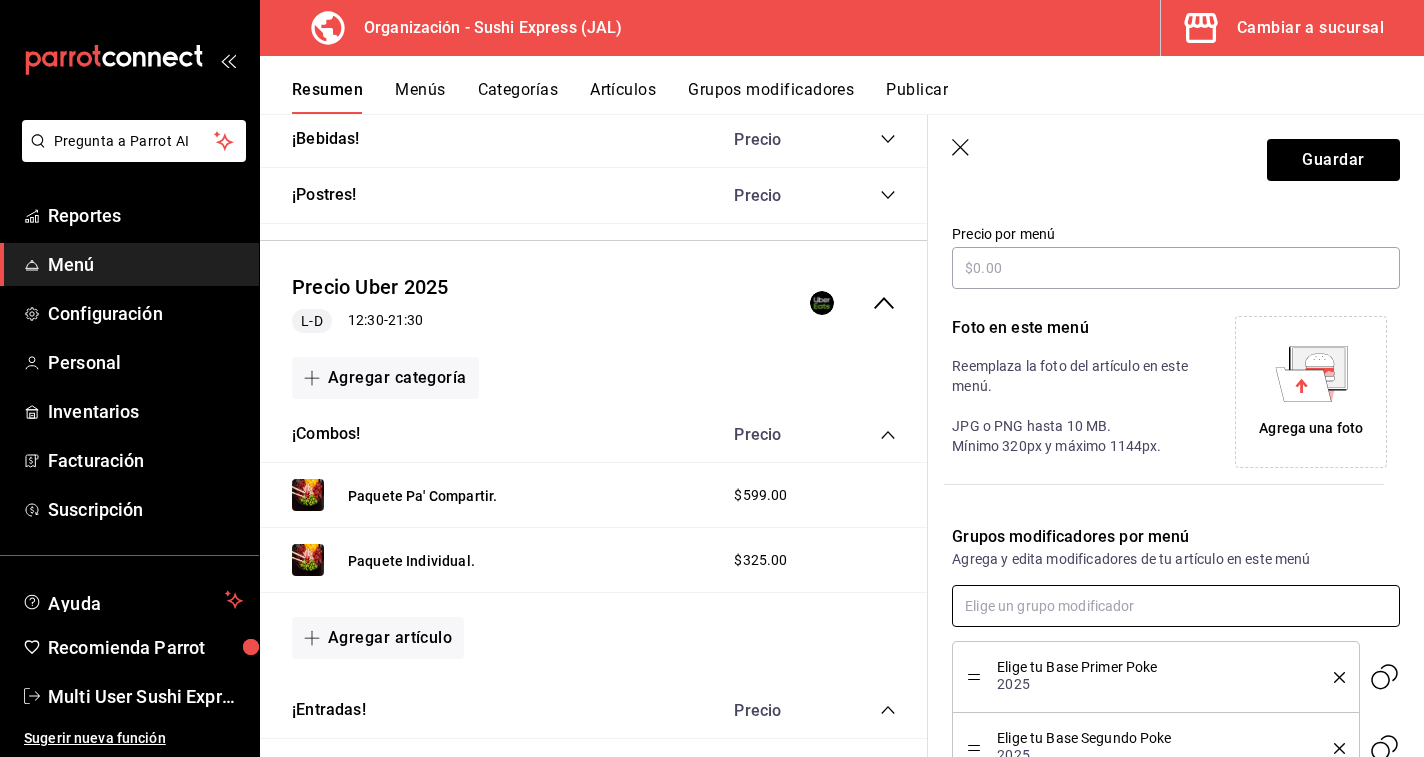 click at bounding box center (1176, 606) 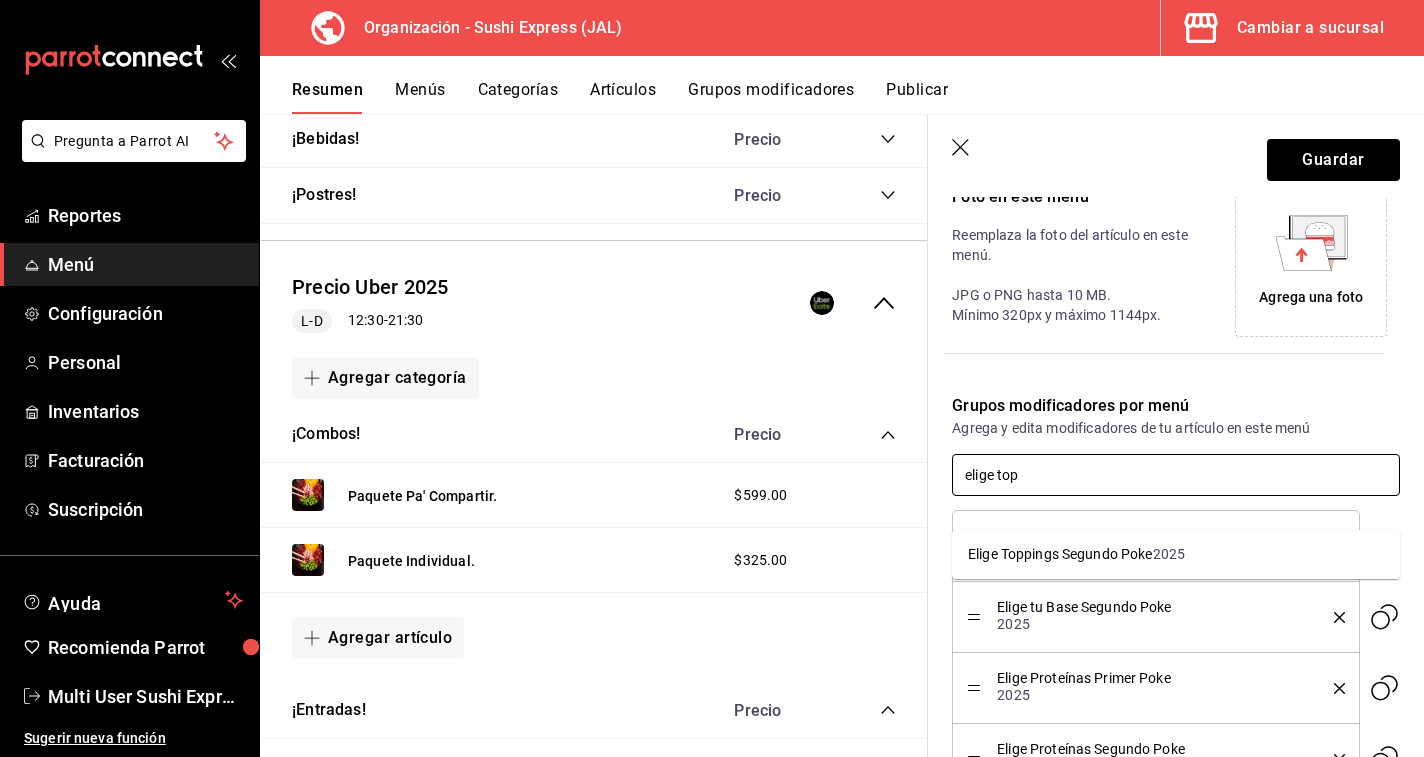 scroll, scrollTop: 470, scrollLeft: 0, axis: vertical 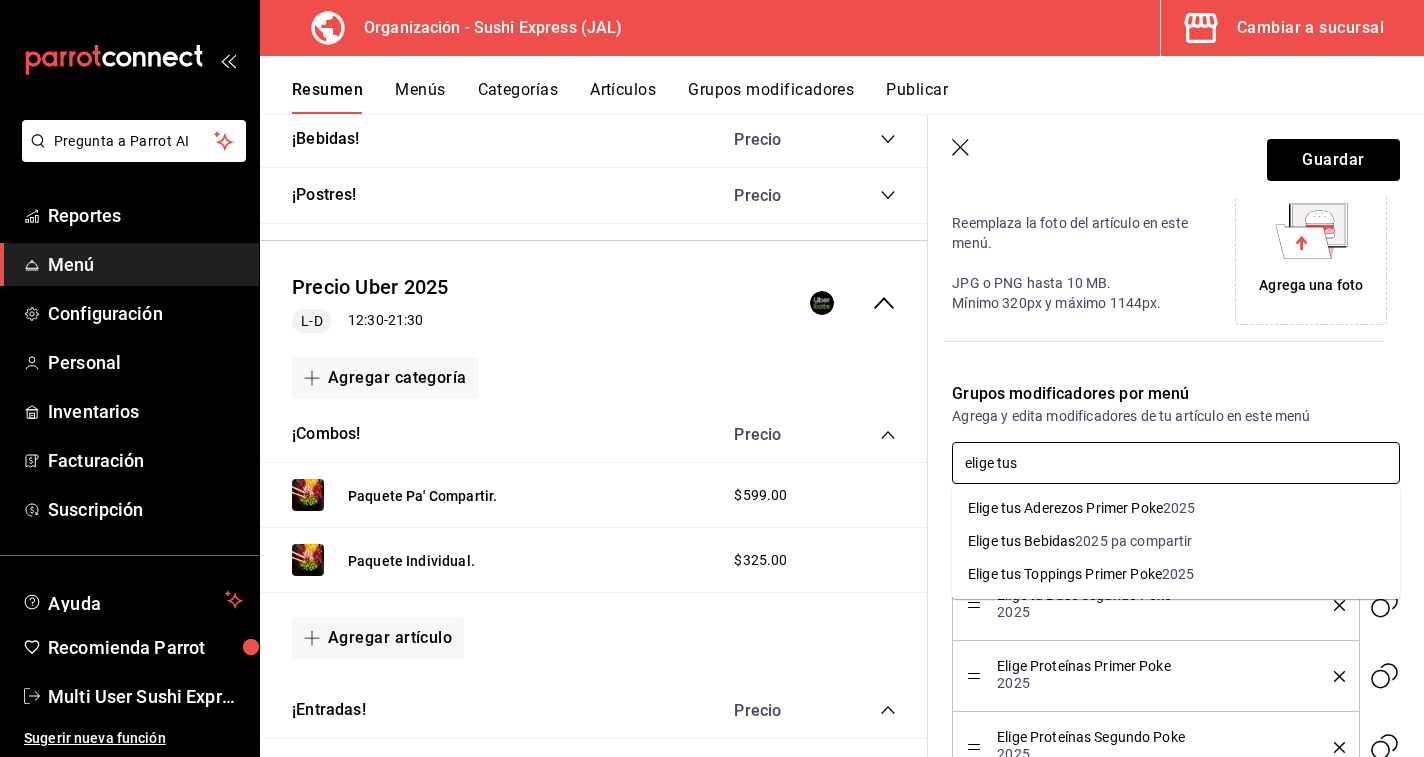 type on "elige tus" 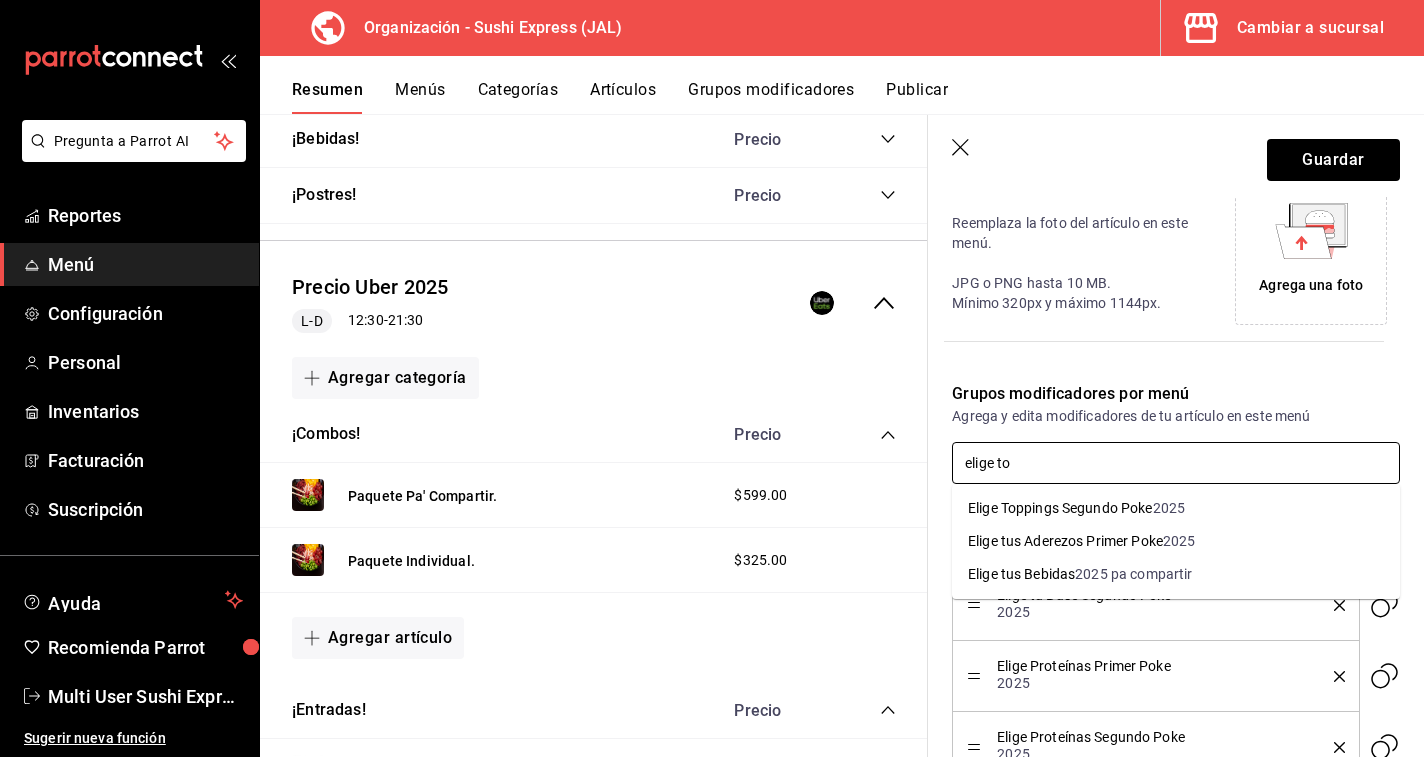 type on "elige top" 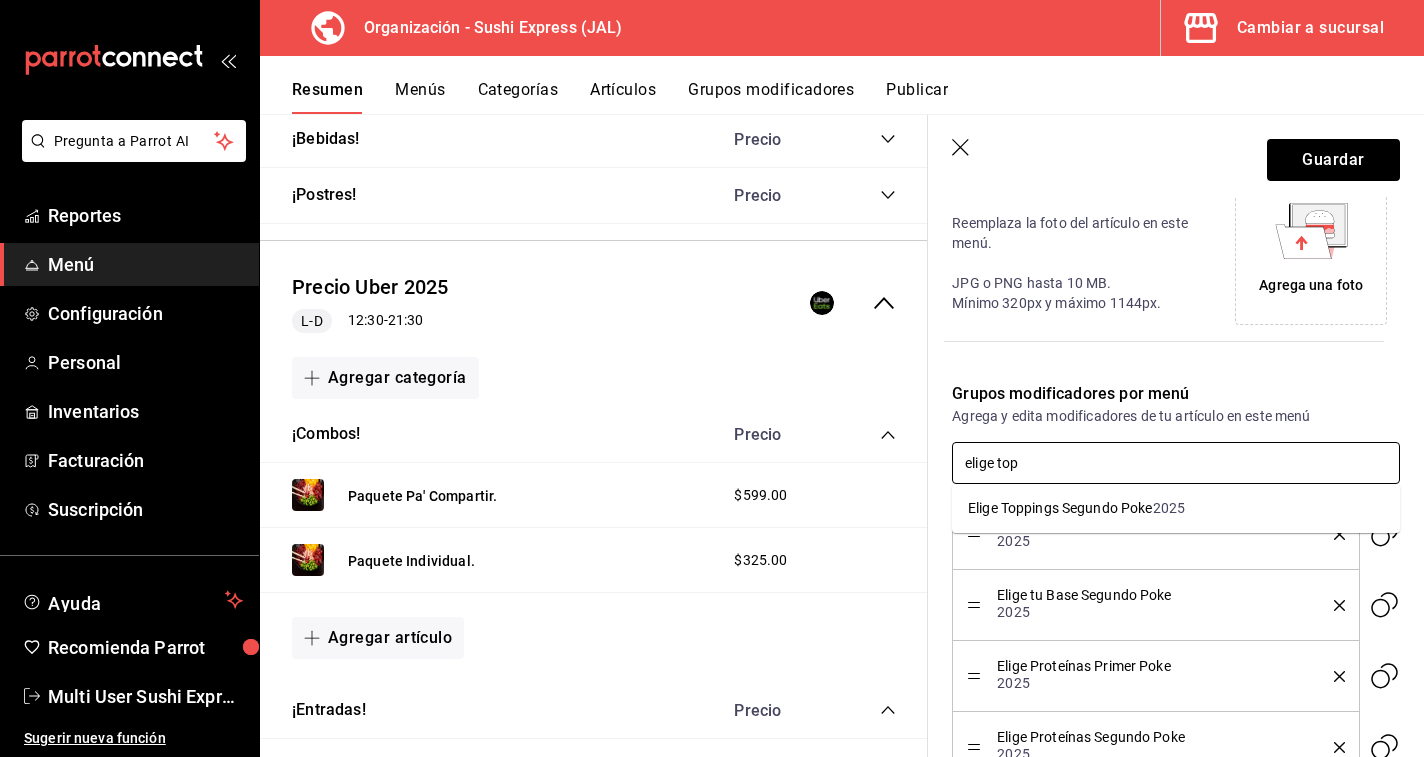click on "Elige Toppings Segundo Poke" at bounding box center (1060, 508) 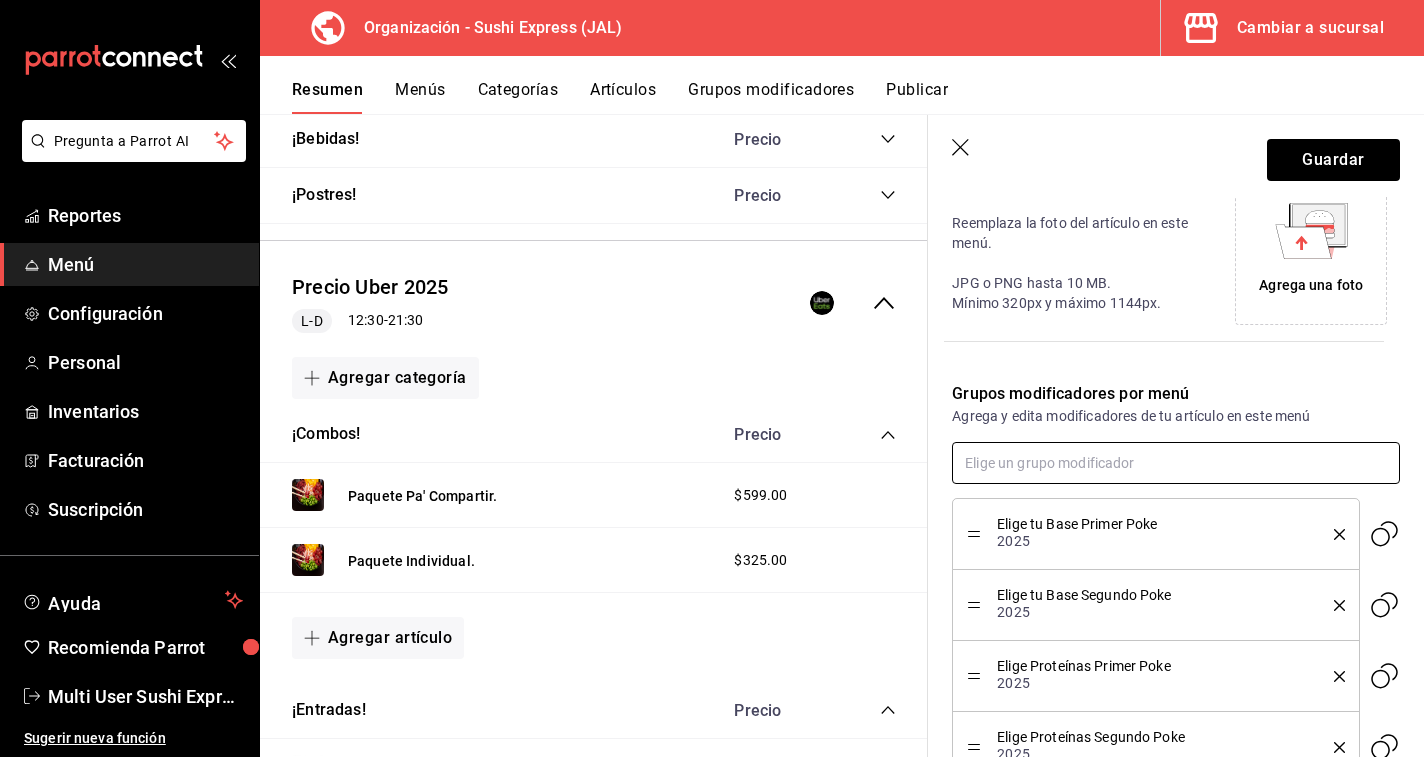 click at bounding box center (1176, 463) 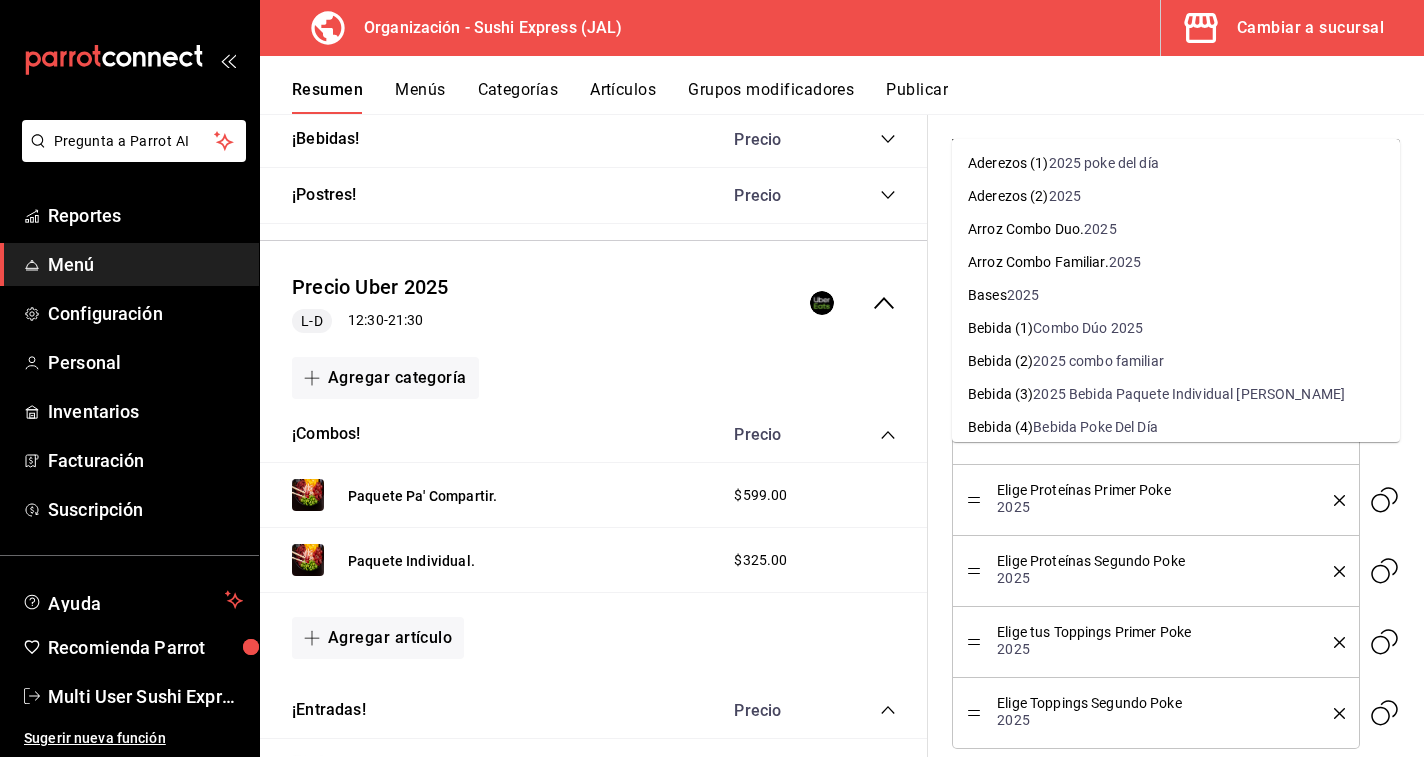 scroll, scrollTop: 666, scrollLeft: 0, axis: vertical 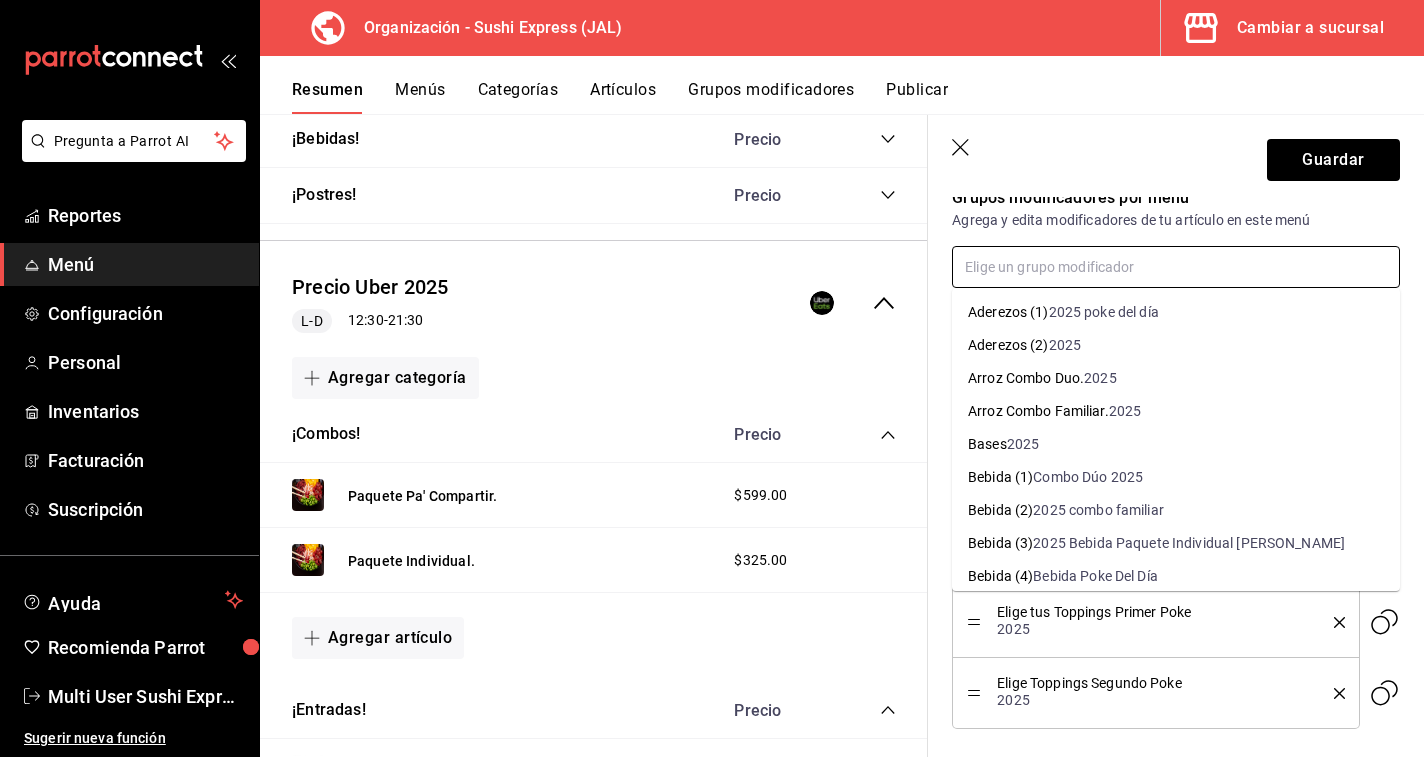 click at bounding box center (1176, 267) 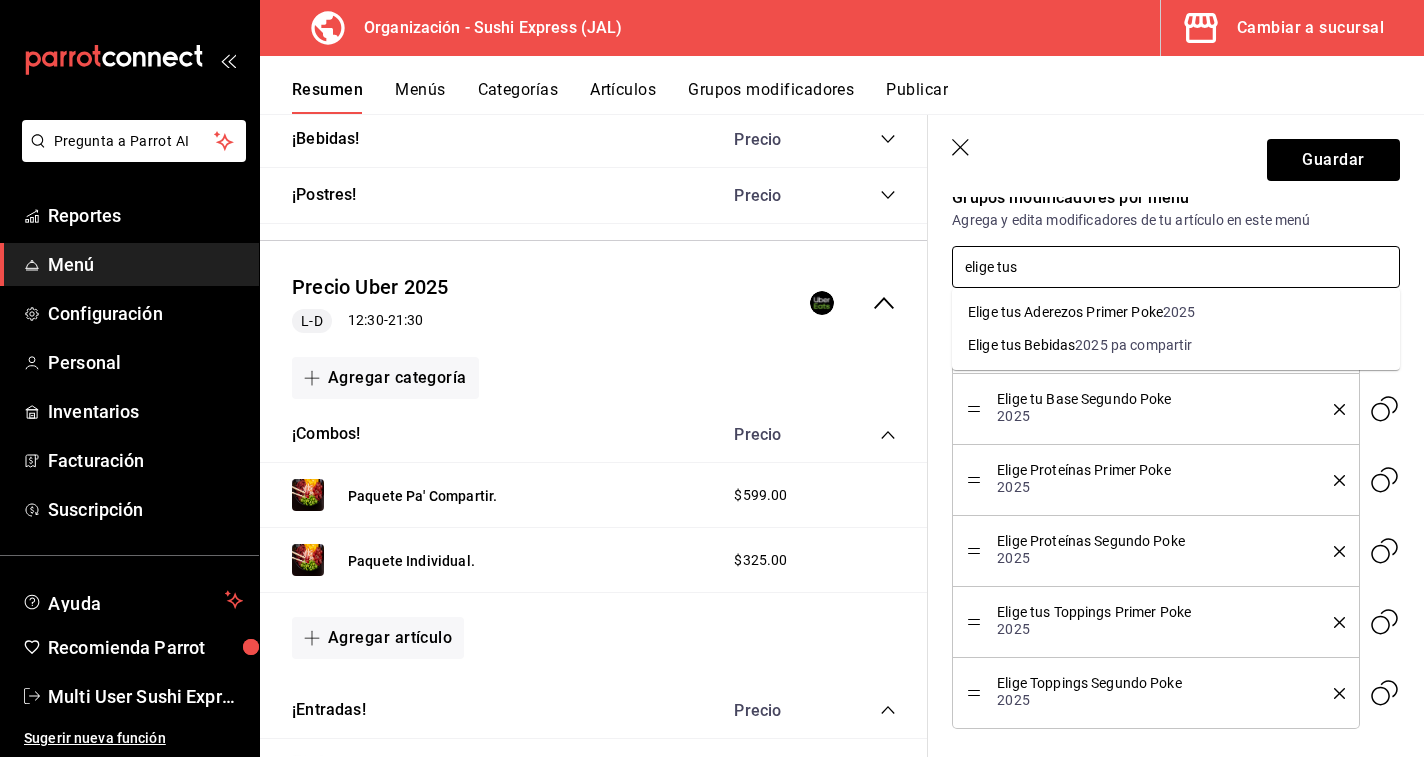 type on "elige tus" 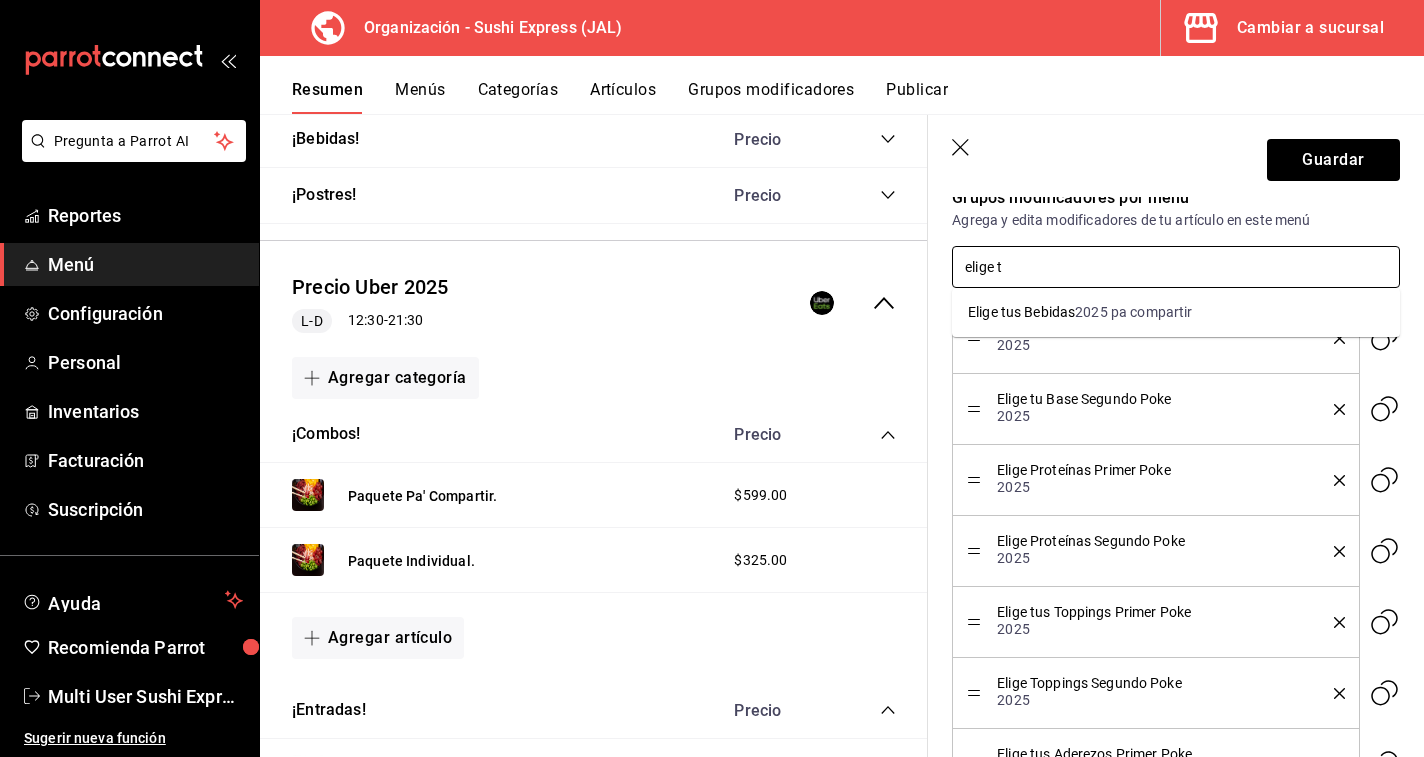type on "elige" 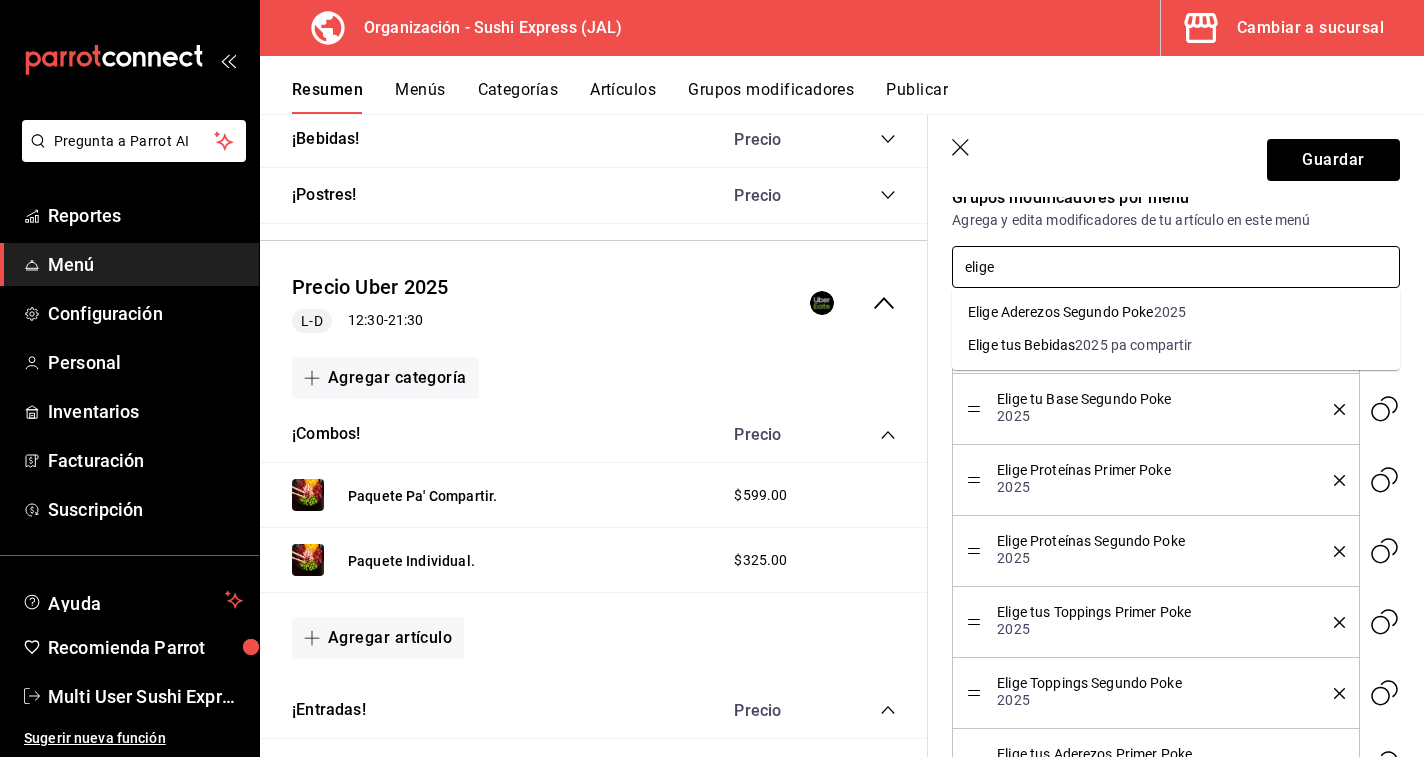 click on "Elige Aderezos Segundo Poke" at bounding box center (1061, 312) 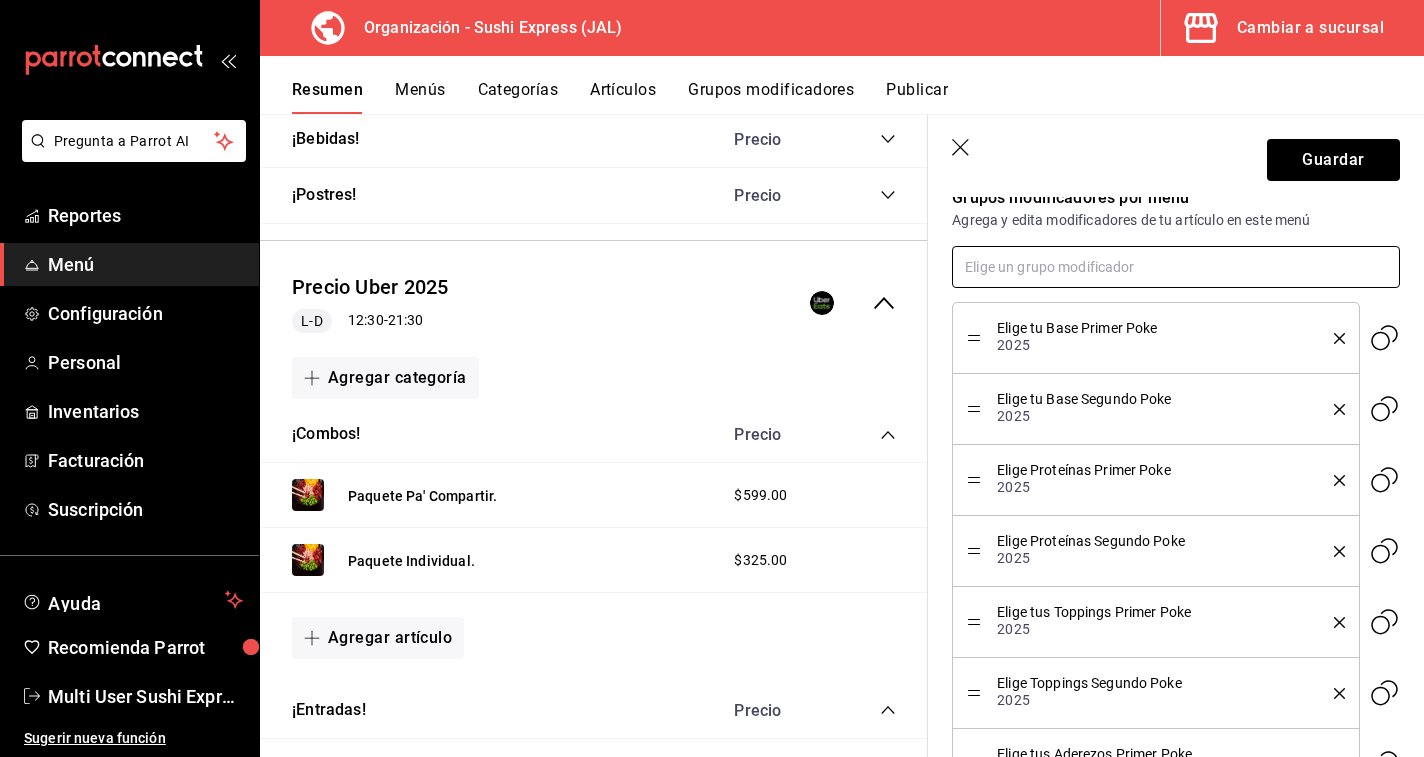 click at bounding box center (1176, 267) 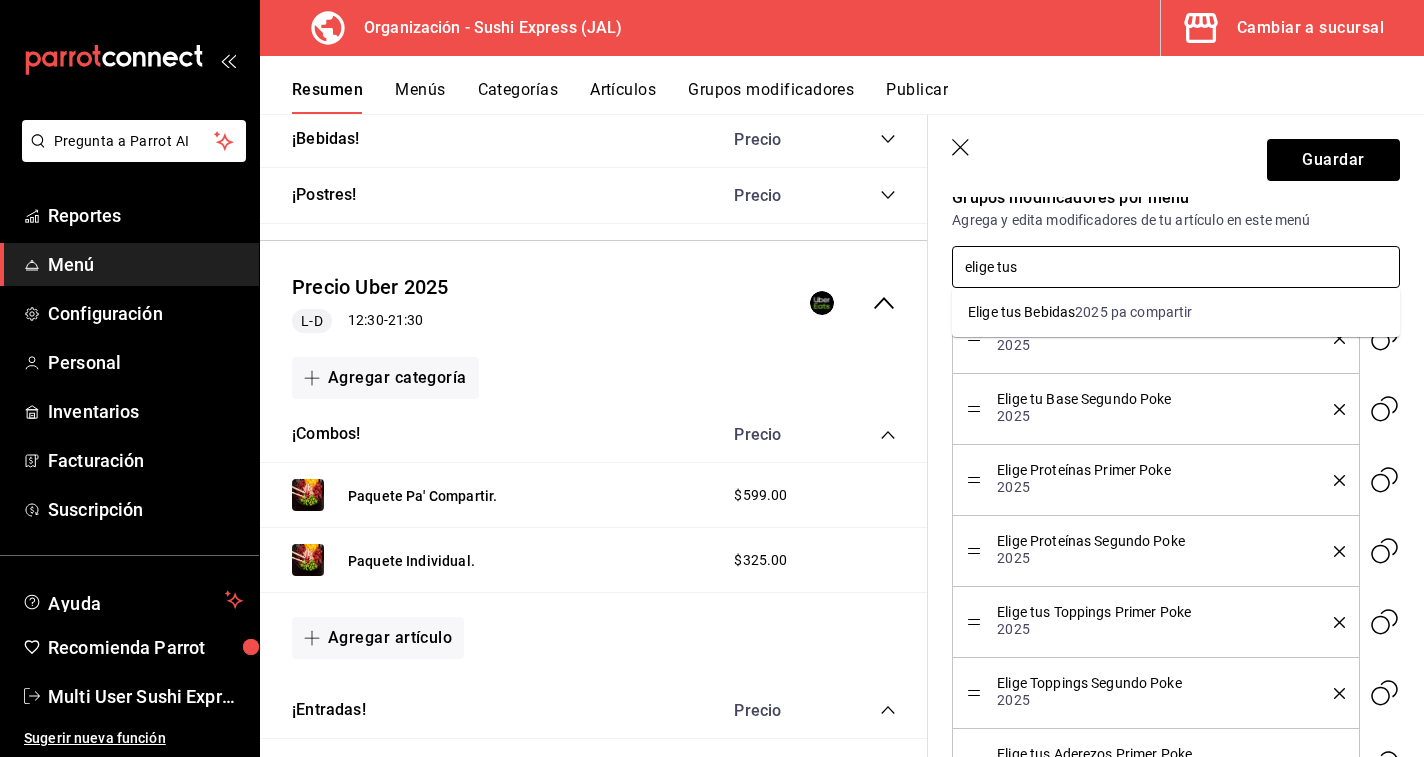 type on "elige tus" 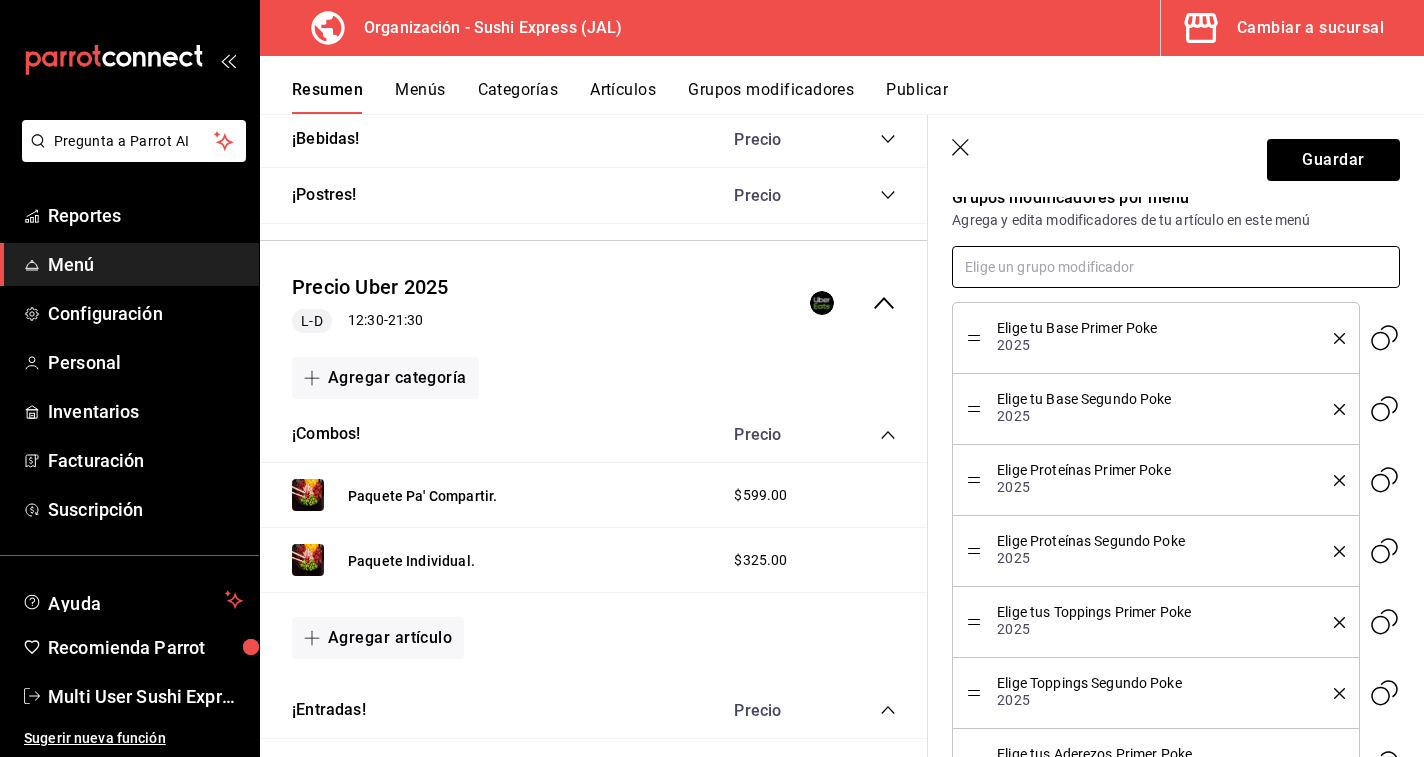 click at bounding box center (1176, 267) 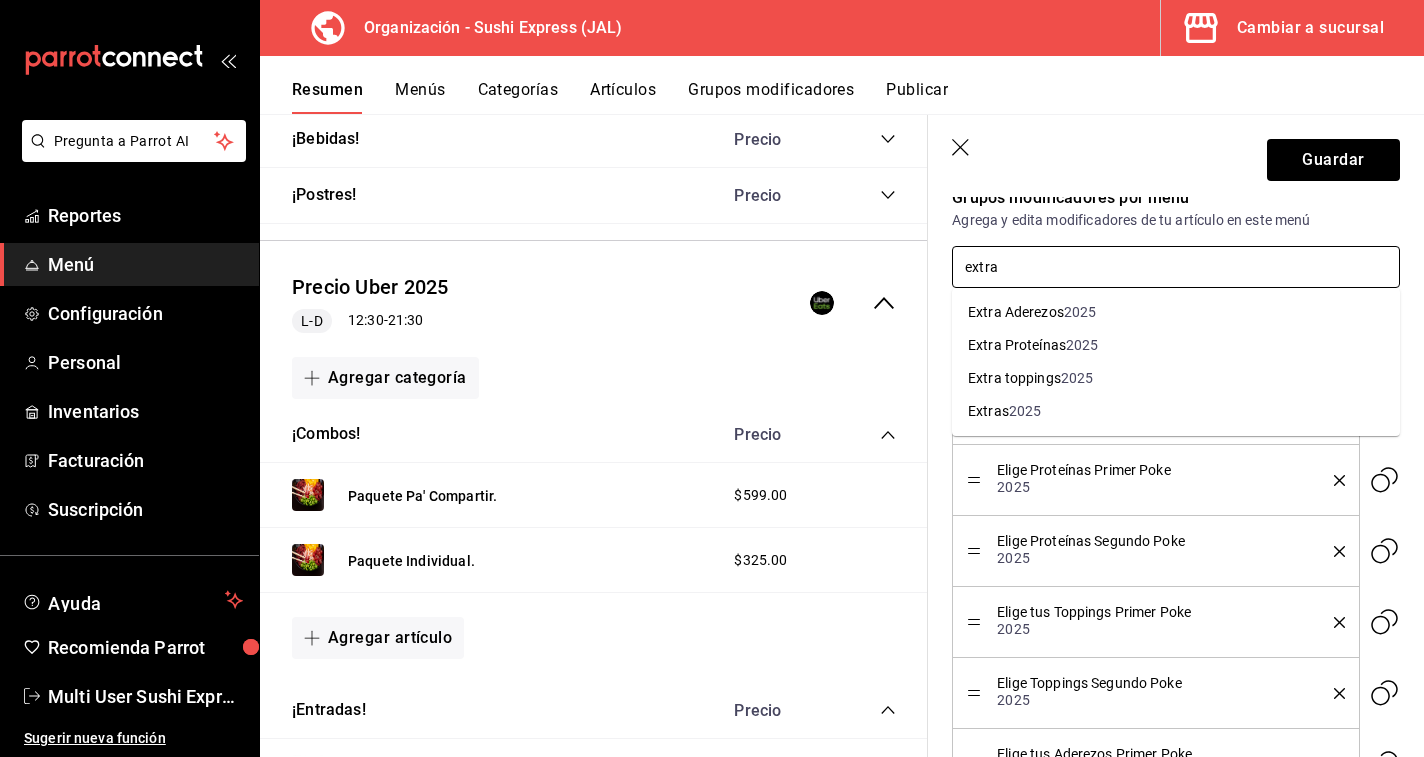 type on "extras" 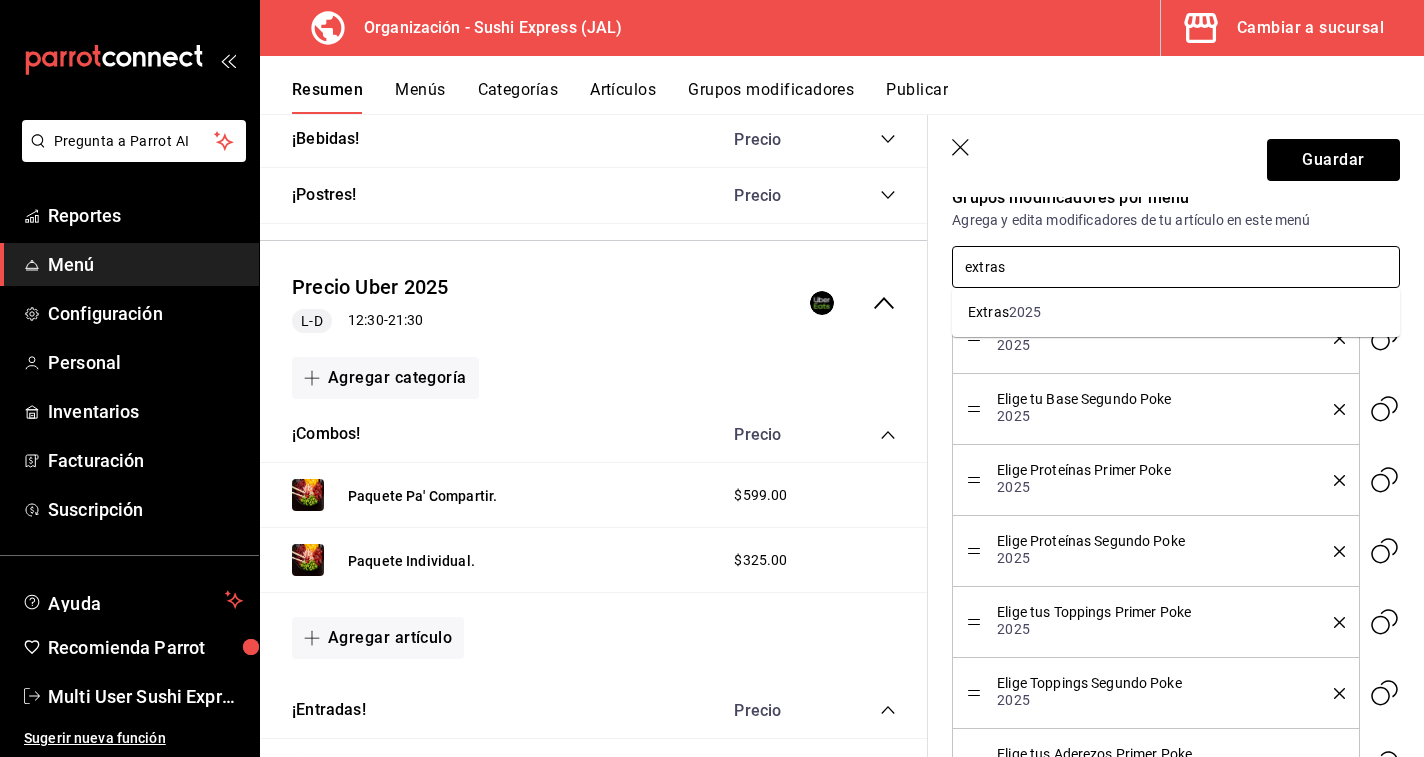 click on "Extras 2025" at bounding box center [1176, 312] 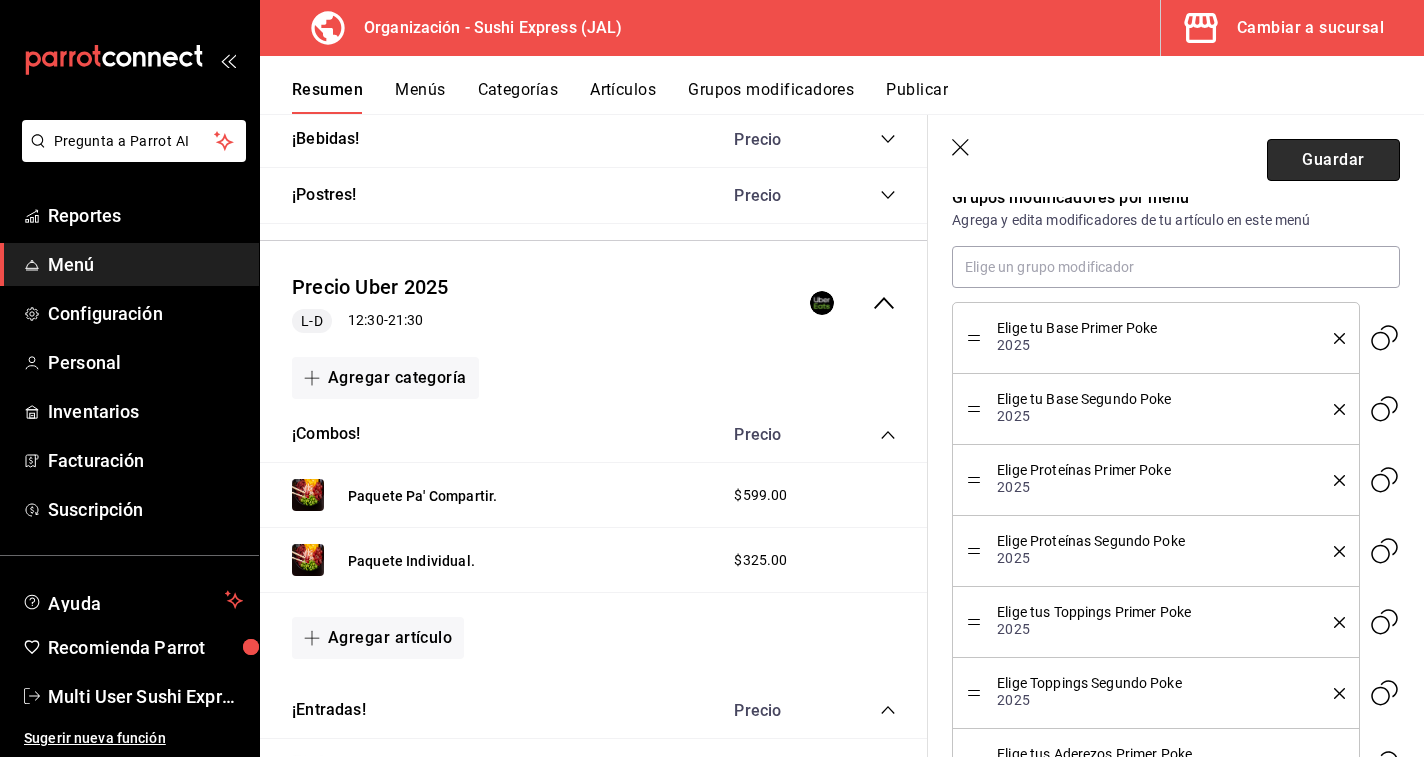click on "Guardar" at bounding box center [1333, 160] 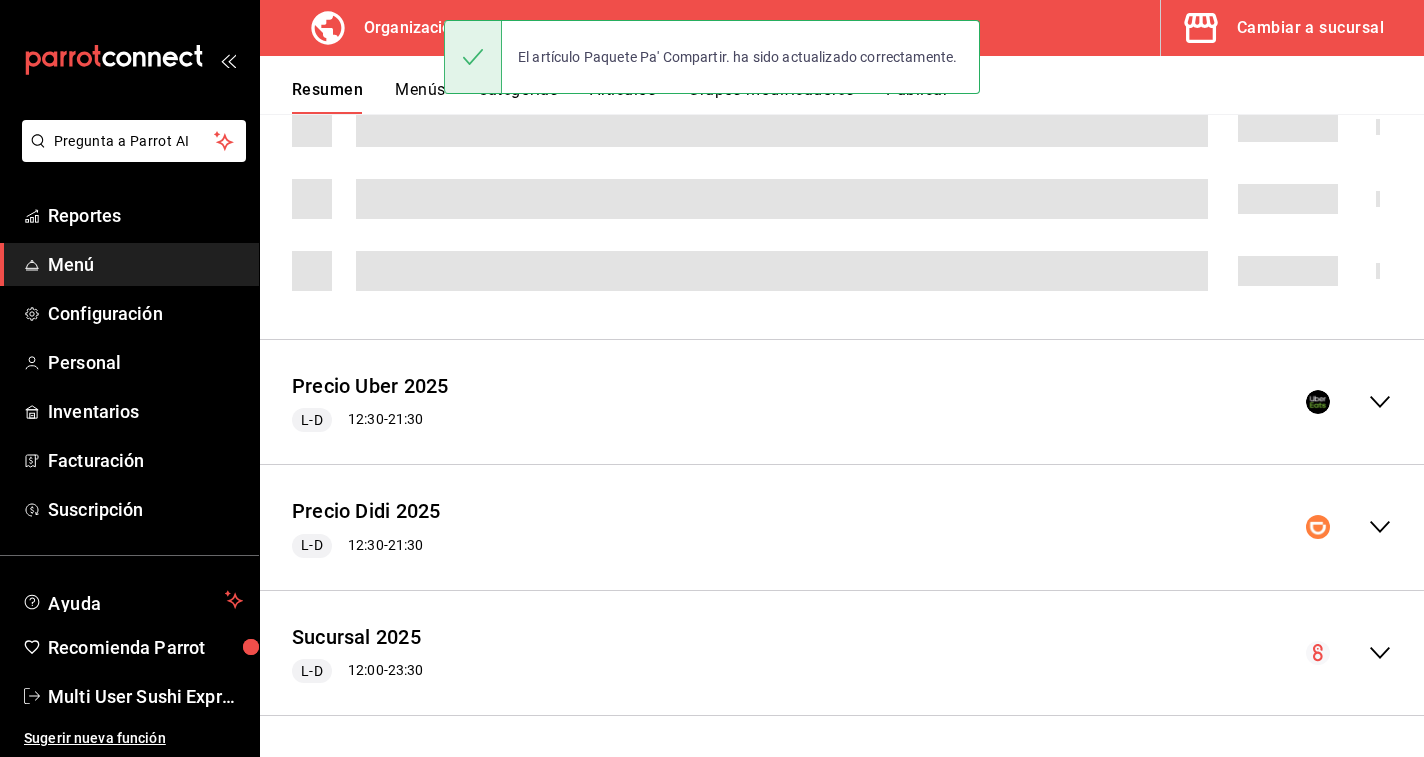scroll, scrollTop: 1176, scrollLeft: 0, axis: vertical 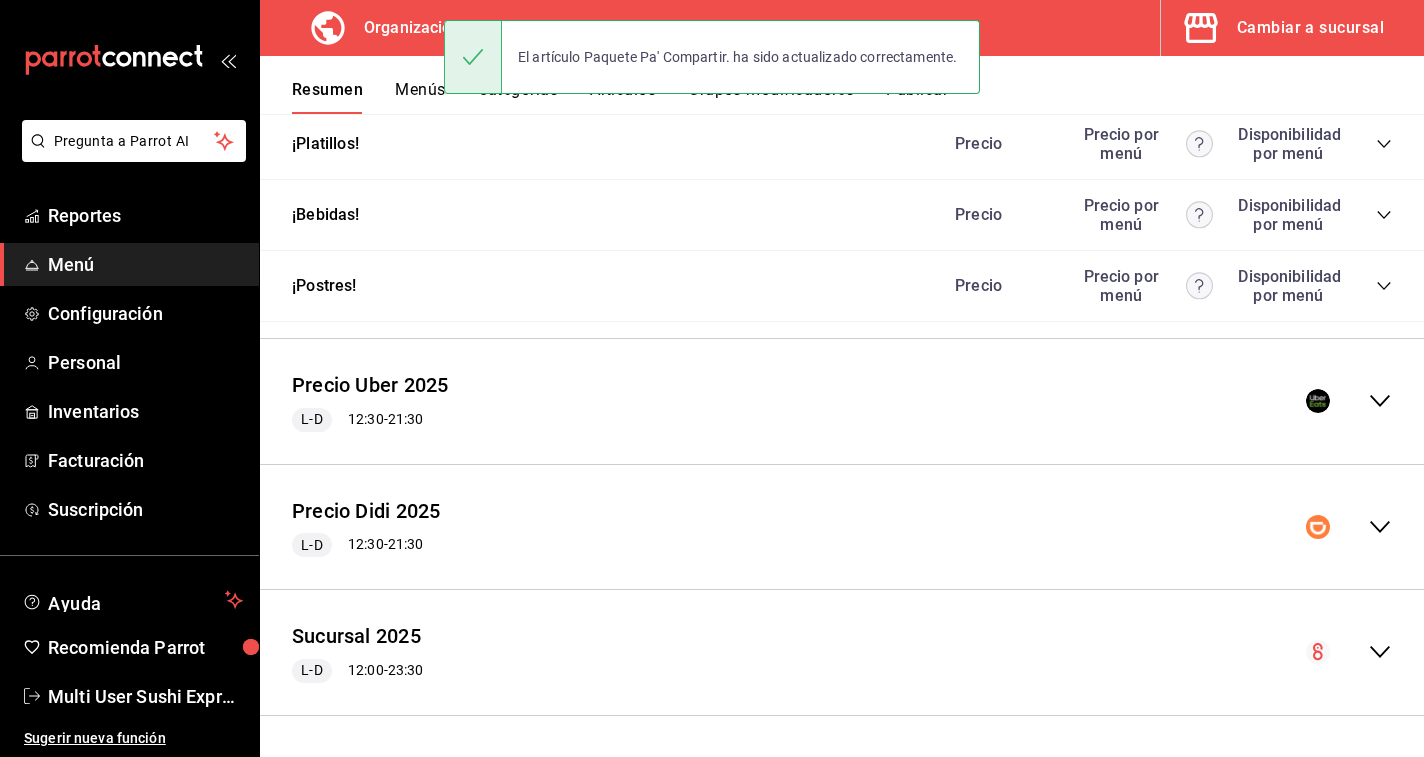click 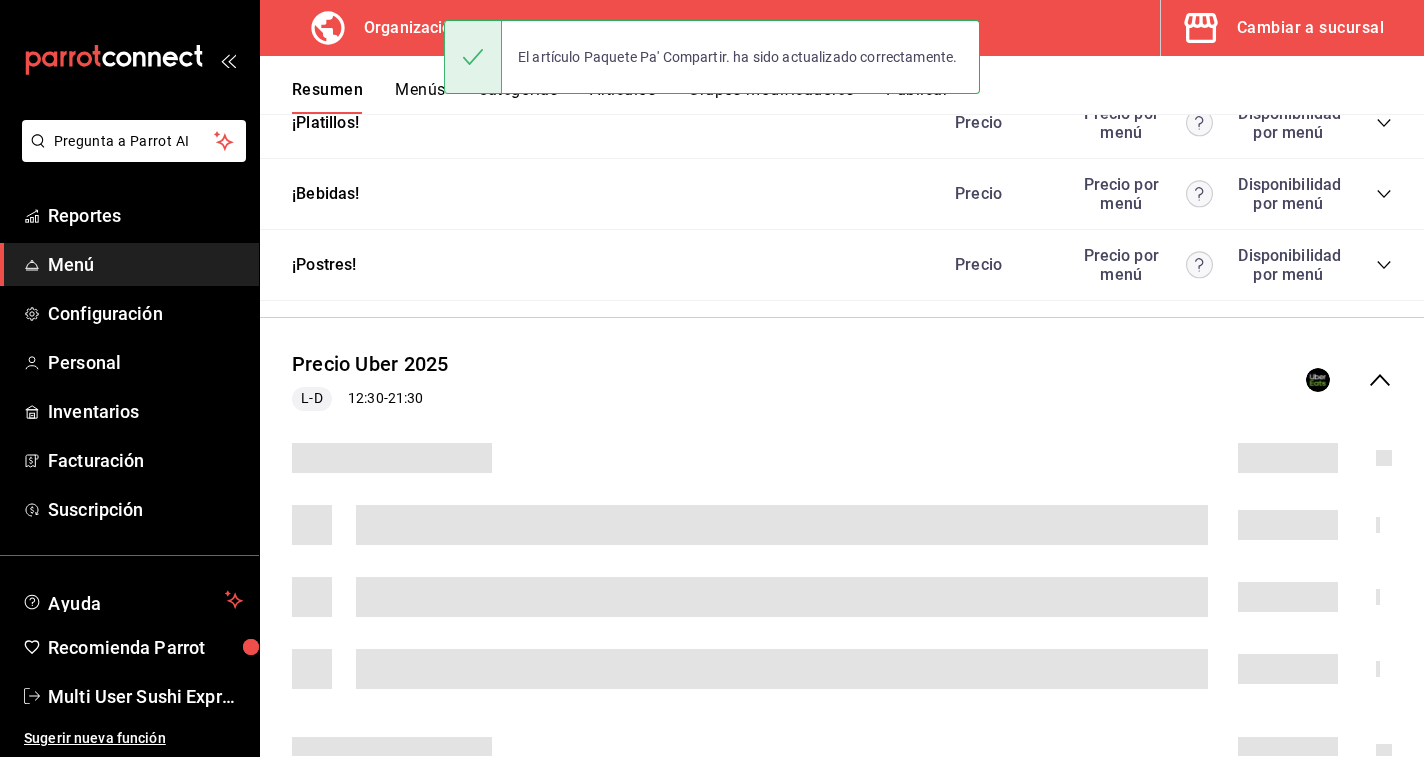 scroll, scrollTop: 1497, scrollLeft: 0, axis: vertical 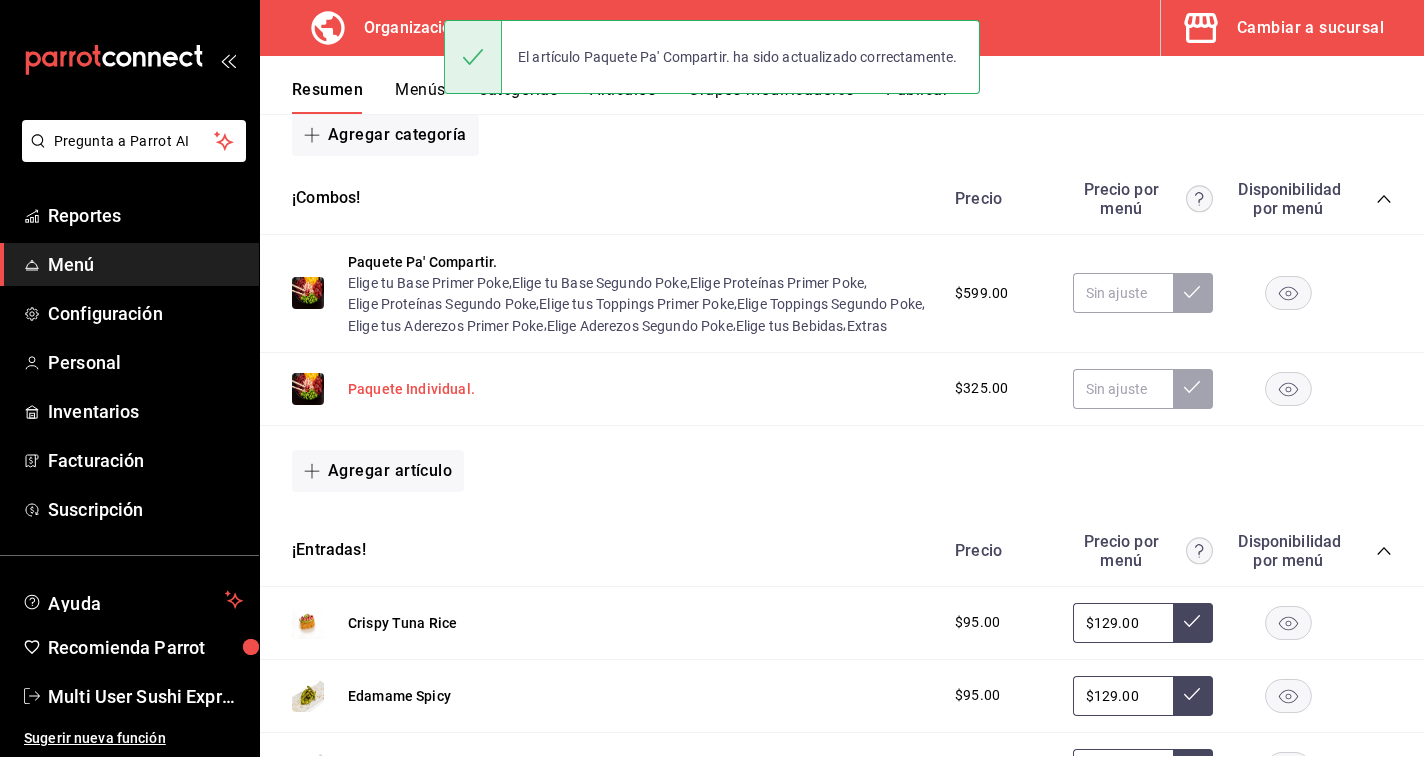 click on "Paquete Individual." at bounding box center [411, 389] 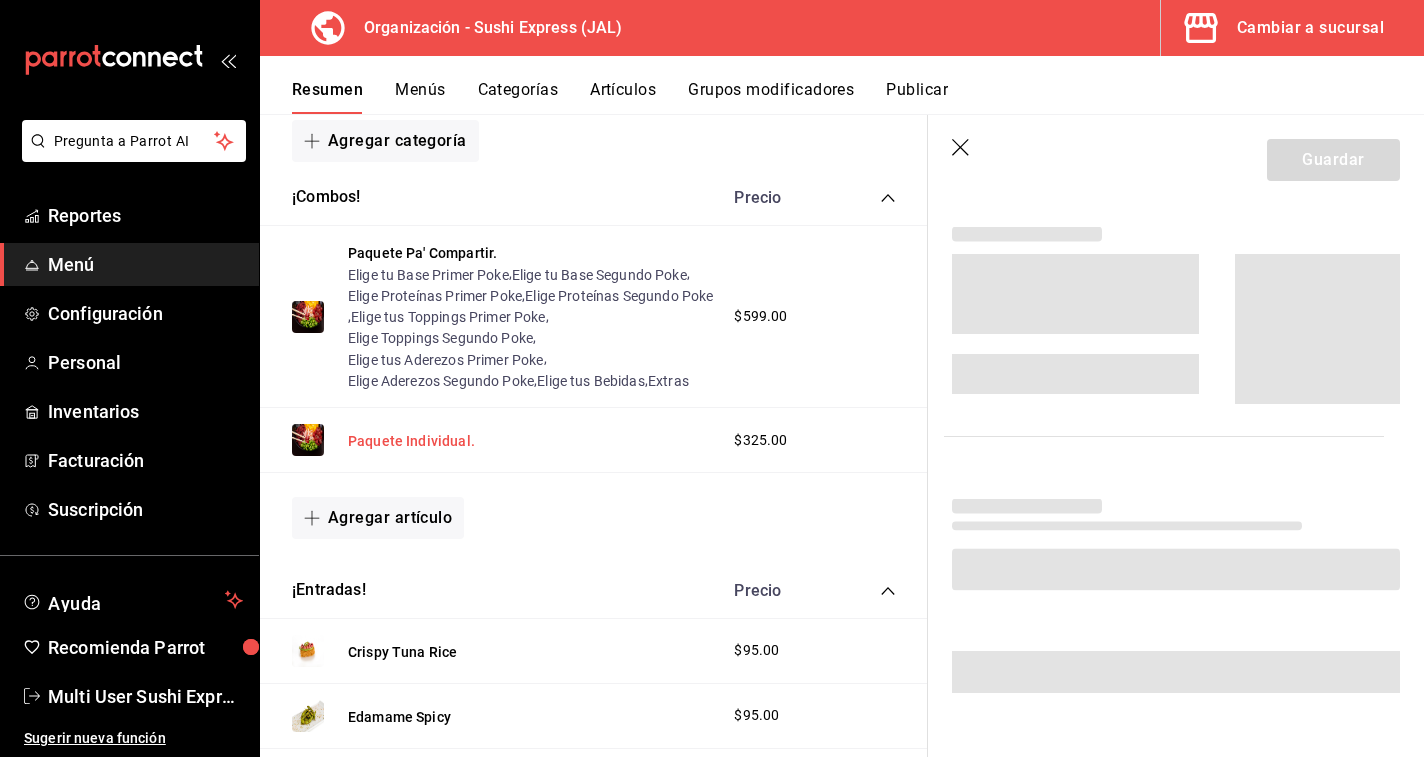 scroll, scrollTop: 441, scrollLeft: 0, axis: vertical 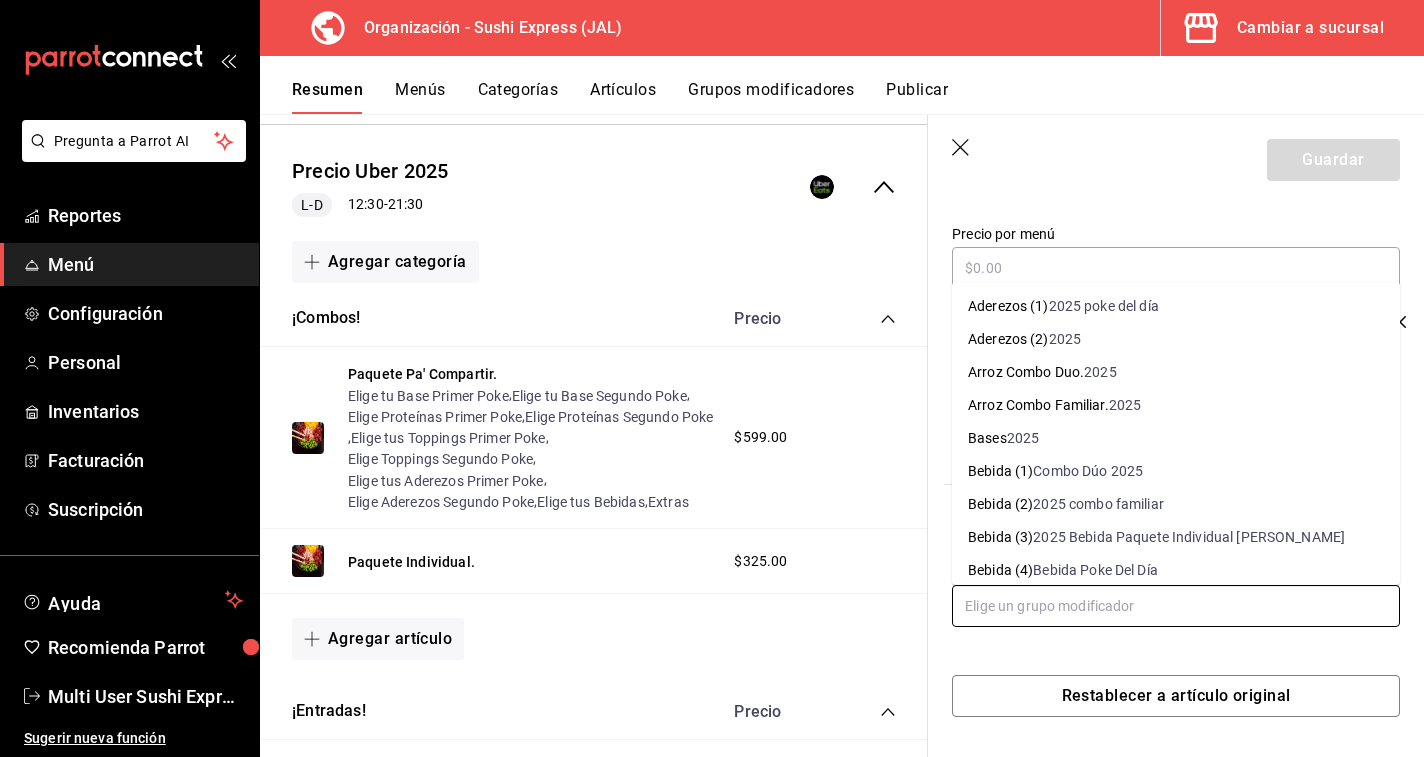 click at bounding box center [1176, 606] 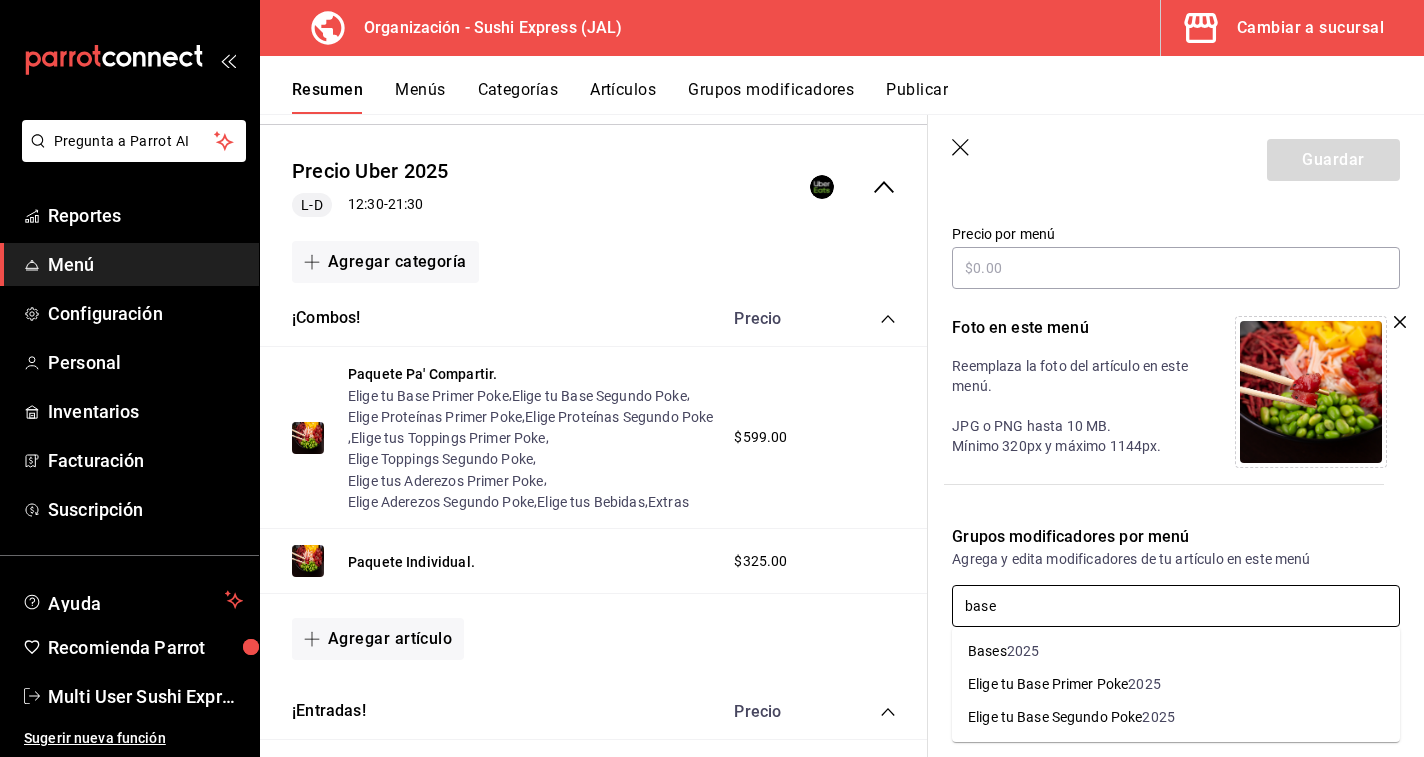 type on "bases" 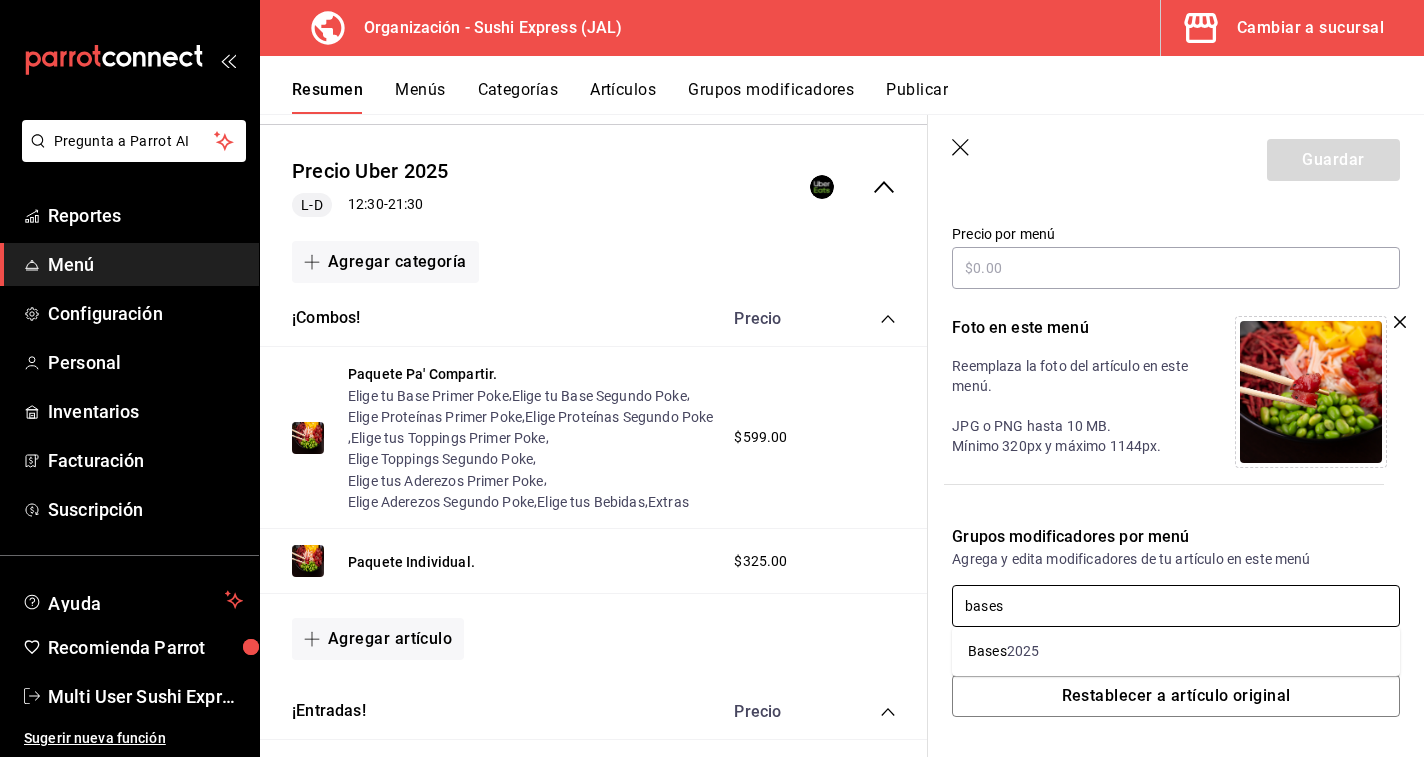 click on "2025" at bounding box center (1023, 651) 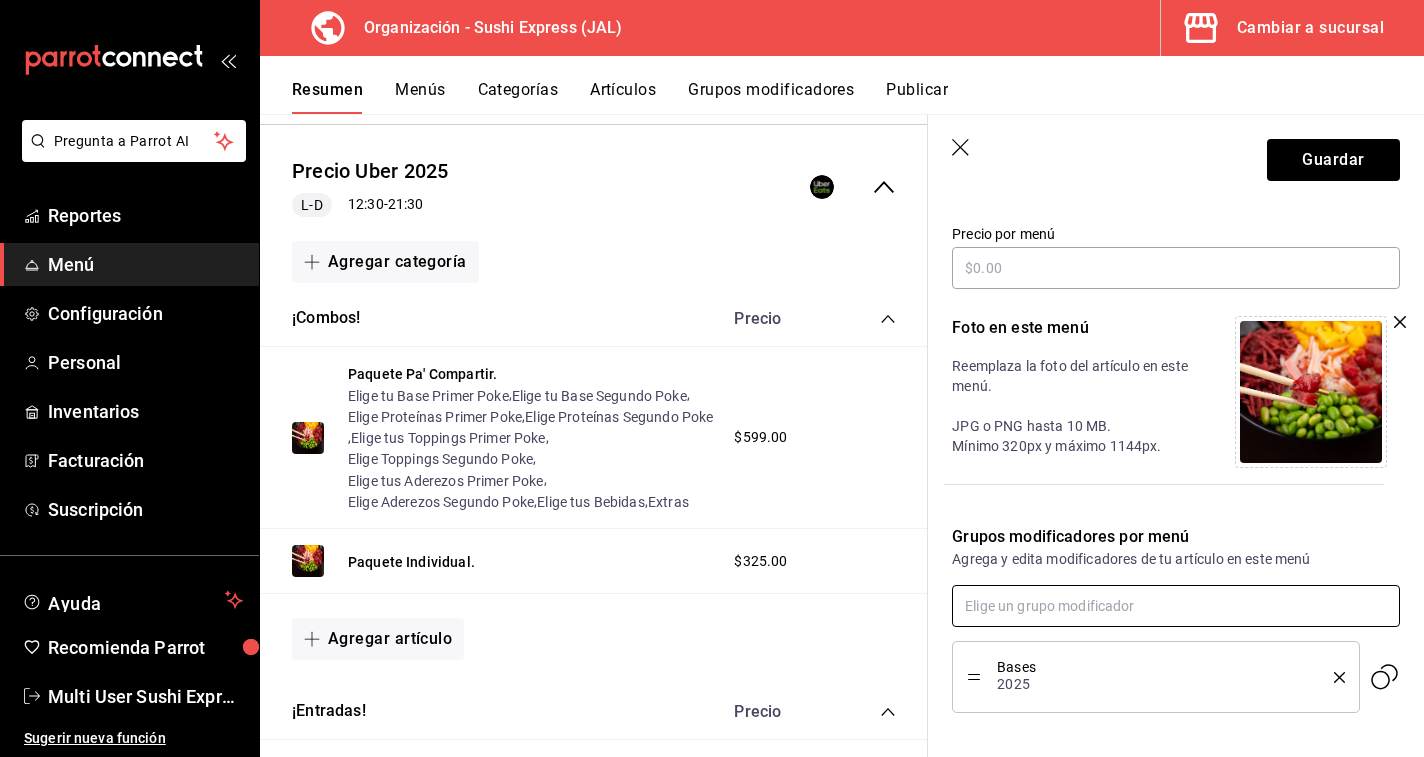 click at bounding box center (1176, 606) 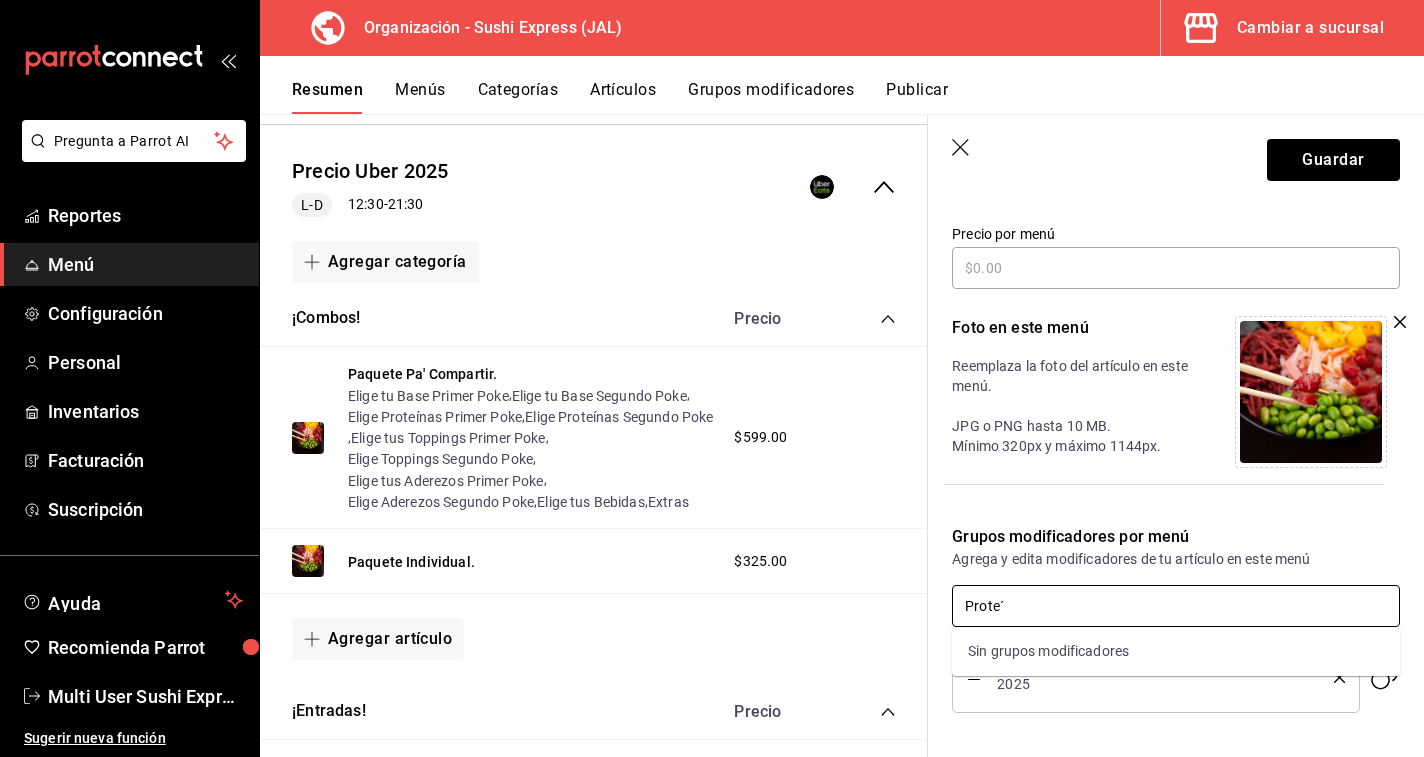 type on "Proteí" 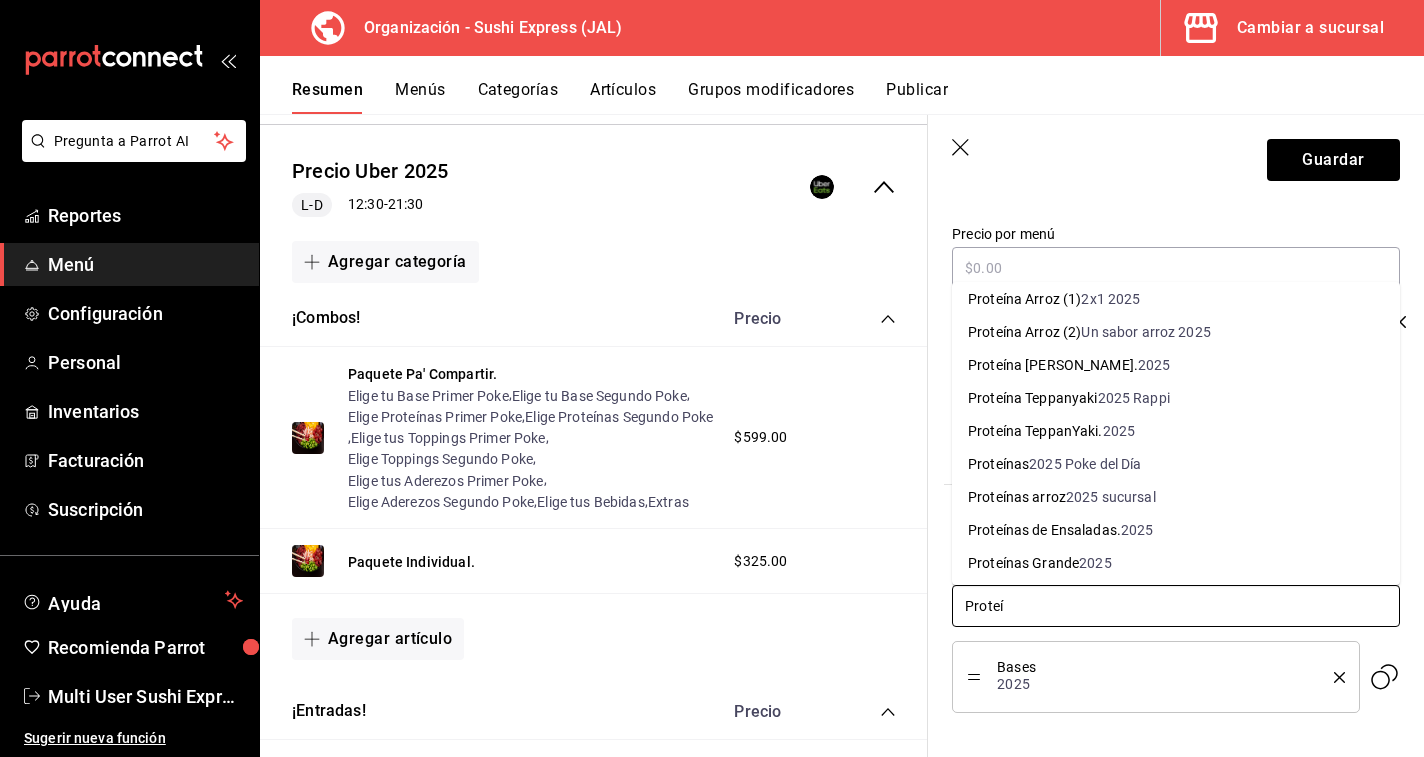scroll, scrollTop: 207, scrollLeft: 0, axis: vertical 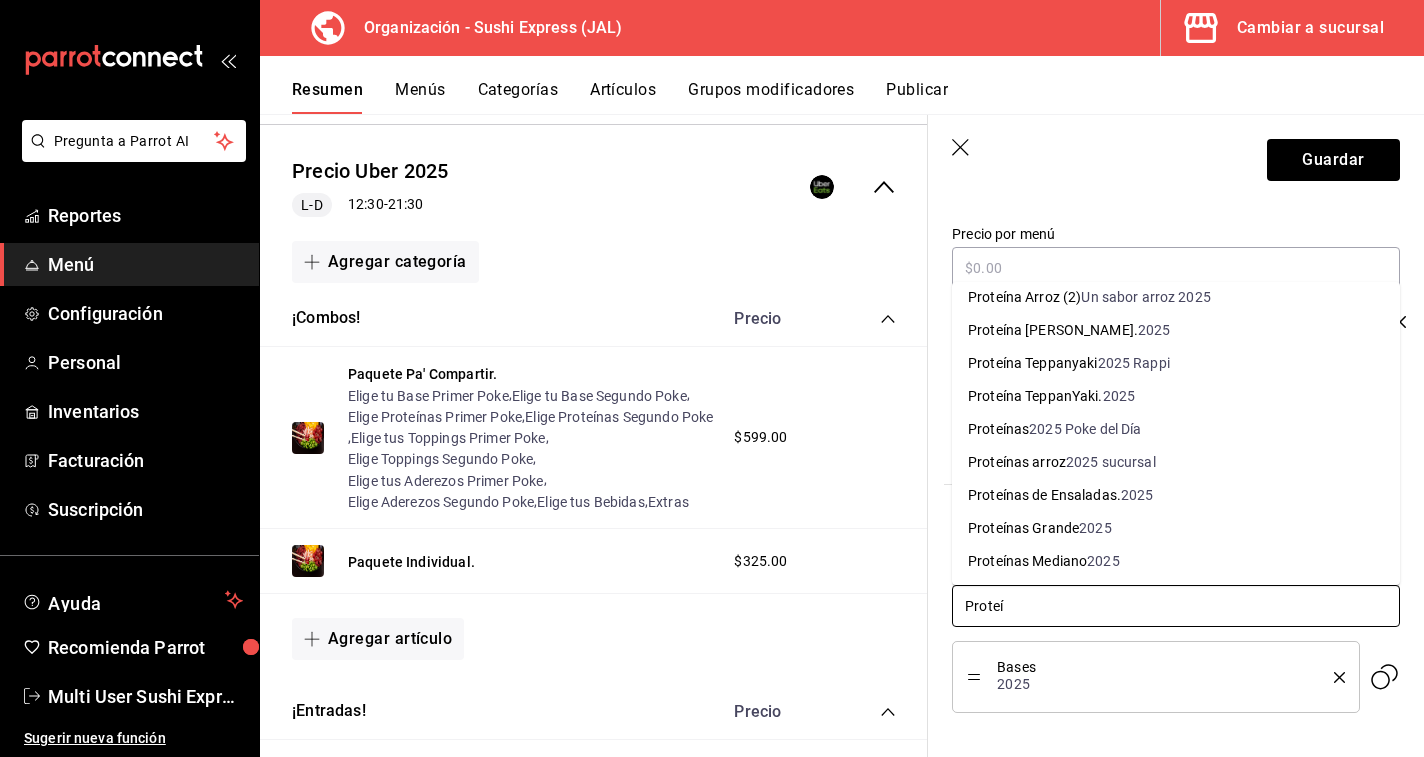 click on "Proteínas Mediano" at bounding box center (1027, 561) 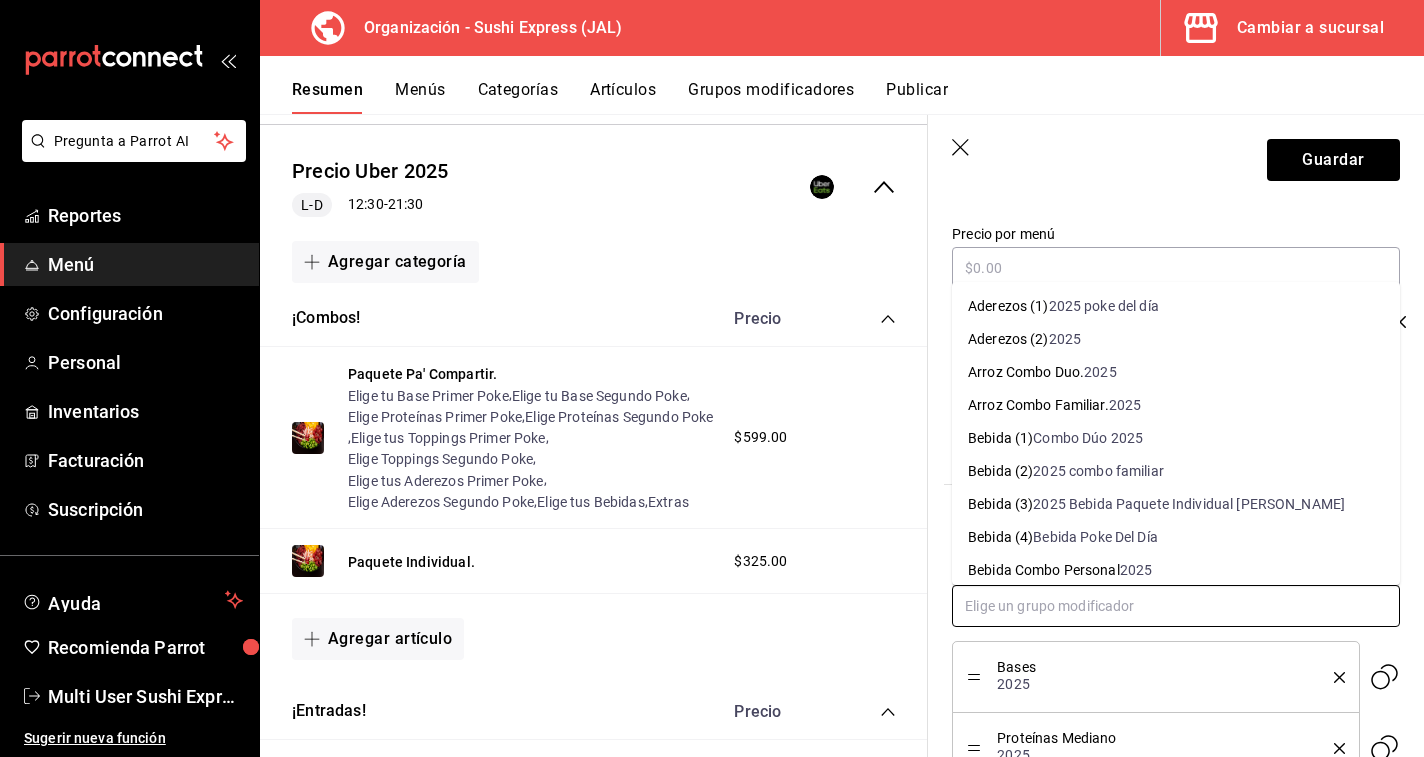 click at bounding box center [1176, 606] 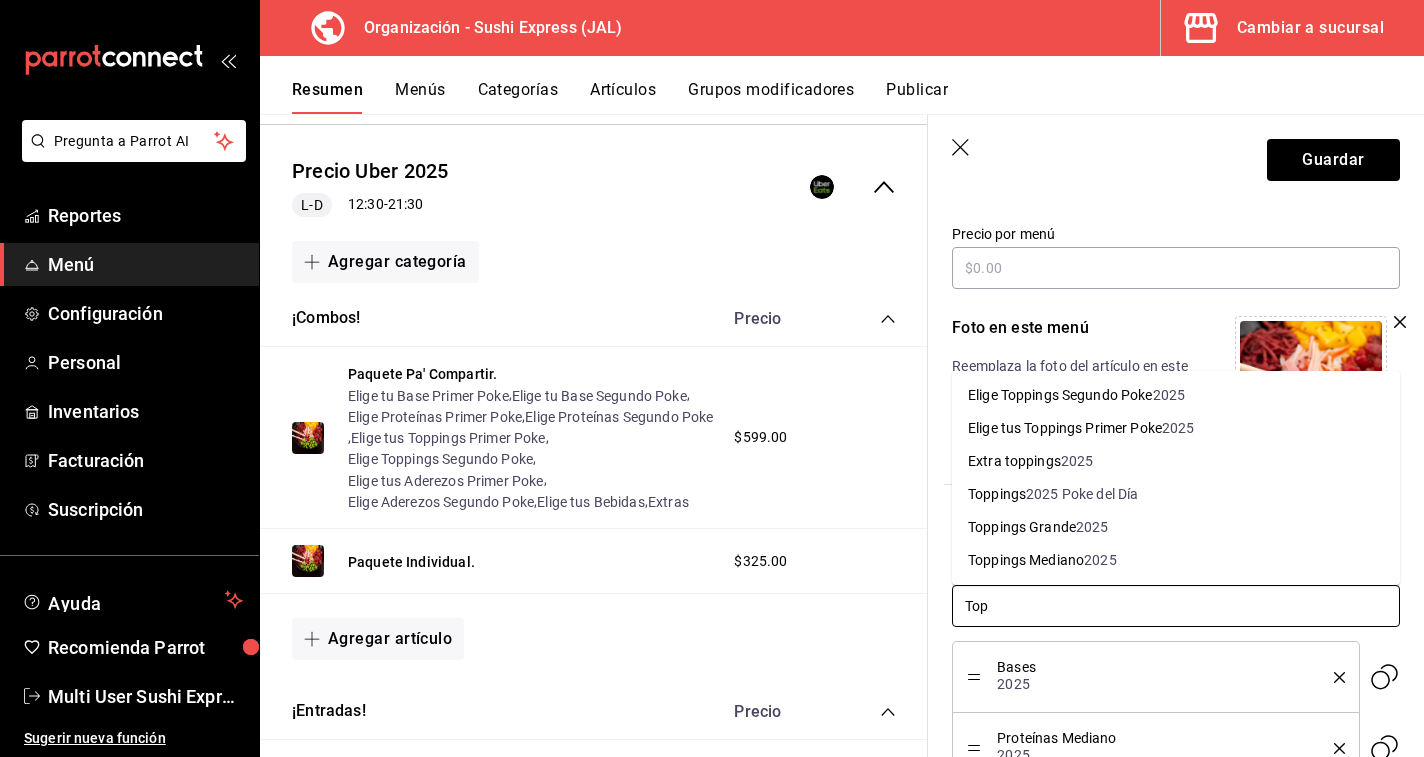 type on "Topp" 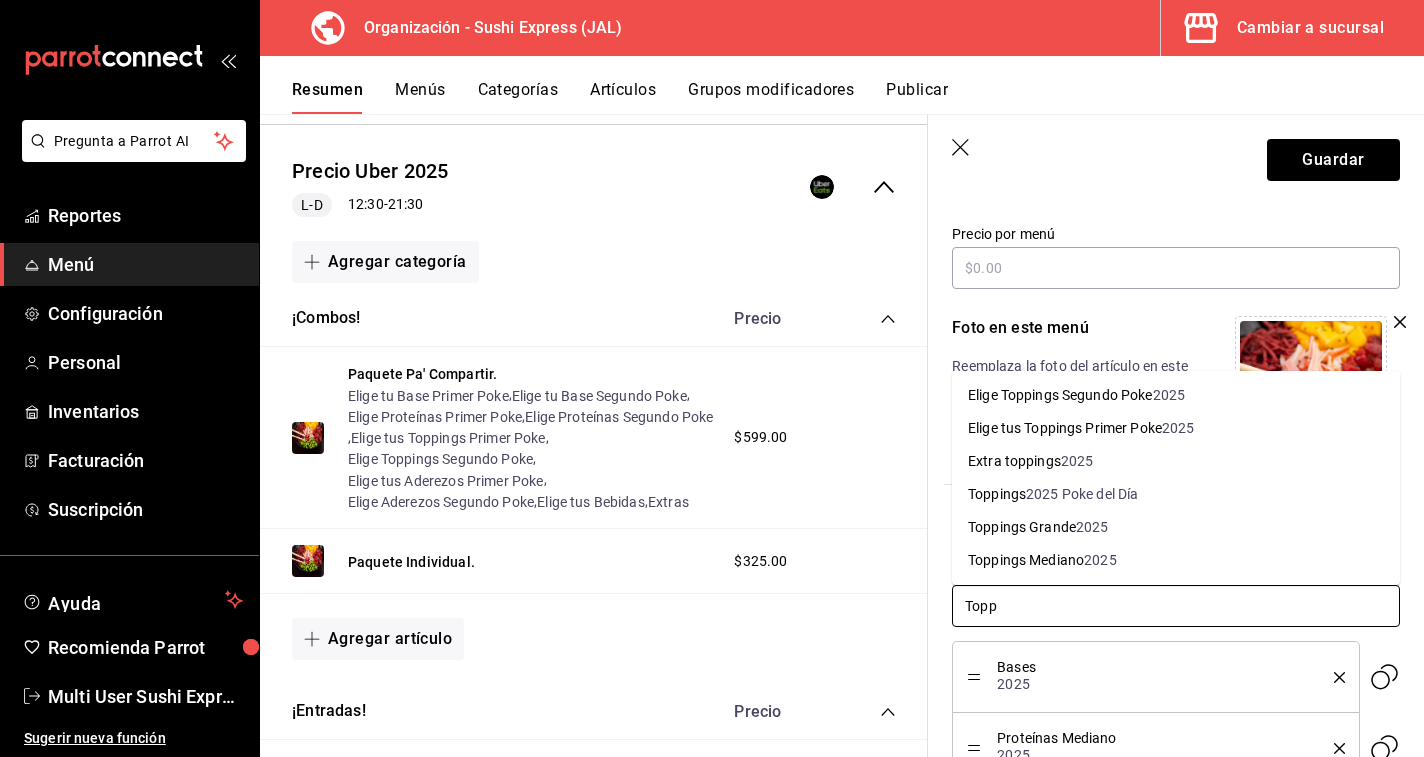 click on "Toppings Mediano" at bounding box center [1026, 560] 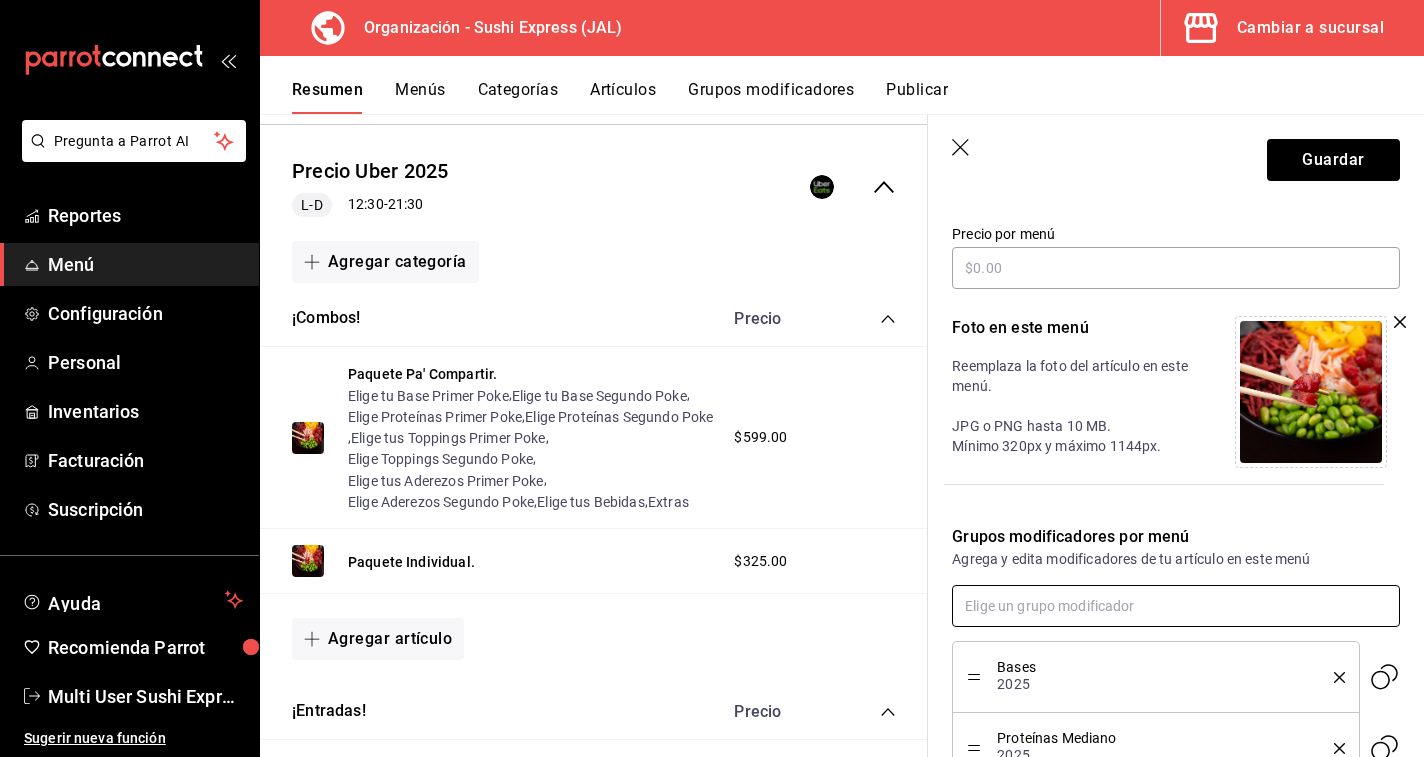 click at bounding box center (1176, 606) 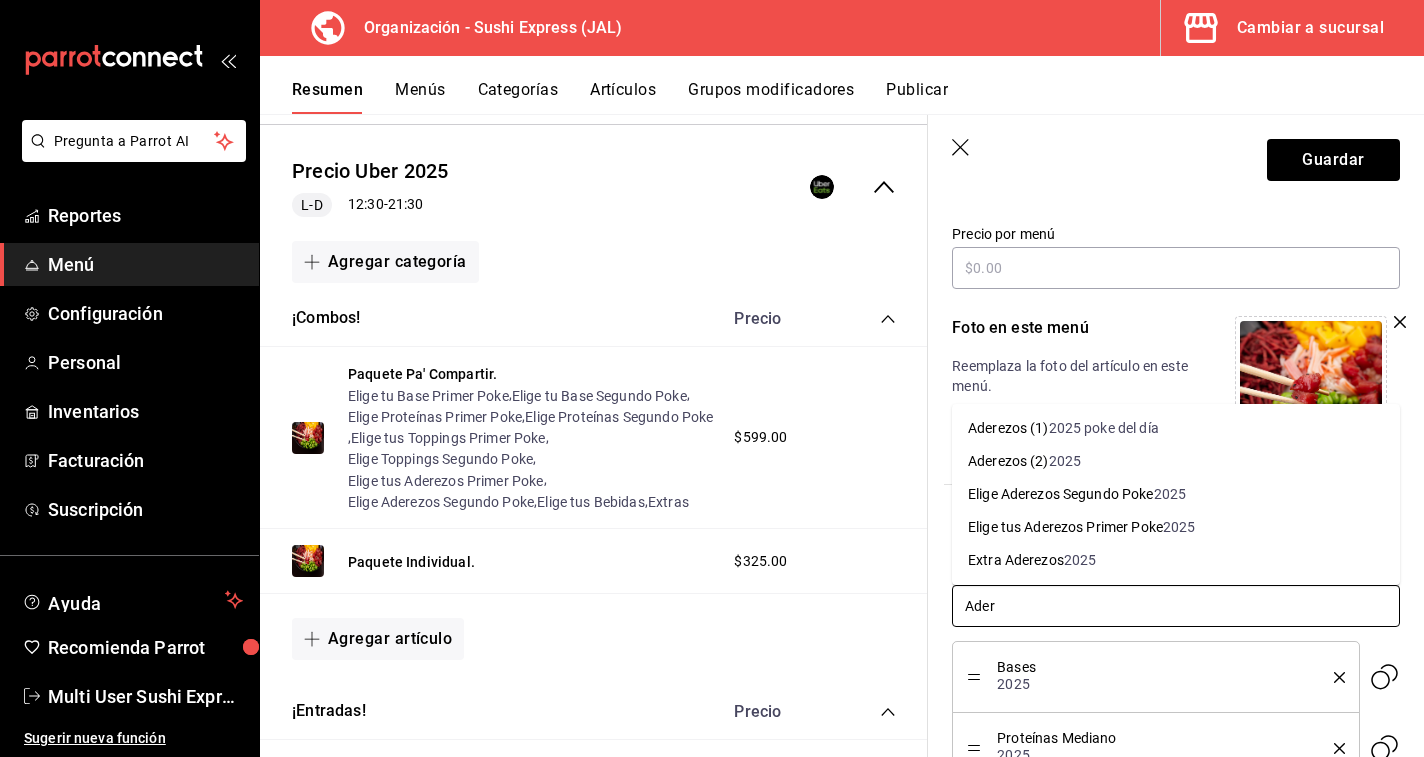 type on "Adere" 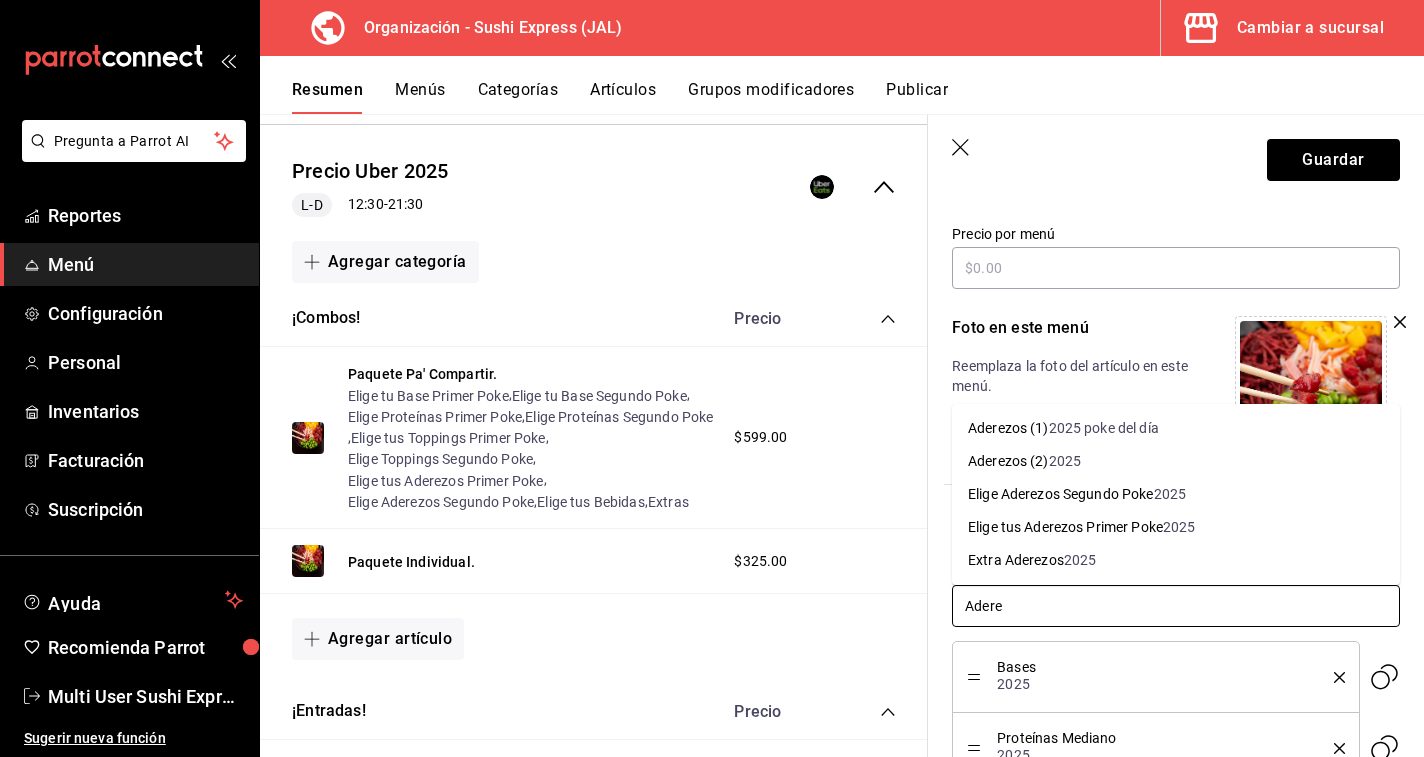 click on "2025" at bounding box center (1065, 461) 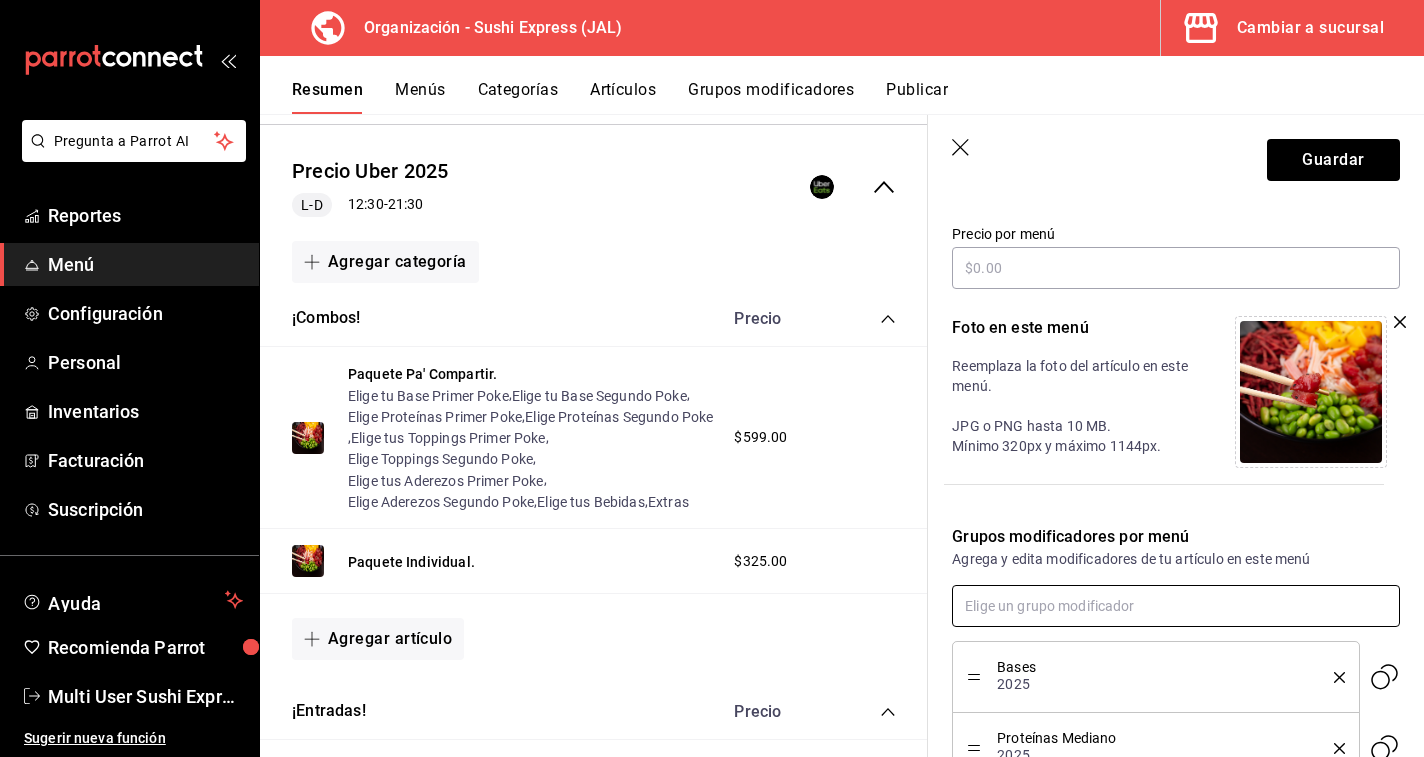 click at bounding box center (1176, 606) 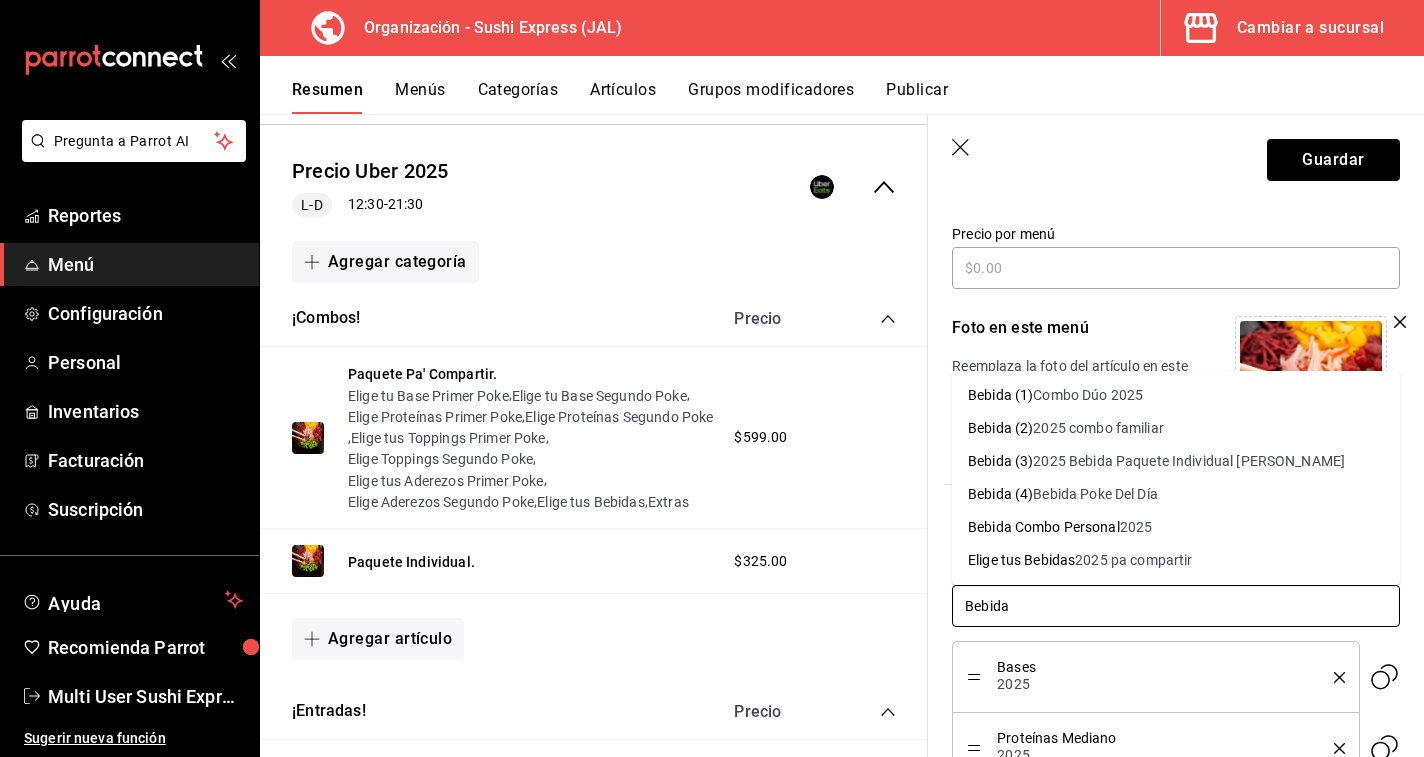 type on "Bebida" 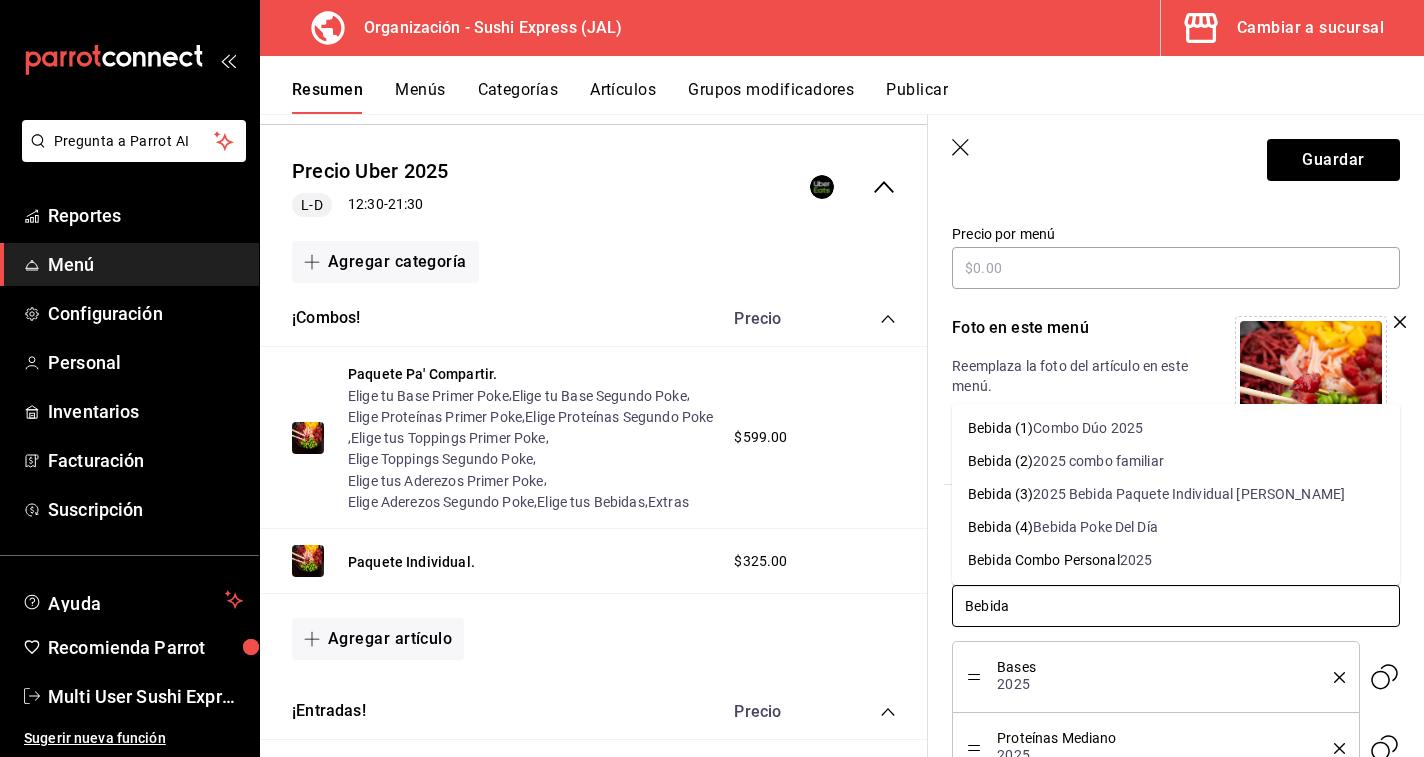 click on "2025 Bebida Paquete Individual de Rappi" at bounding box center (1189, 494) 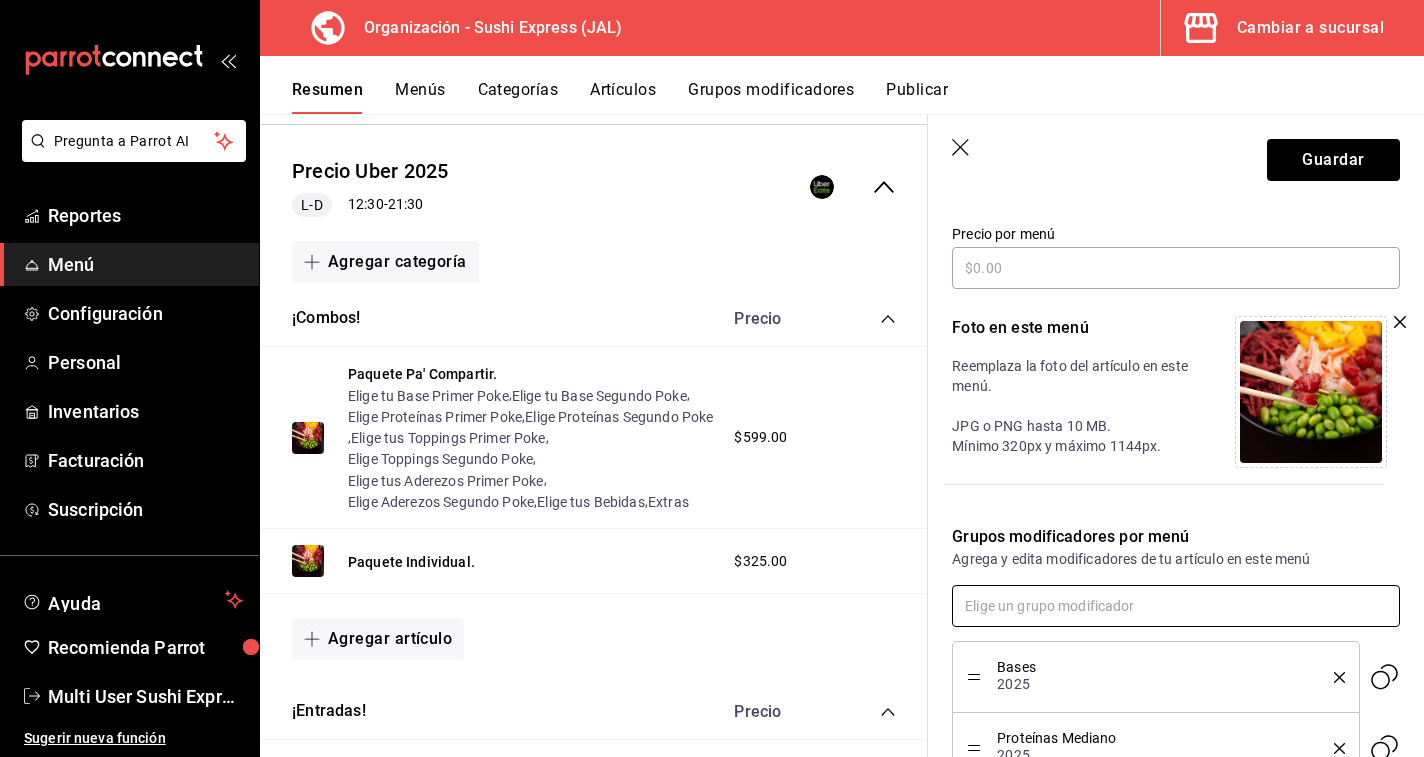 click at bounding box center (1176, 606) 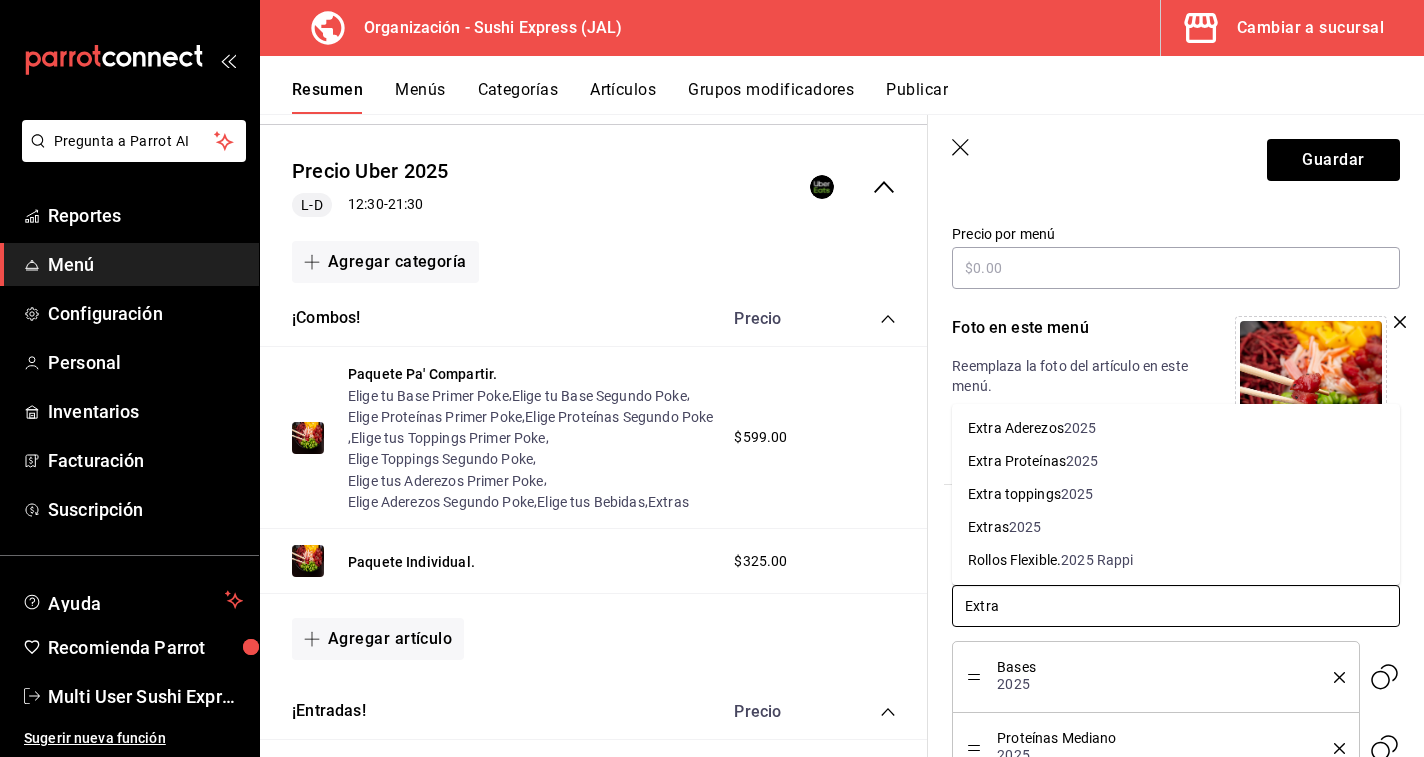 type on "Extras" 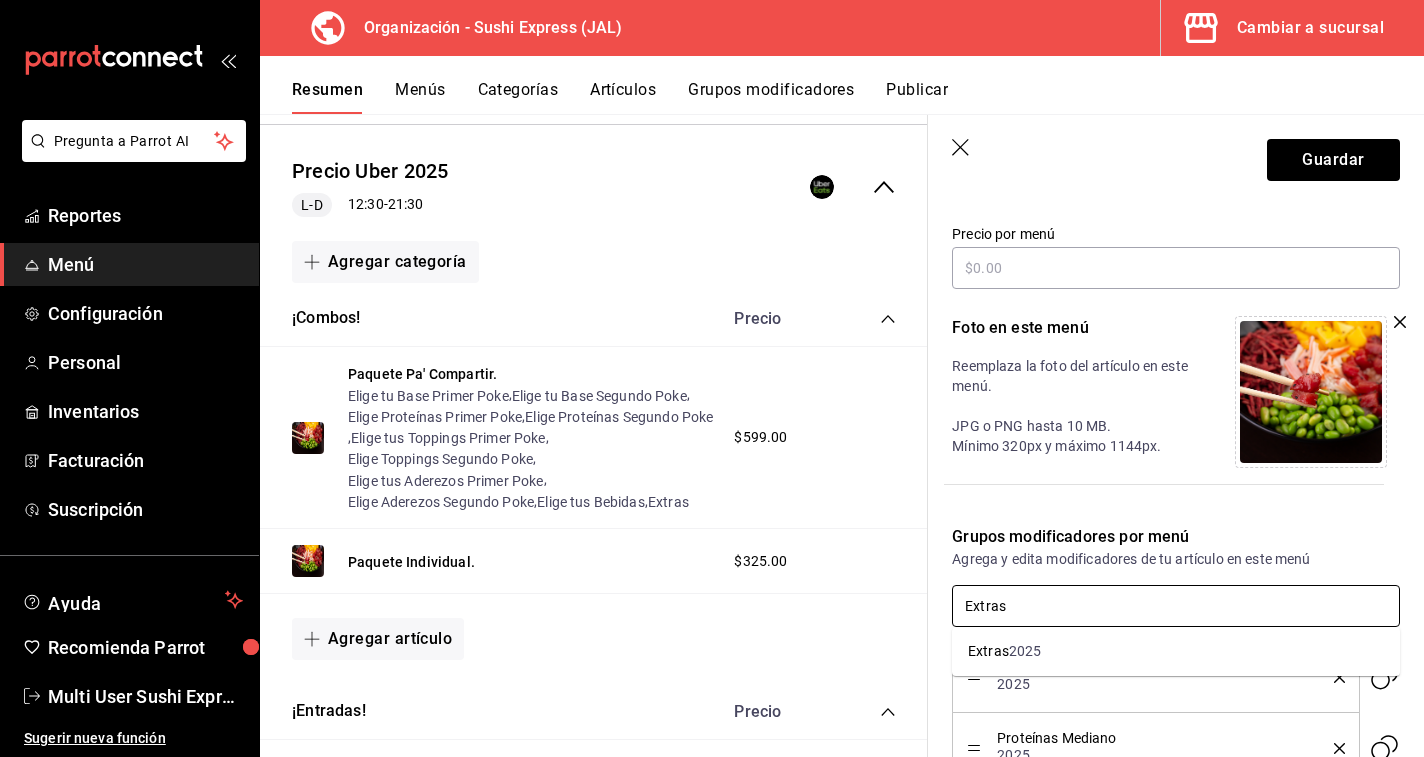 click on "Extras 2025" at bounding box center [1176, 651] 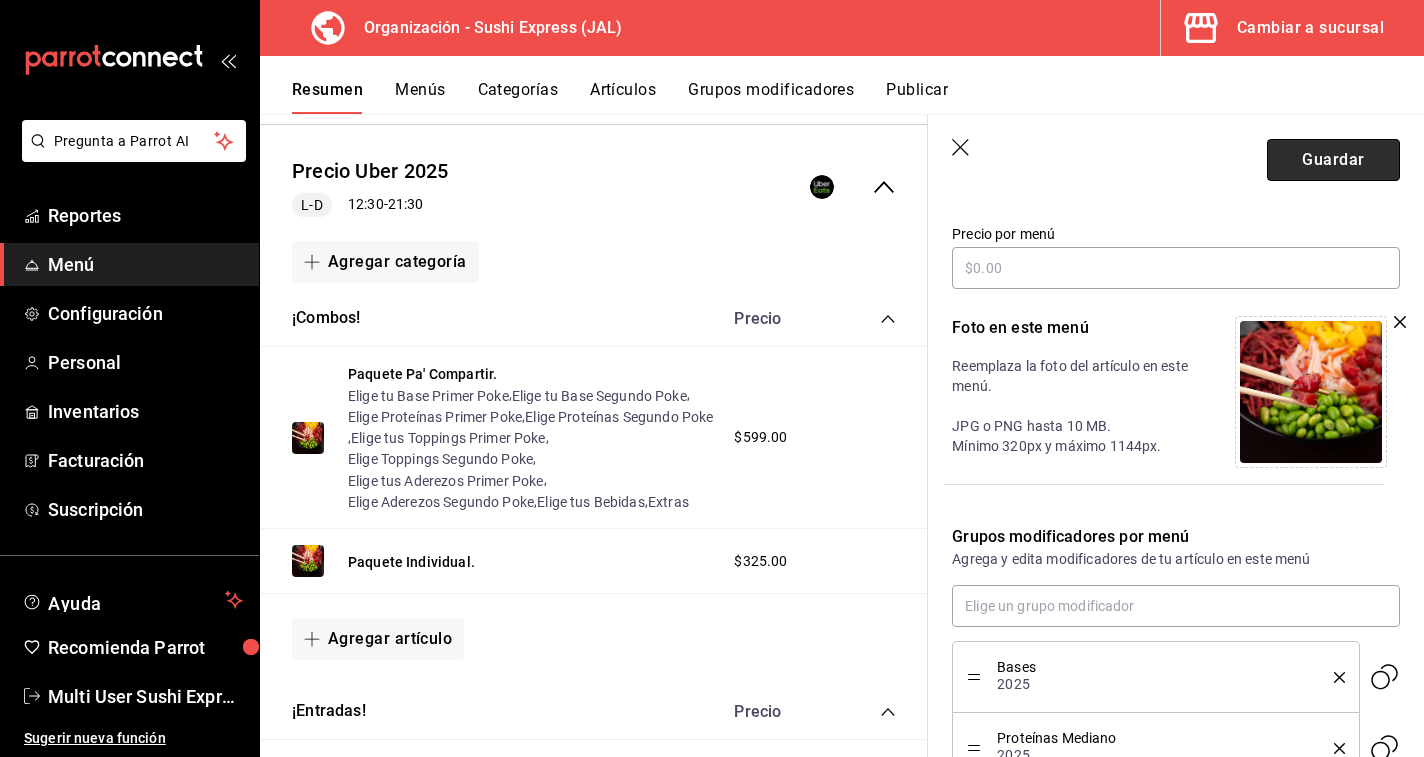 click on "Guardar" at bounding box center [1333, 160] 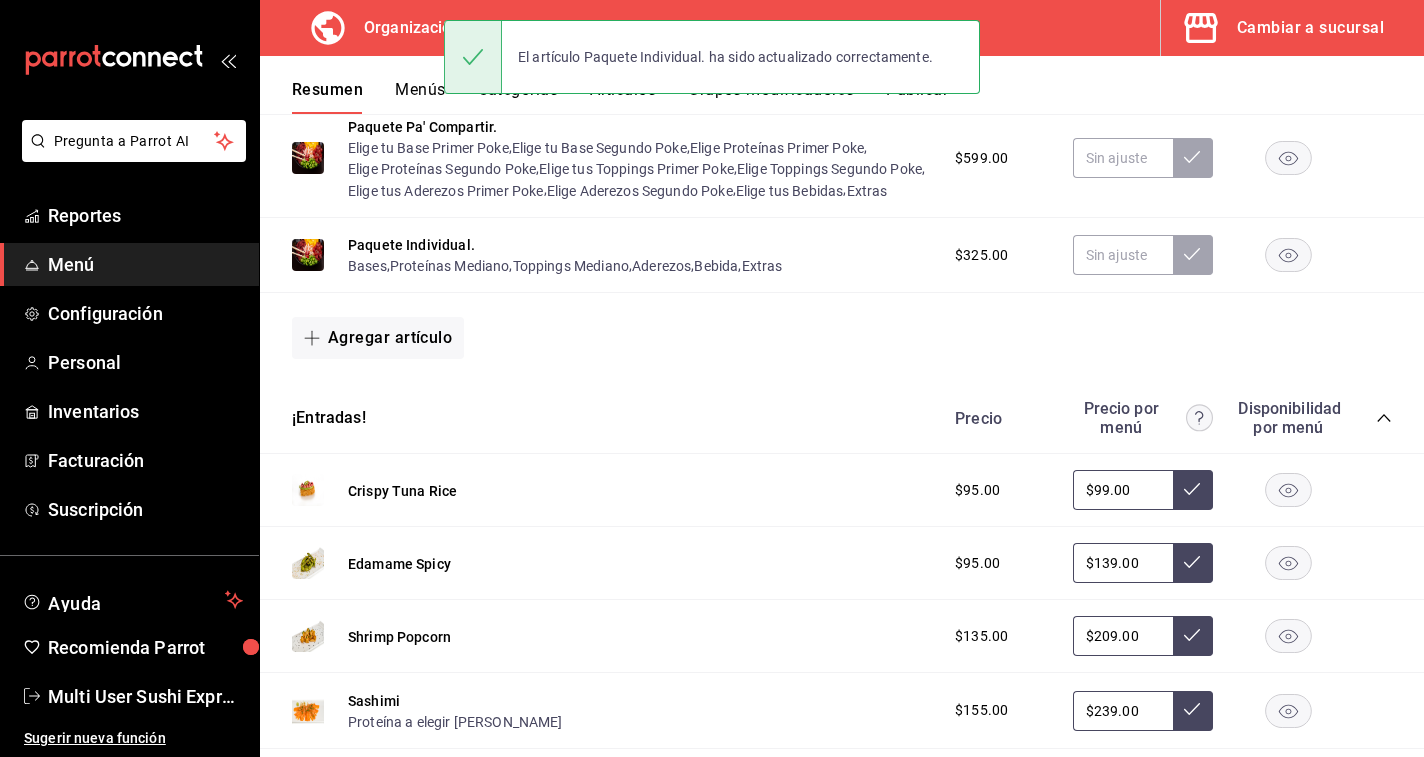 scroll, scrollTop: 0, scrollLeft: 0, axis: both 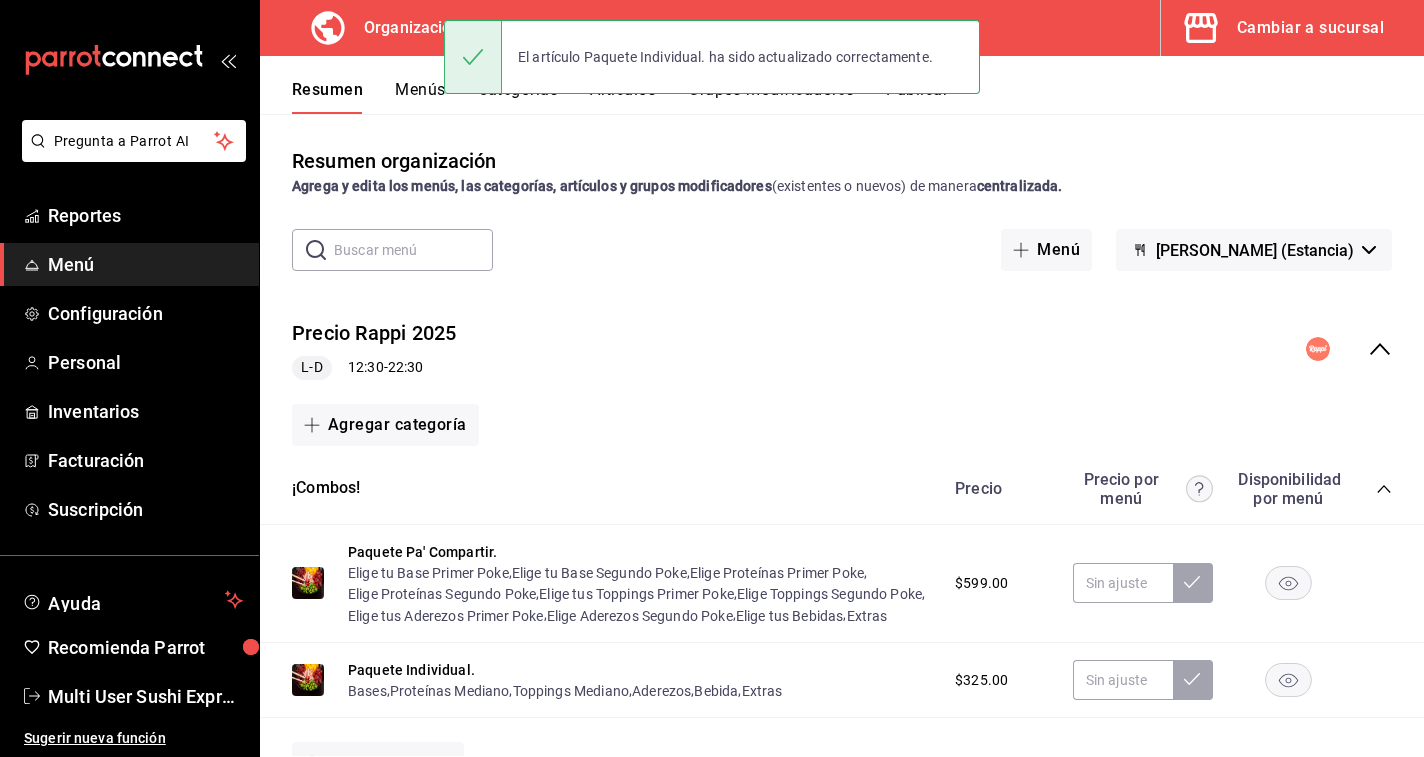 click 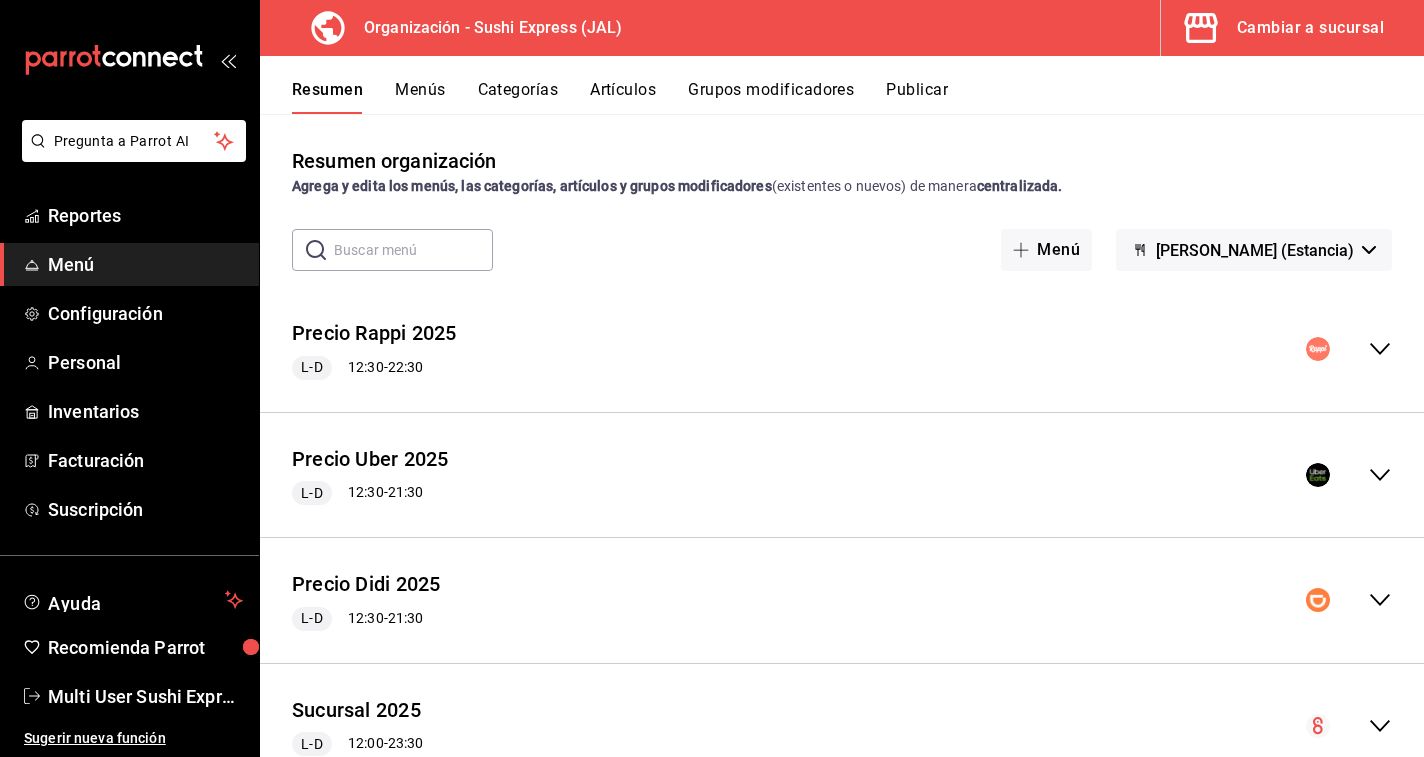 scroll, scrollTop: 73, scrollLeft: 0, axis: vertical 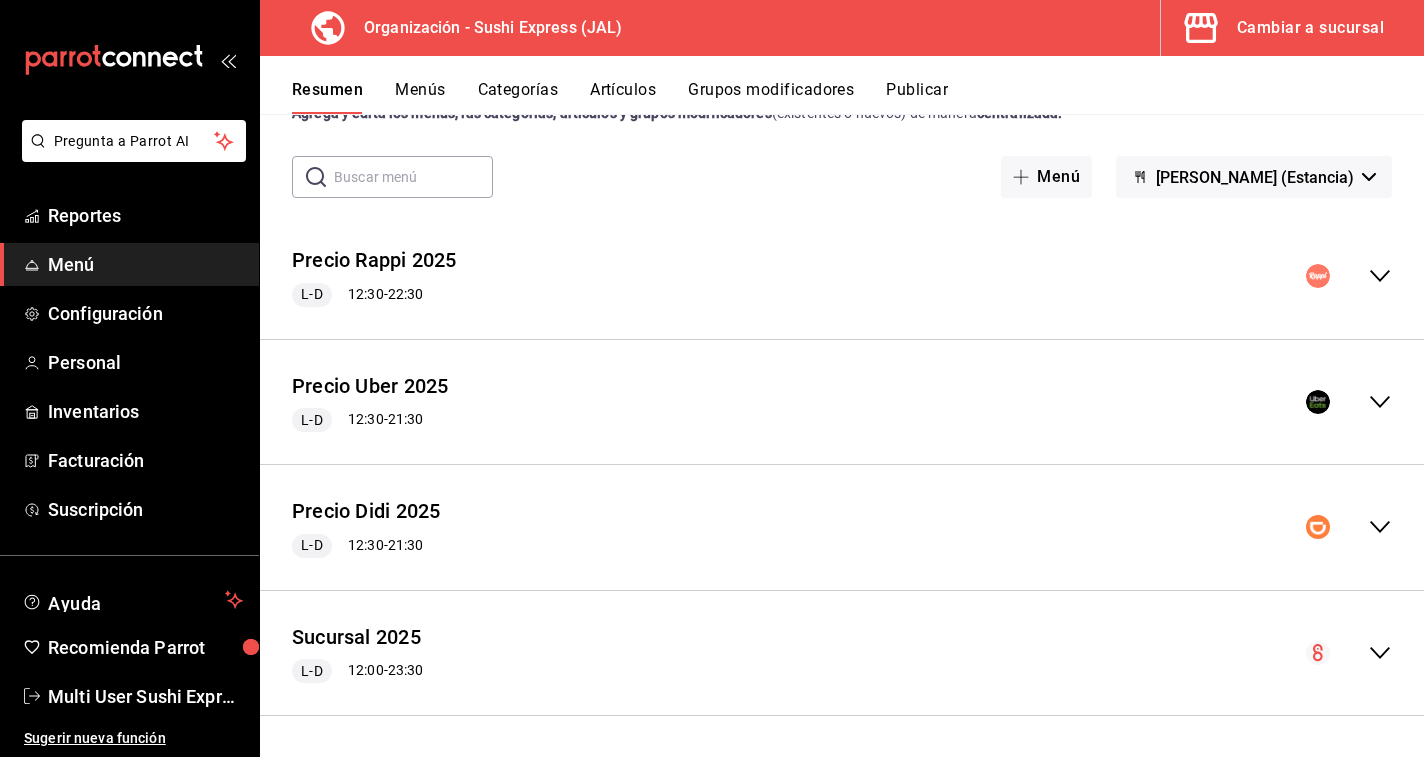 click on "Precio Uber 2025 L-D 12:30  -  21:30" at bounding box center (842, 402) 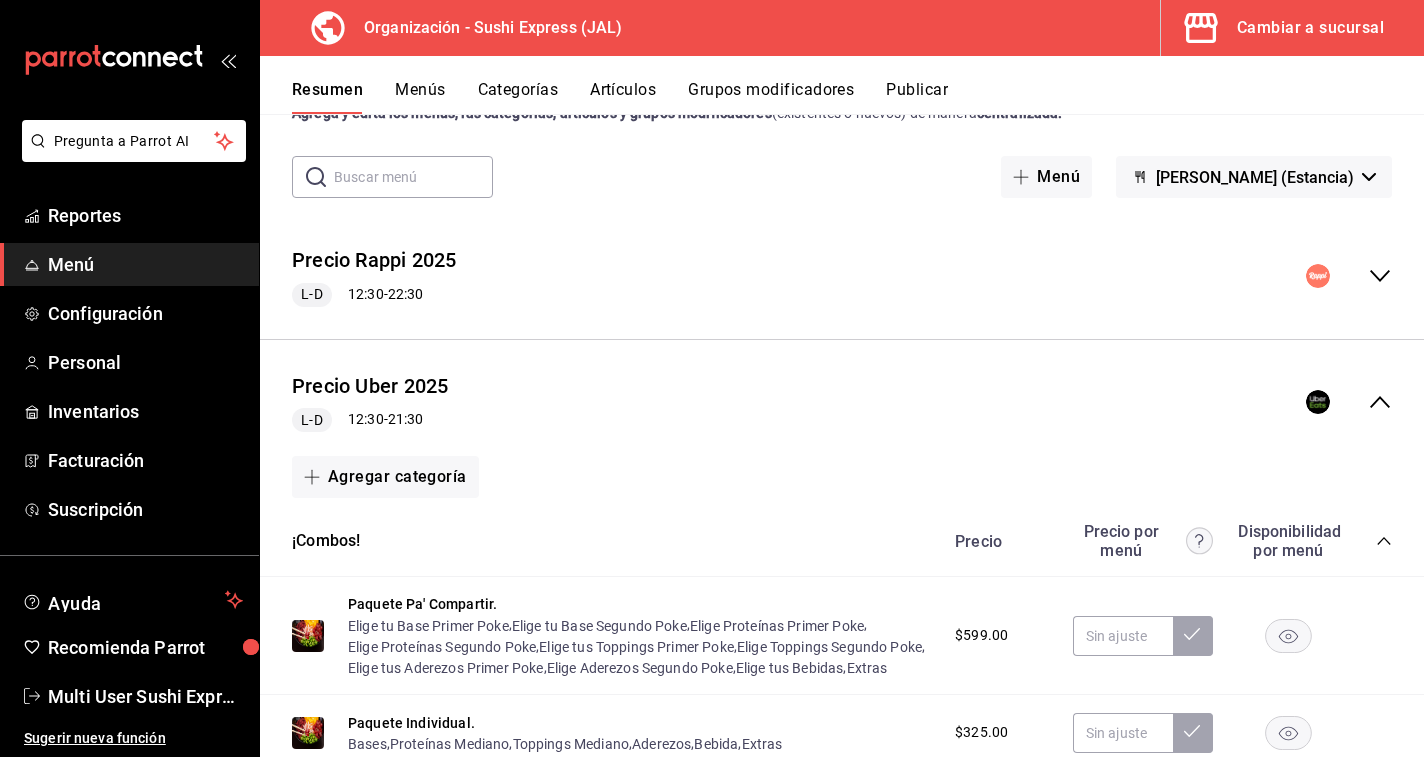 scroll, scrollTop: 0, scrollLeft: 0, axis: both 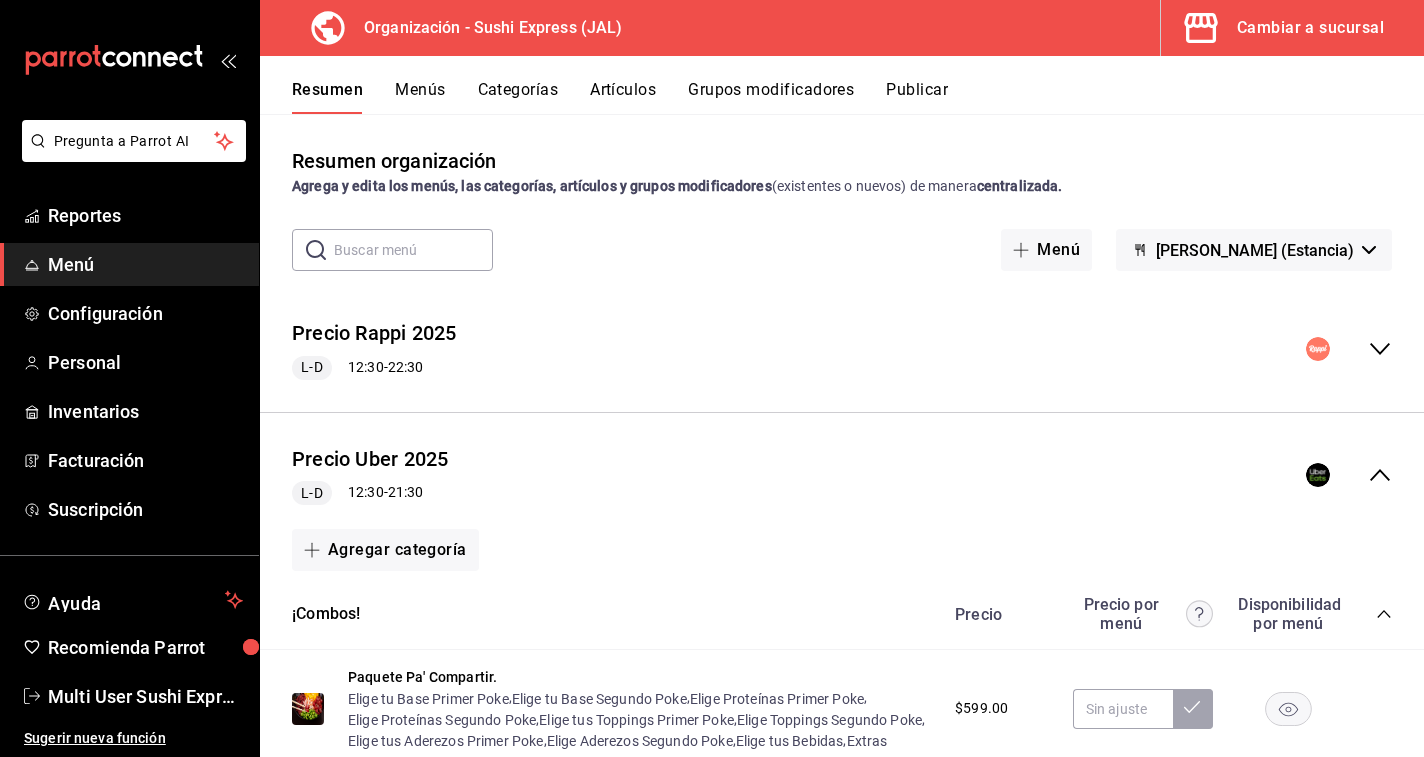 click on "Publicar" at bounding box center (917, 97) 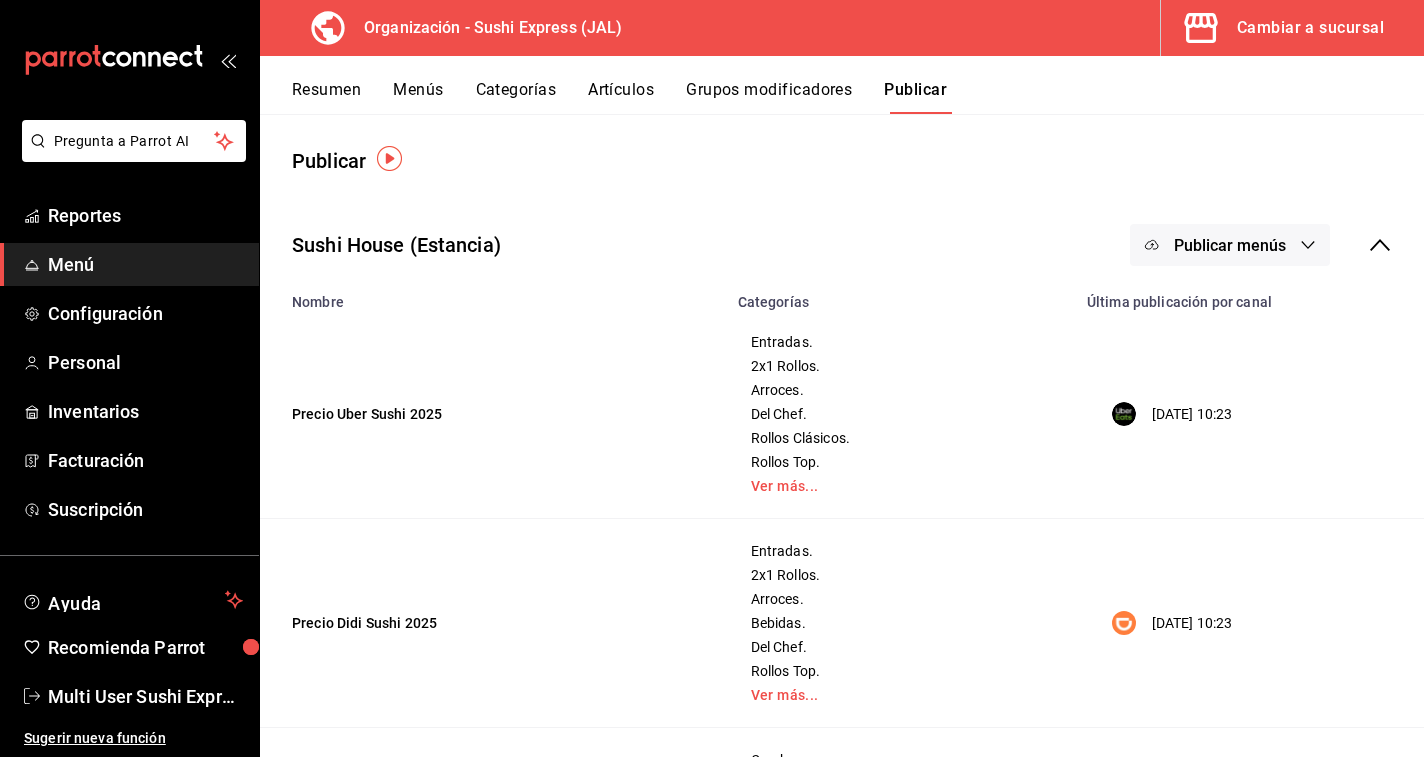 click on "Publicar menús" at bounding box center (1230, 245) 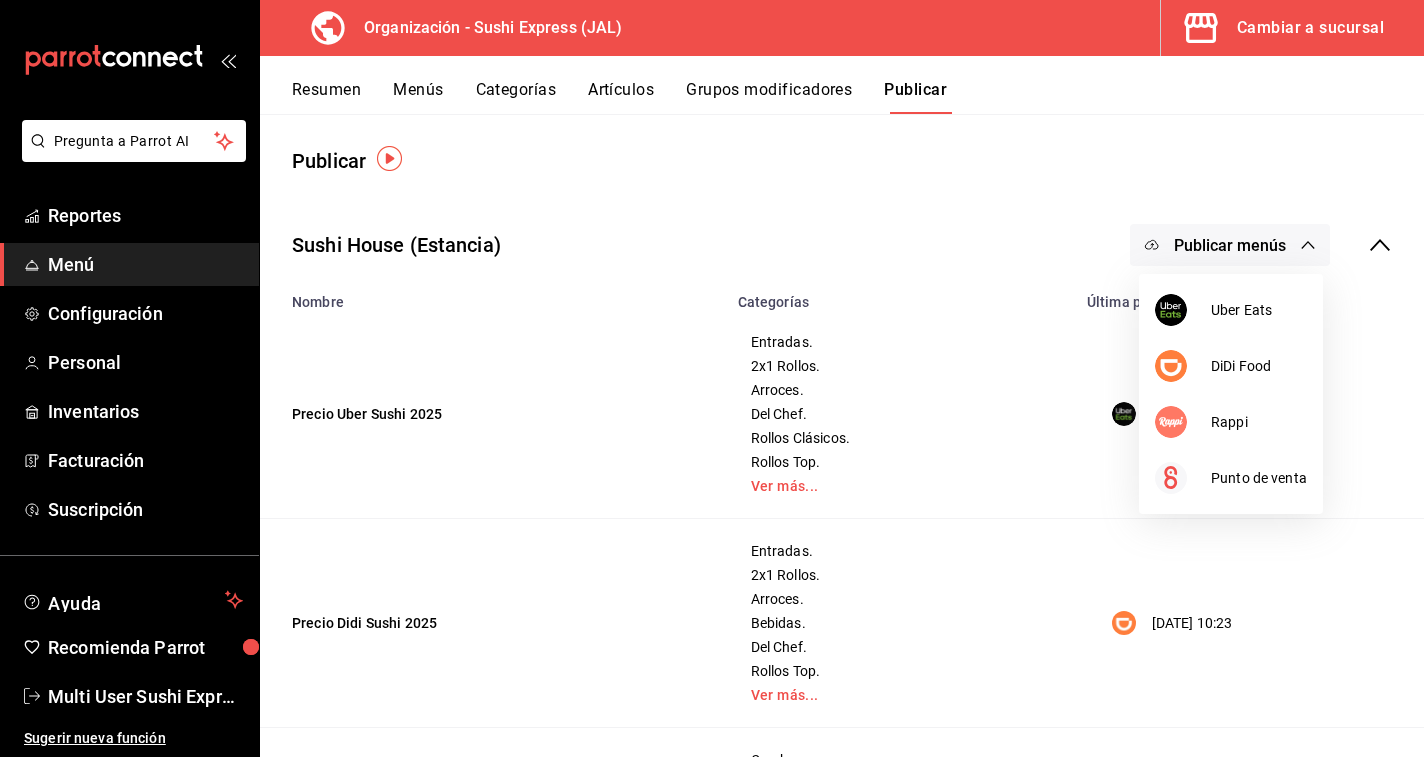 click at bounding box center (712, 378) 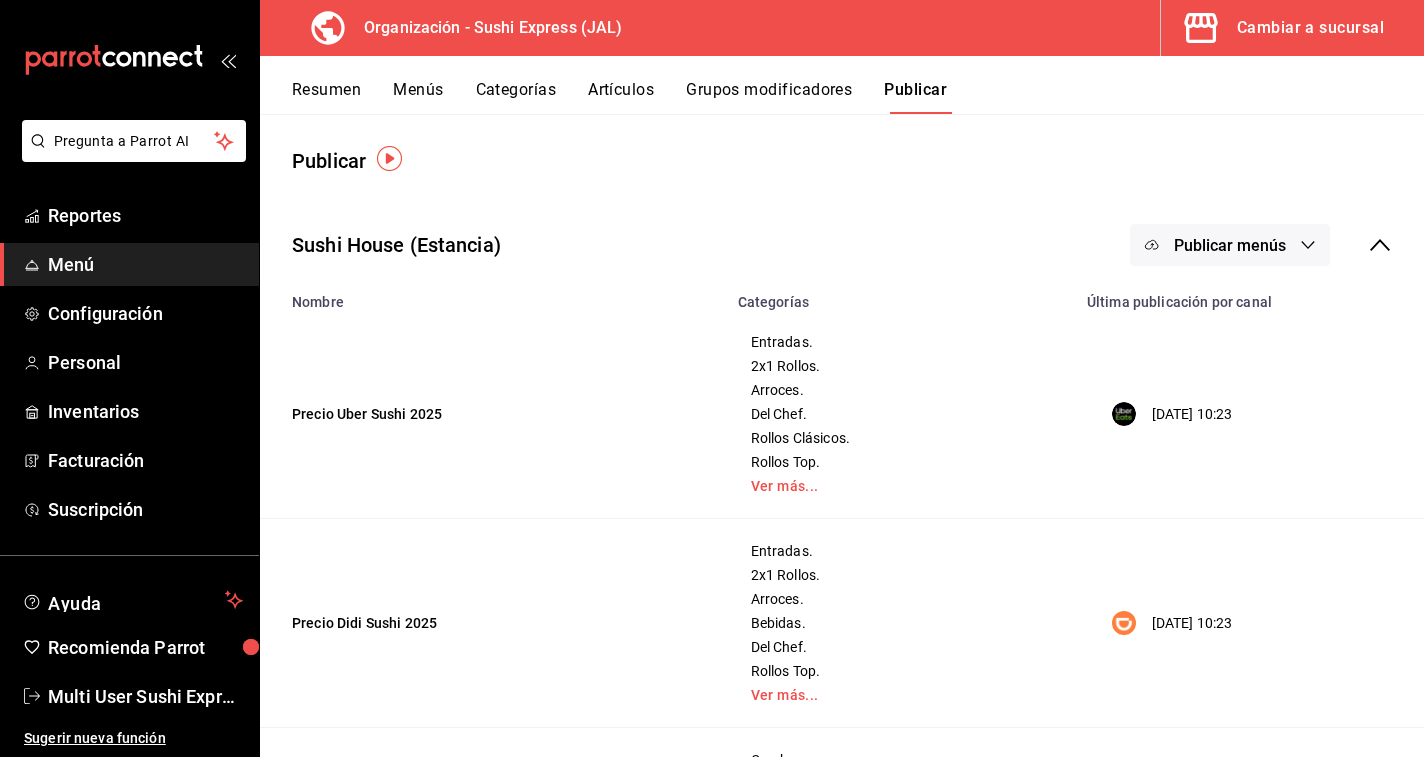 click 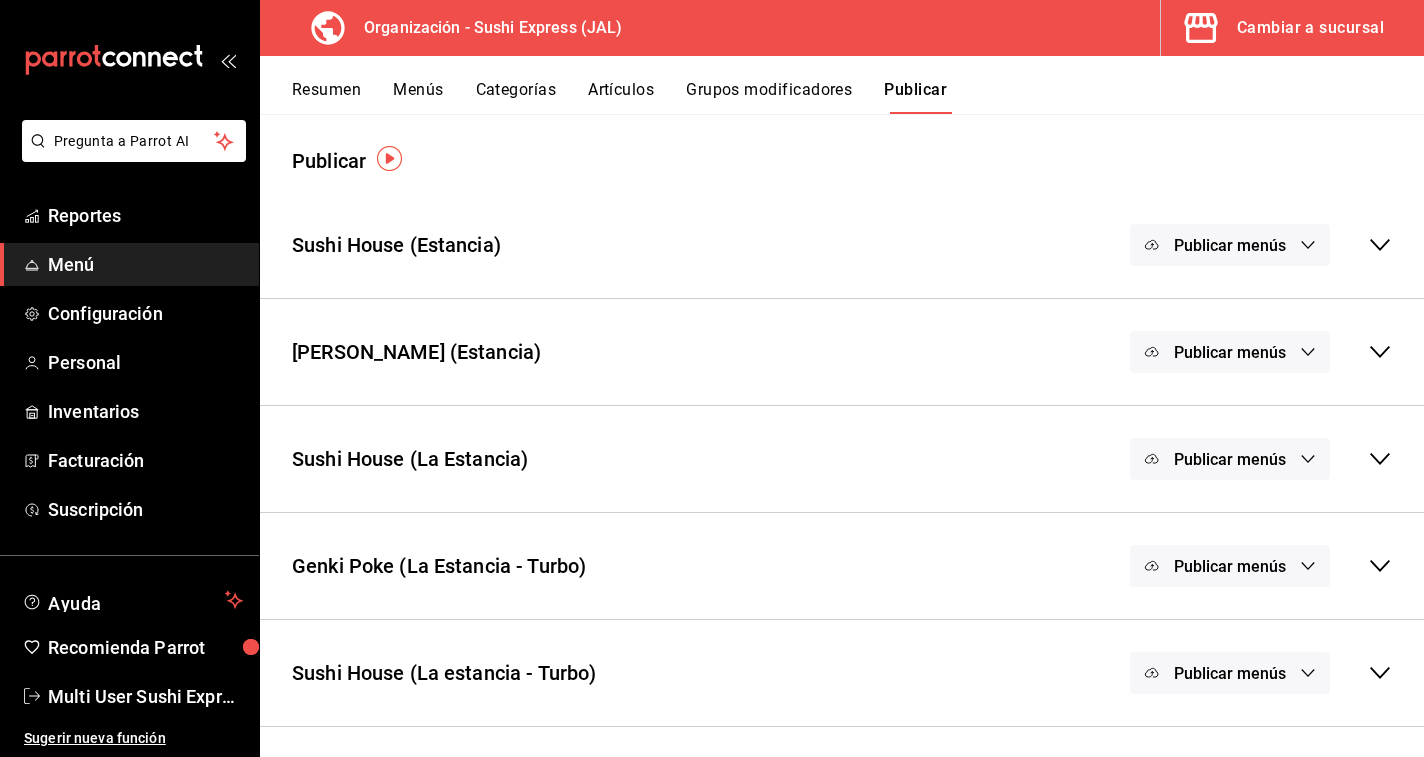 click on "Publicar menús" at bounding box center [1230, 352] 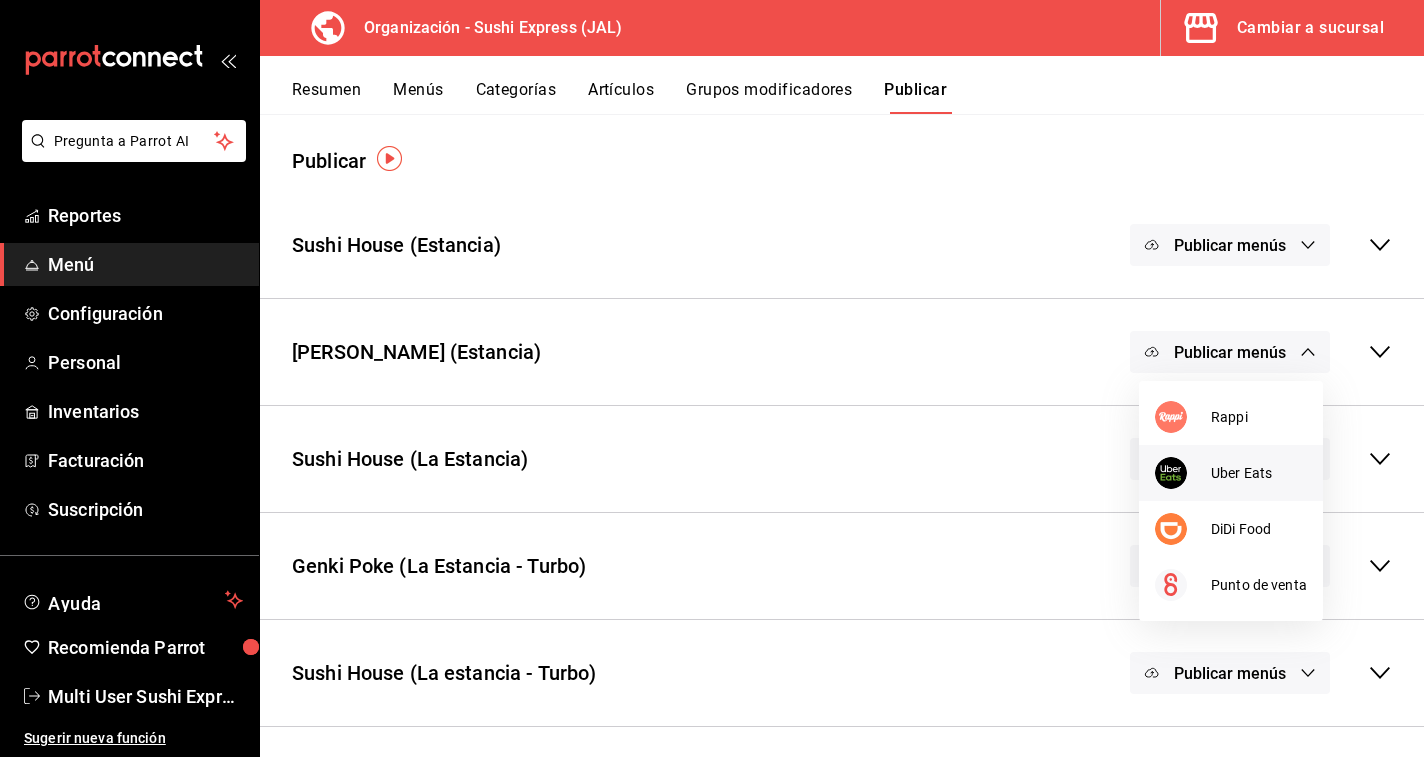 click on "Uber Eats" at bounding box center (1259, 473) 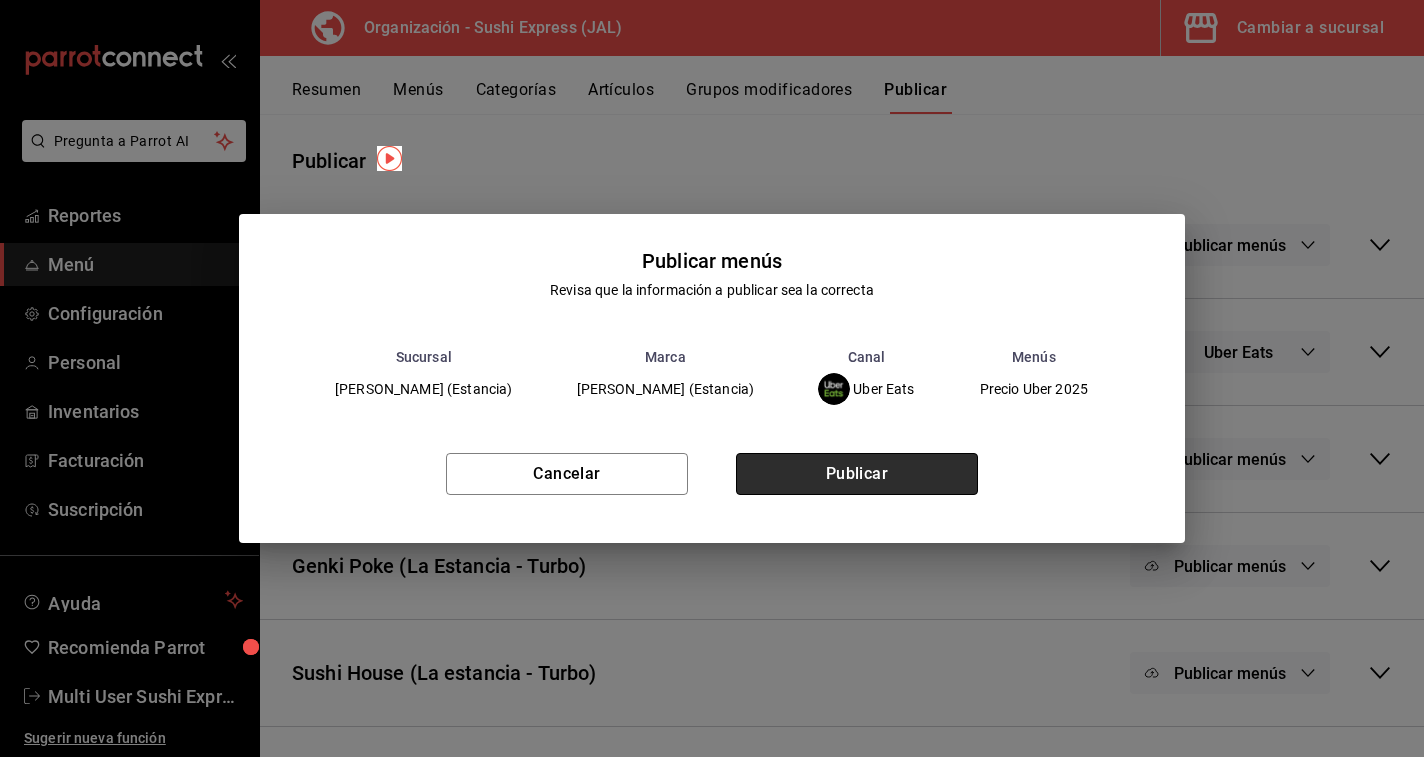 click on "Publicar" at bounding box center [857, 474] 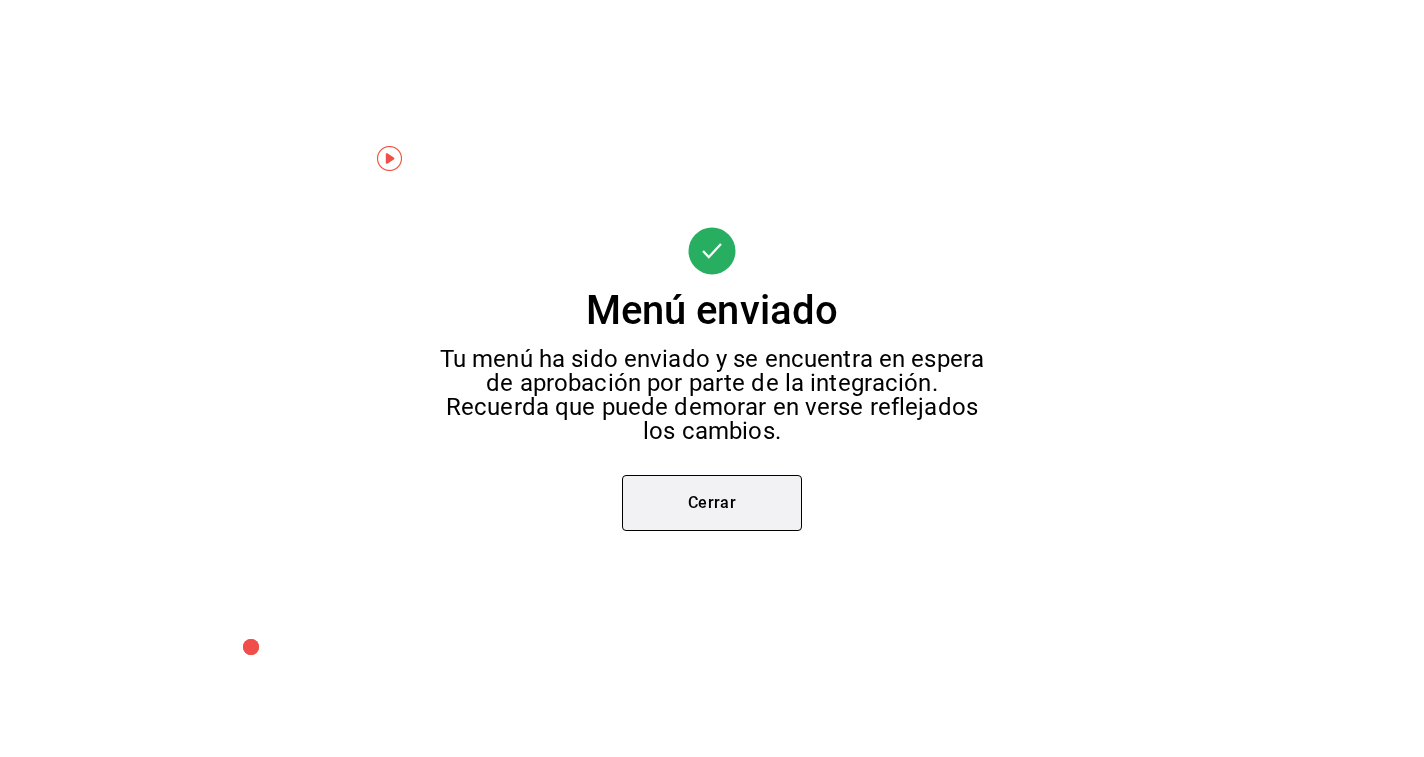 click on "Cerrar" at bounding box center (712, 503) 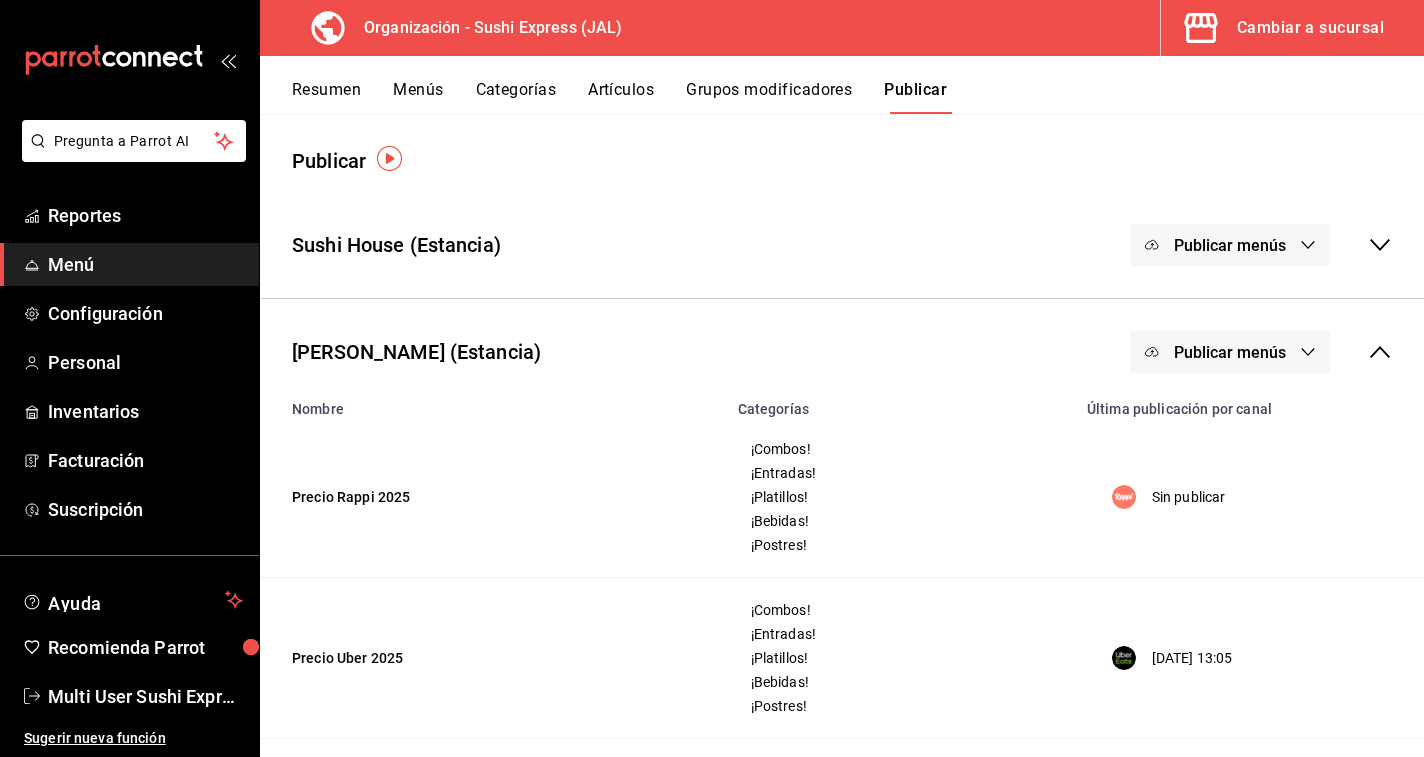 click on "Cambiar a sucursal" at bounding box center (1310, 28) 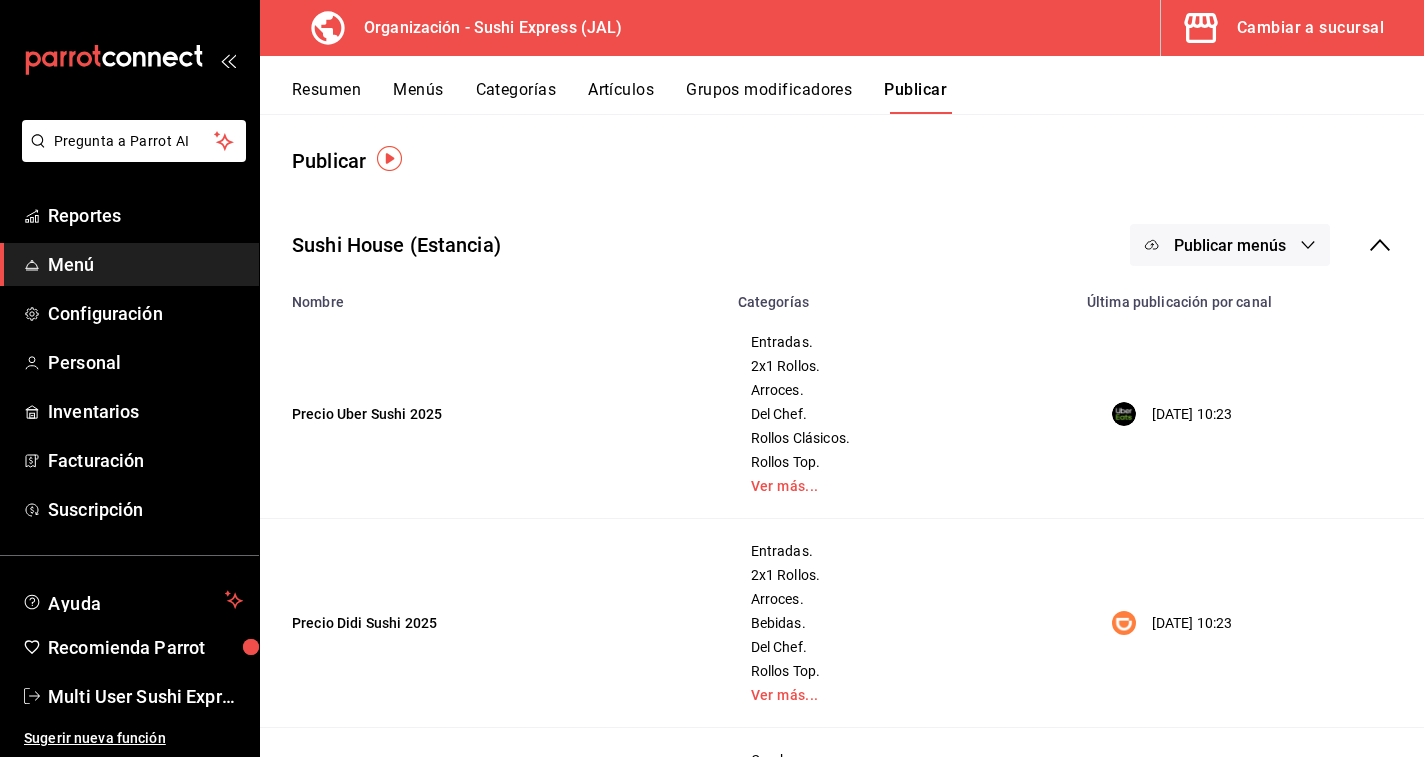 click on "Resumen Menús Categorías Artículos Grupos modificadores Publicar" at bounding box center (842, 85) 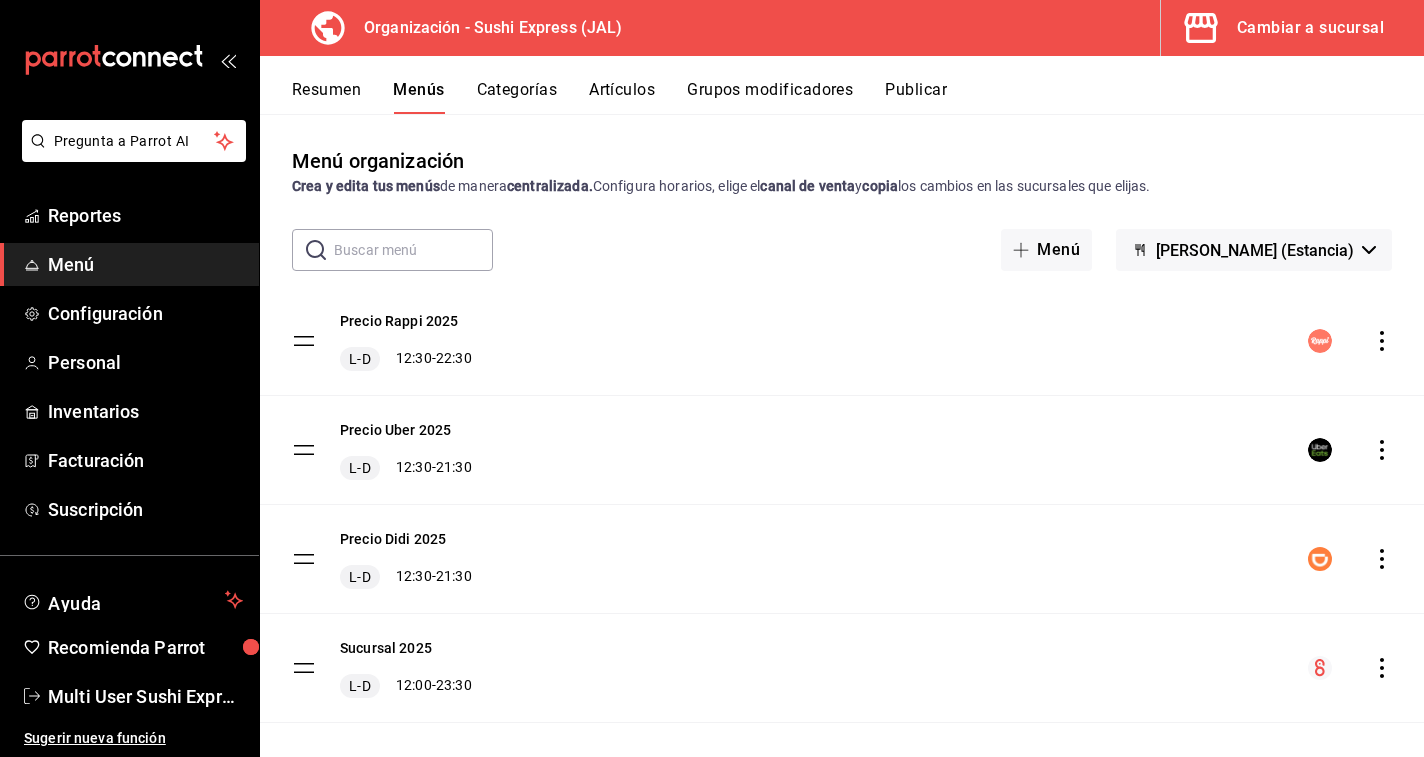 click 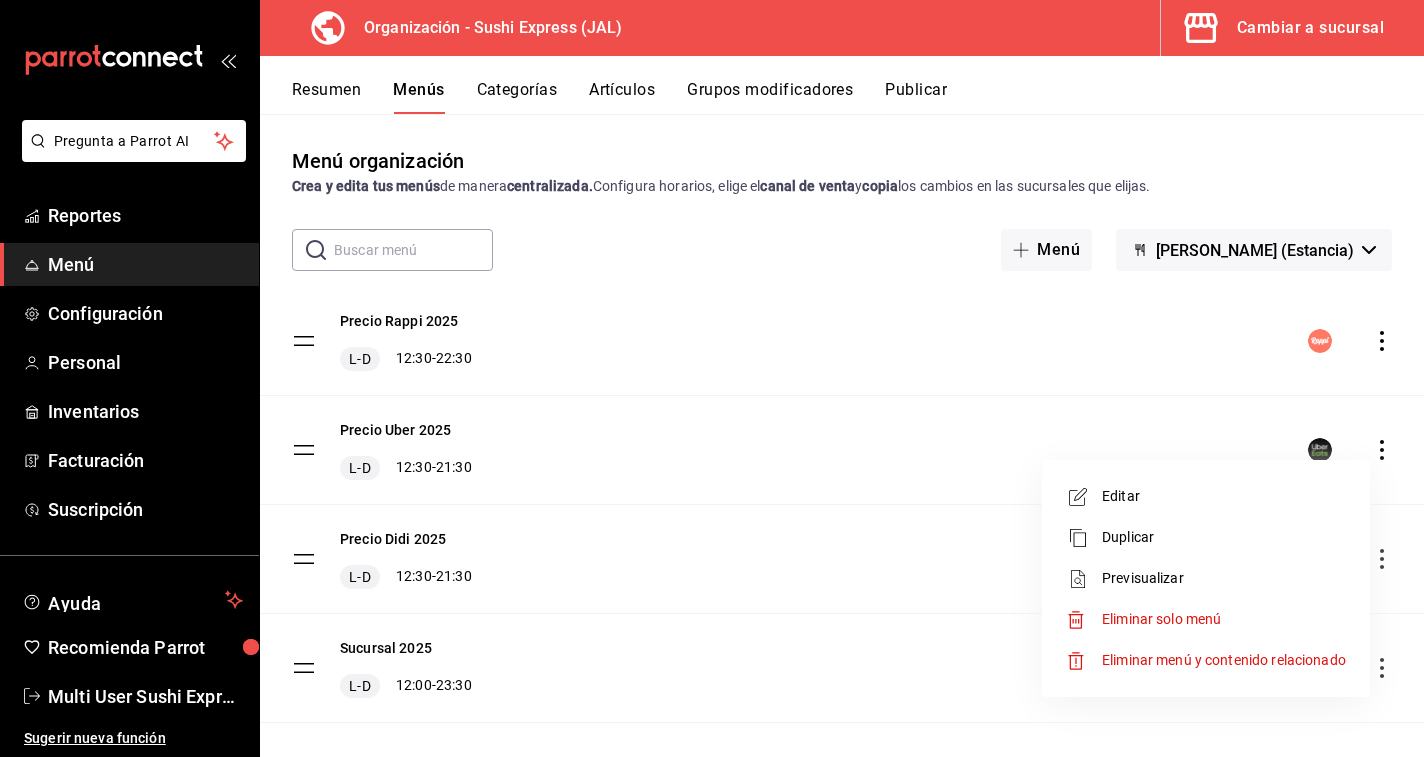 click at bounding box center [712, 378] 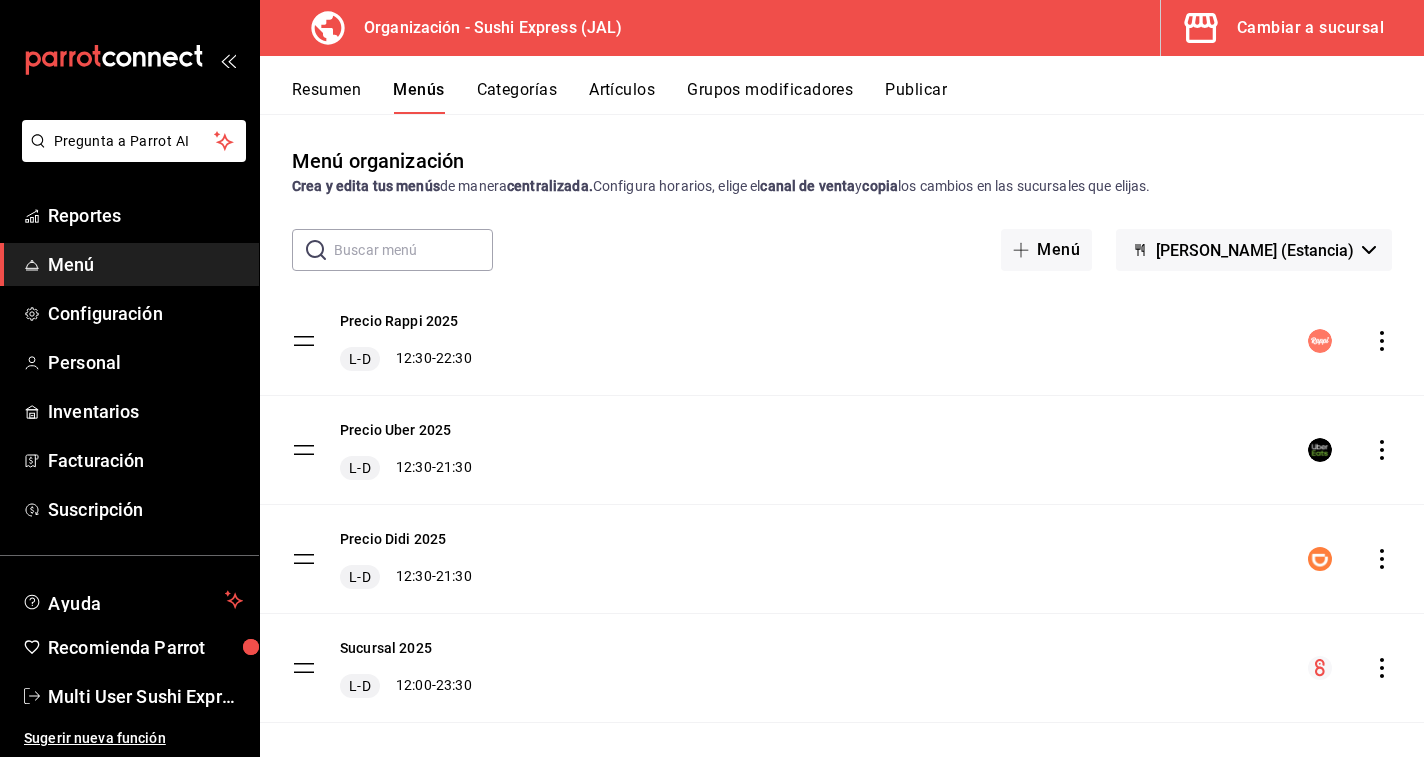 click on "Cambiar a sucursal" at bounding box center (1310, 28) 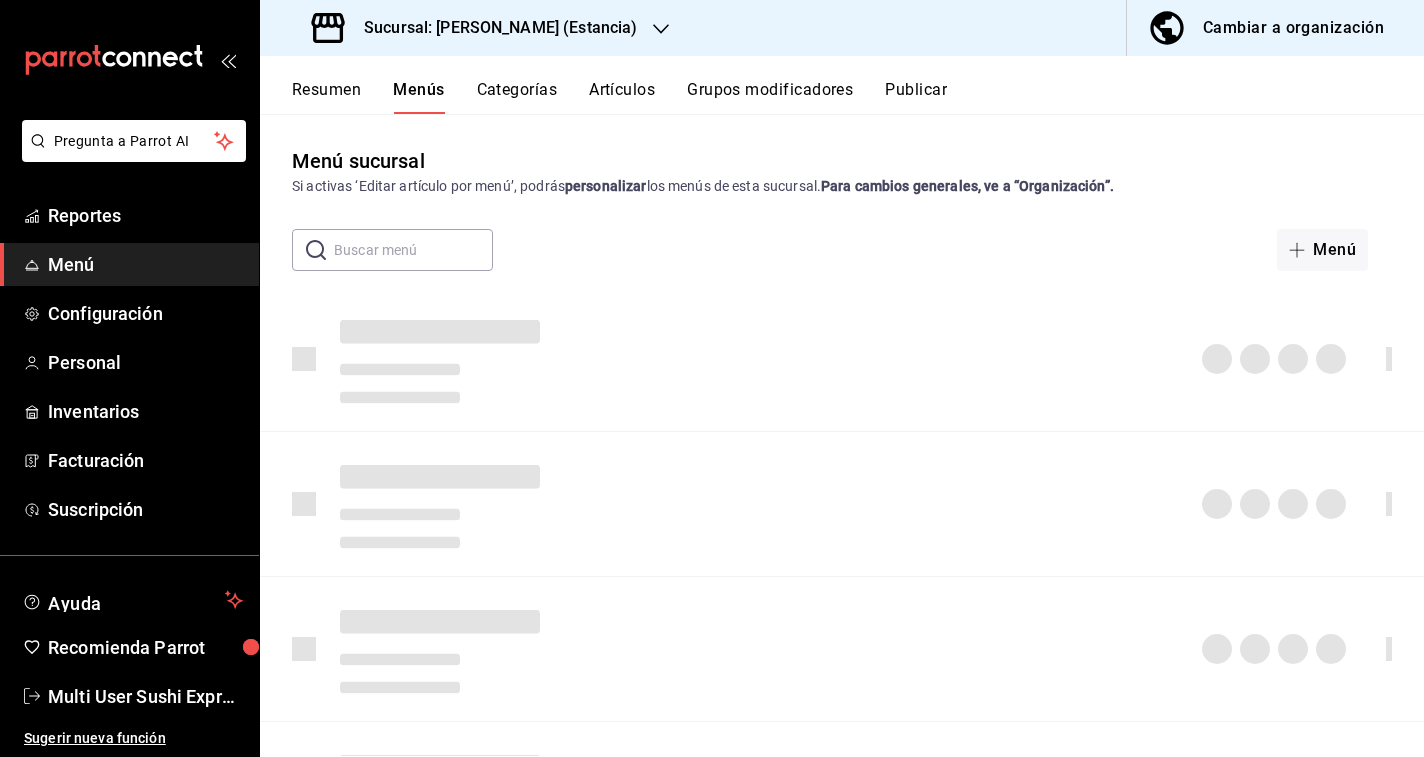 click on "Cambiar a organización" at bounding box center [1293, 28] 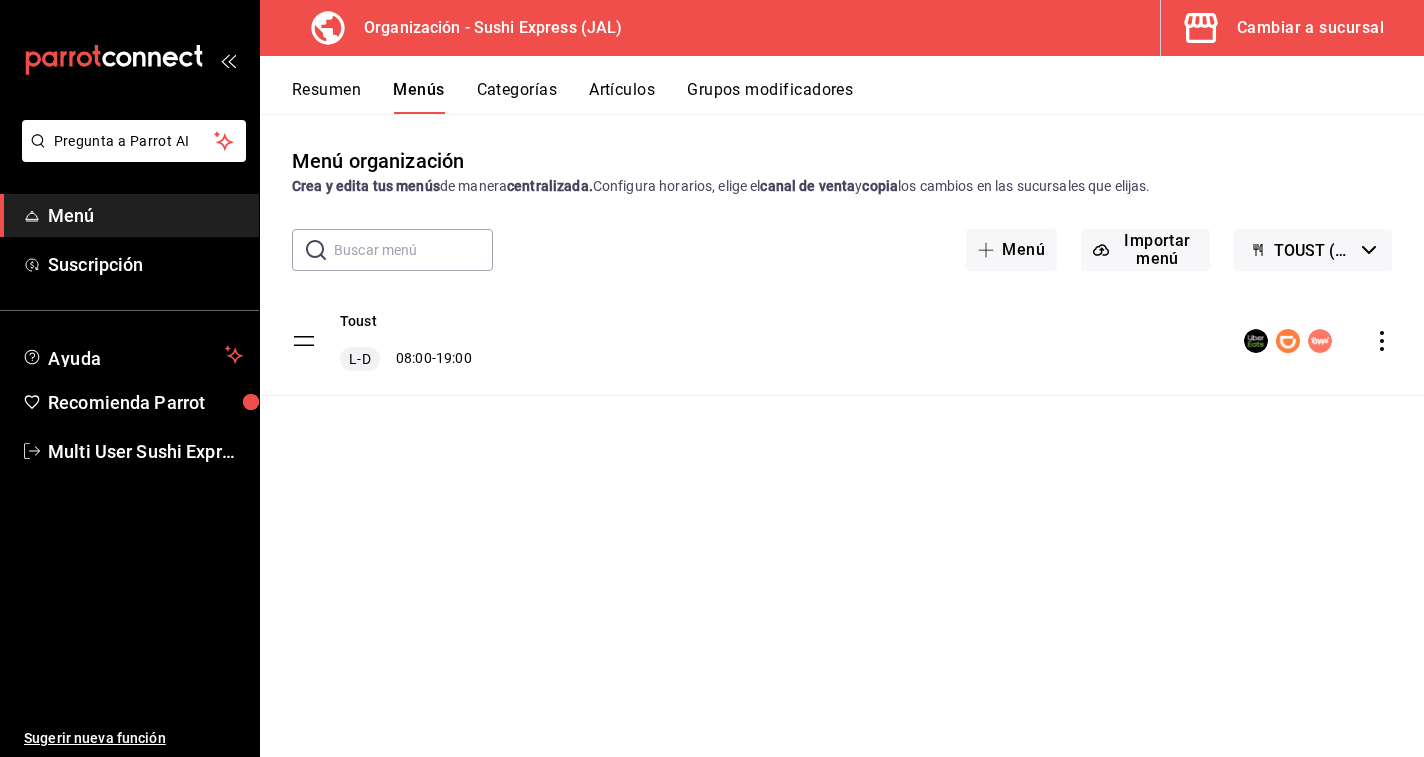 click on "Menús" at bounding box center (418, 97) 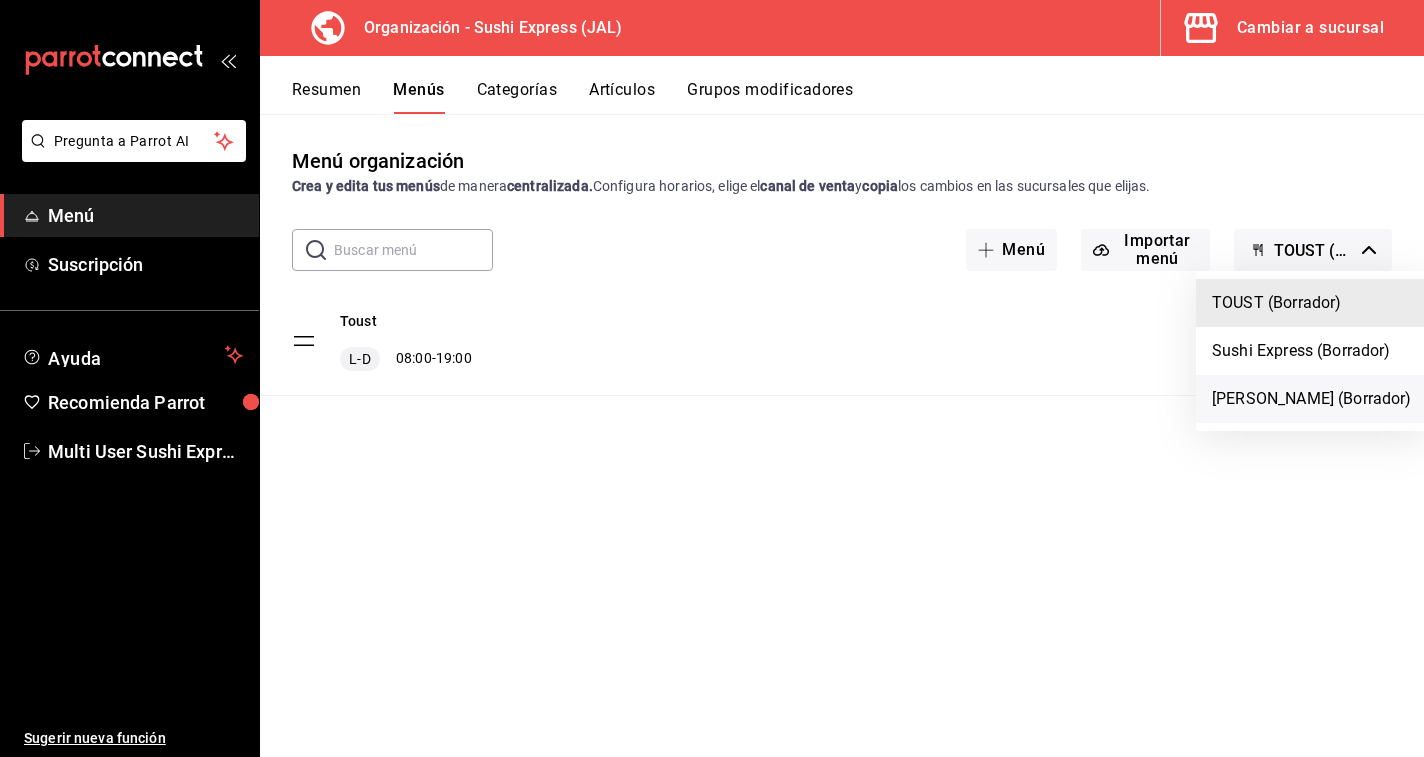 click on "Genki Poke (Borrador)" at bounding box center (1312, 399) 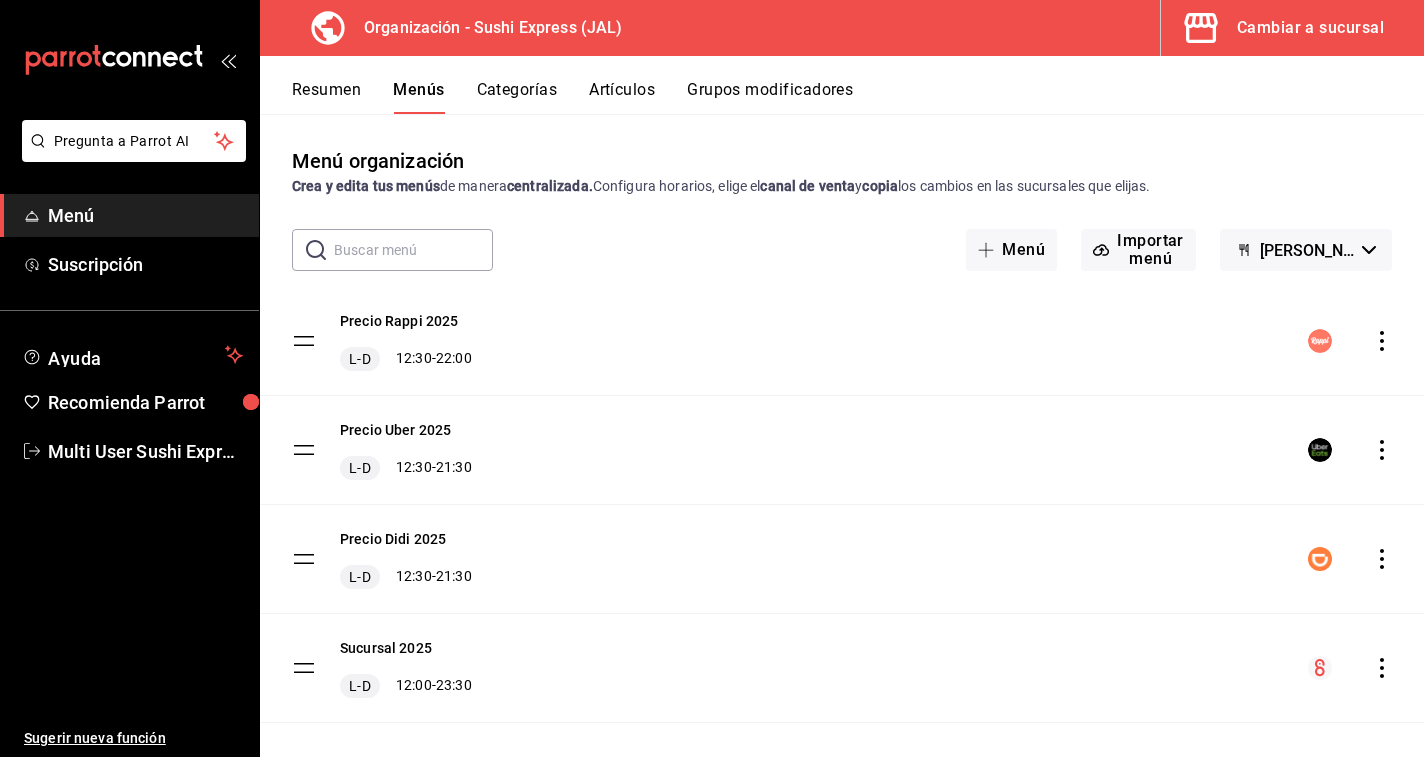 click 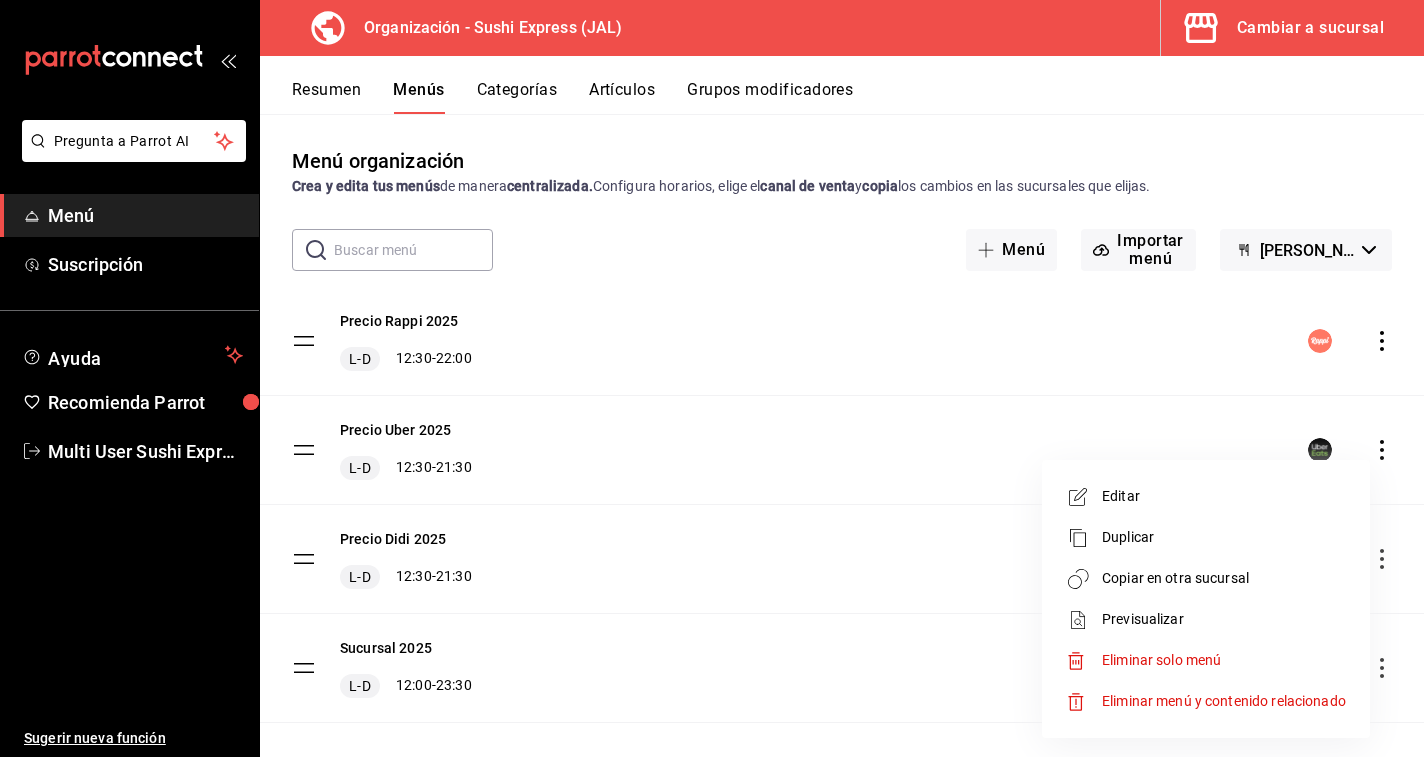 click on "Copiar en otra sucursal" at bounding box center [1206, 578] 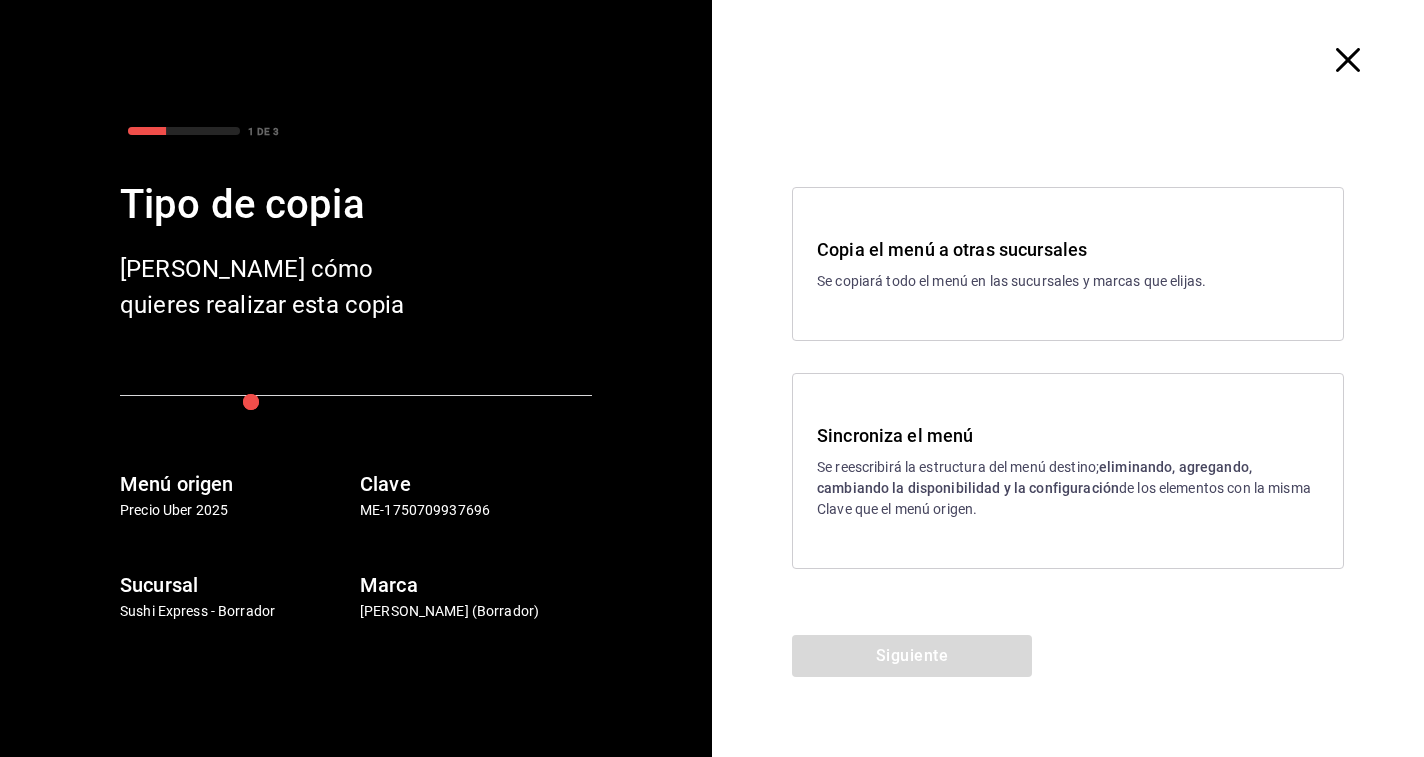 click on "Sincroniza el menú Se reescribirá la estructura del menú destino;  eliminando, agregando, cambiando la disponibilidad y la configuración  de los elementos con la misma Clave que el menú origen." at bounding box center [1068, 471] 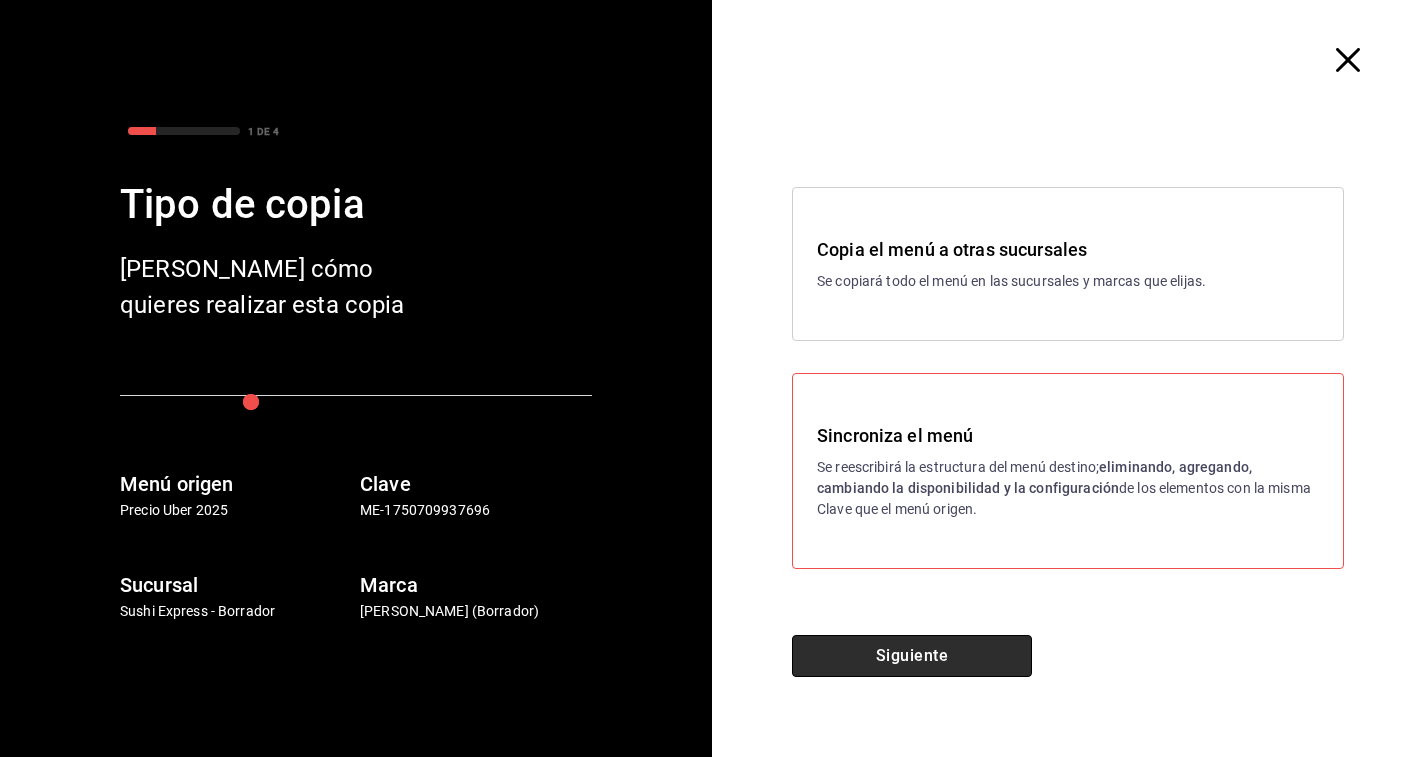 click on "Siguiente" at bounding box center (912, 656) 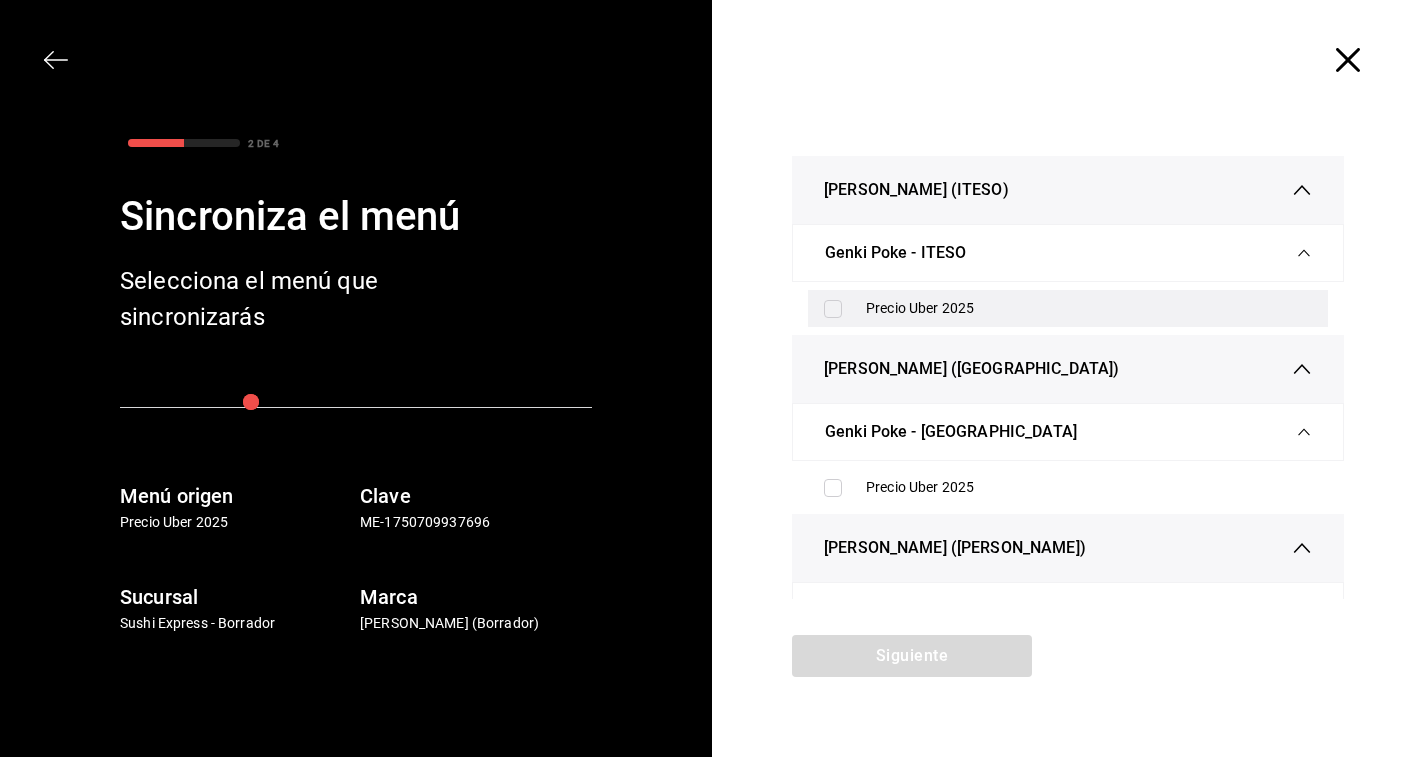 click on "Precio Uber 2025" at bounding box center [1089, 308] 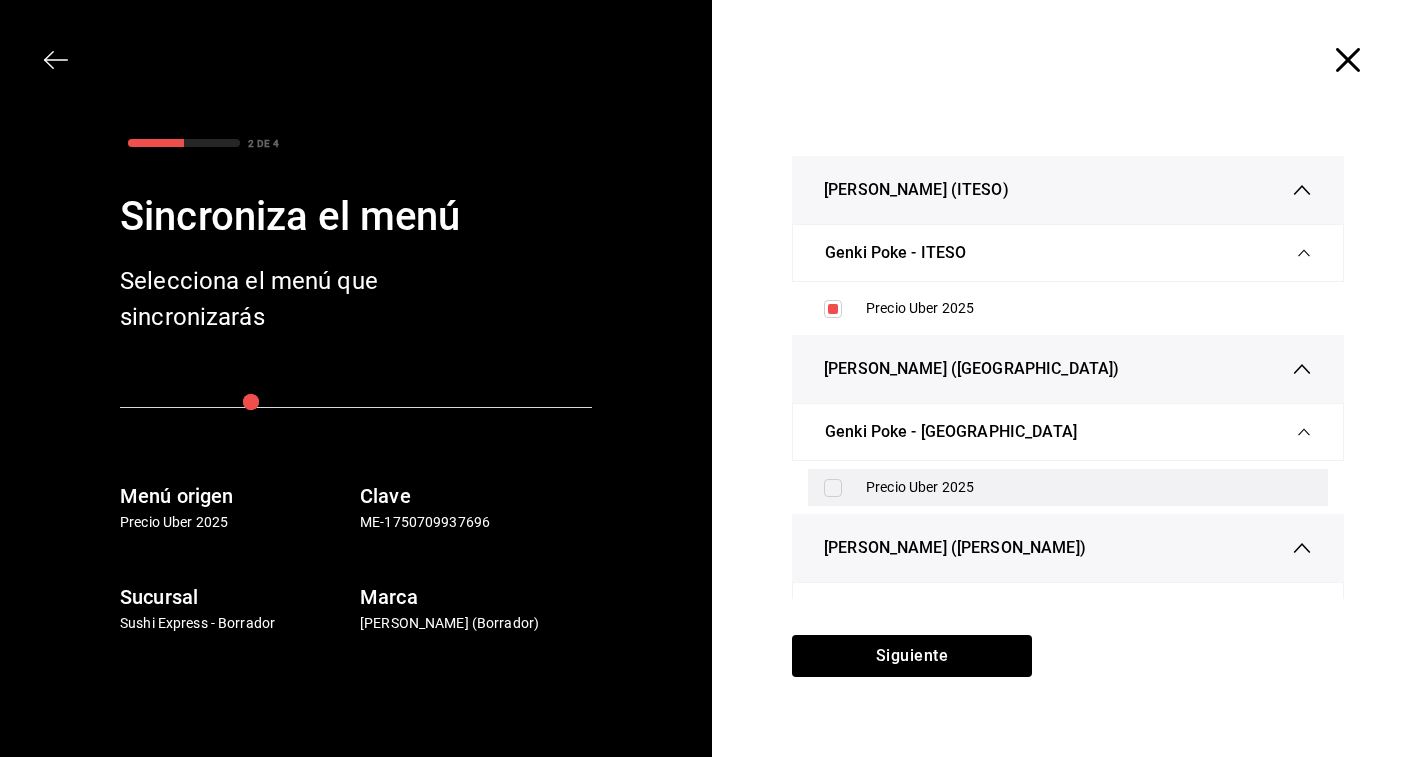 click on "Precio Uber 2025" at bounding box center [1068, 487] 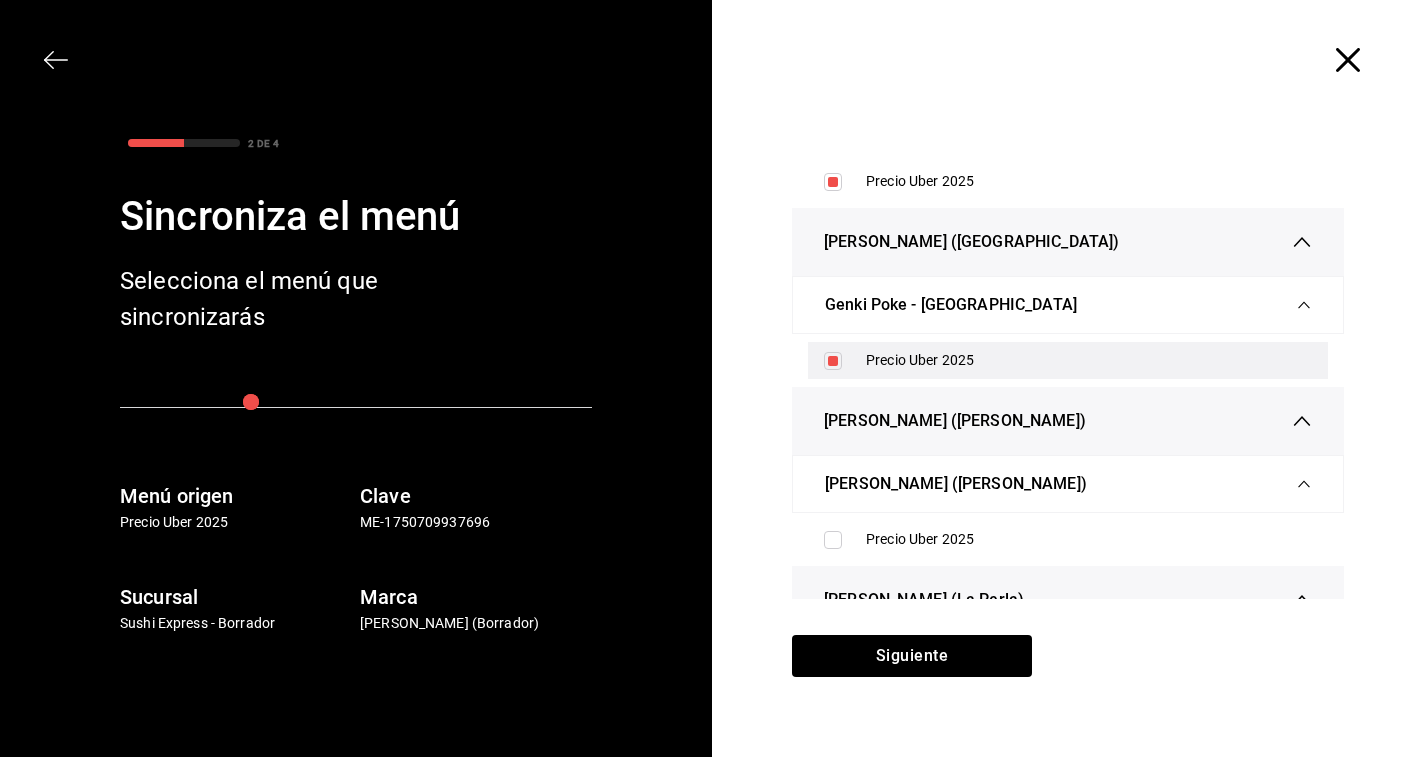 scroll, scrollTop: 189, scrollLeft: 0, axis: vertical 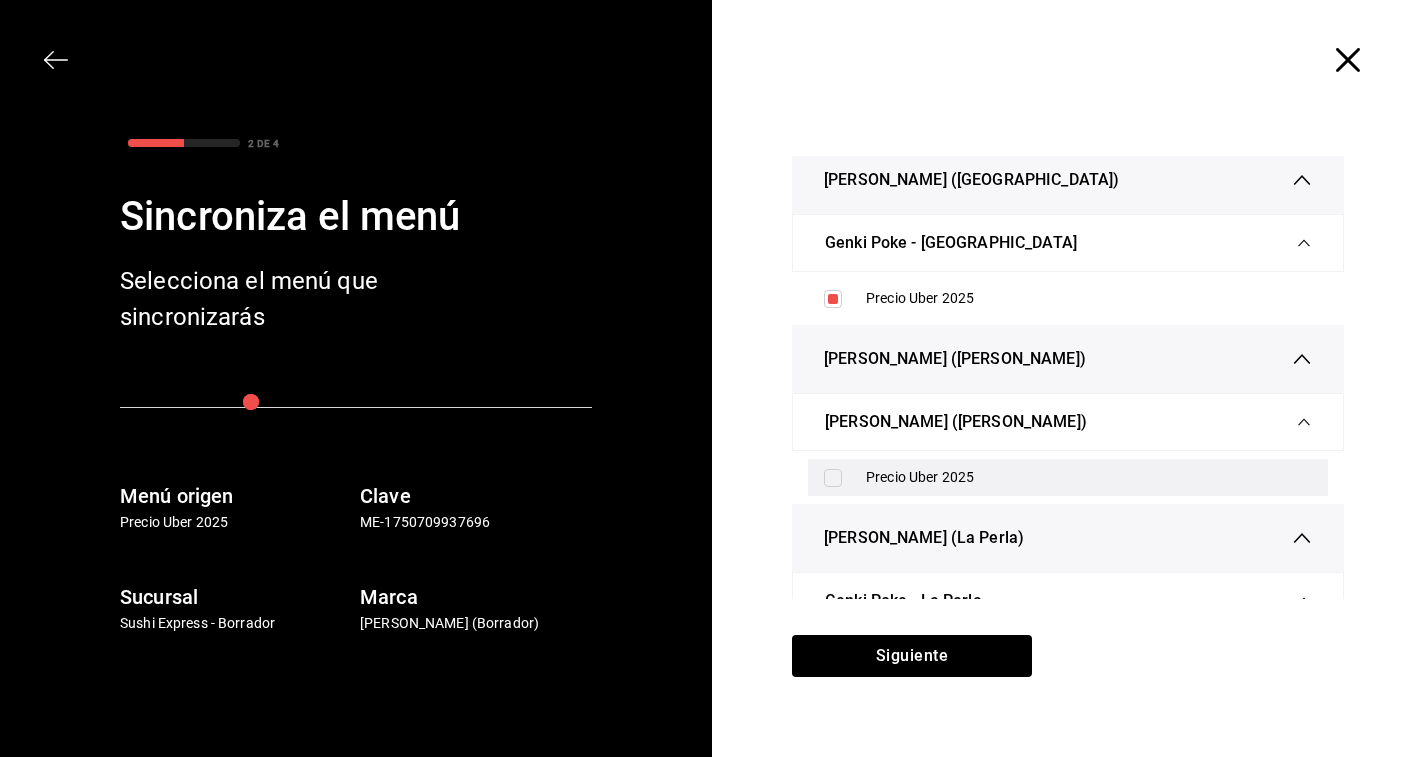 click on "Precio Uber 2025" at bounding box center (1089, 477) 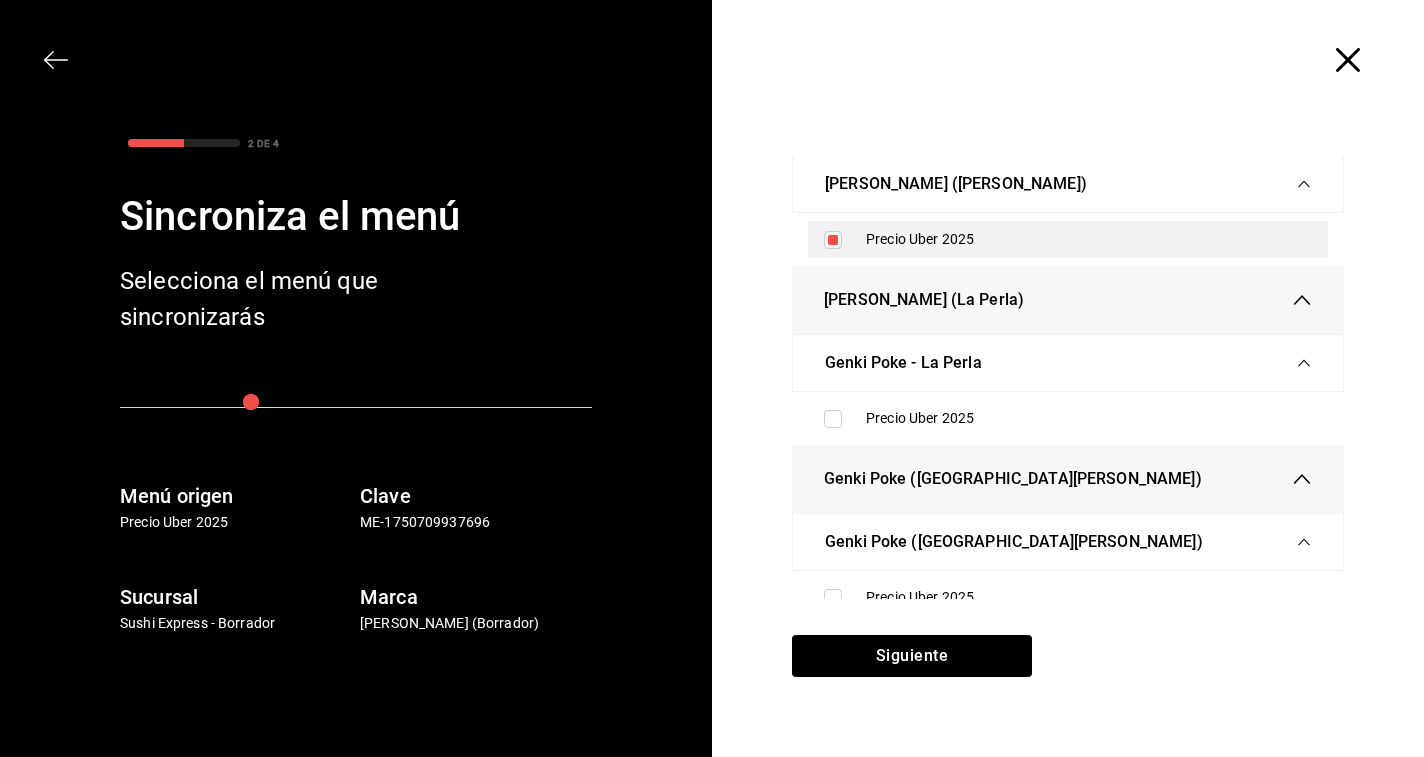 scroll, scrollTop: 432, scrollLeft: 0, axis: vertical 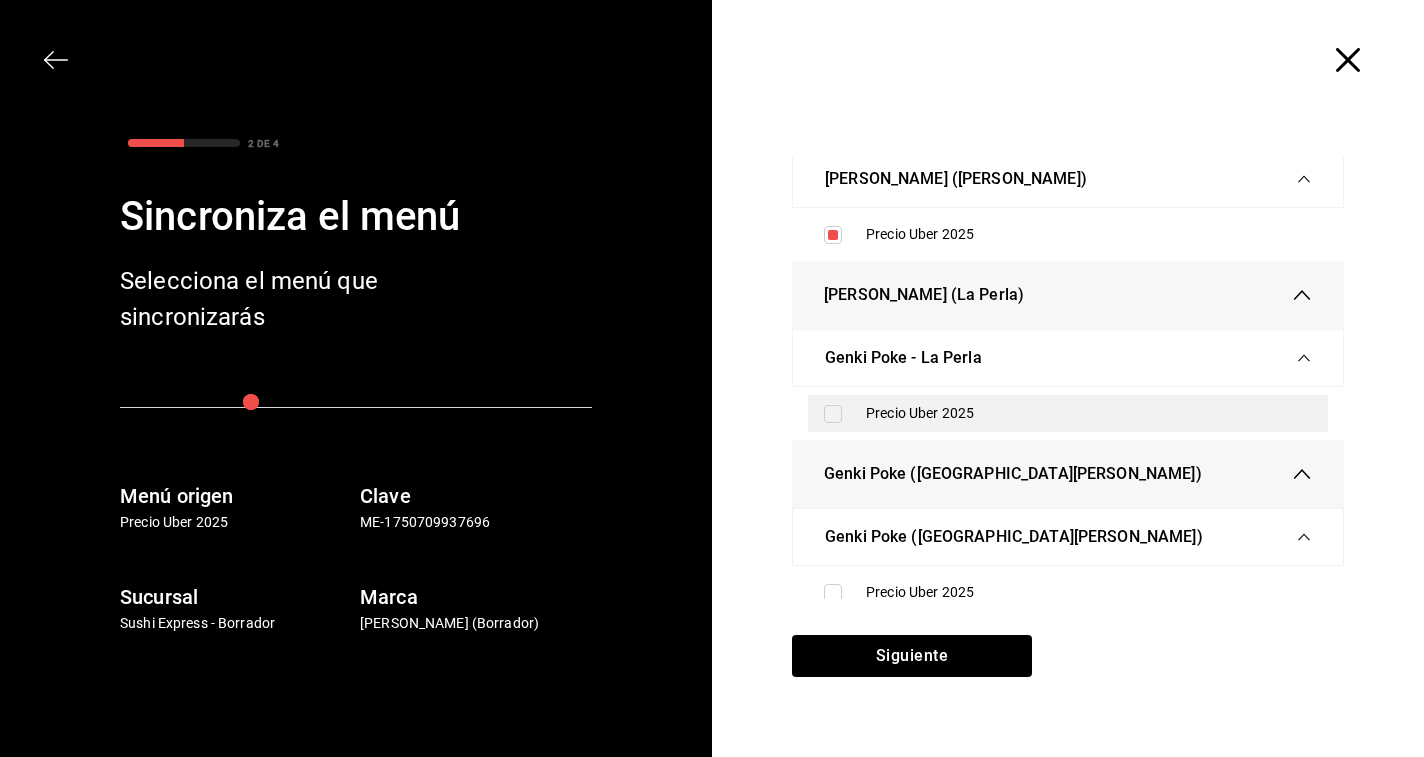 click on "Precio Uber 2025" at bounding box center [1089, 413] 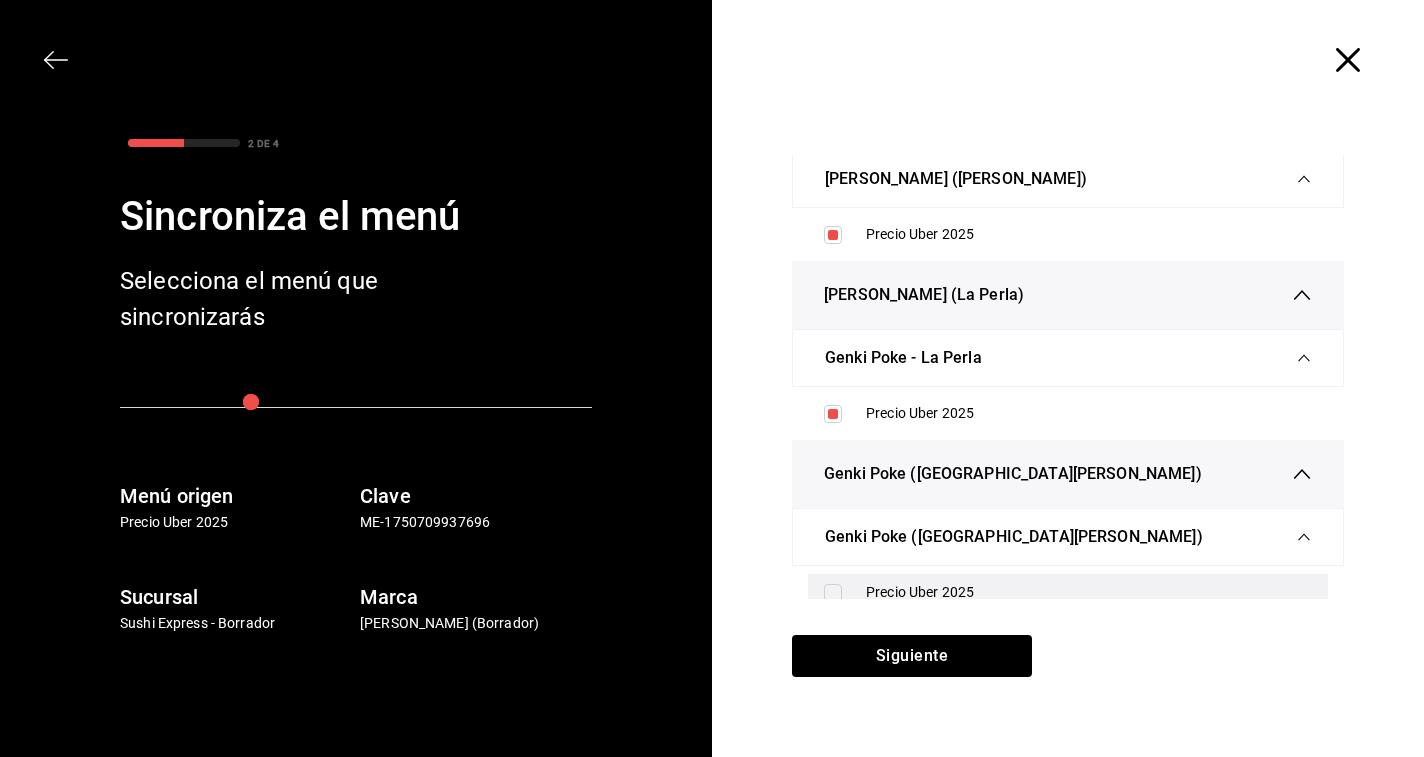 click on "Precio Uber 2025" at bounding box center [1068, 592] 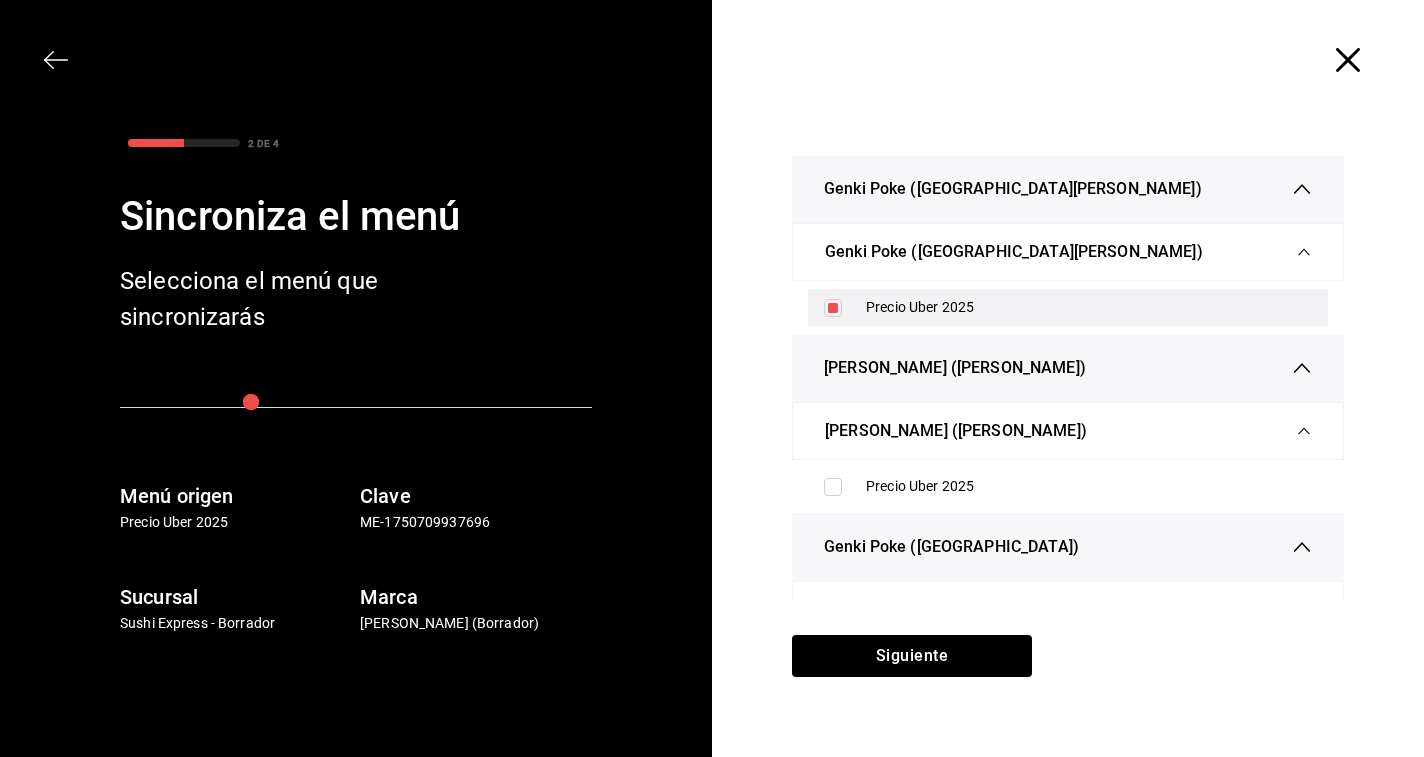 scroll, scrollTop: 762, scrollLeft: 0, axis: vertical 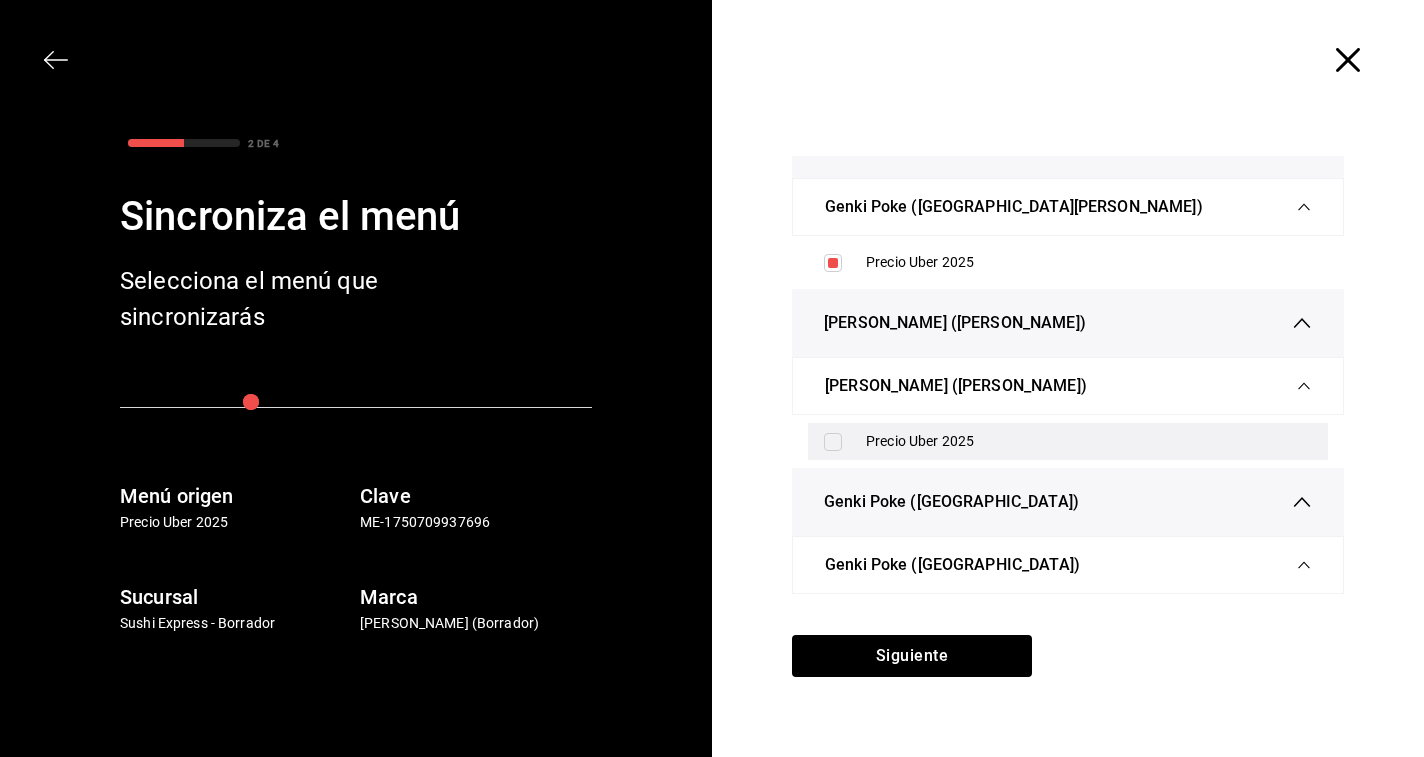 click on "Precio Uber 2025" at bounding box center (1068, 441) 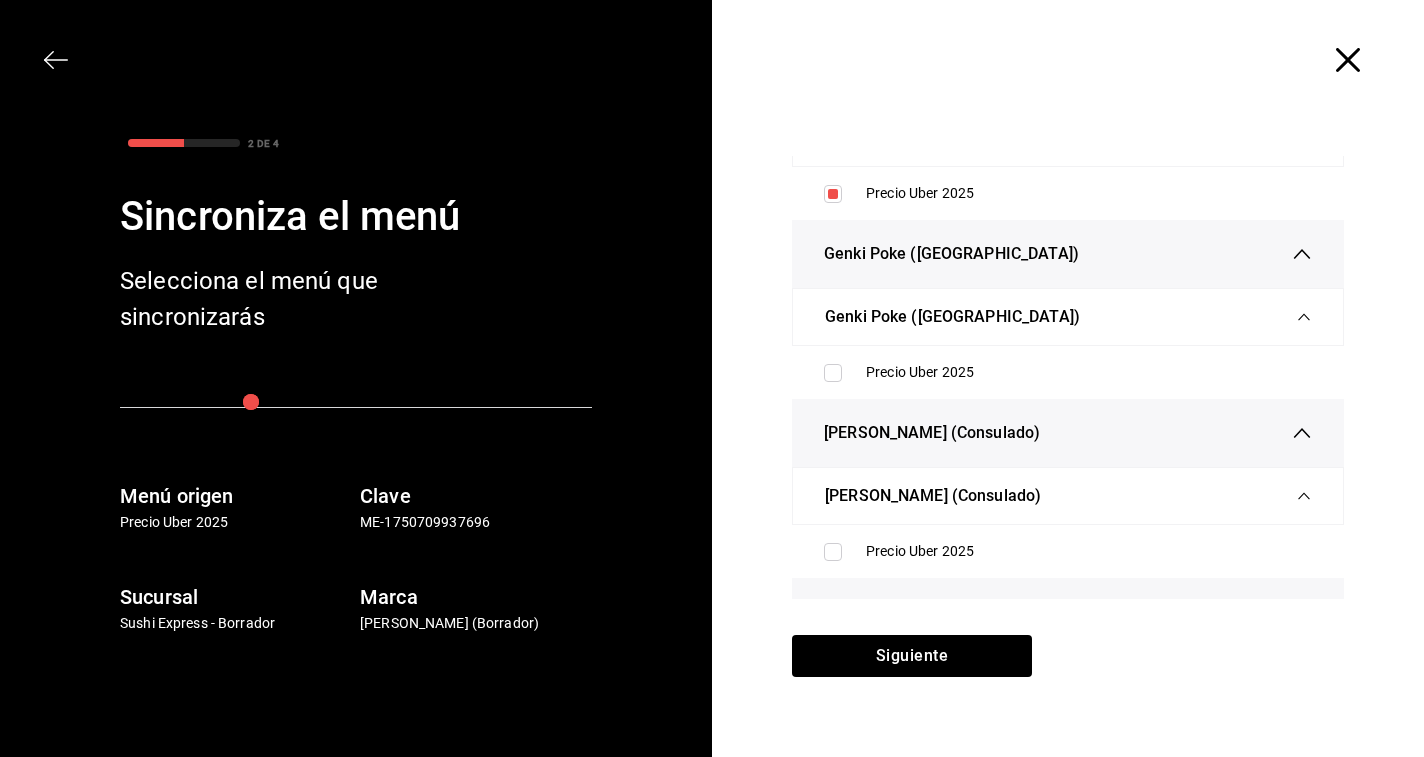 scroll, scrollTop: 1029, scrollLeft: 0, axis: vertical 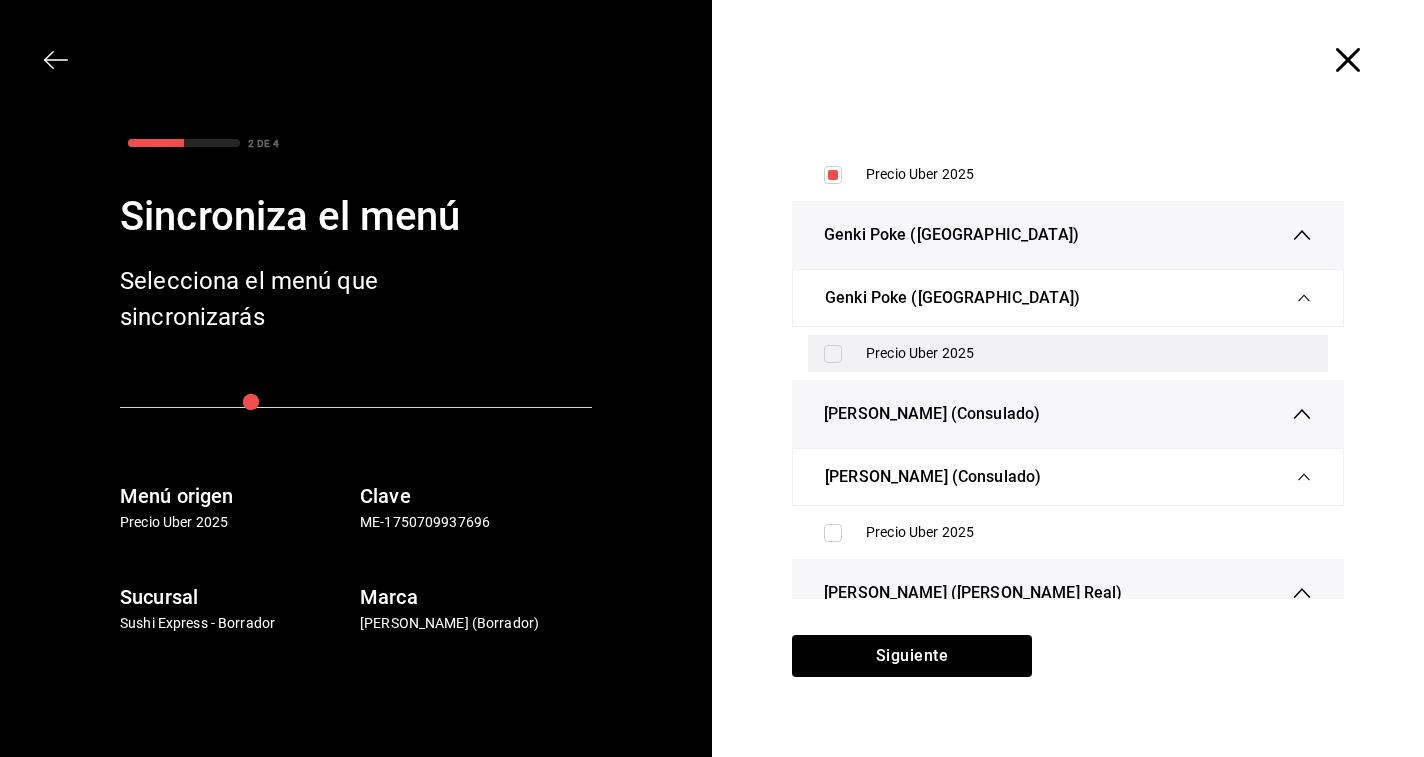 click on "Precio Uber 2025" at bounding box center [1089, 353] 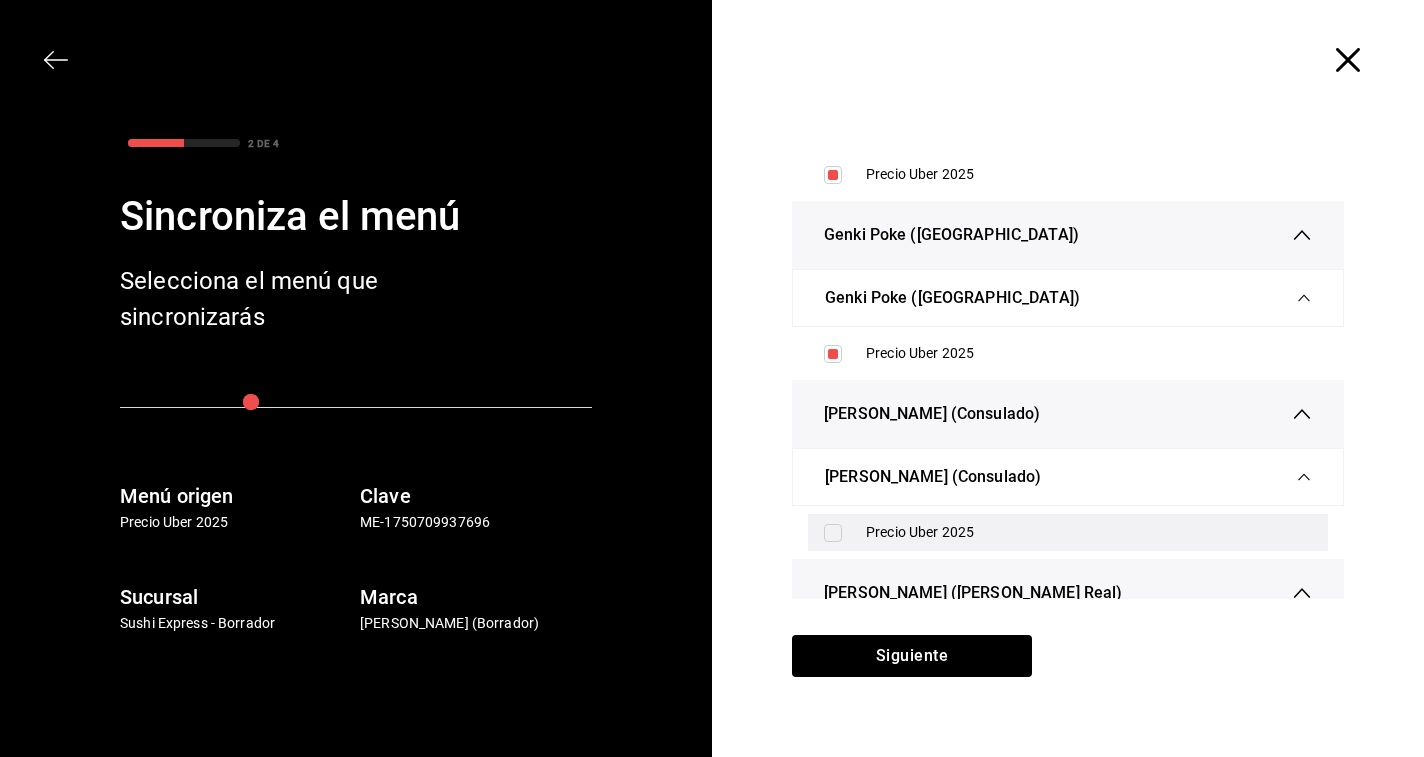 click on "Precio Uber 2025" at bounding box center [1089, 532] 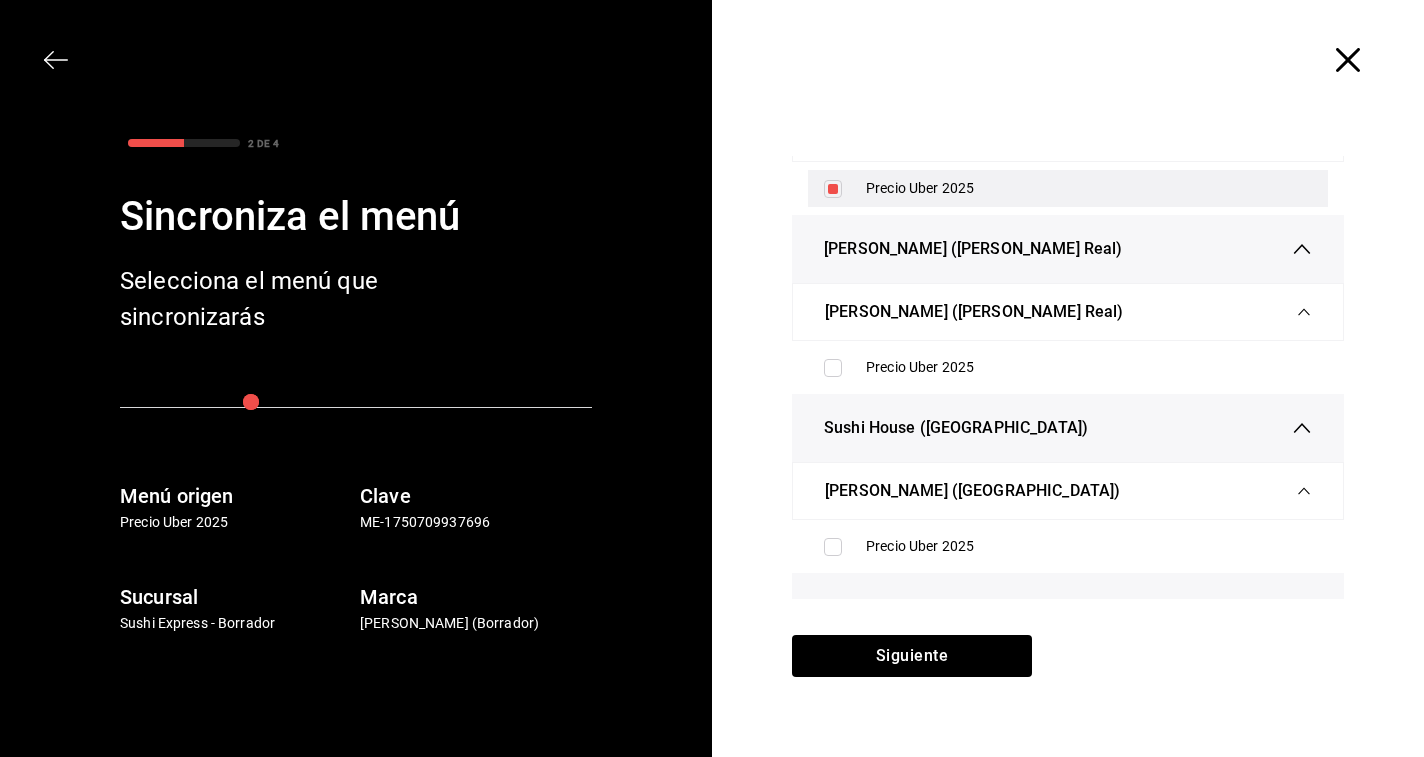 scroll, scrollTop: 1377, scrollLeft: 0, axis: vertical 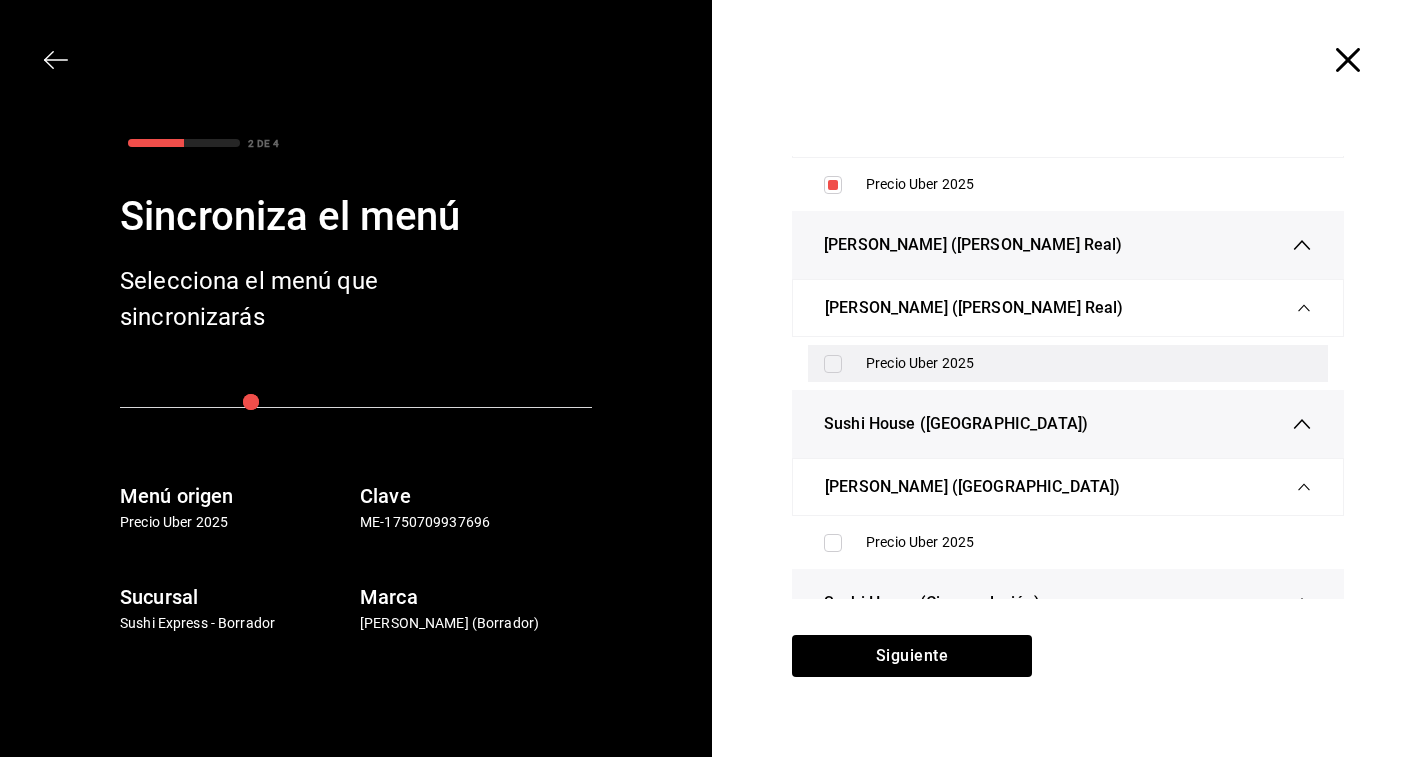 click on "Precio Uber 2025" at bounding box center [1089, 363] 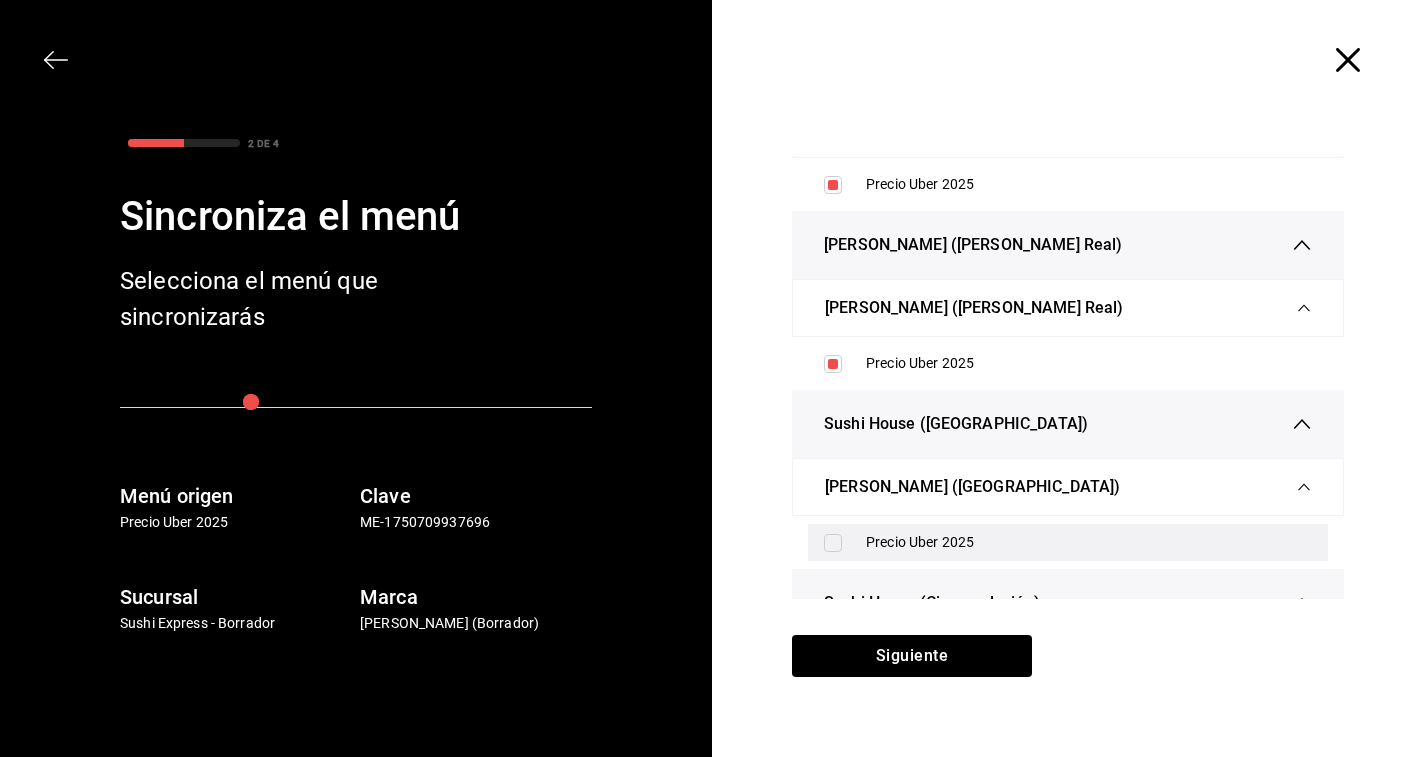 click on "Precio Uber 2025" at bounding box center (1089, 542) 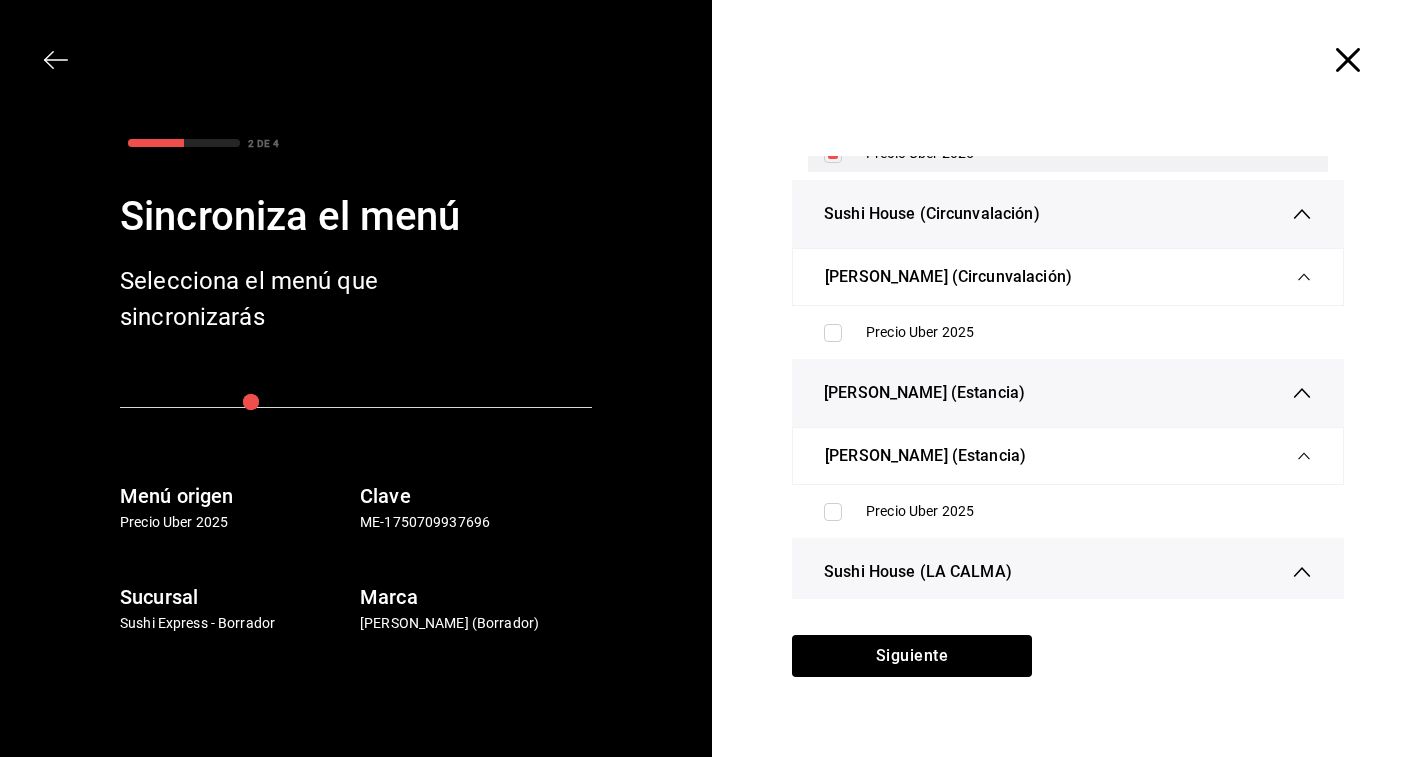 scroll, scrollTop: 1773, scrollLeft: 0, axis: vertical 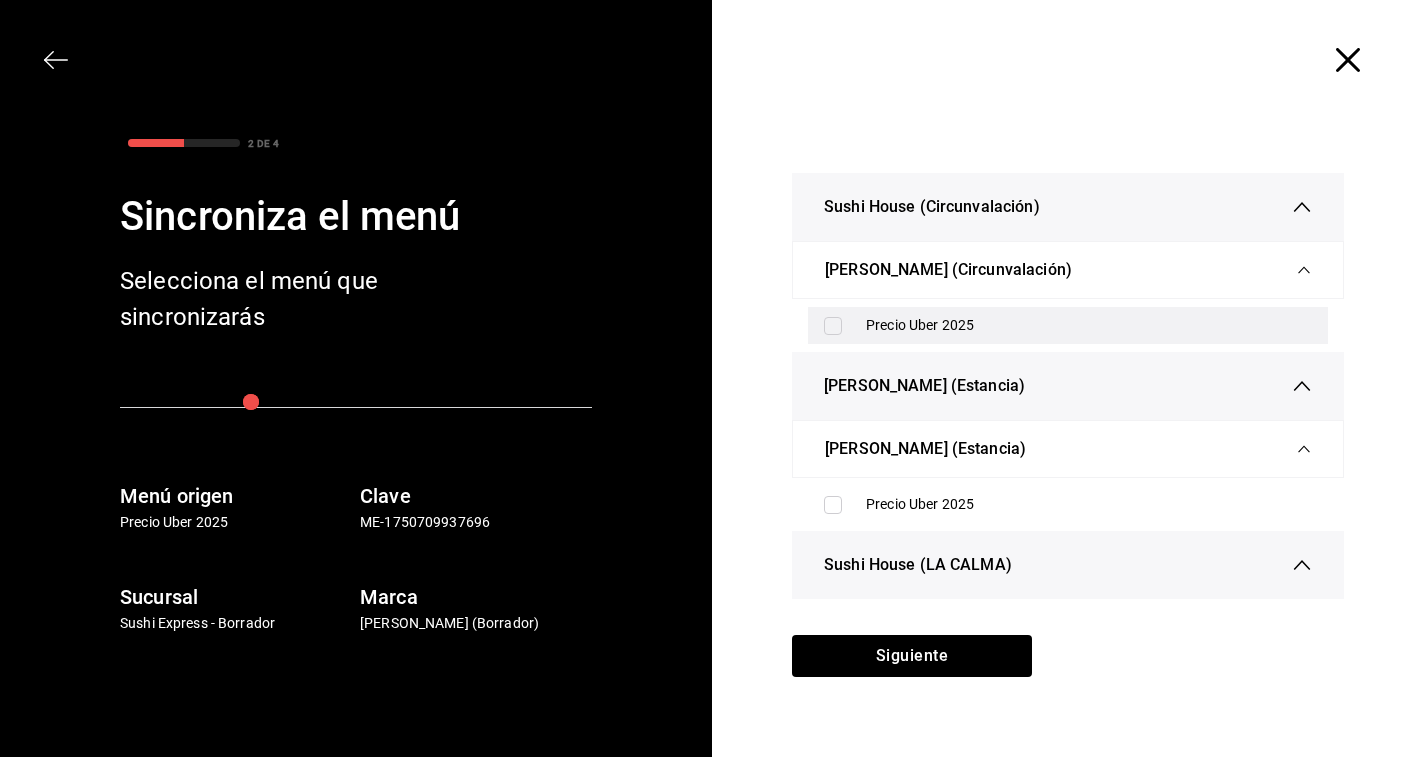 click on "Precio Uber 2025" at bounding box center [1089, 325] 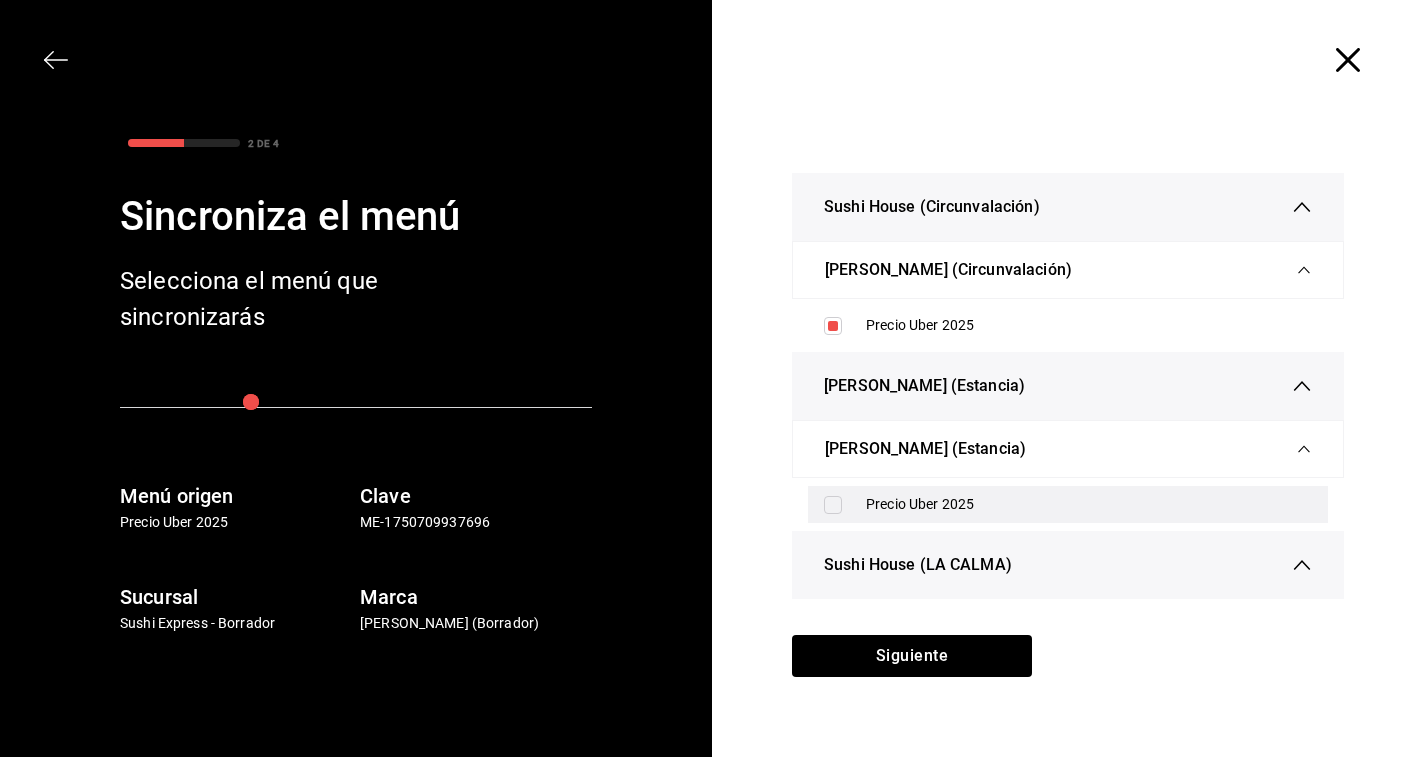 click on "Precio Uber 2025" at bounding box center (1089, 504) 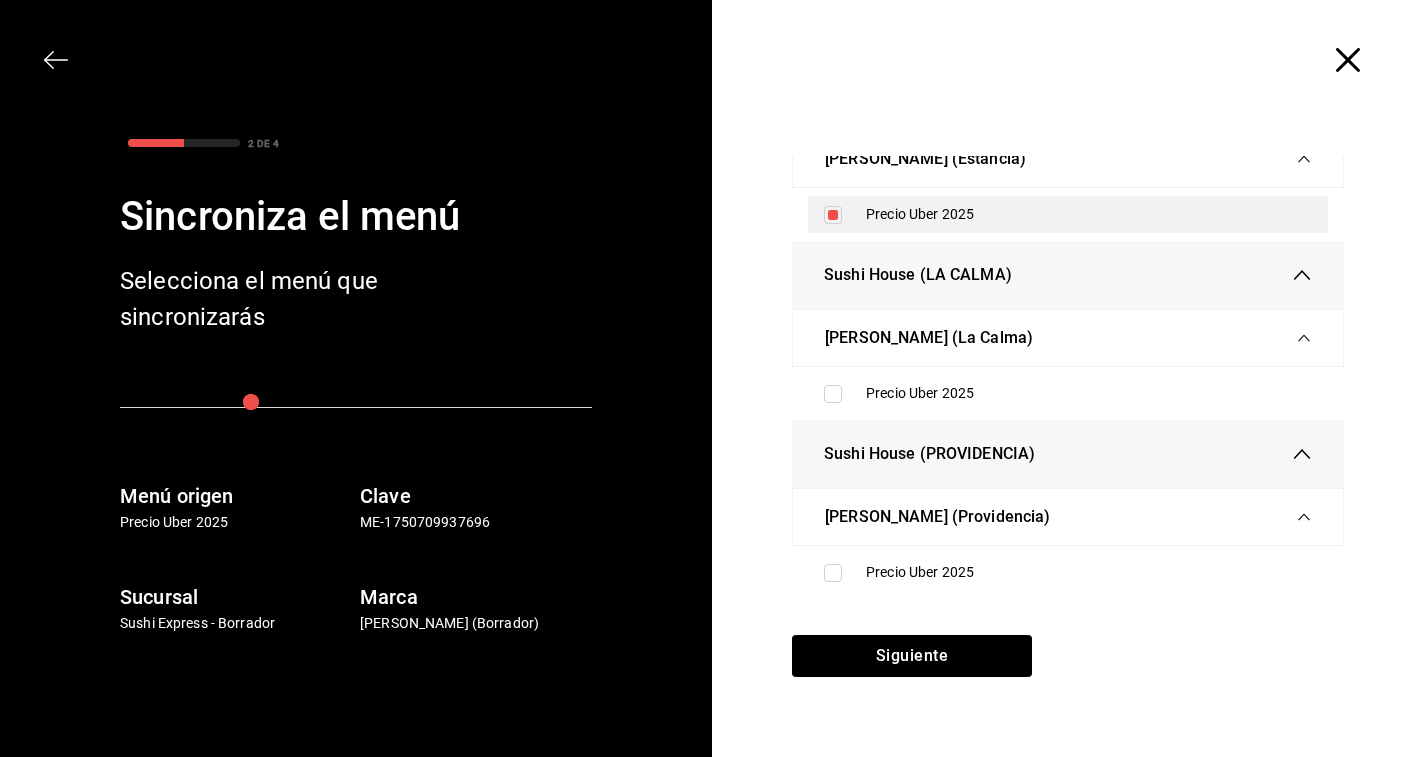 scroll, scrollTop: 2077, scrollLeft: 0, axis: vertical 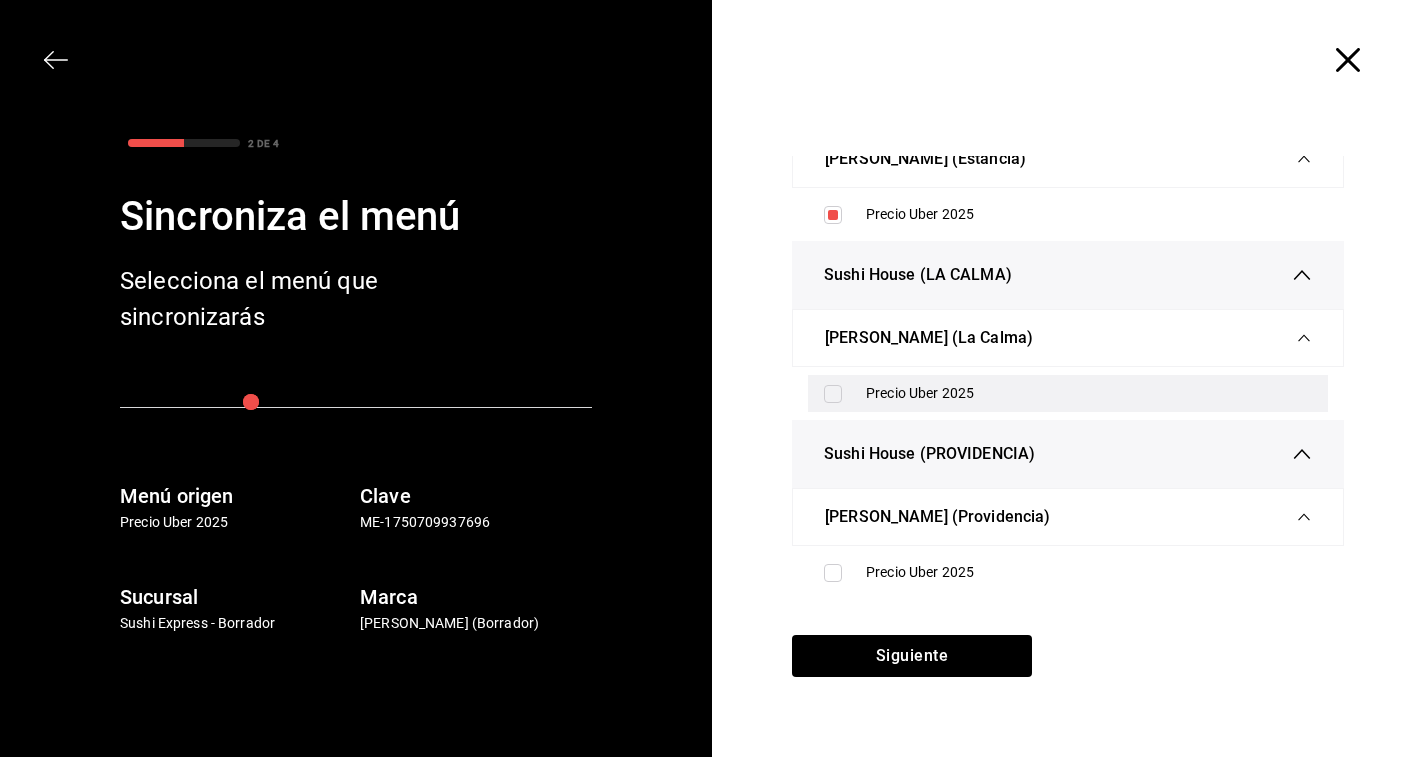 click on "Precio Uber 2025" at bounding box center (1089, 393) 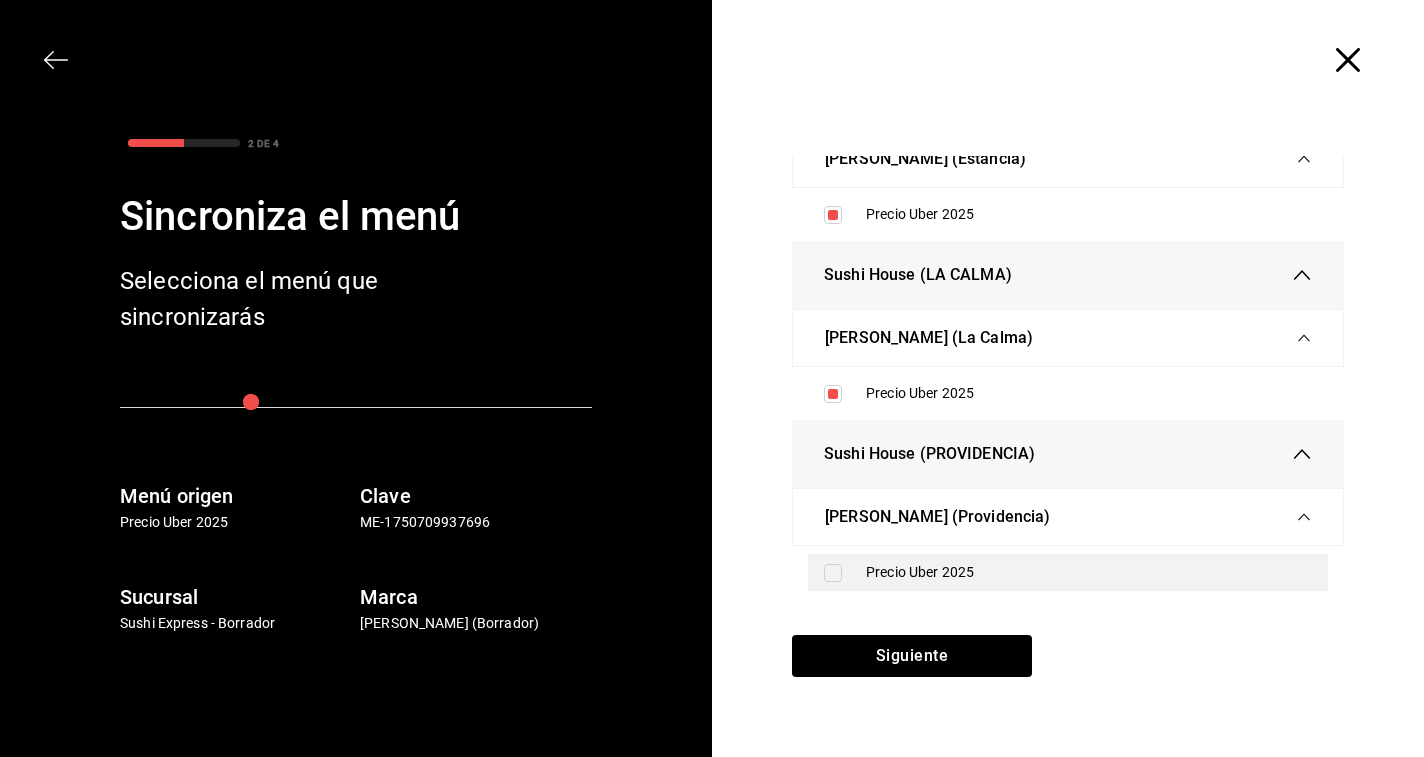 click on "Precio Uber 2025" at bounding box center (1089, 572) 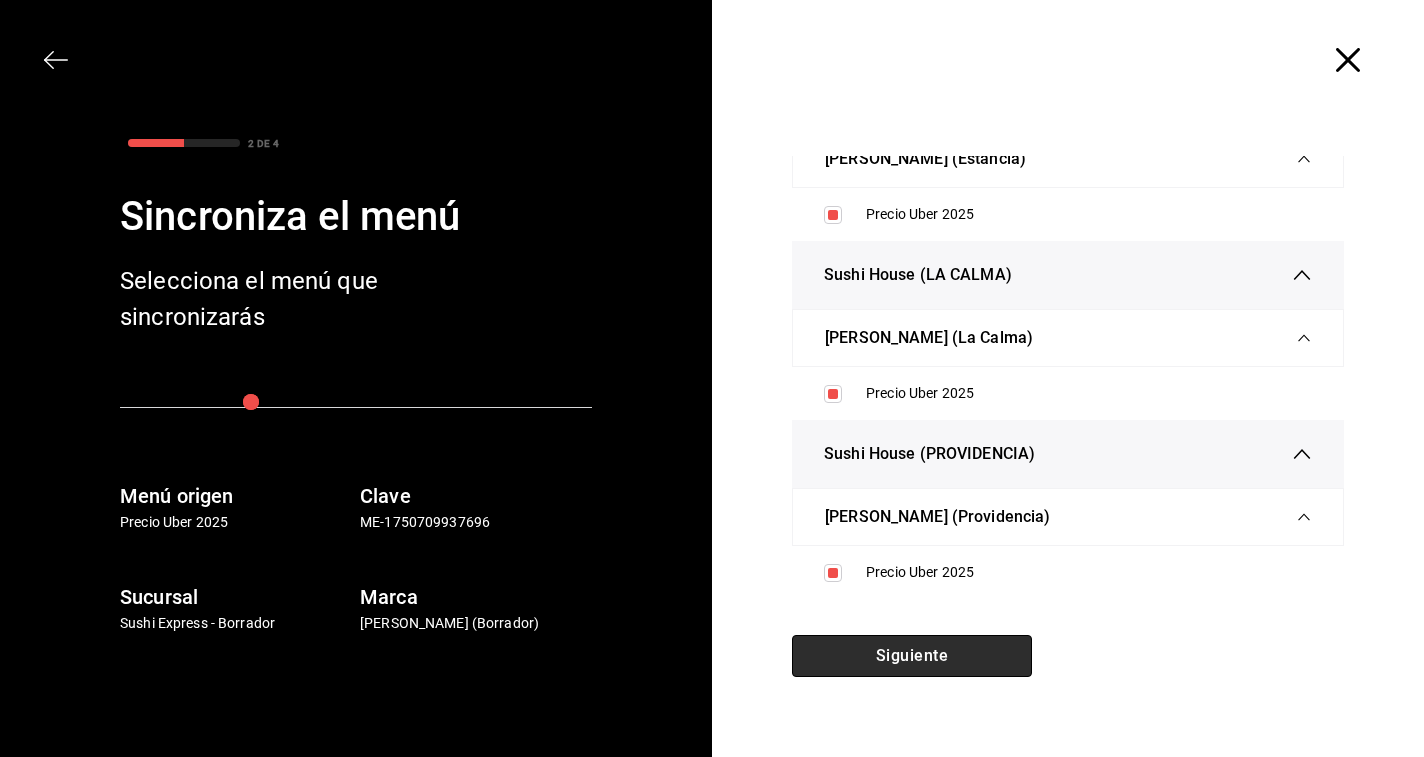 click on "Siguiente" at bounding box center [912, 656] 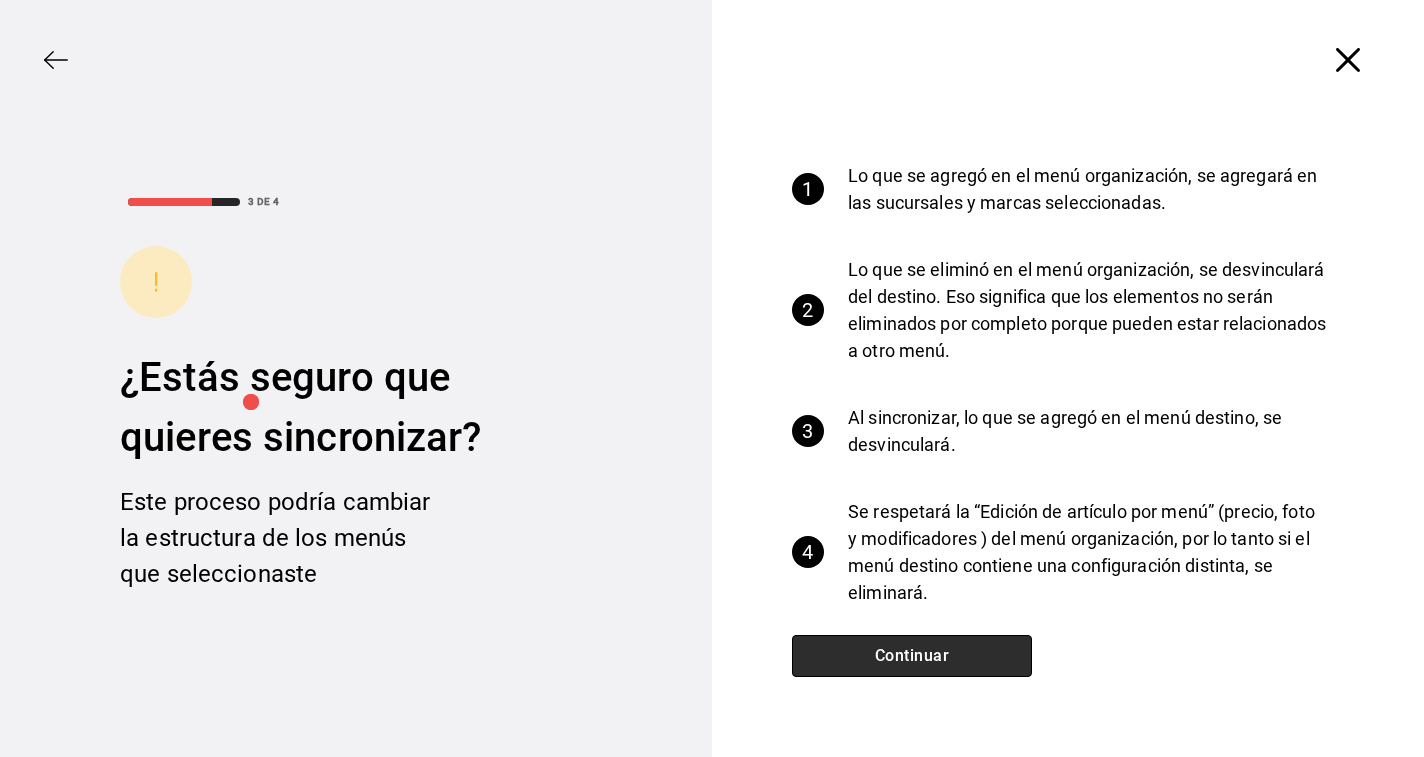 click on "Continuar" at bounding box center [912, 656] 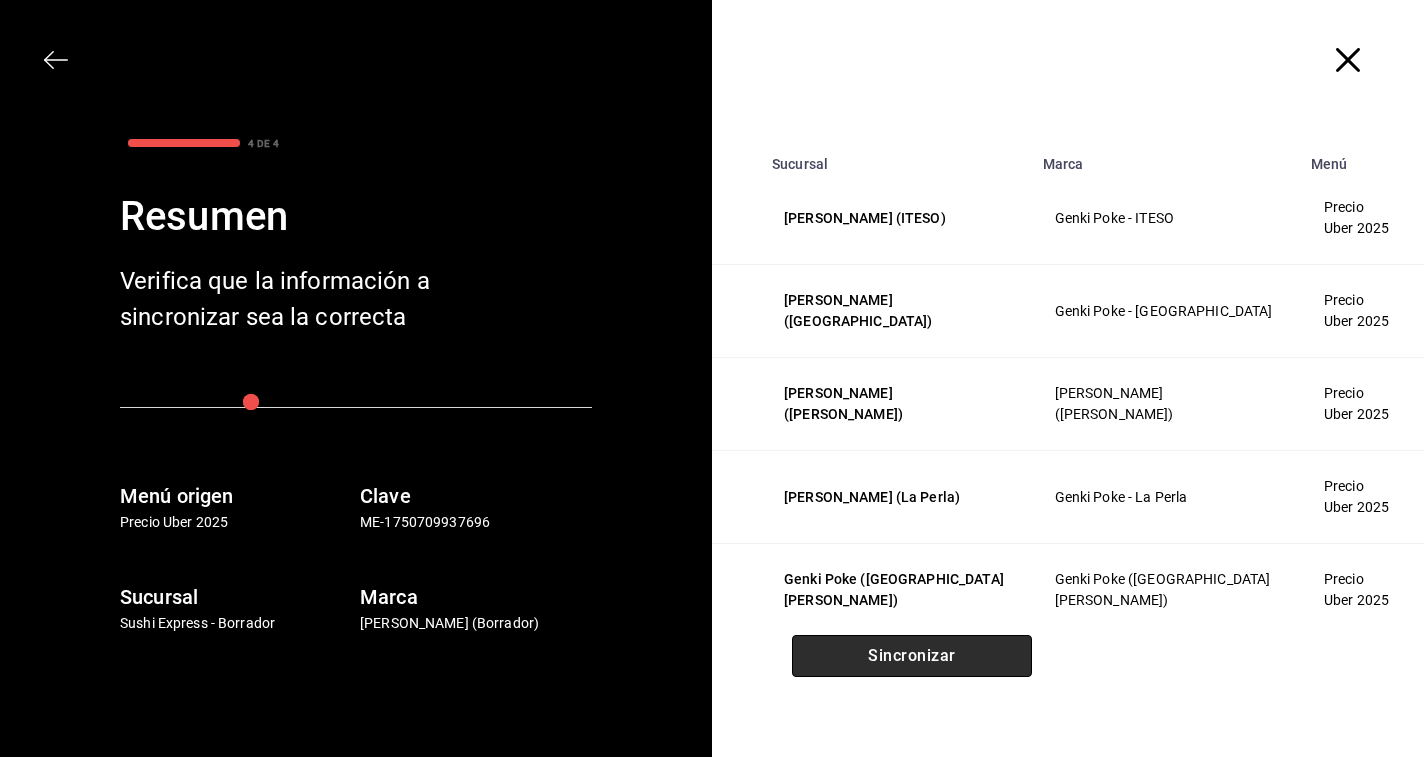 click on "Sincronizar" at bounding box center [912, 656] 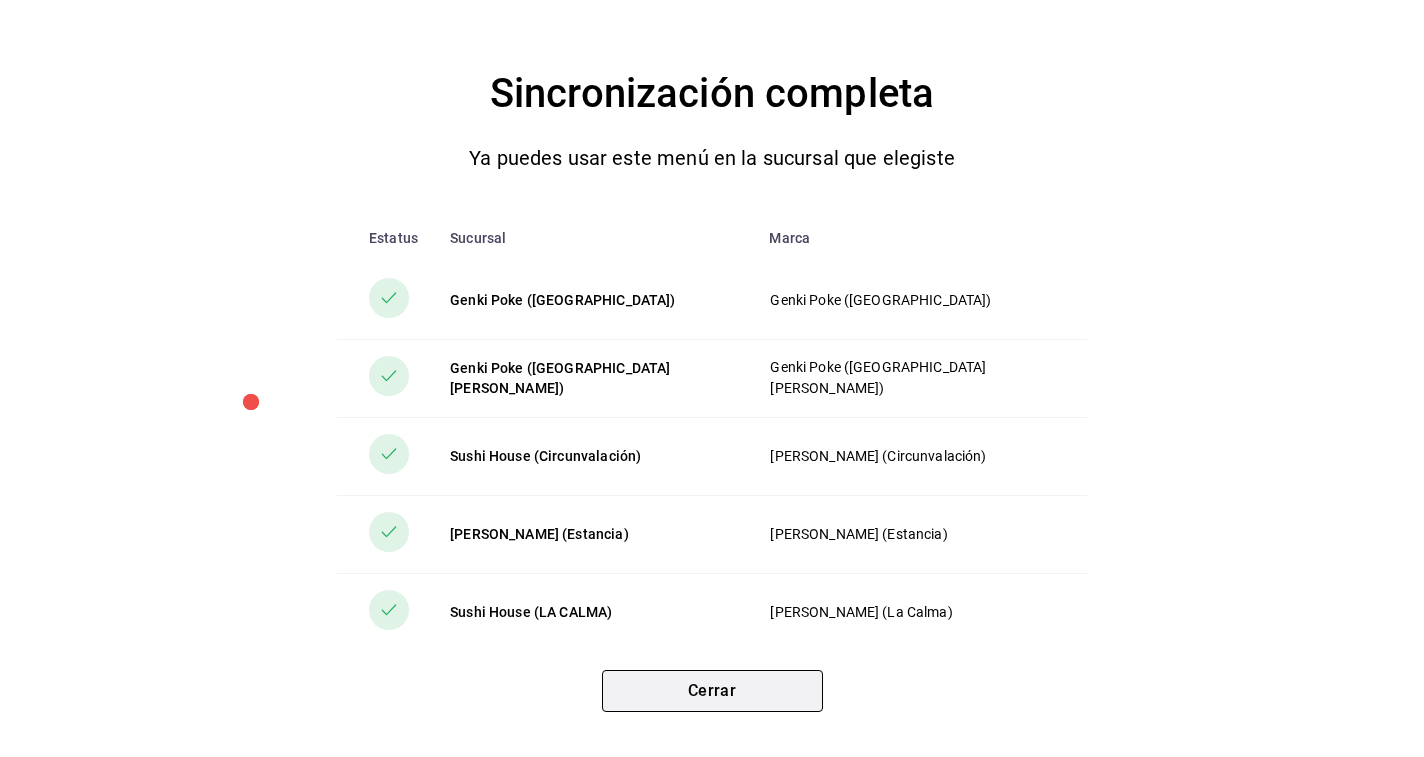 click on "Cerrar" at bounding box center [712, 691] 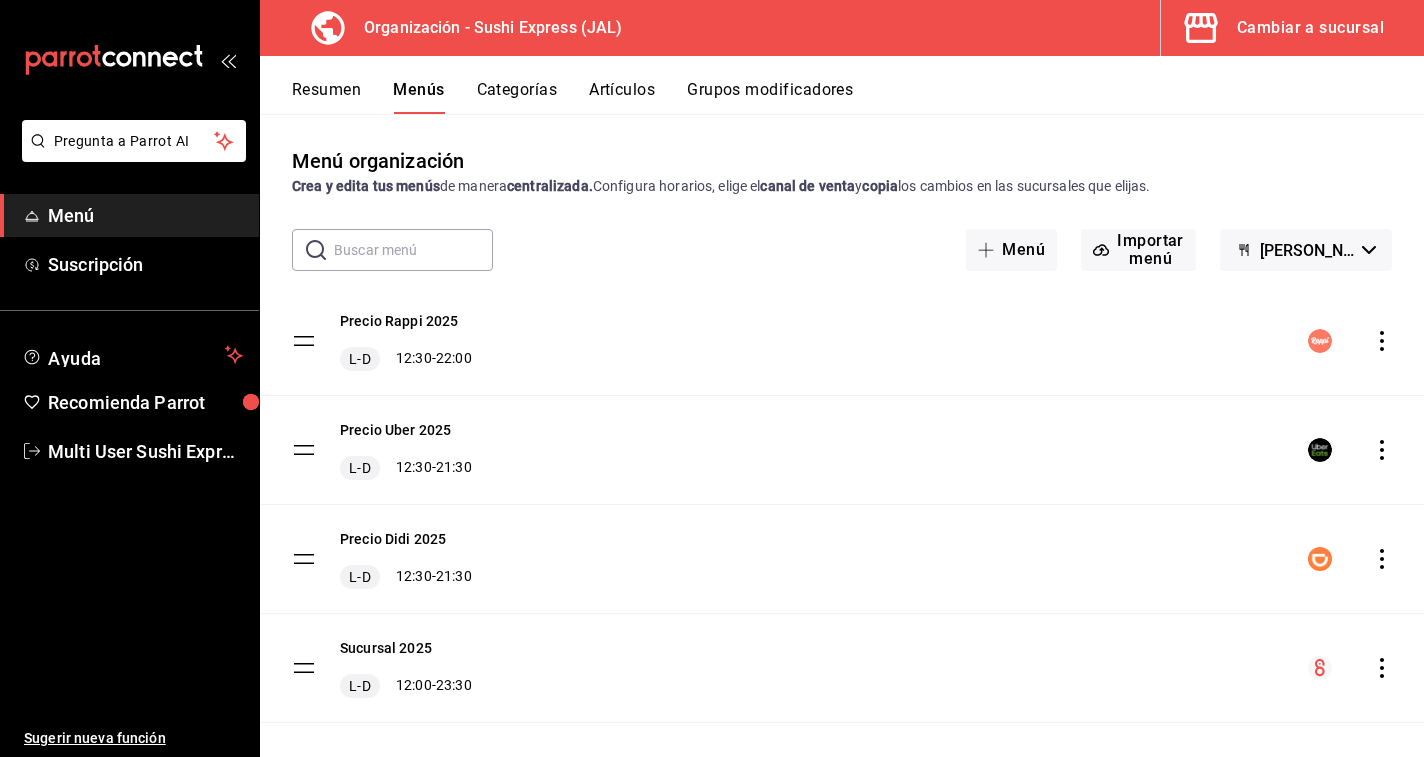 click on "Precio Uber 2025 L-D 12:30  -  21:30" at bounding box center (406, 450) 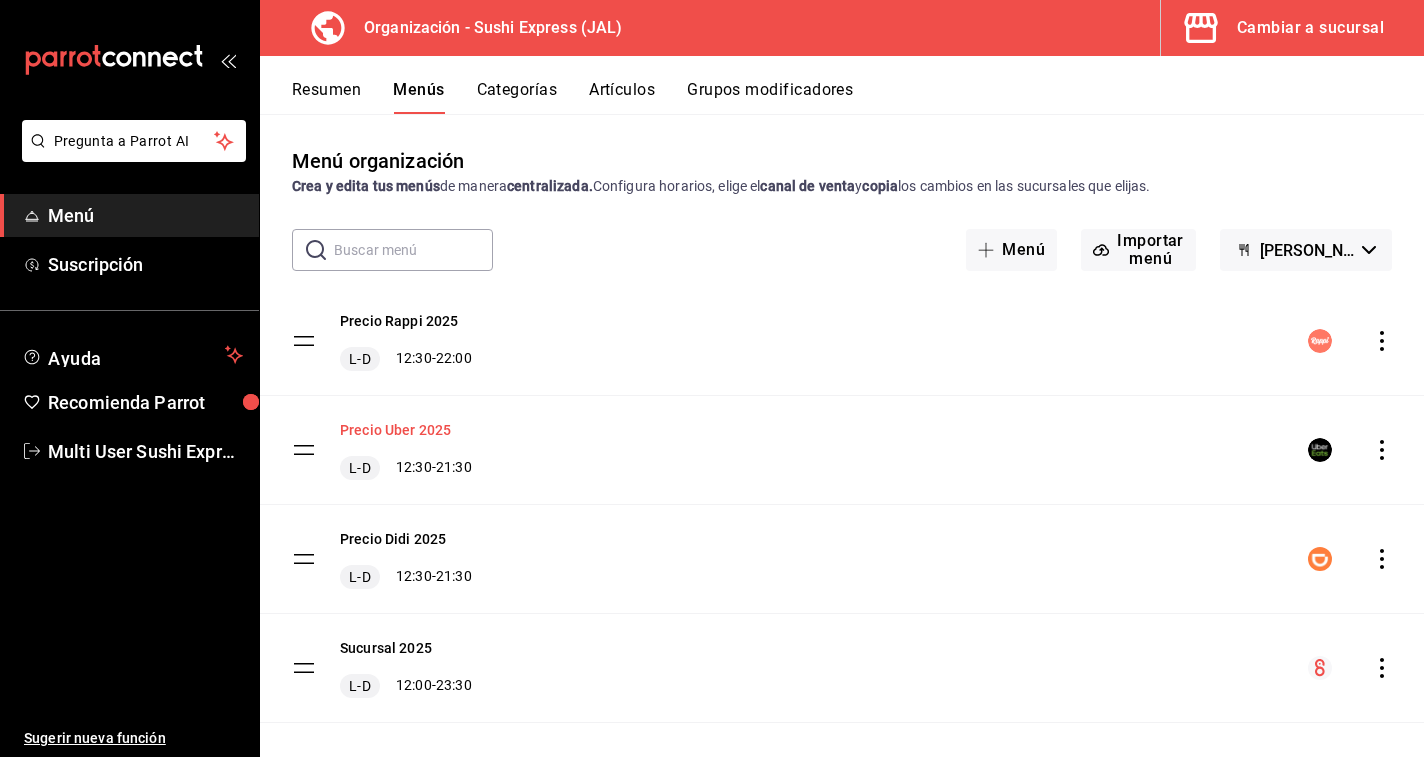 click on "Precio Uber 2025" at bounding box center (395, 430) 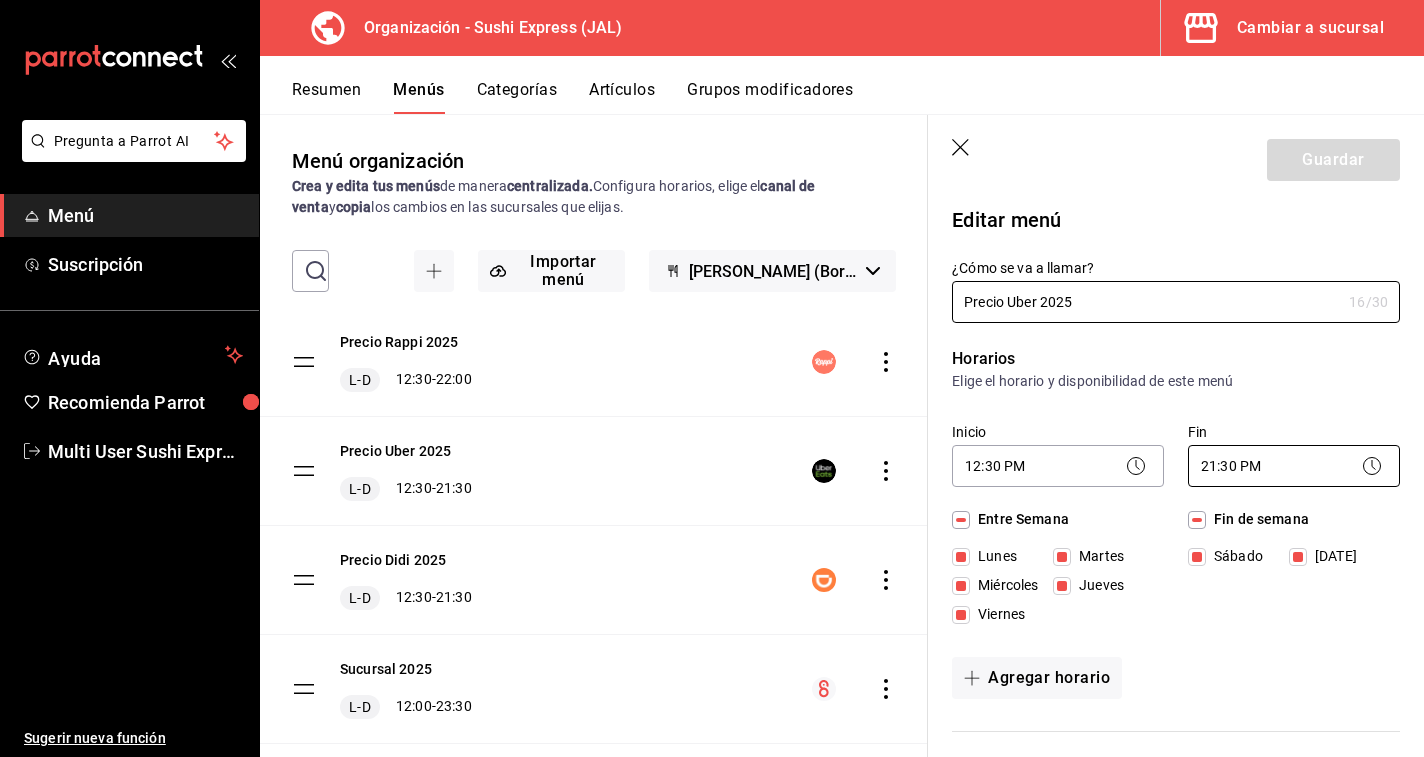 click on "Pregunta a Parrot AI Menú   Suscripción   Ayuda Recomienda Parrot   Multi User Sushi Express   Sugerir nueva función   Organización - Sushi Express (JAL) Cambiar a sucursal Resumen Menús Categorías Artículos Grupos modificadores Menú organización Crea y edita tus menús  de manera  centralizada.  Configura horarios, elige el  canal de venta  y  copia  los cambios en las sucursales que elijas. ​ ​ Importar menú Genki Poke (Borrador) Precio Rappi 2025 L-D 12:30  -  22:00 Precio Uber 2025 L-D 12:30  -  21:30 Precio Didi 2025 L-D 12:30  -  21:30 Sucursal 2025 L-D 12:00  -  23:30 Guardar Editar menú ¿Cómo se va a llamar? Precio Uber 2025 16 /30 ¿Cómo se va a llamar? Horarios Elige el horario y disponibilidad de este menú Inicio 12:30 PM 12:30 Fin 21:30 PM 21:30 Entre Semana Lunes Martes Miércoles Jueves Viernes Fin de semana Sábado Domingo Agregar horario Categorías Selecciona una categoría existente ¡Combos! ¡Entradas! ¡Platillos! ¡Bebidas! ¡Postres! ¿Dónde se va a mostrar tu menú?" at bounding box center [712, 378] 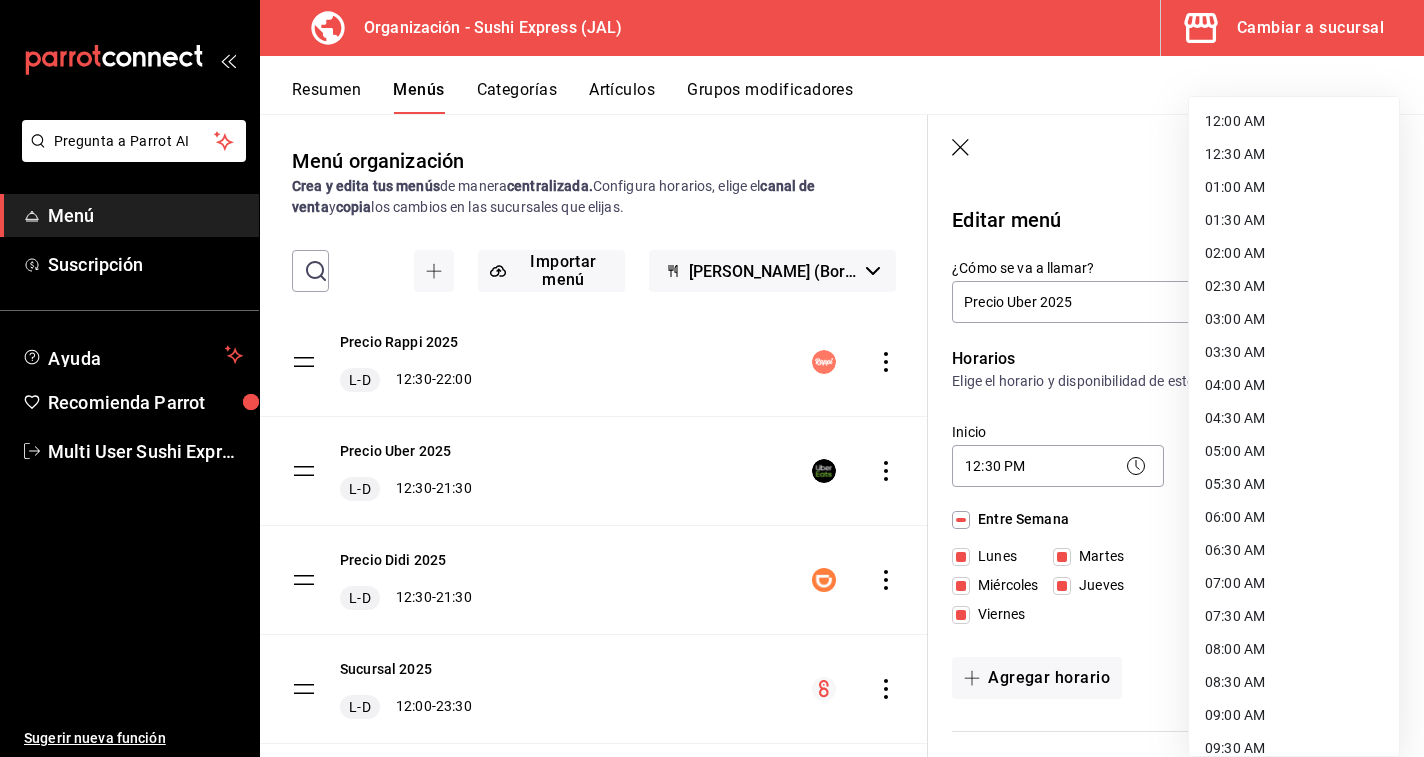 scroll, scrollTop: 974, scrollLeft: 0, axis: vertical 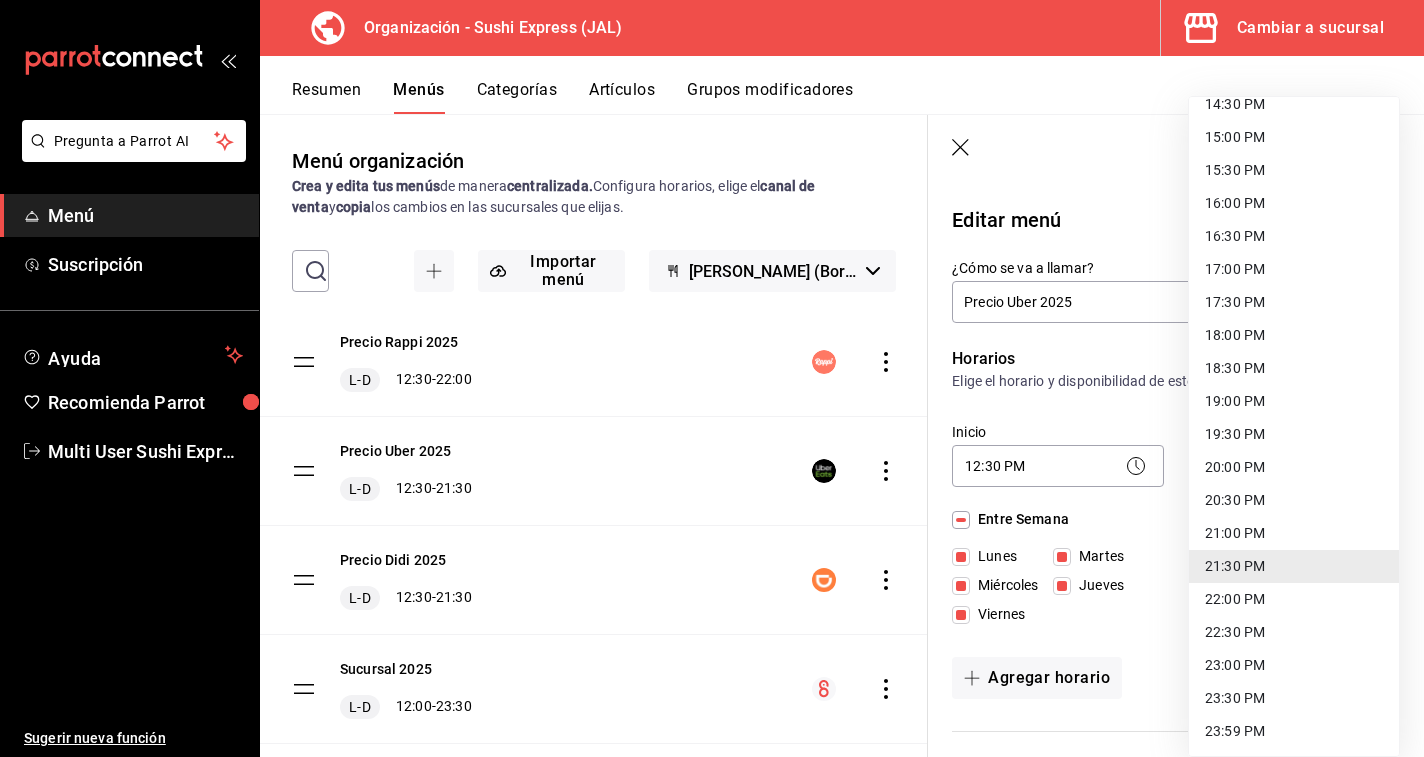 click on "22:30 PM" at bounding box center (1294, 632) 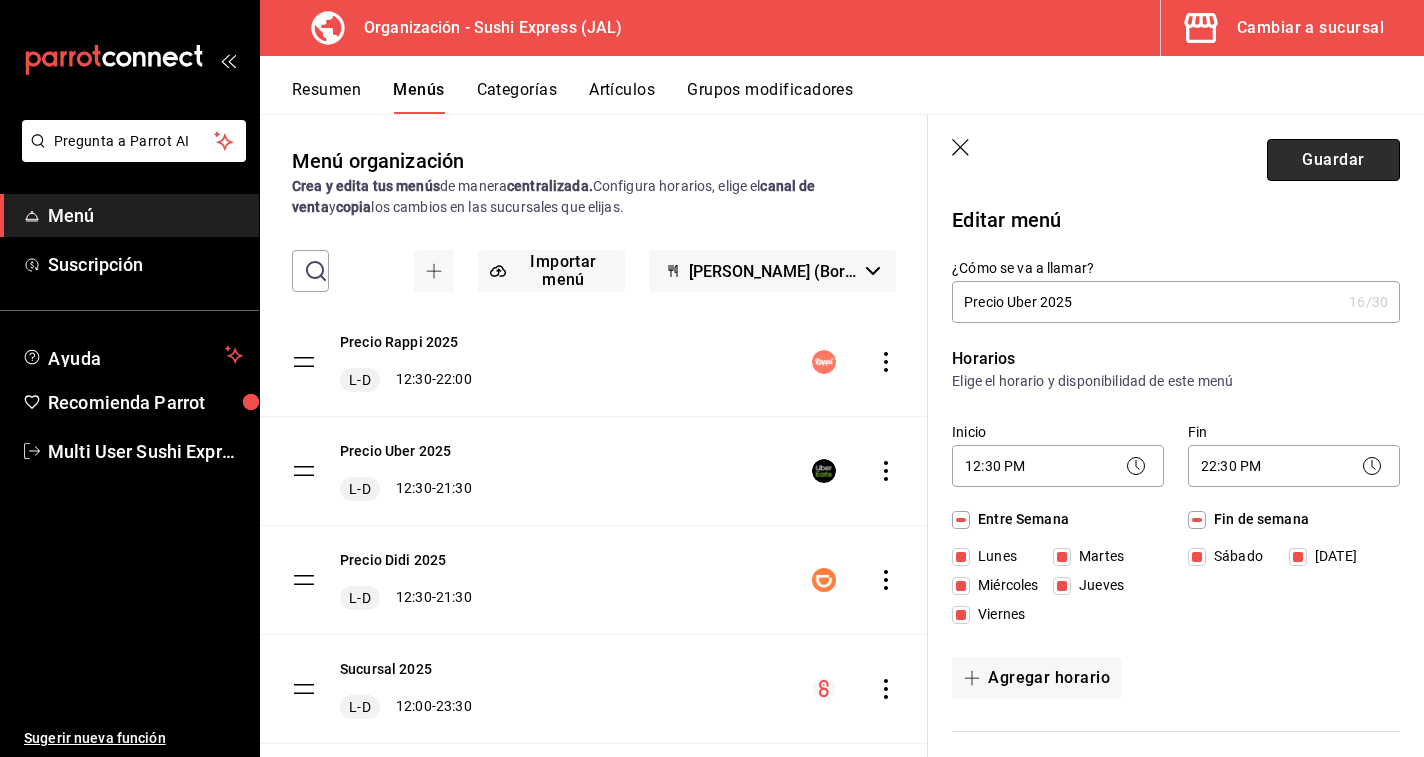 click on "Guardar" at bounding box center [1333, 160] 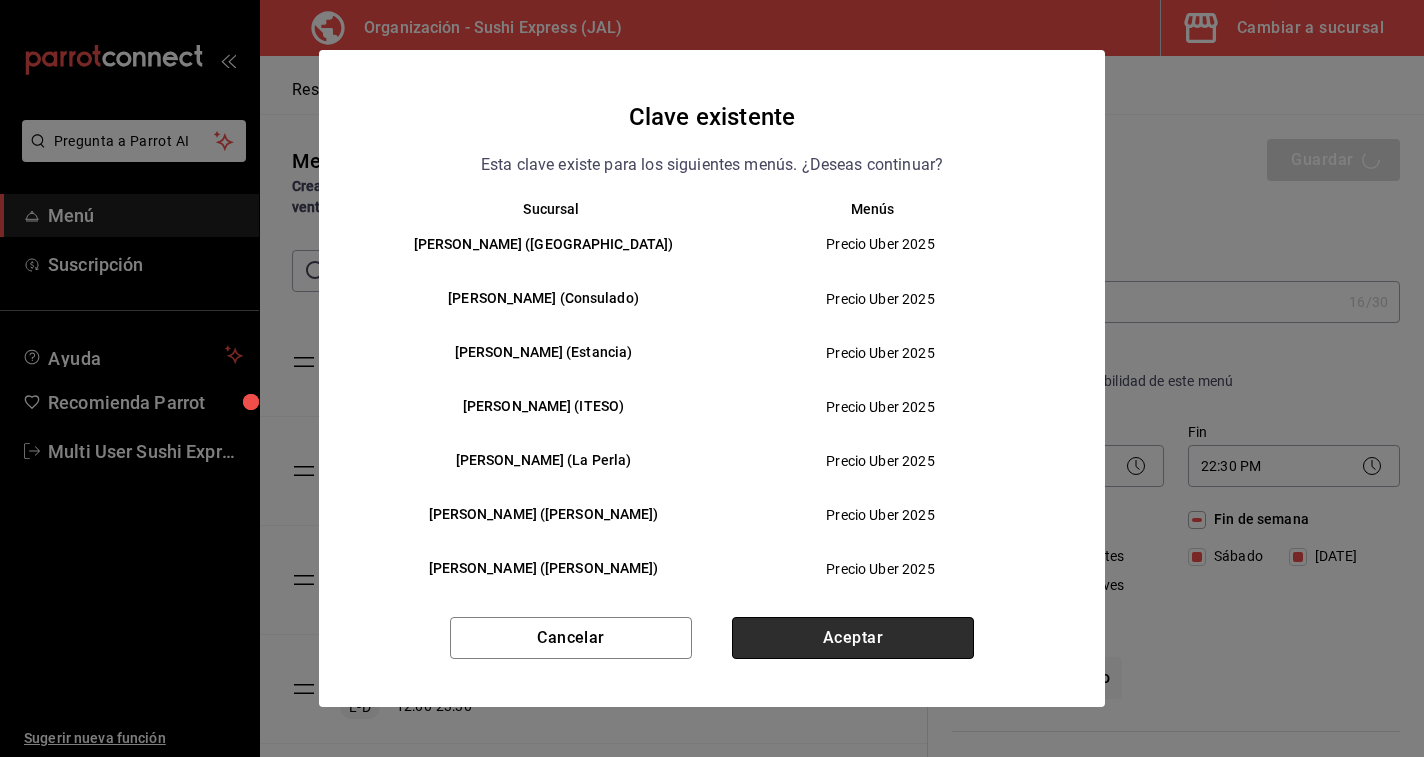 click on "Aceptar" at bounding box center [853, 638] 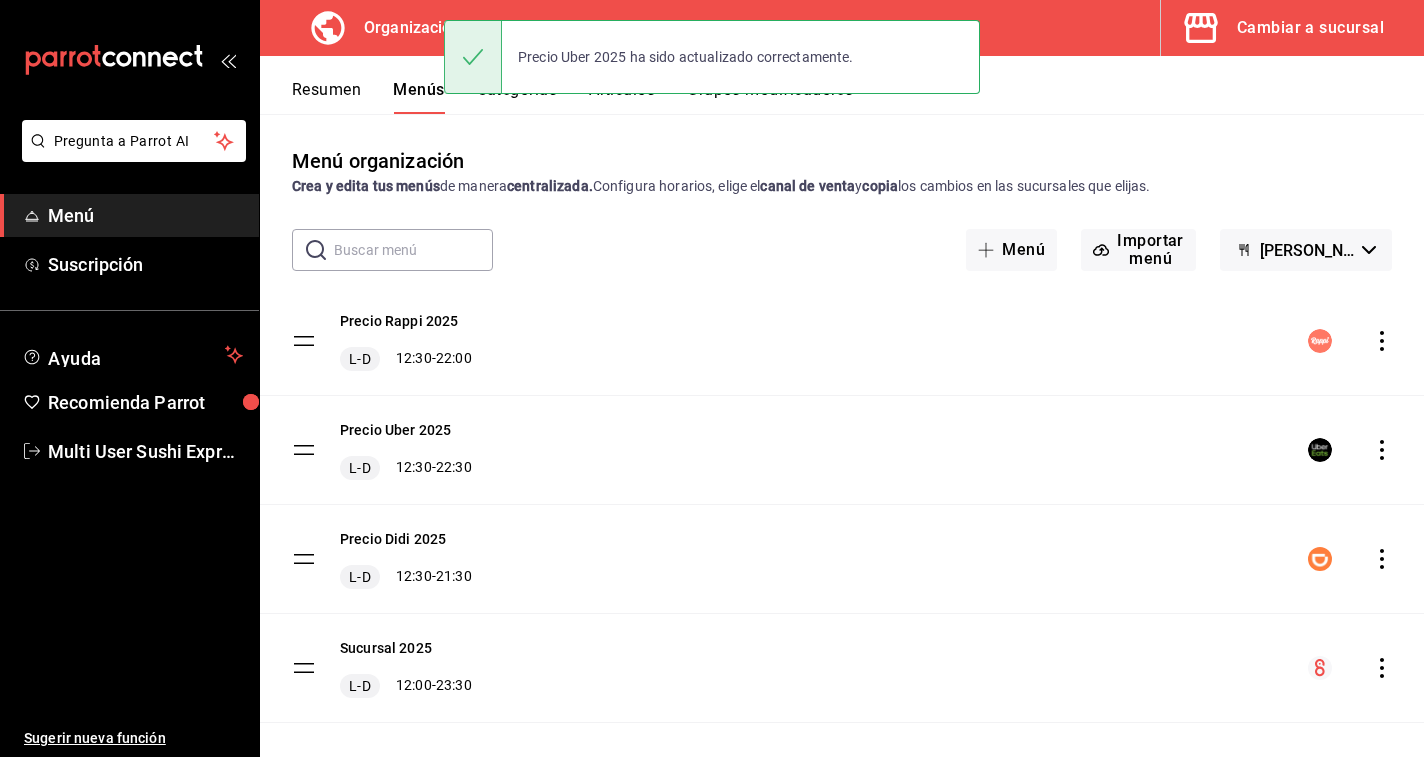 click 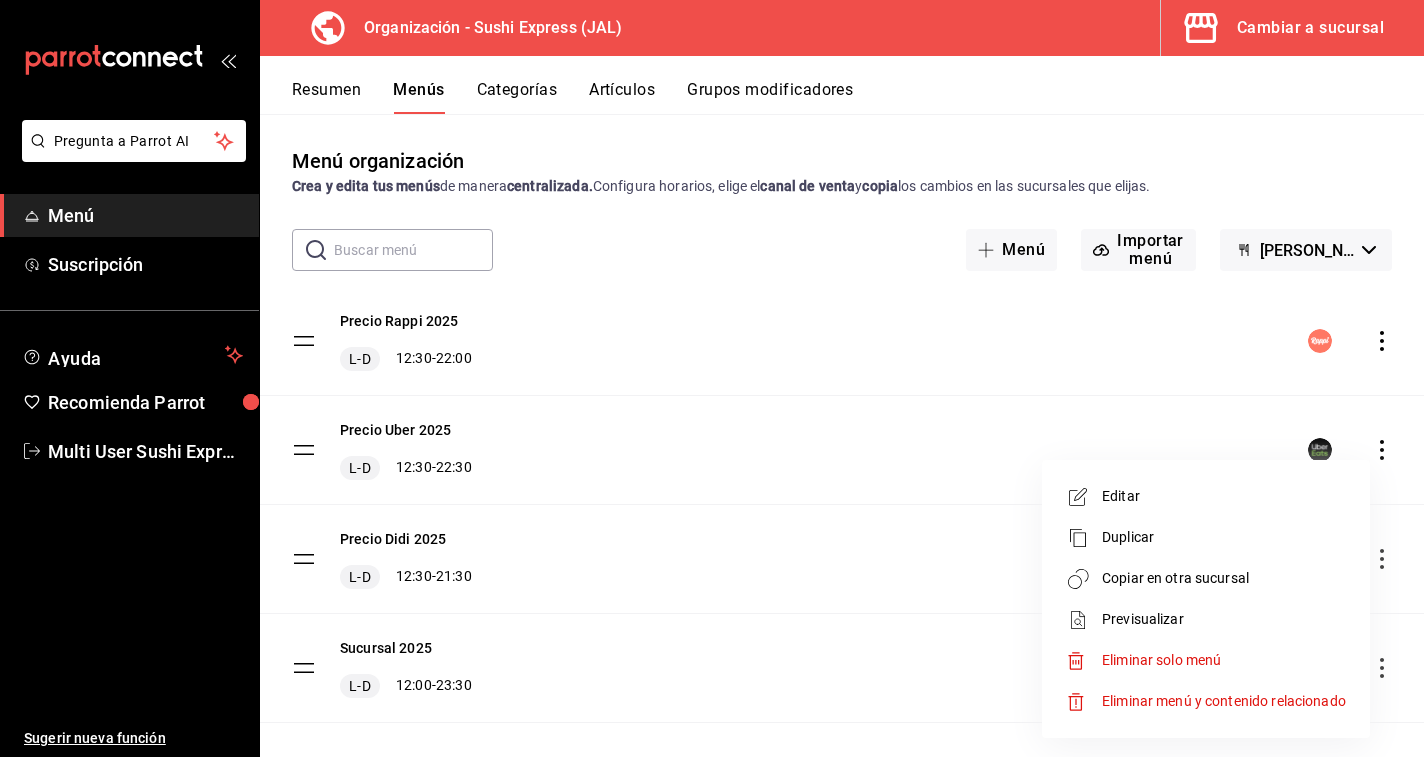click on "Copiar en otra sucursal" at bounding box center (1224, 578) 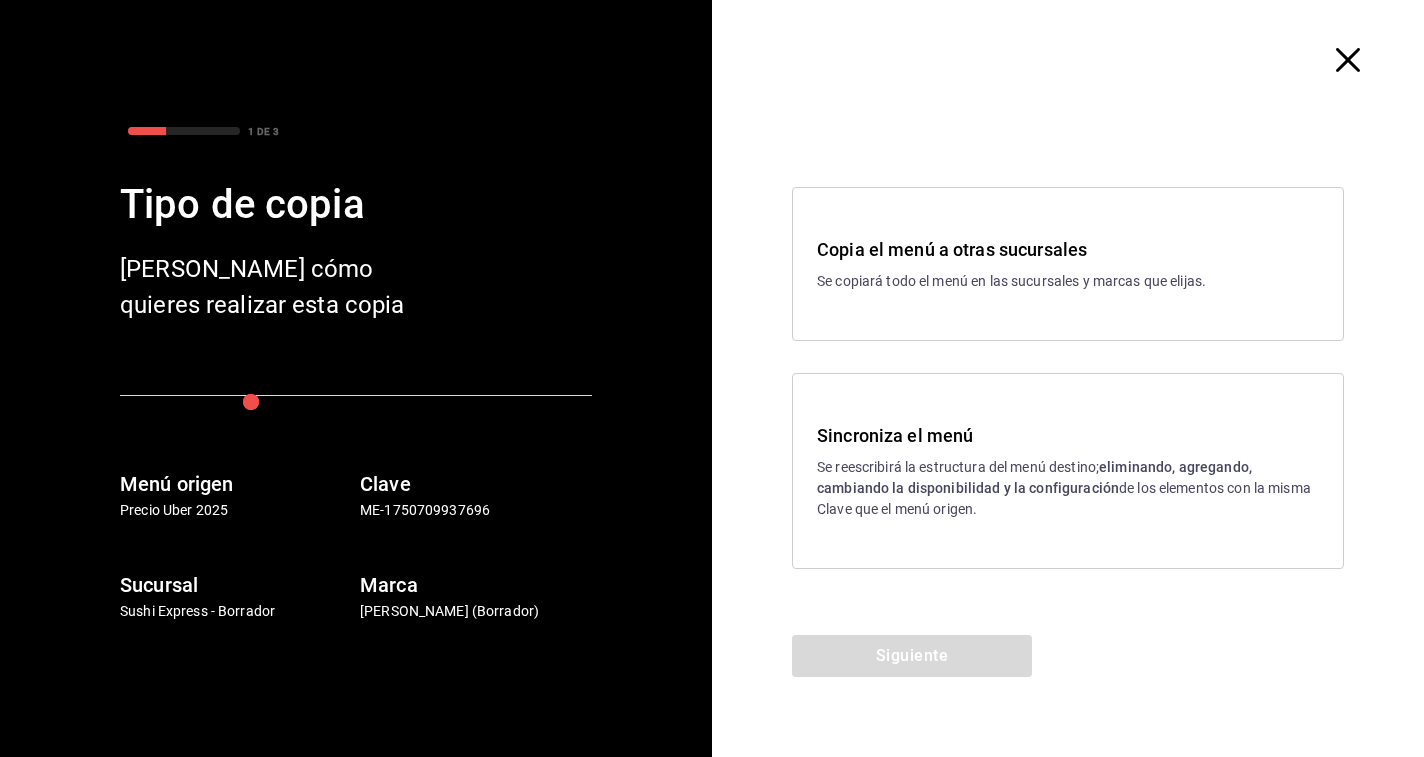 click on "eliminando, agregando, cambiando la disponibilidad y la configuración" at bounding box center (1034, 477) 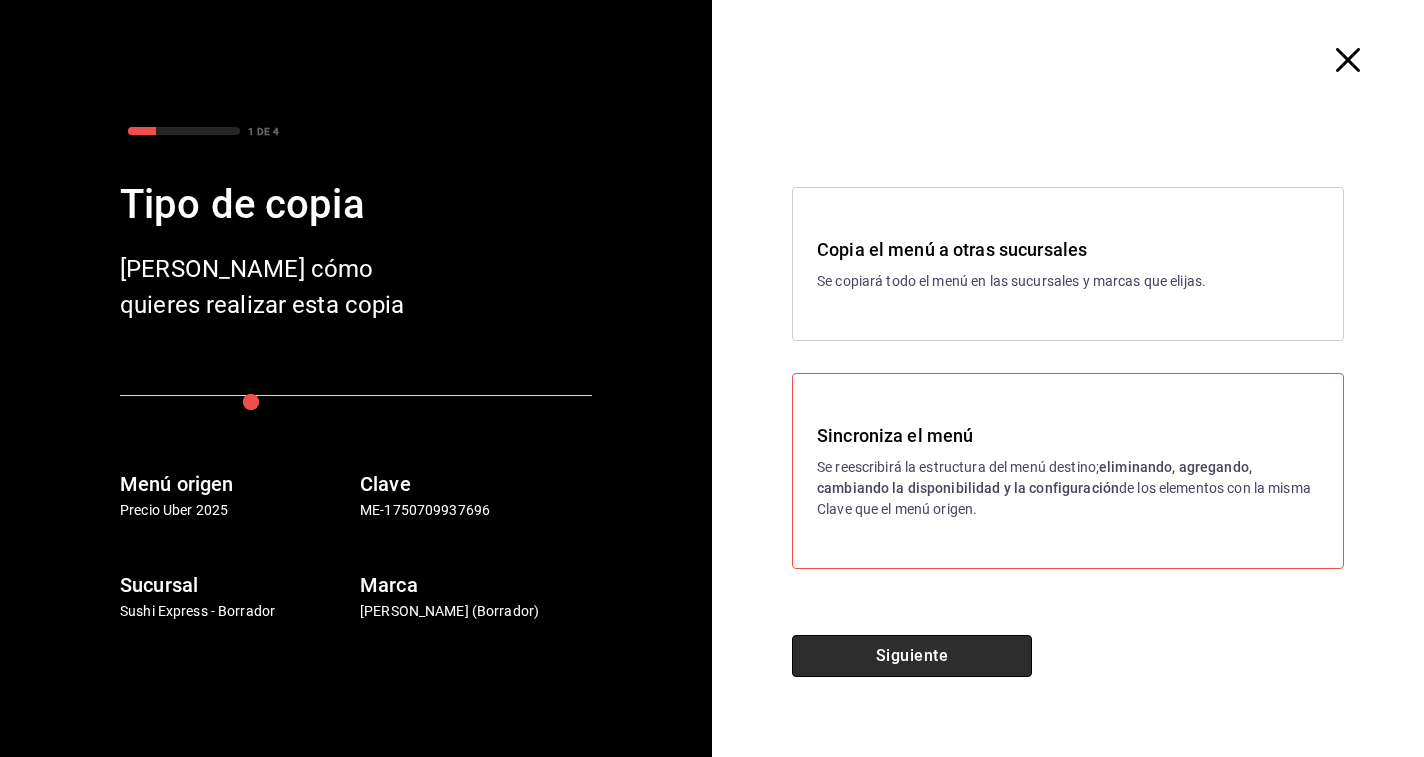 click on "Siguiente" at bounding box center (912, 656) 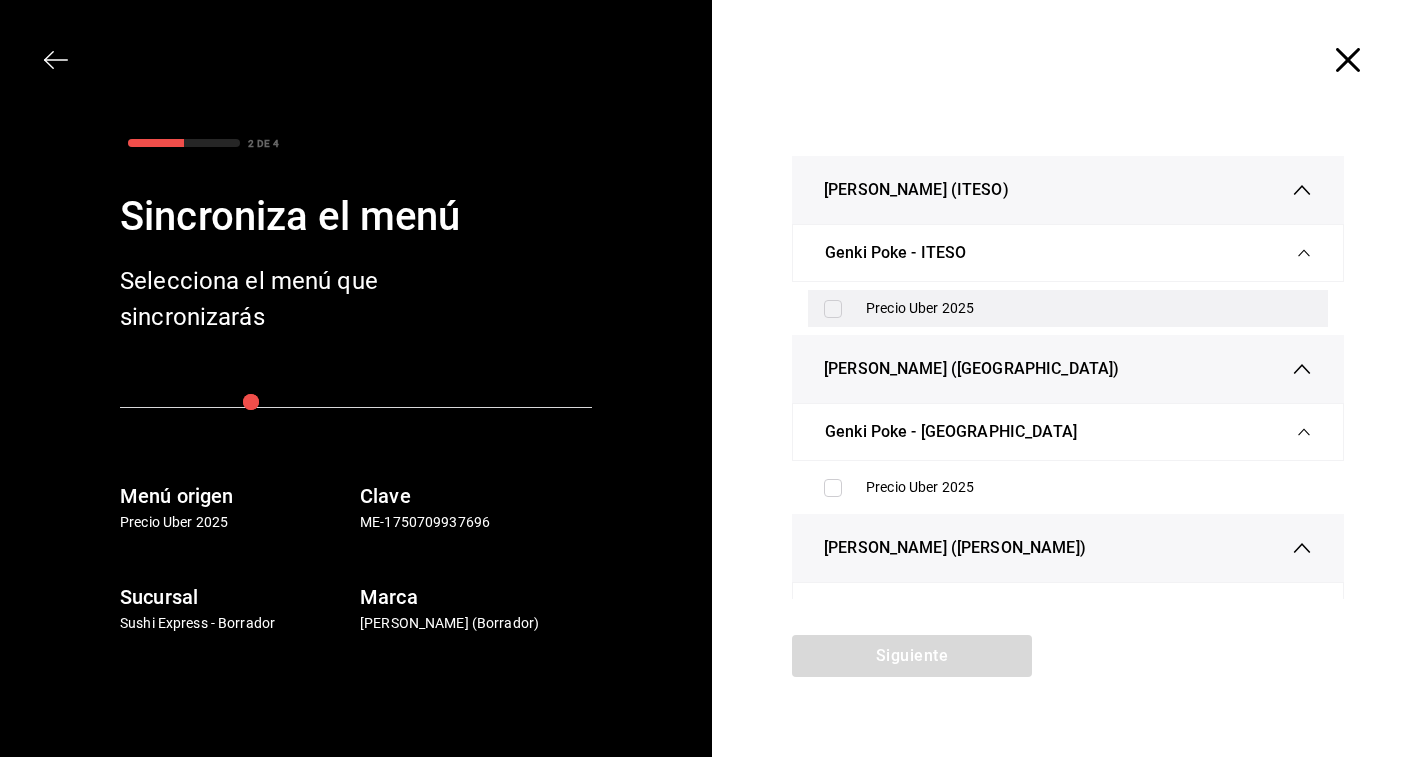 click on "Precio Uber 2025" at bounding box center (1089, 308) 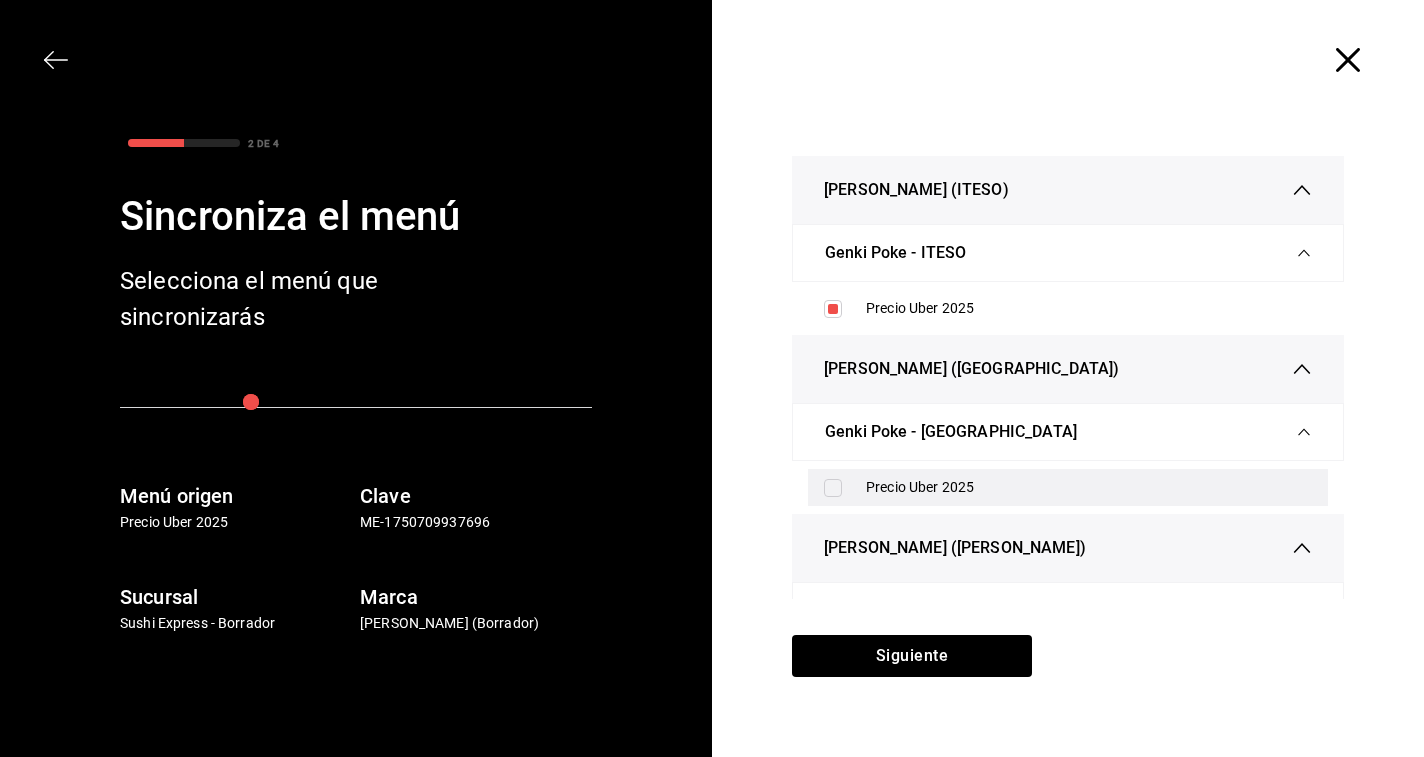 click on "Precio Uber 2025" at bounding box center (1068, 487) 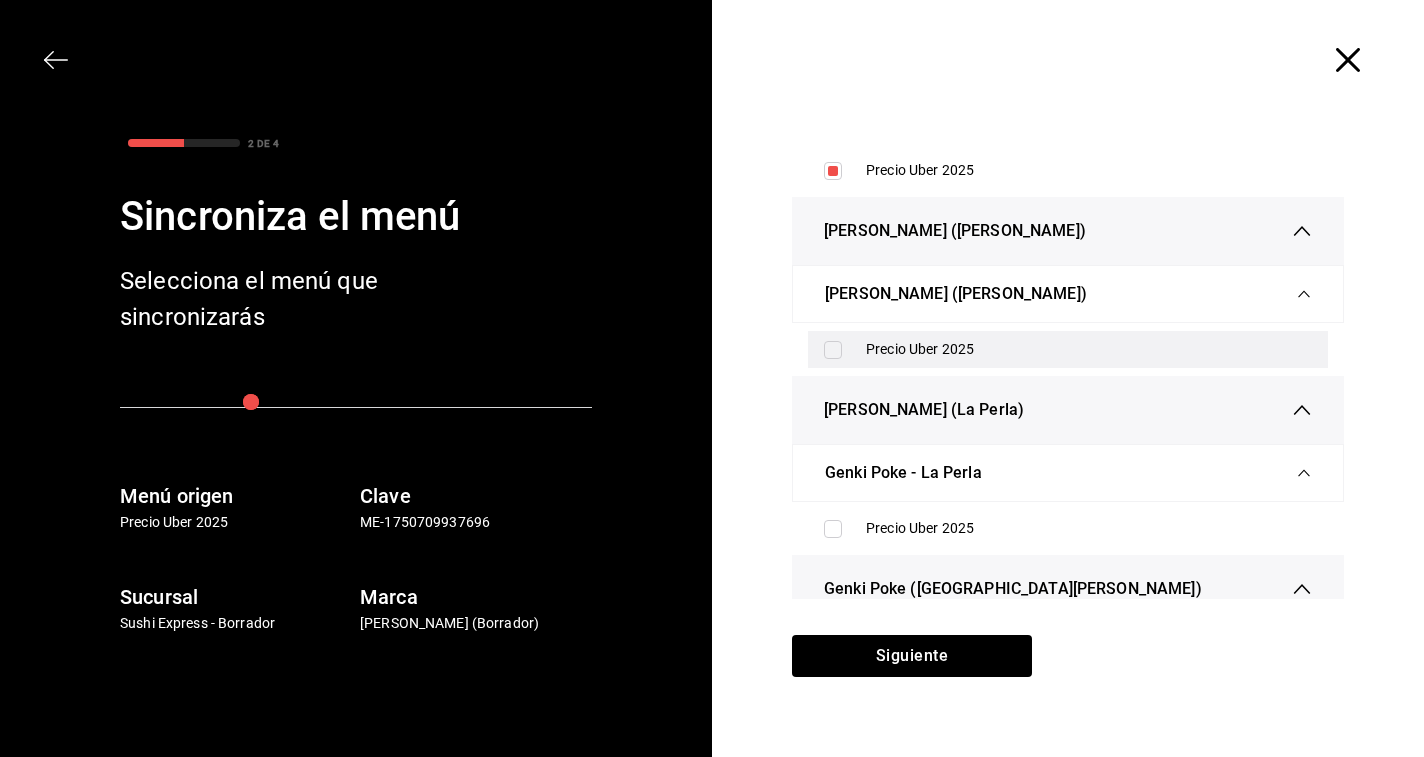 click on "Precio Uber 2025" at bounding box center (1089, 349) 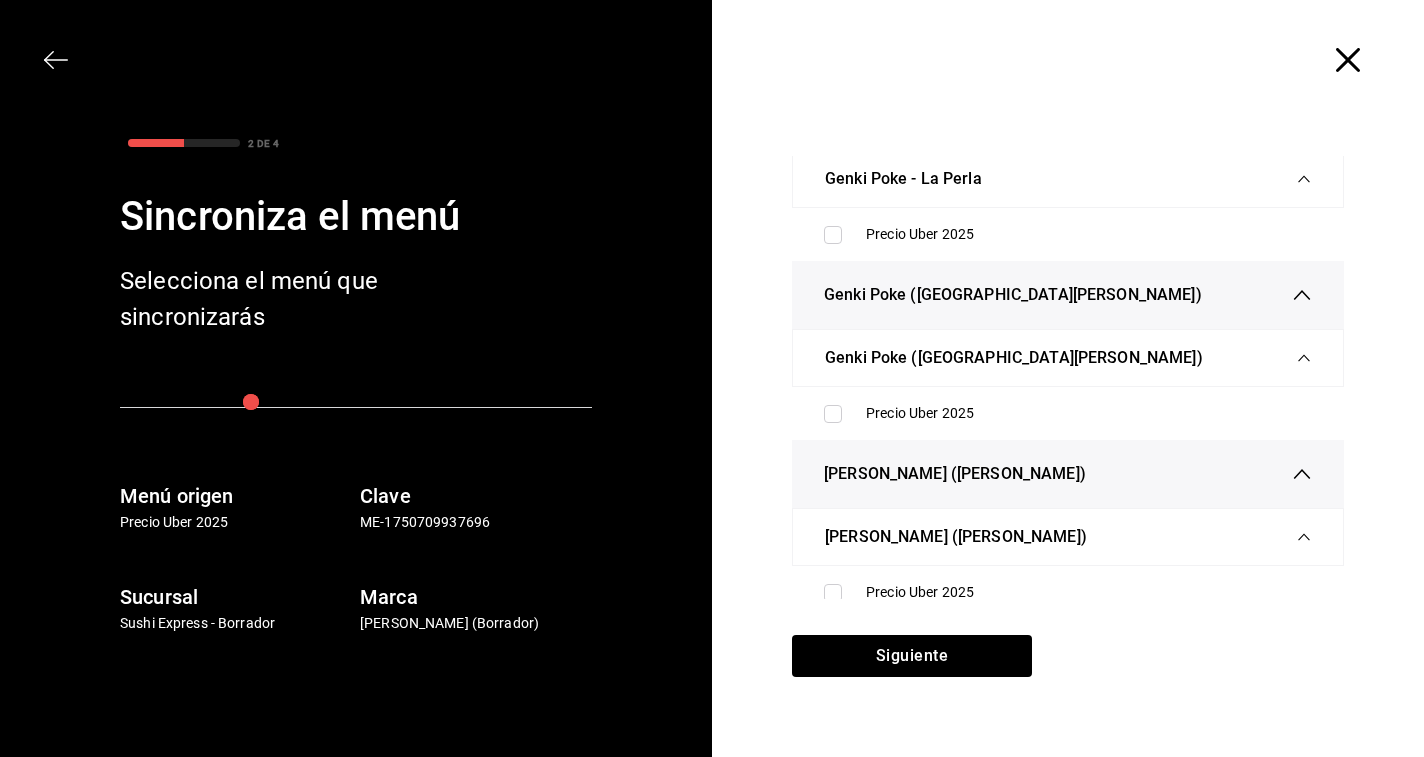 scroll, scrollTop: 612, scrollLeft: 0, axis: vertical 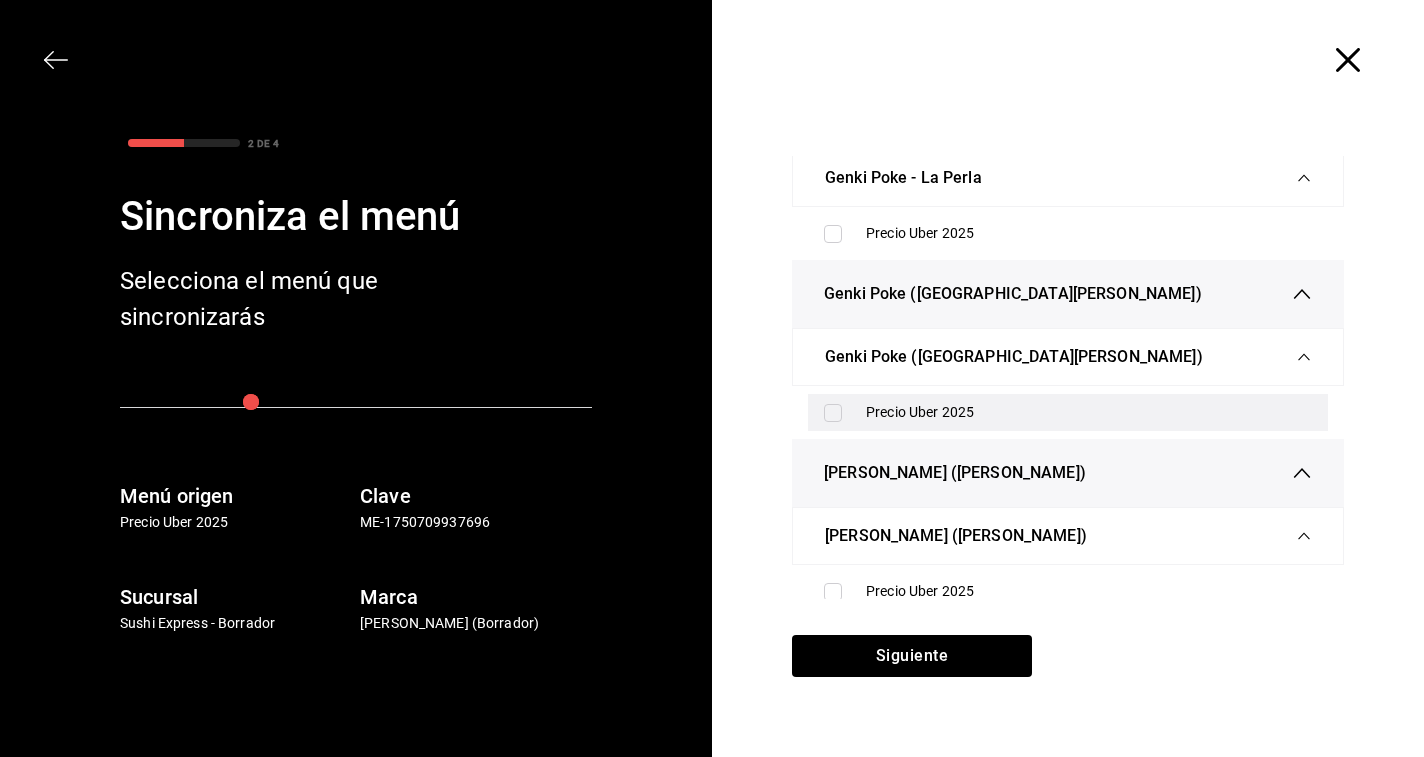 click on "Precio Uber 2025" at bounding box center [1089, 412] 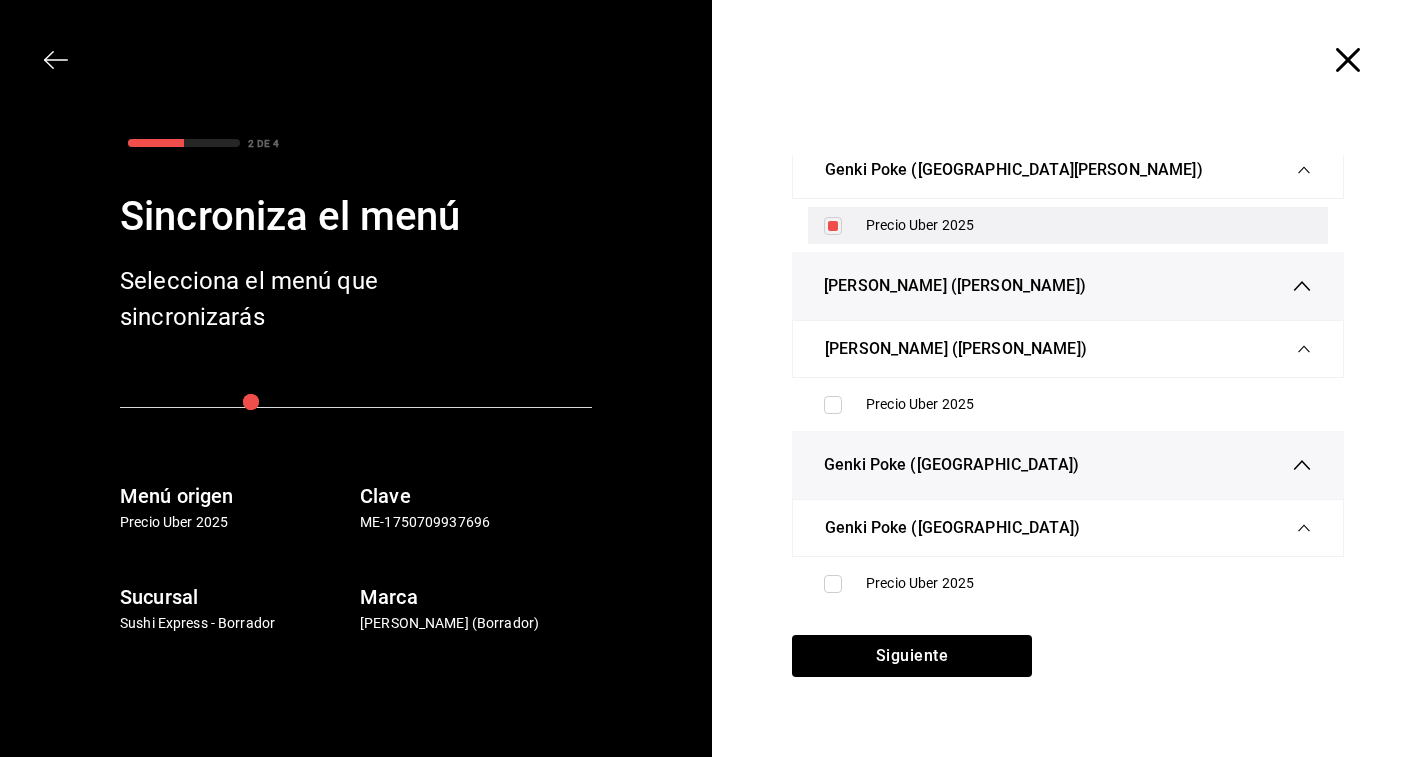 scroll, scrollTop: 807, scrollLeft: 0, axis: vertical 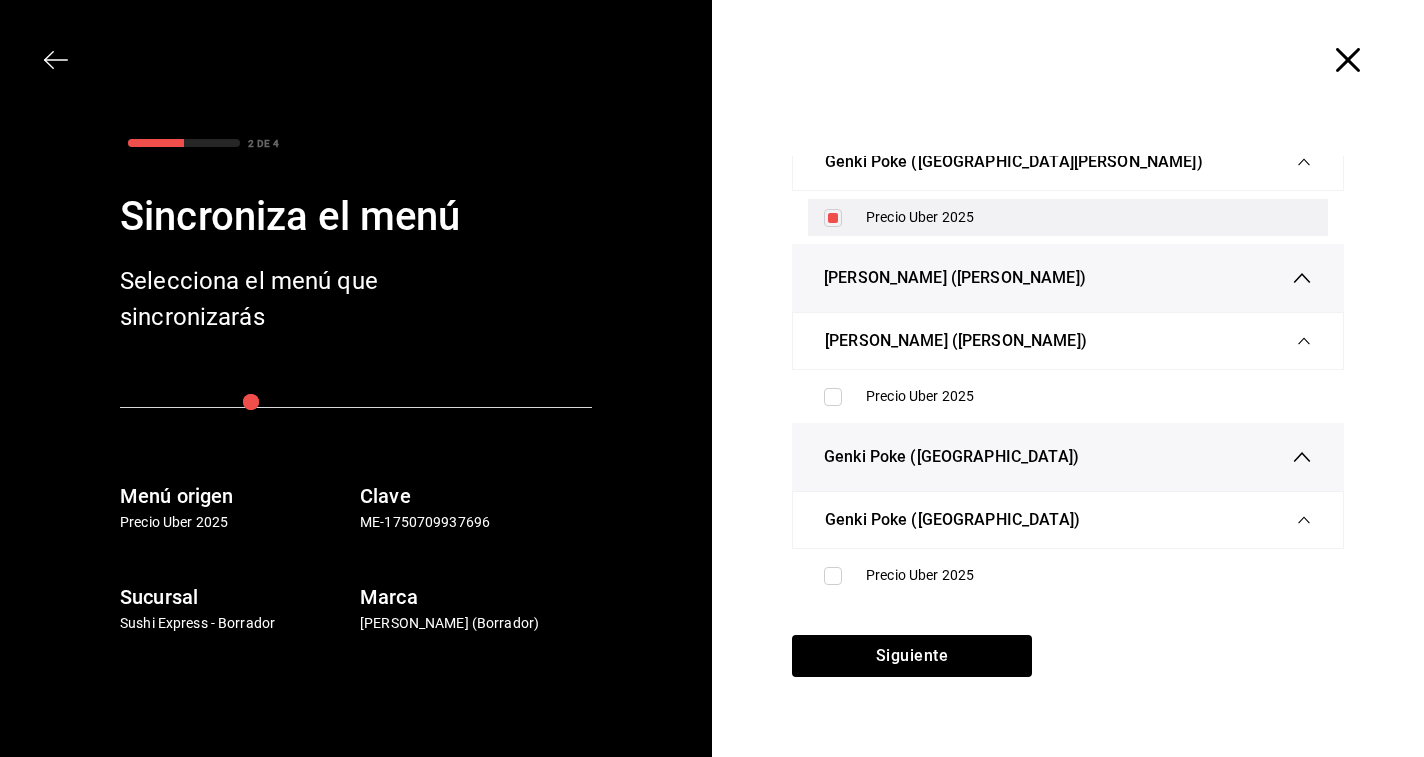 click on "Precio Uber 2025" at bounding box center [1089, 396] 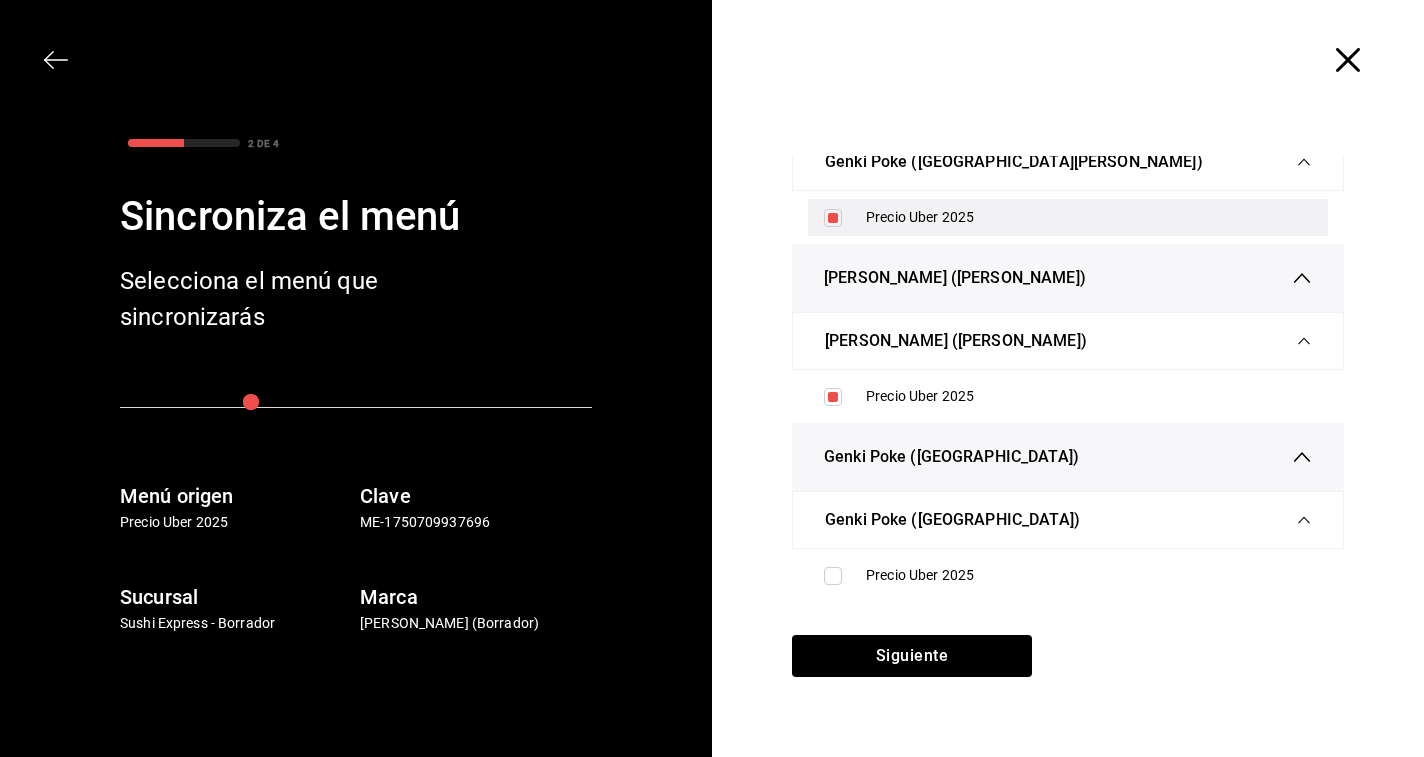 click on "Precio Uber 2025" at bounding box center (1089, 217) 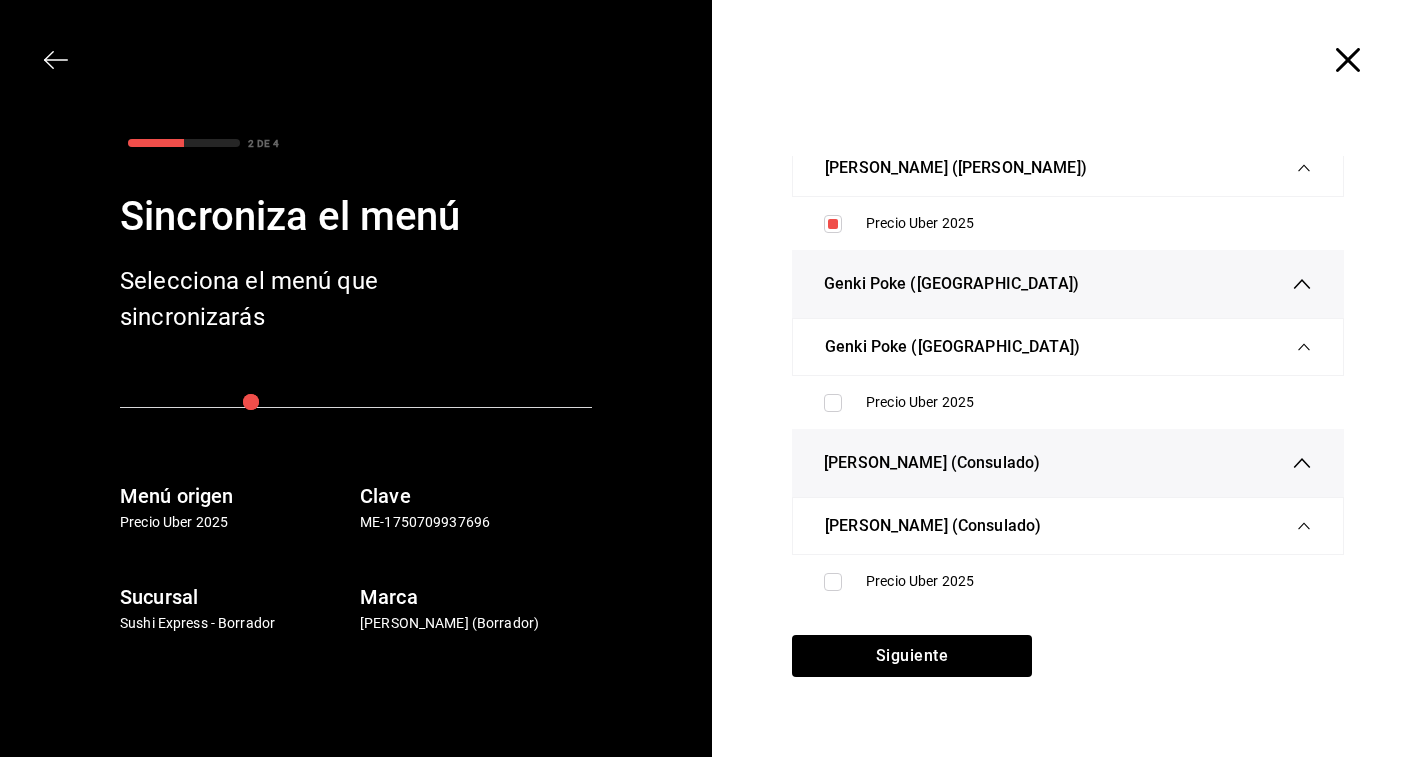 scroll, scrollTop: 1038, scrollLeft: 0, axis: vertical 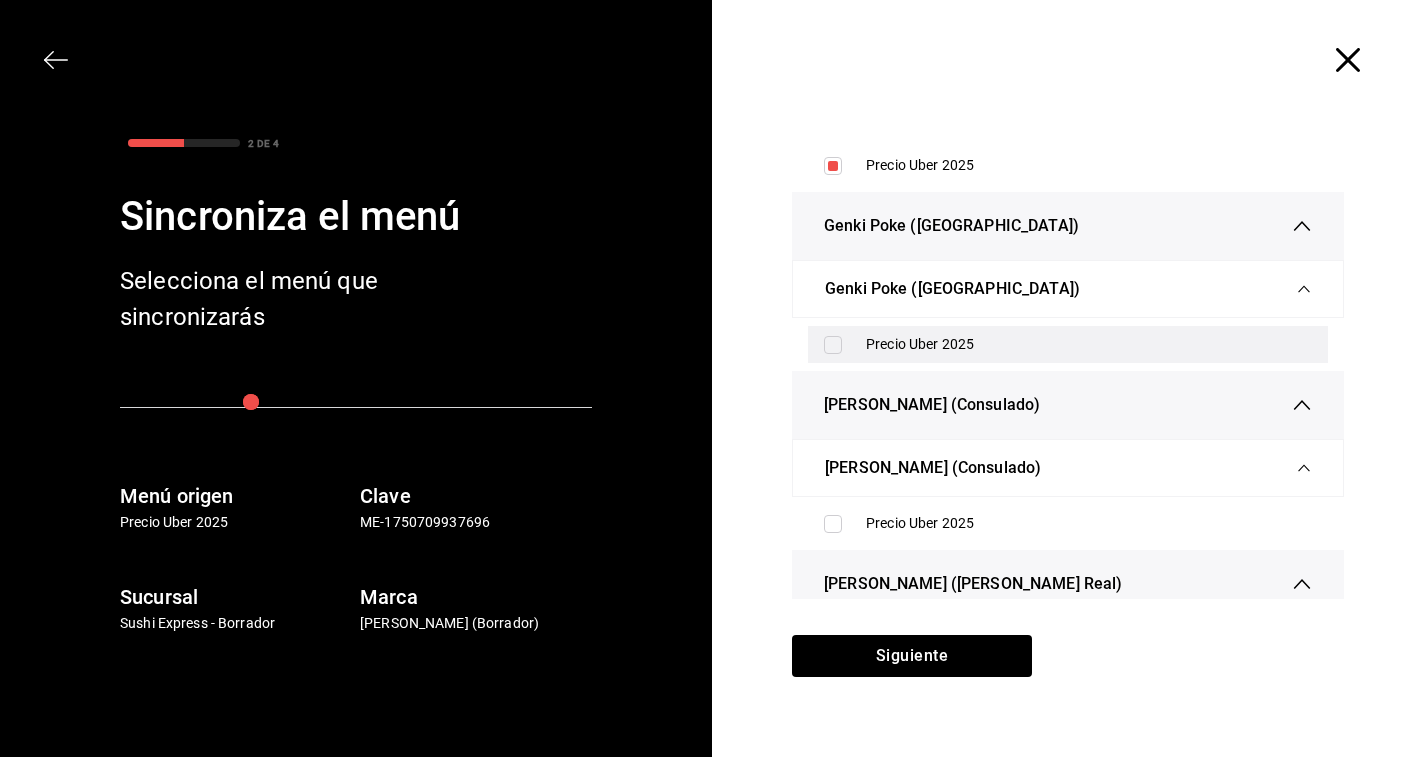 click on "Precio Uber 2025" at bounding box center (1089, 344) 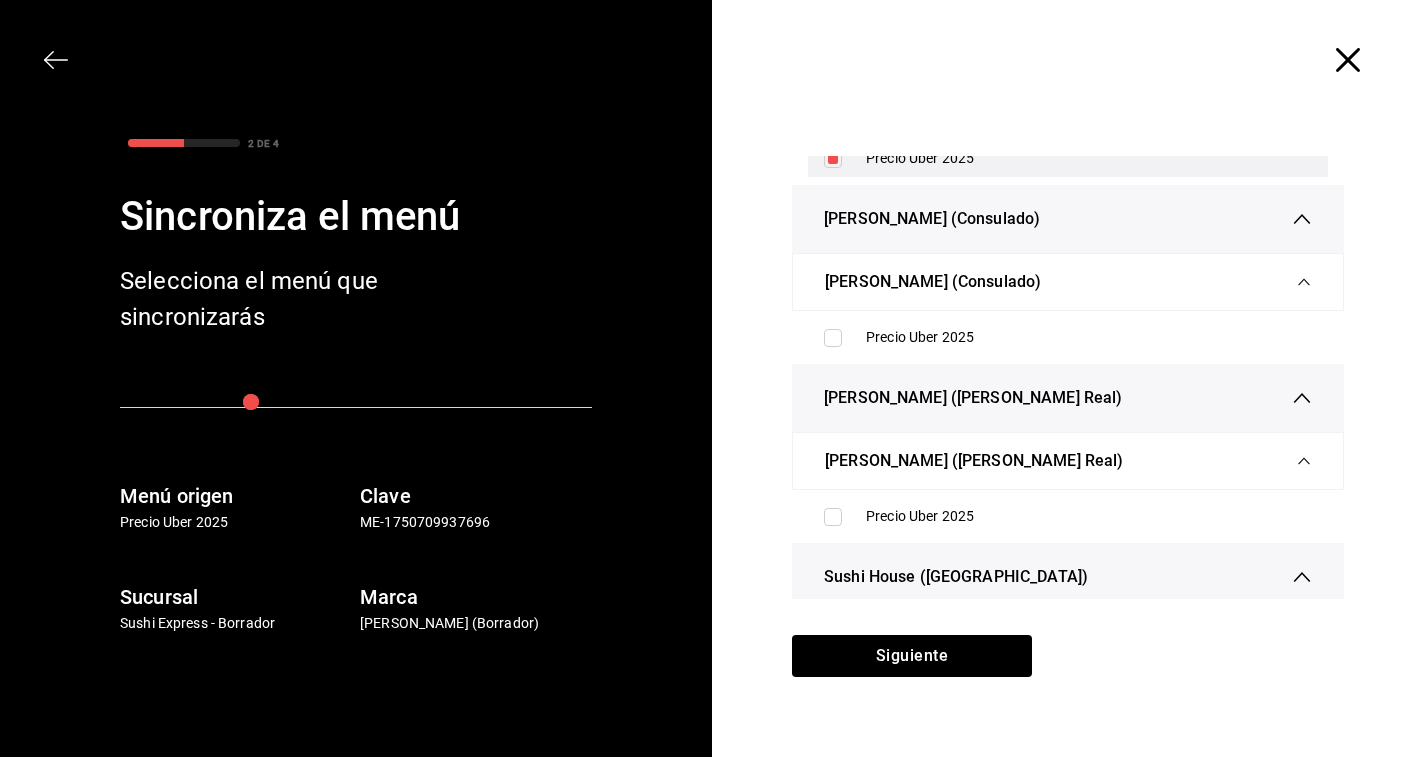 click on "Precio Uber 2025" at bounding box center [1089, 337] 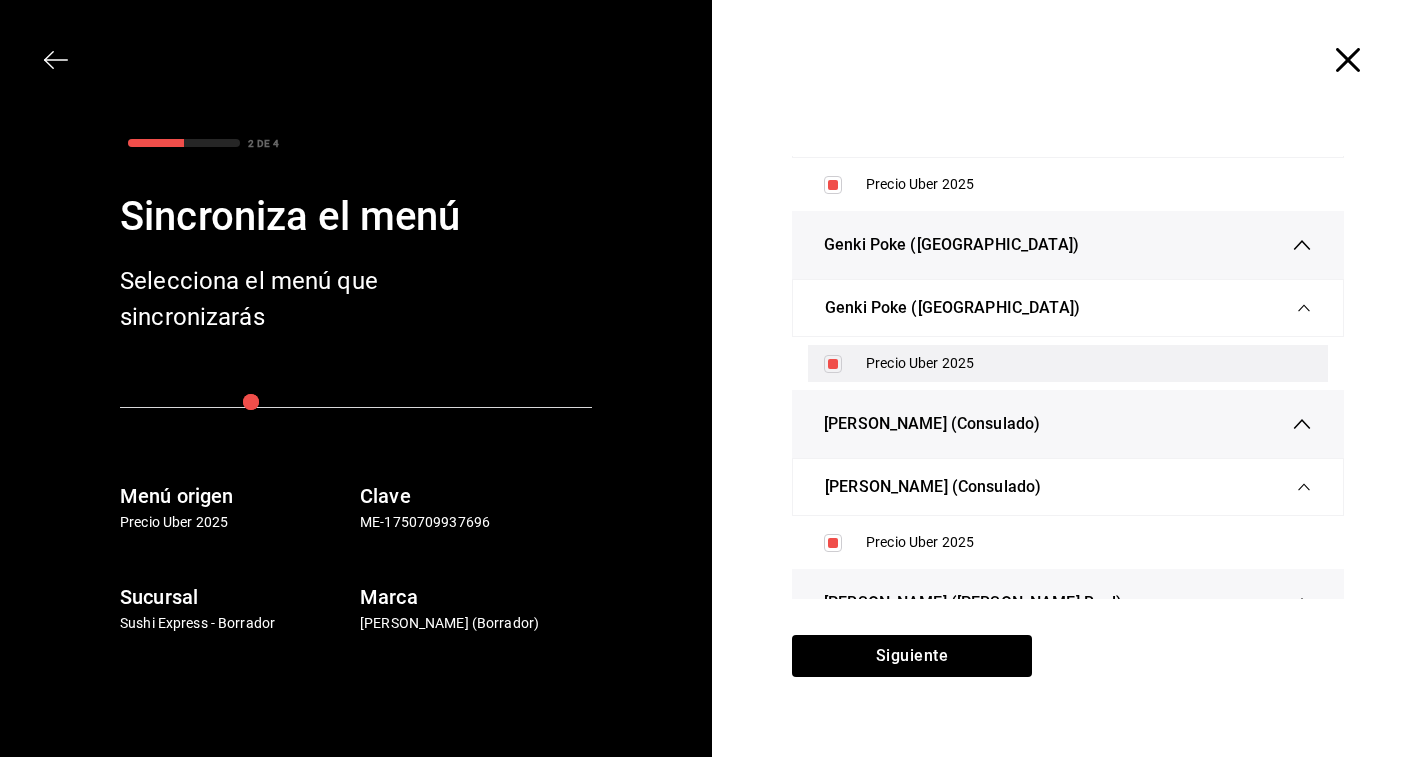 click on "Precio Uber 2025" at bounding box center (1089, 363) 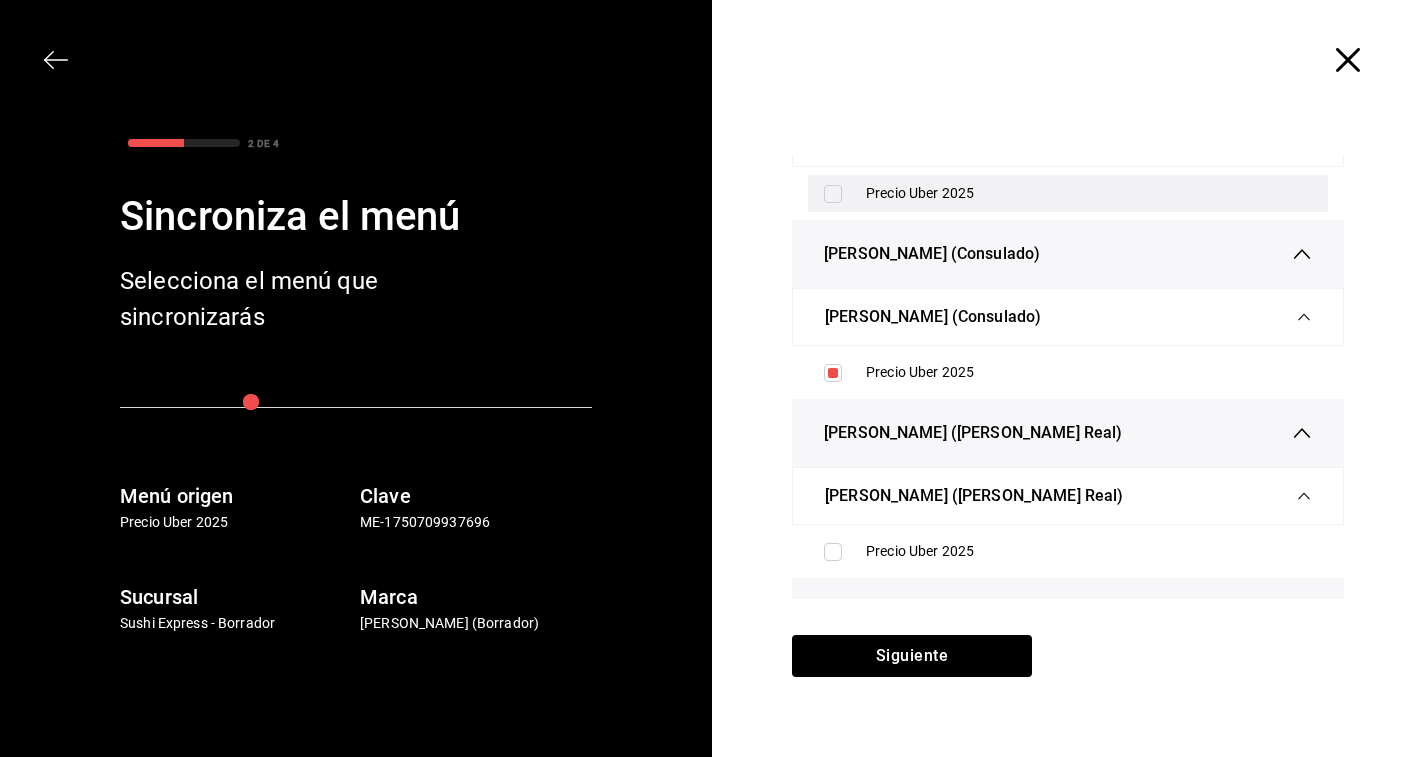 scroll, scrollTop: 1241, scrollLeft: 0, axis: vertical 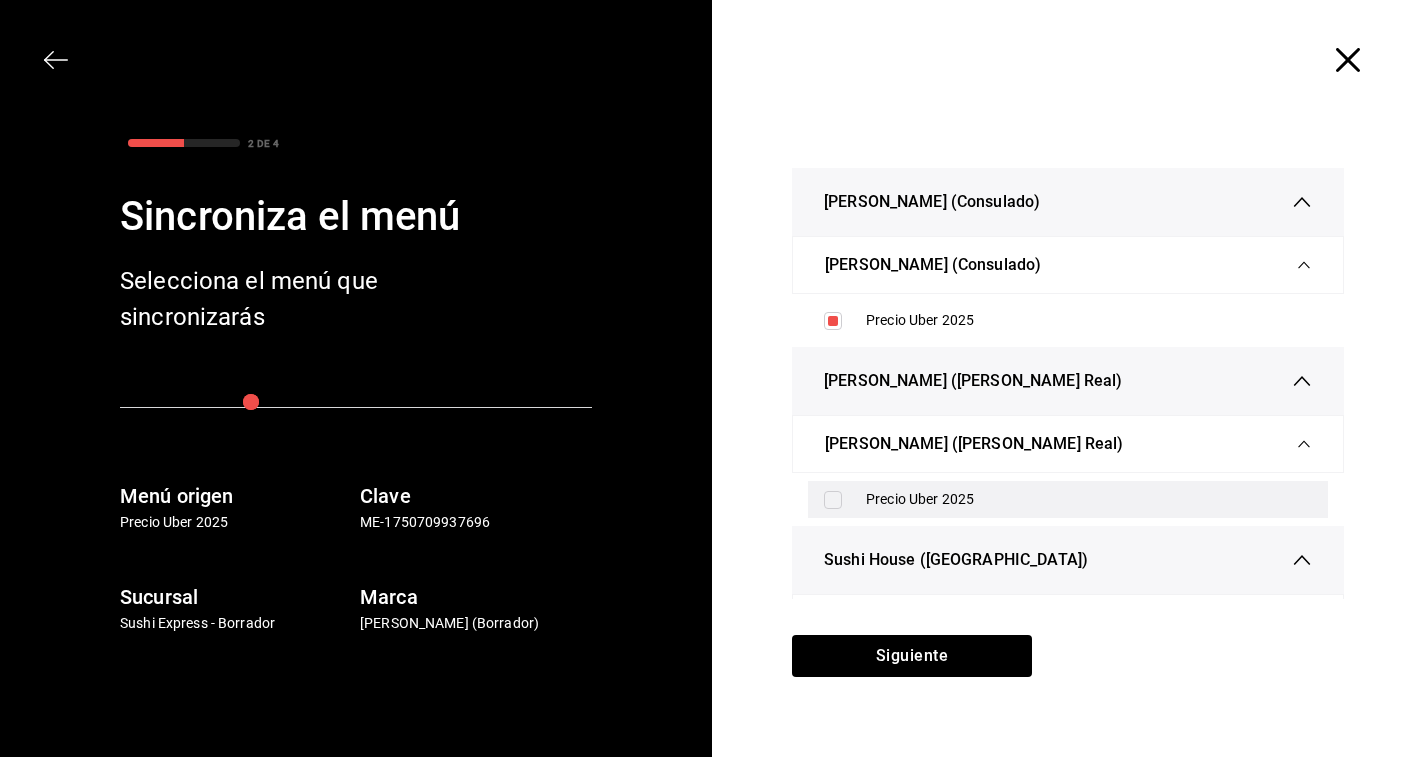 click on "Precio Uber 2025" at bounding box center [1089, 499] 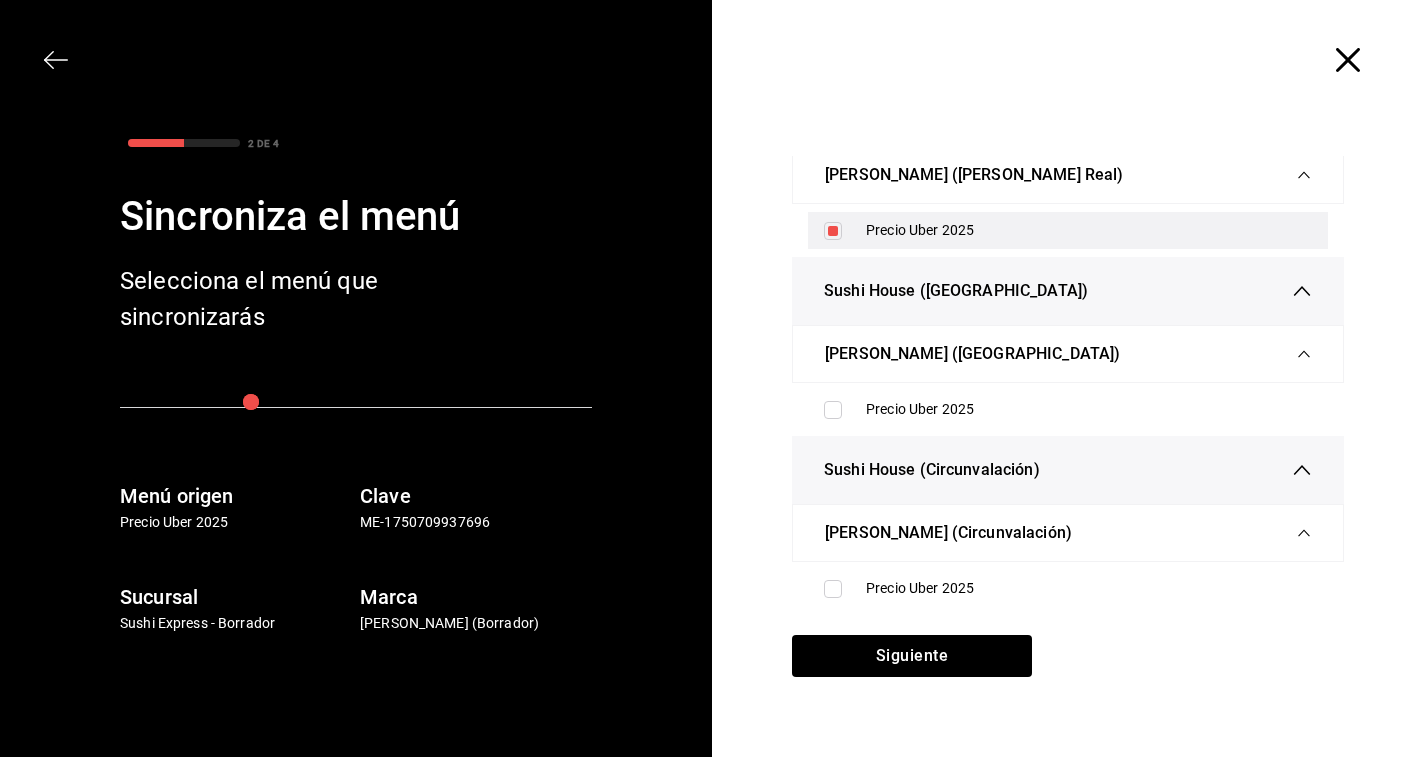 scroll, scrollTop: 1541, scrollLeft: 0, axis: vertical 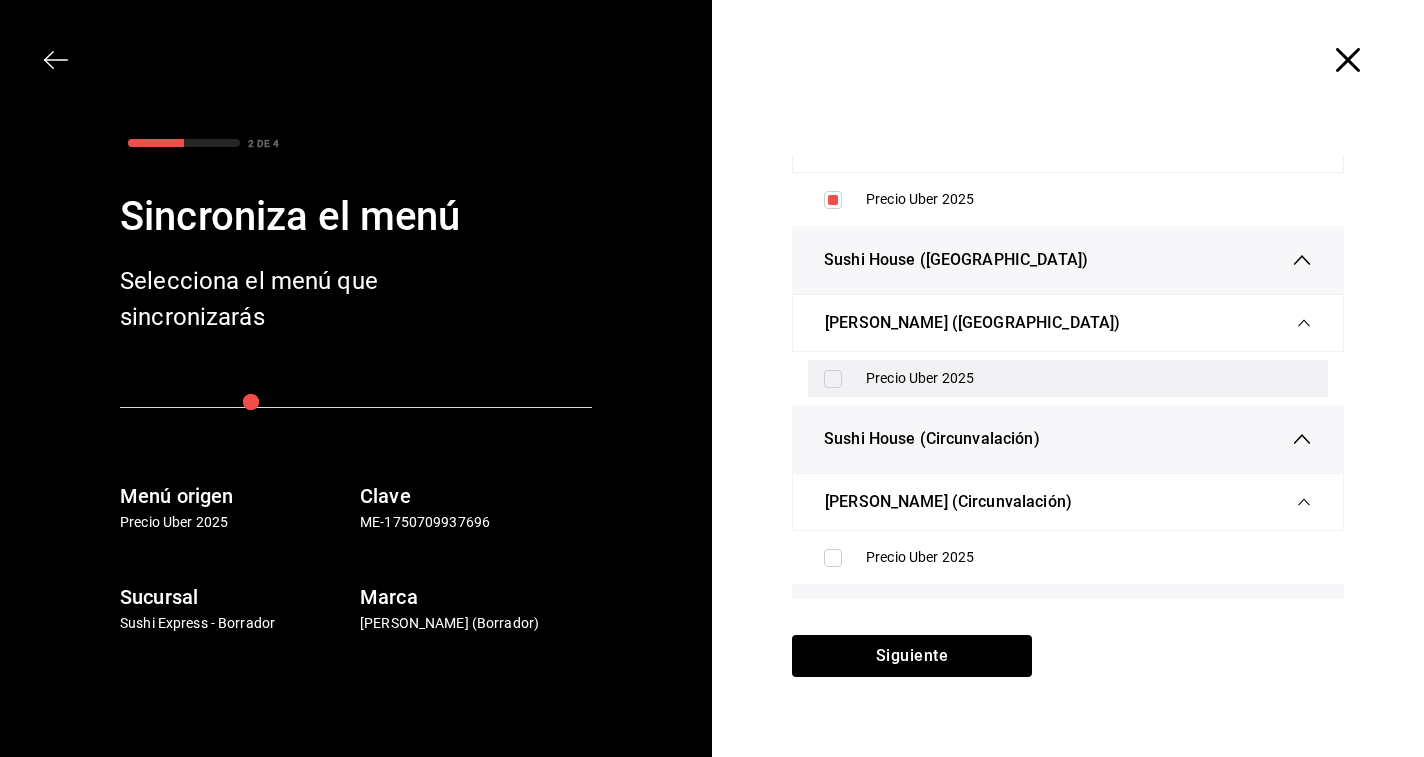 click on "Precio Uber 2025" at bounding box center (1089, 378) 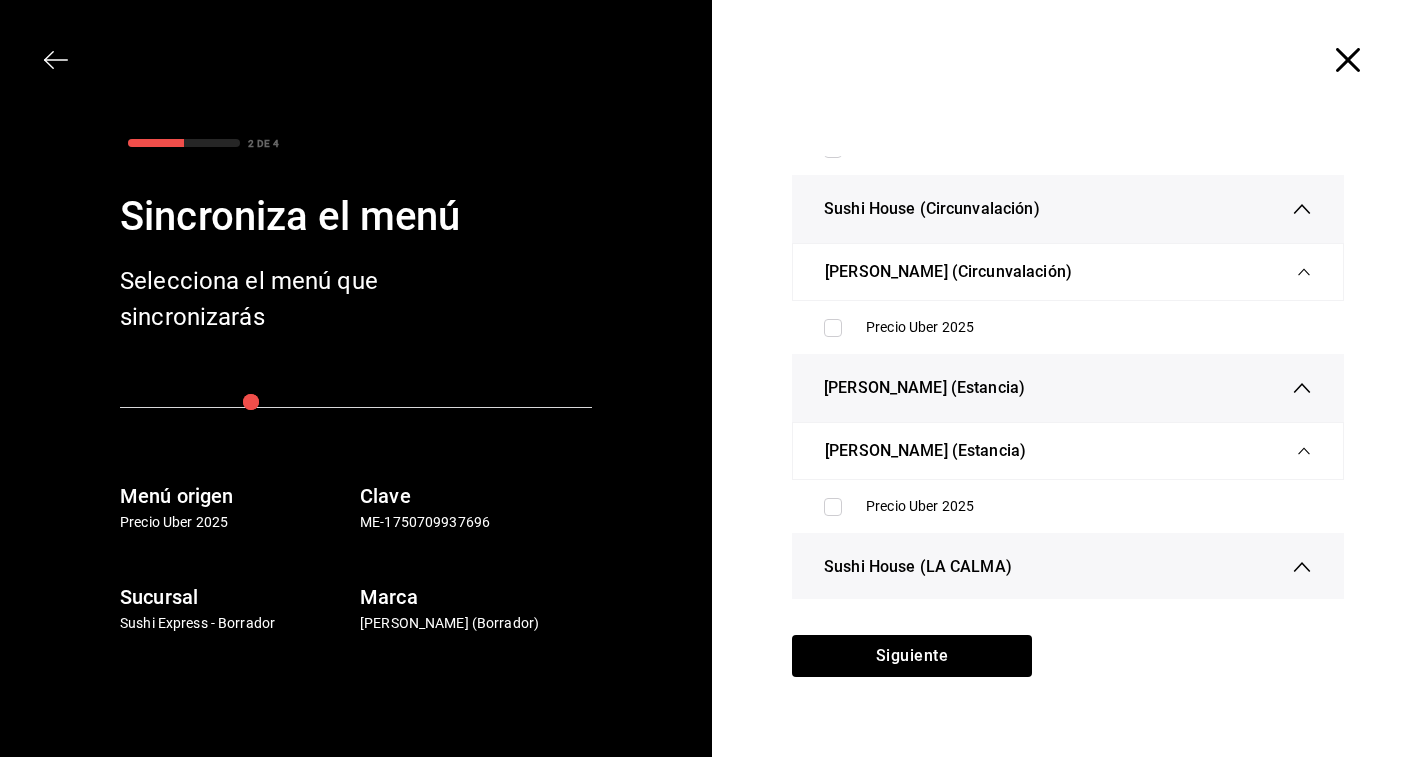 scroll, scrollTop: 1772, scrollLeft: 0, axis: vertical 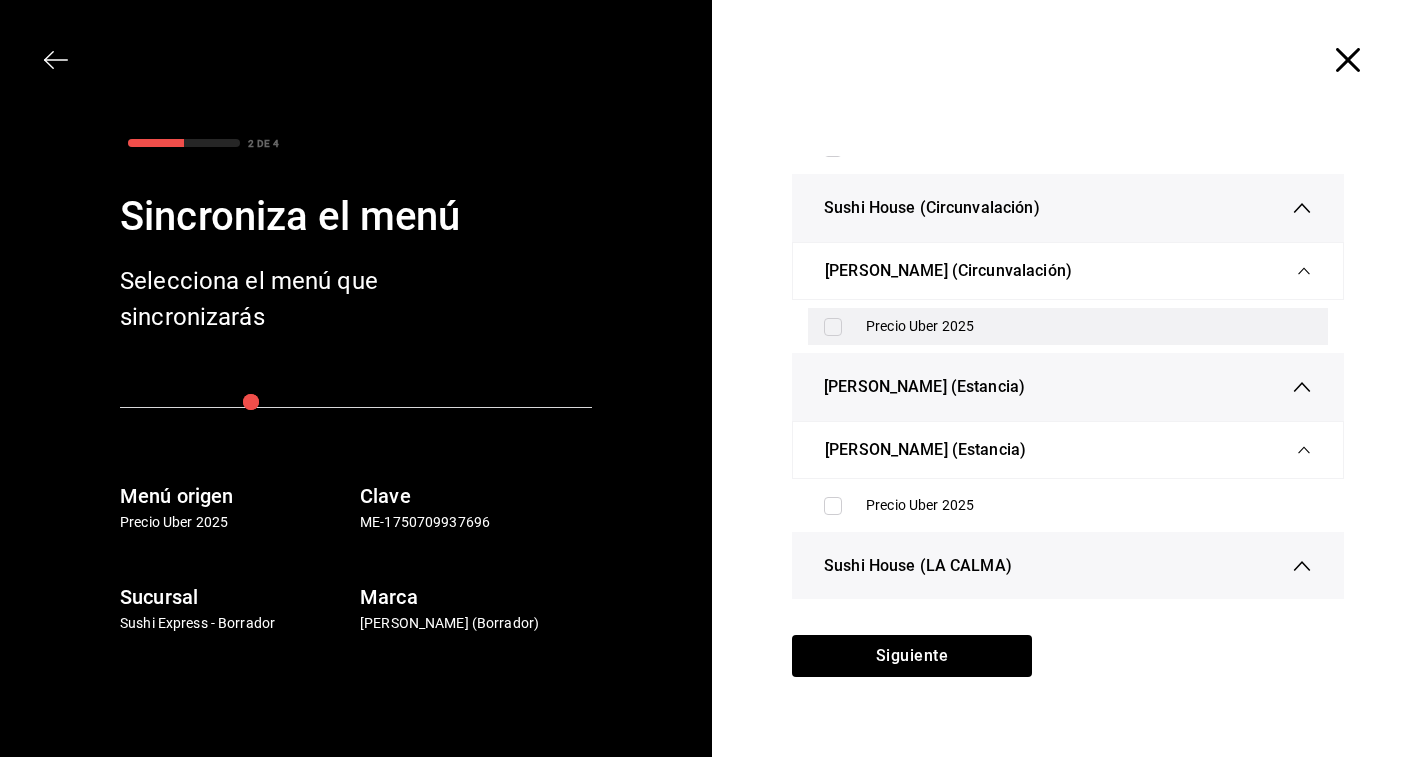 click on "Precio Uber 2025" at bounding box center (1068, 326) 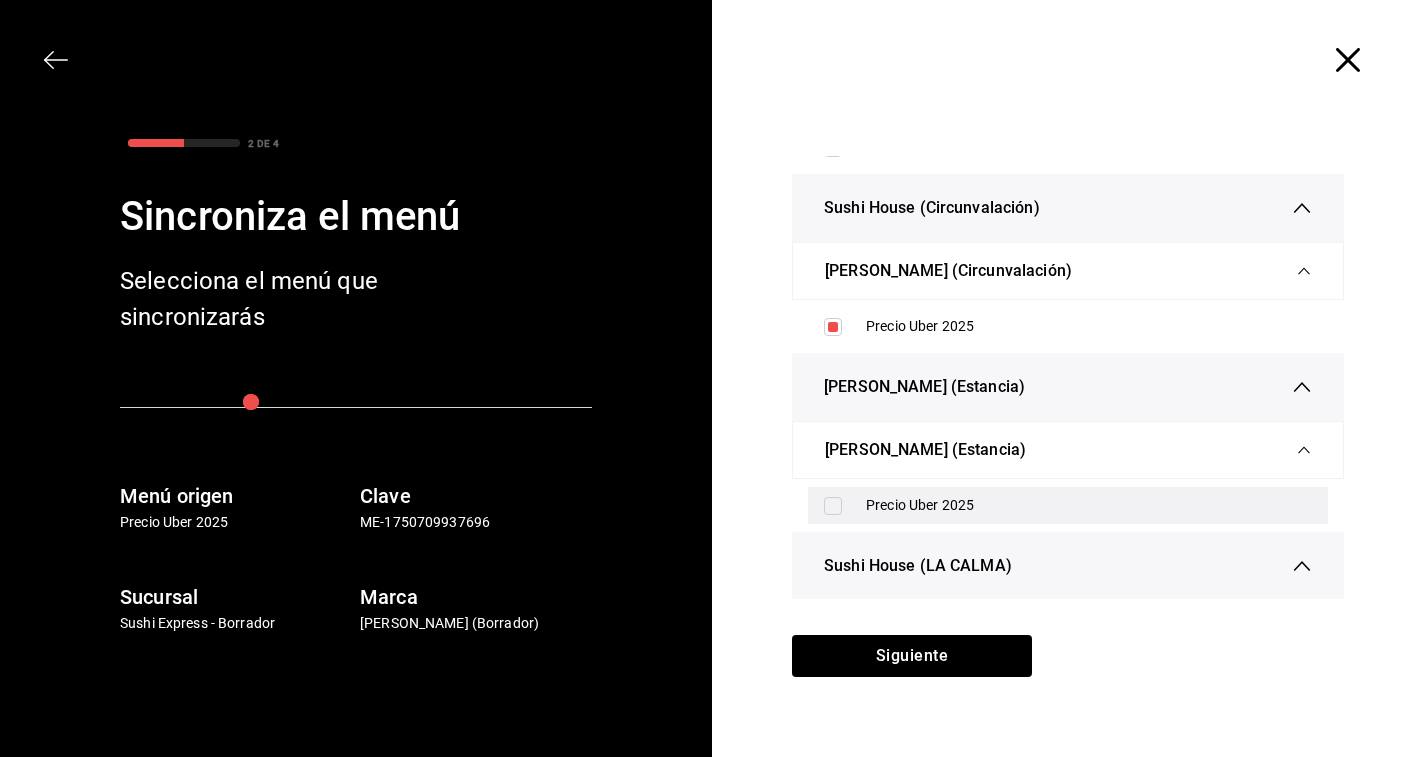 click on "Precio Uber 2025" at bounding box center (1089, 505) 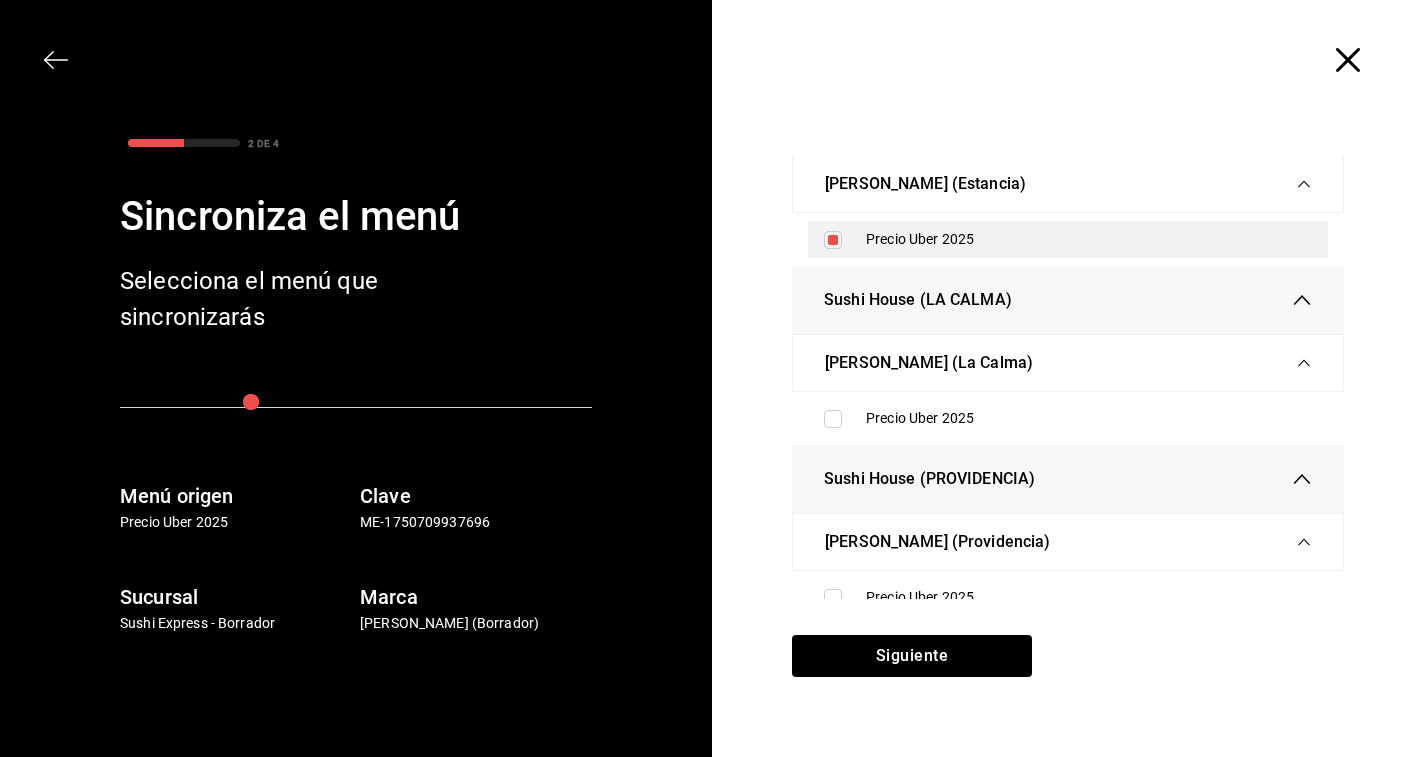 scroll, scrollTop: 2077, scrollLeft: 0, axis: vertical 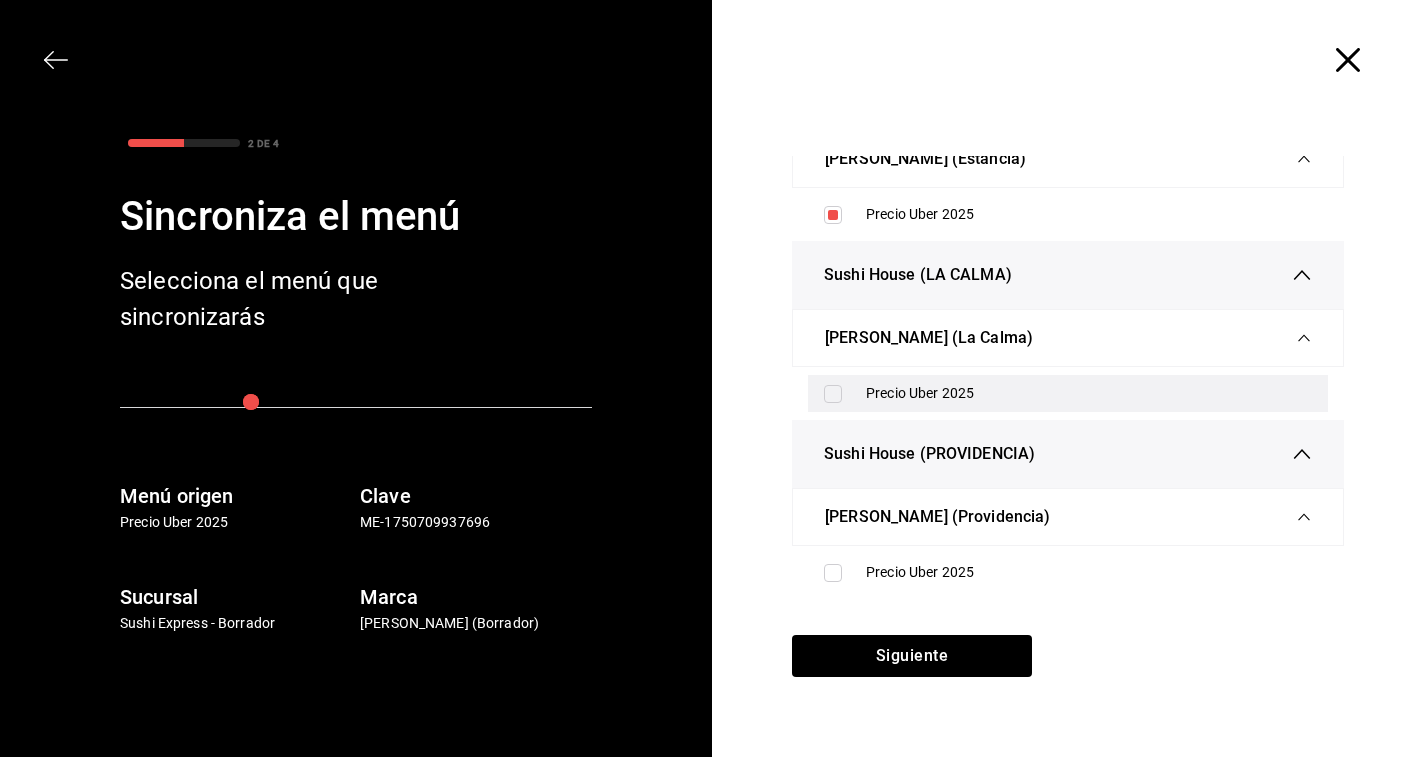 click on "Precio Uber 2025" at bounding box center [1089, 393] 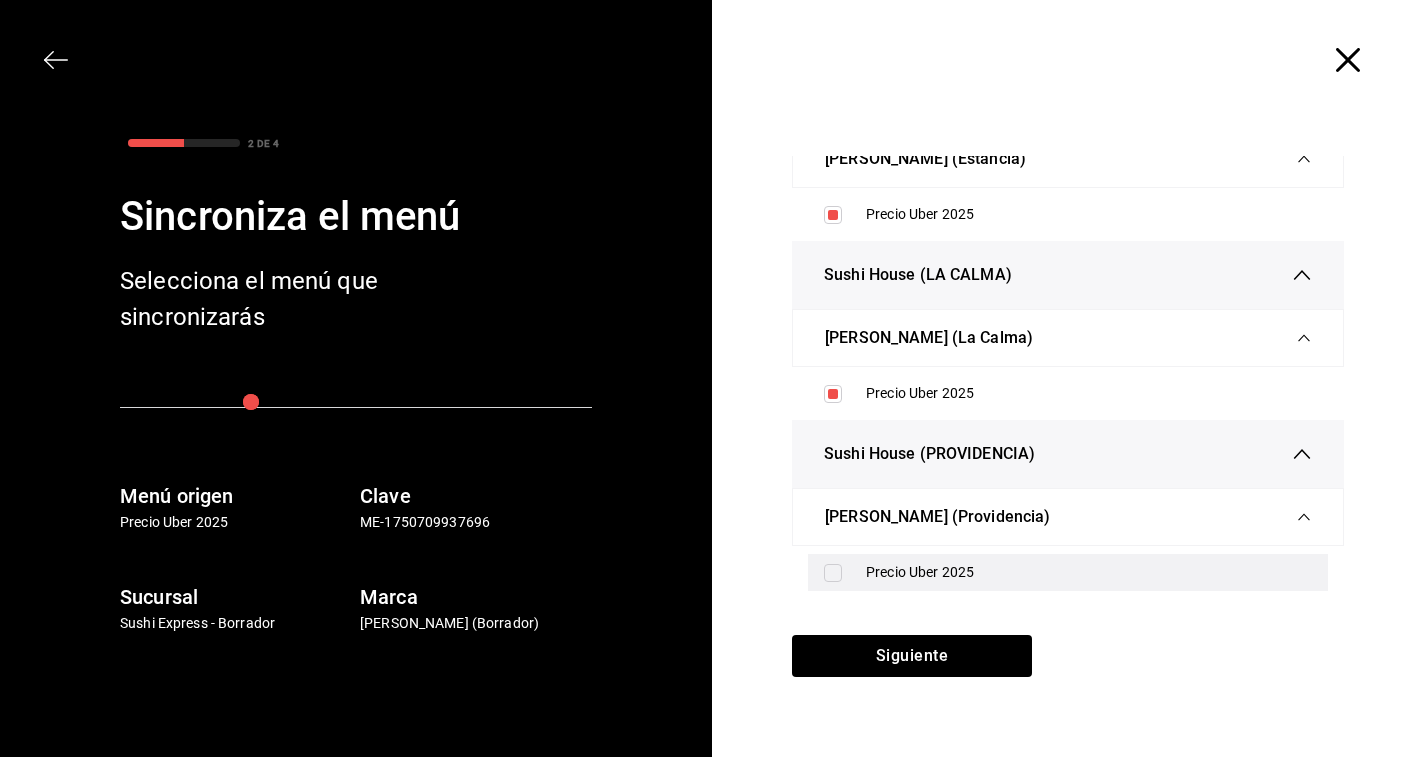 click on "Precio Uber 2025" at bounding box center [1068, 572] 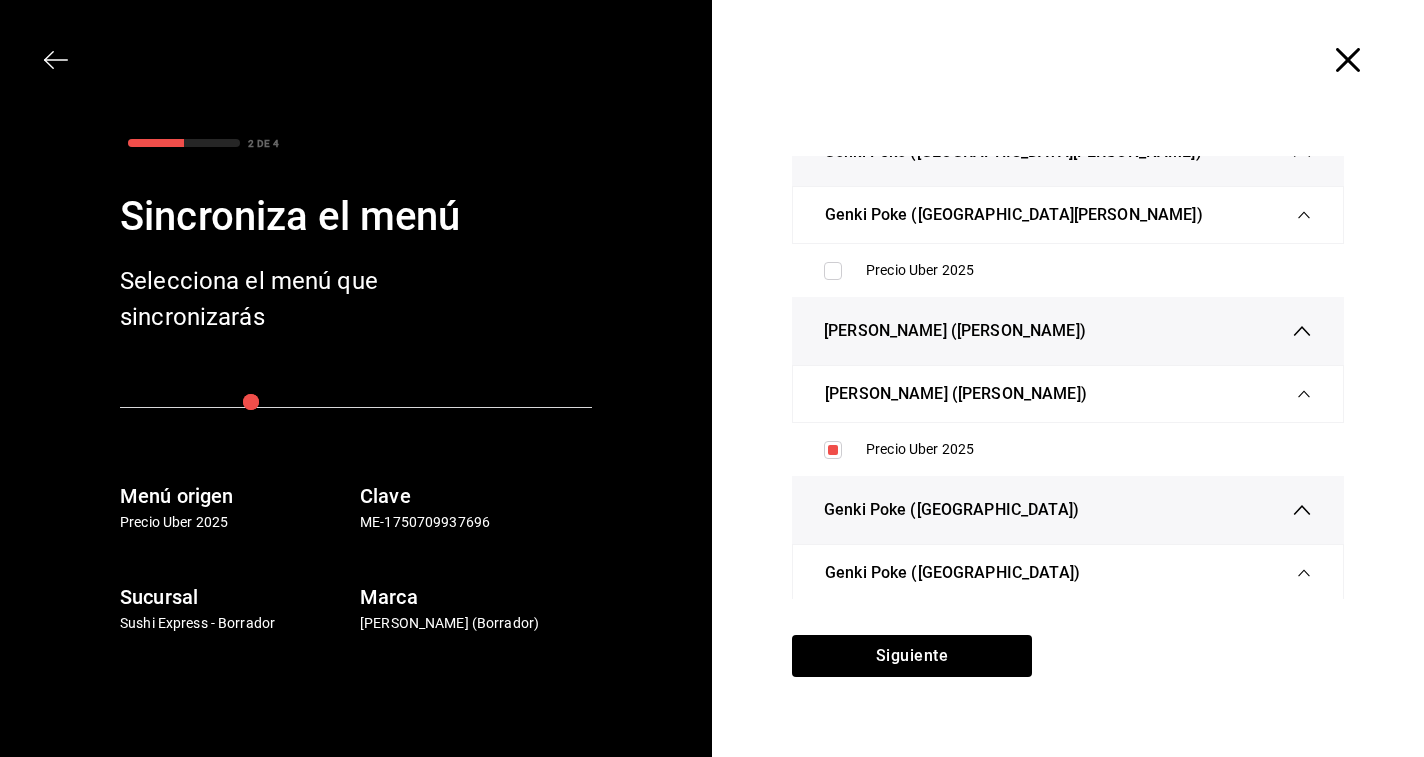 scroll, scrollTop: 758, scrollLeft: 0, axis: vertical 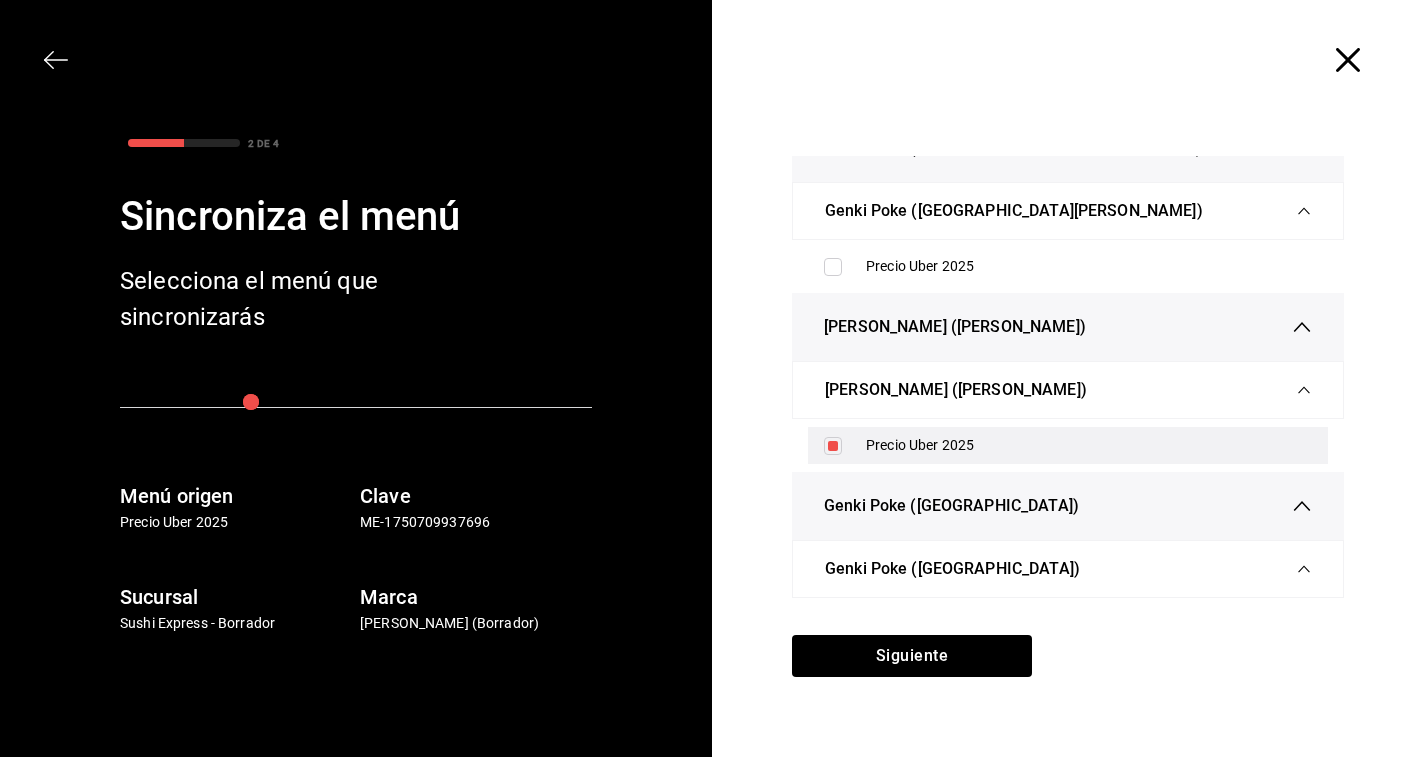 click on "Precio Uber 2025" at bounding box center (1089, 445) 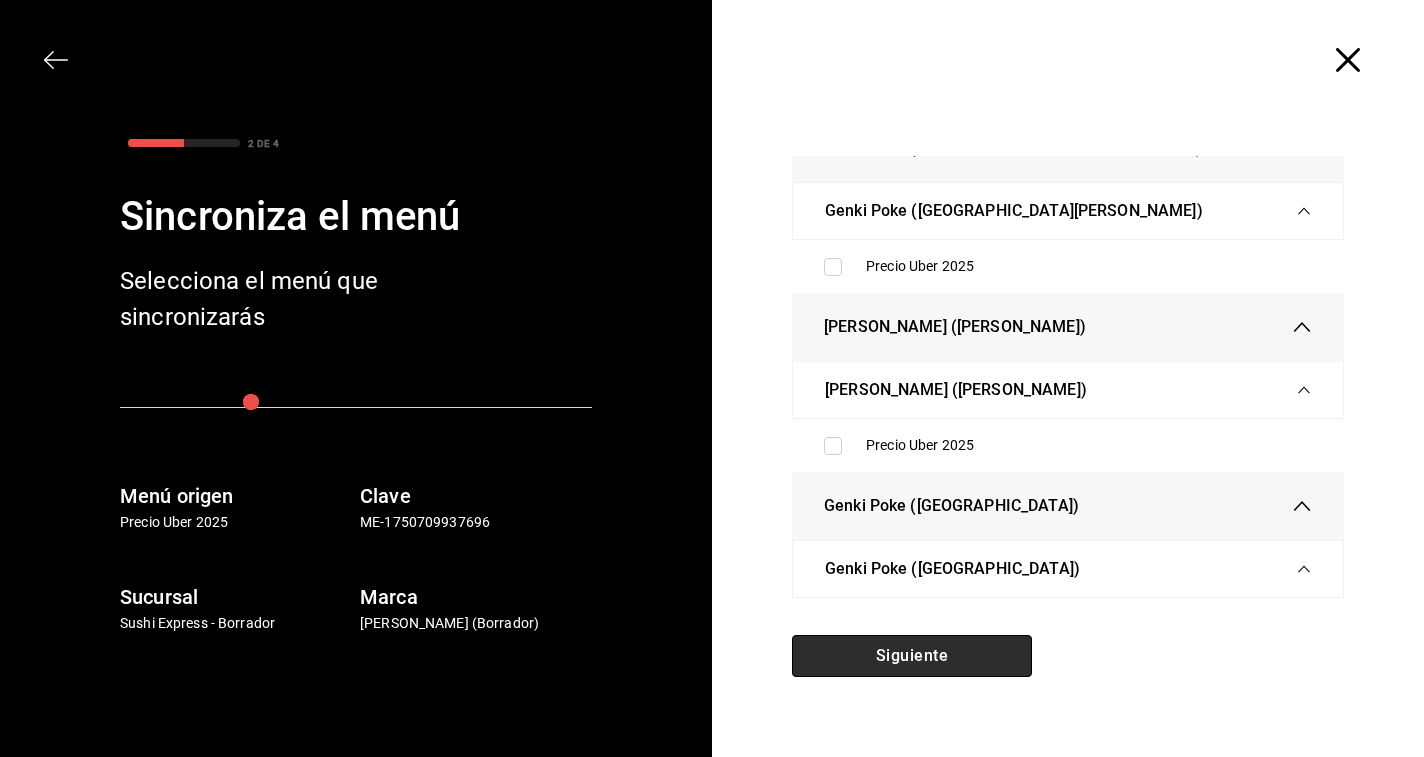 click on "Siguiente" at bounding box center [912, 656] 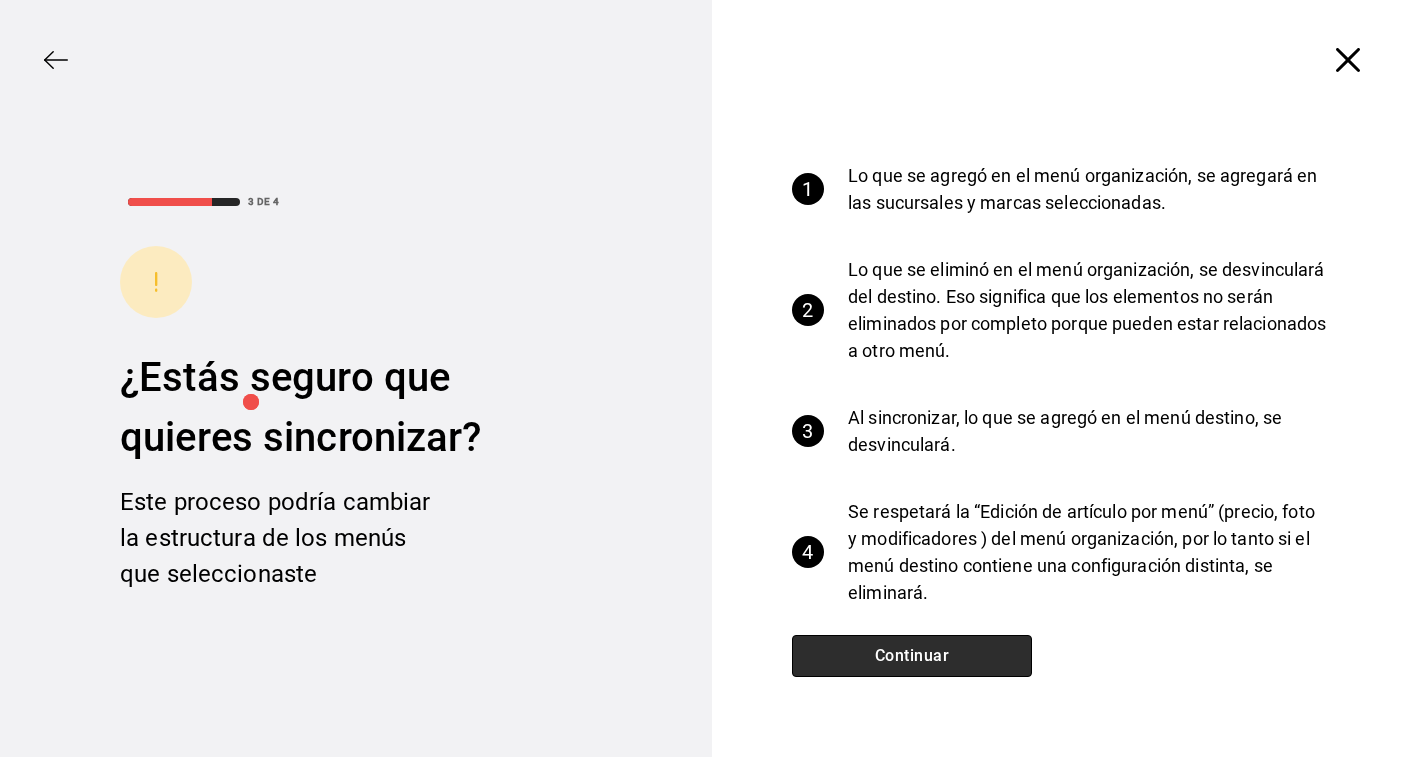 click on "Continuar" at bounding box center [912, 656] 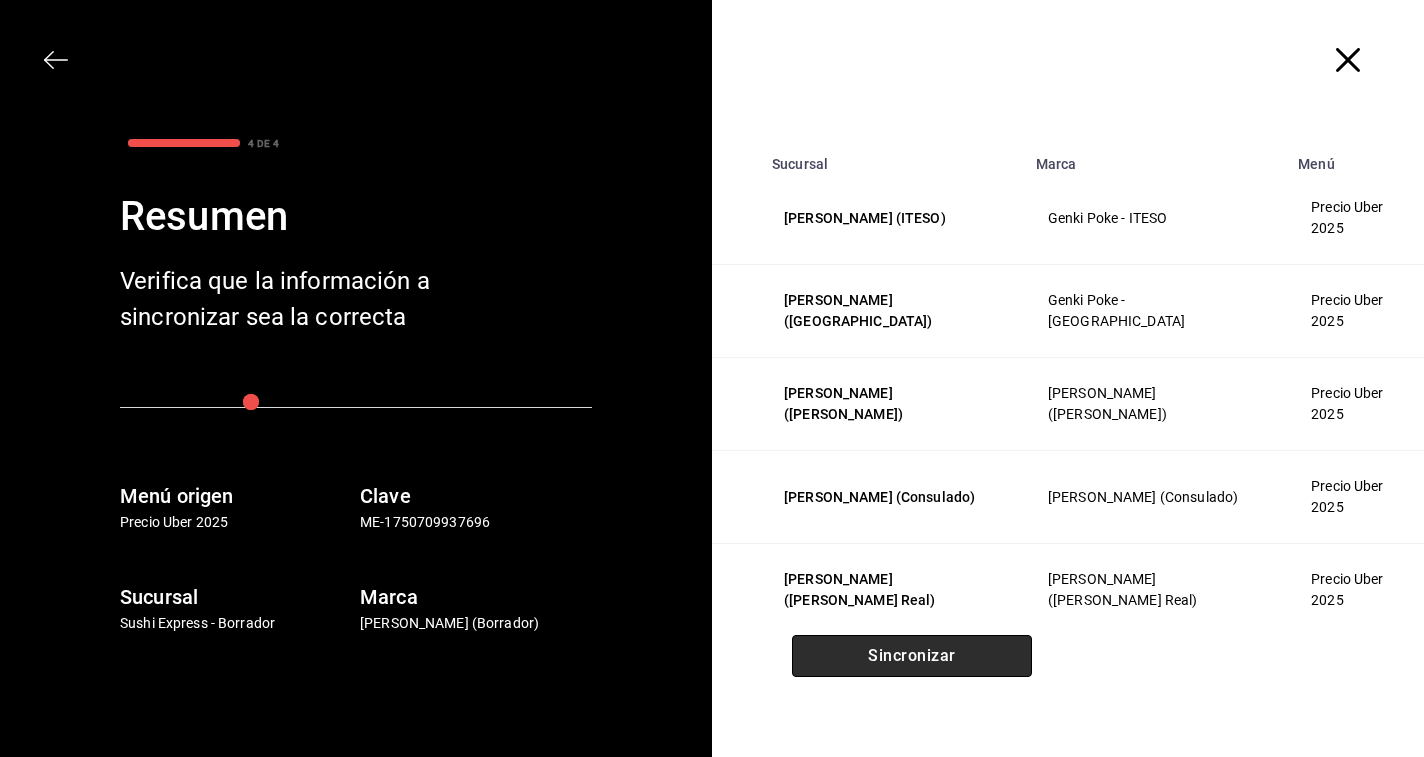 click on "Sincronizar" at bounding box center (912, 656) 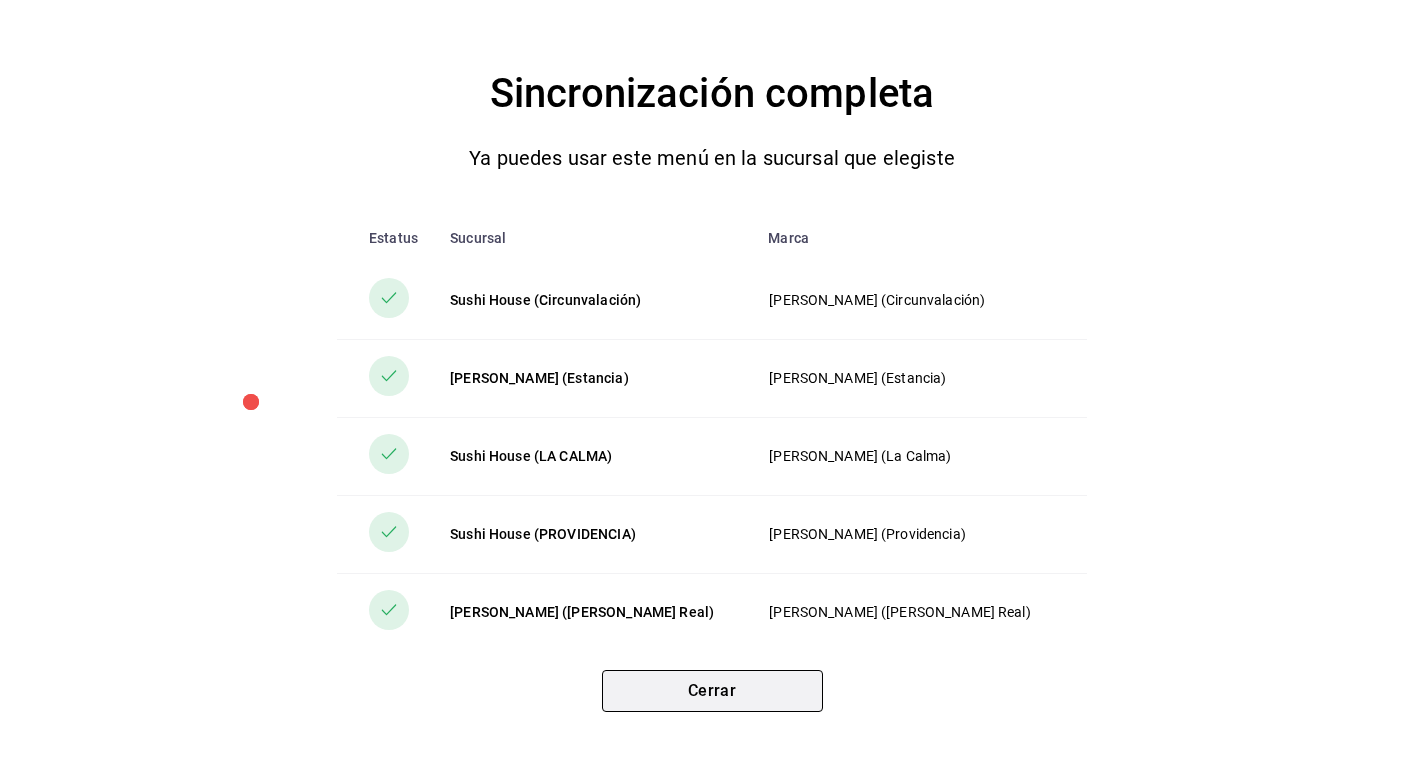 click on "Cerrar" at bounding box center (712, 691) 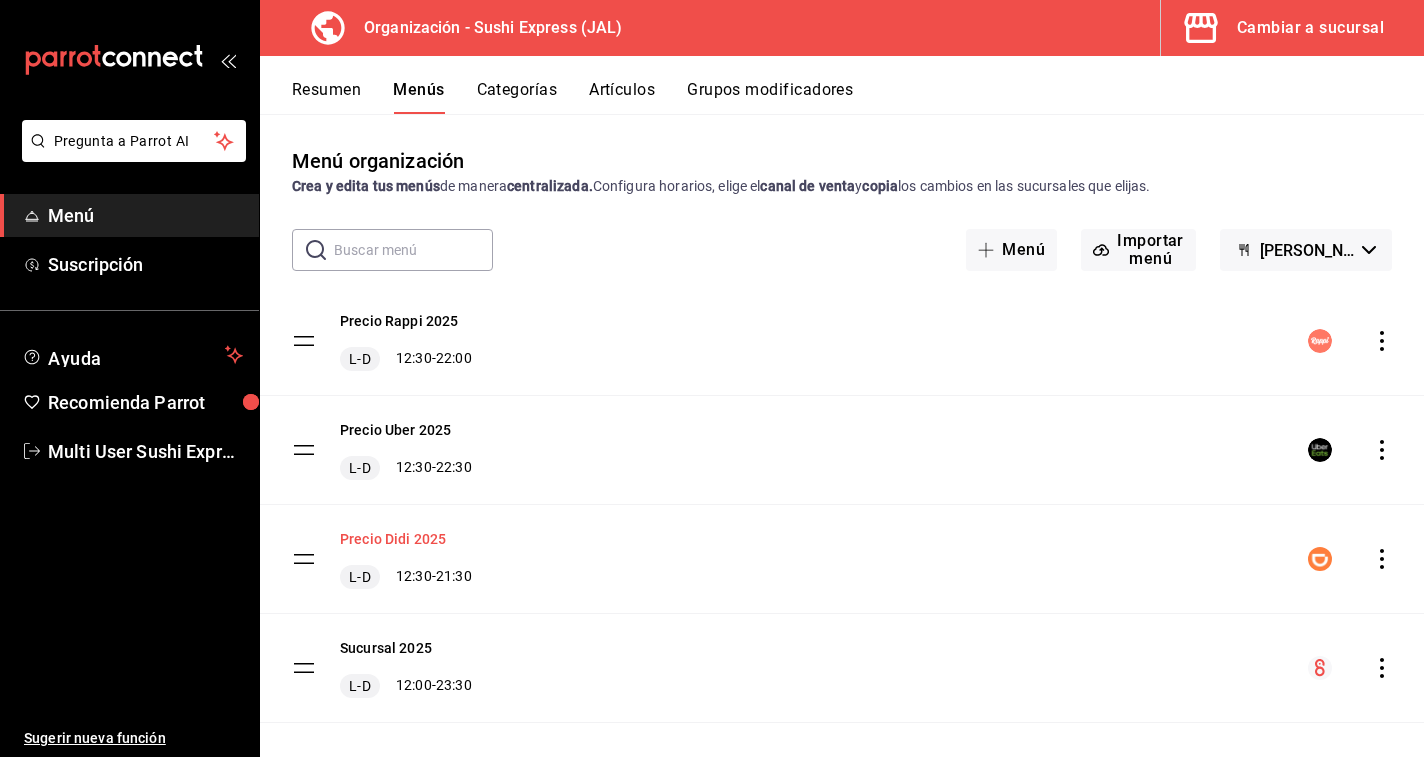 click on "Precio Didi 2025" at bounding box center (393, 539) 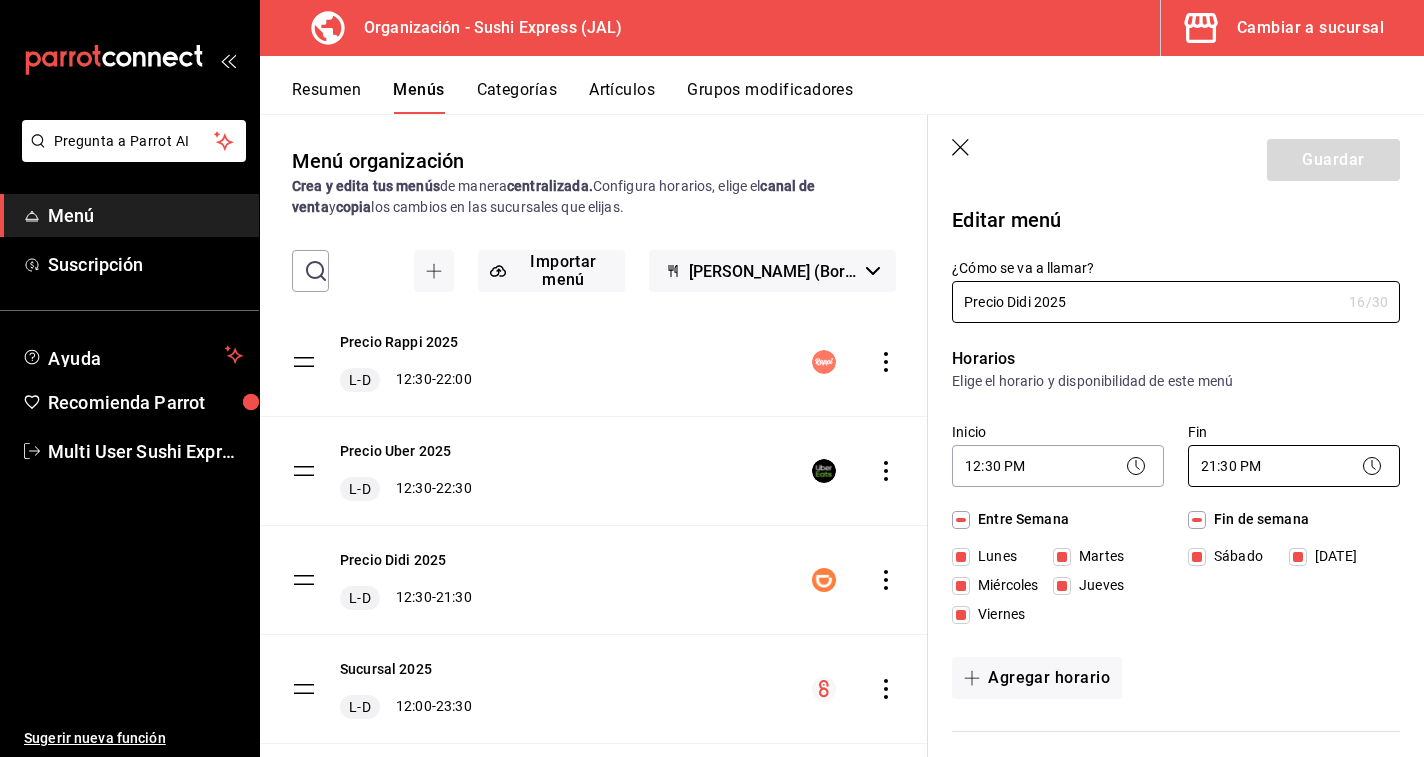 click on "Pregunta a Parrot AI Menú   Suscripción   Ayuda Recomienda Parrot   Multi User Sushi Express   Sugerir nueva función   Organización - Sushi Express (JAL) Cambiar a sucursal Resumen Menús Categorías Artículos Grupos modificadores Menú organización Crea y edita tus menús  de manera  centralizada.  Configura horarios, elige el  canal de venta  y  copia  los cambios en las sucursales que elijas. ​ ​ Importar menú Genki Poke (Borrador) Precio Rappi 2025 L-D 12:30  -  22:00 Precio Uber 2025 L-D 12:30  -  22:30 Precio Didi 2025 L-D 12:30  -  21:30 Sucursal 2025 L-D 12:00  -  23:30 Guardar Editar menú ¿Cómo se va a llamar? Precio Didi 2025 16 /30 ¿Cómo se va a llamar? Horarios Elige el horario y disponibilidad de este menú Inicio 12:30 PM 12:30 Fin 21:30 PM 21:30 Entre Semana Lunes Martes Miércoles Jueves Viernes Fin de semana Sábado Domingo Agregar horario Categorías Selecciona una categoría existente ¡Entradas! ¡Platillos! ¡Bebidas! ¡Postres! ¿Dónde se va a mostrar tu menú? Uber Eats" at bounding box center [712, 378] 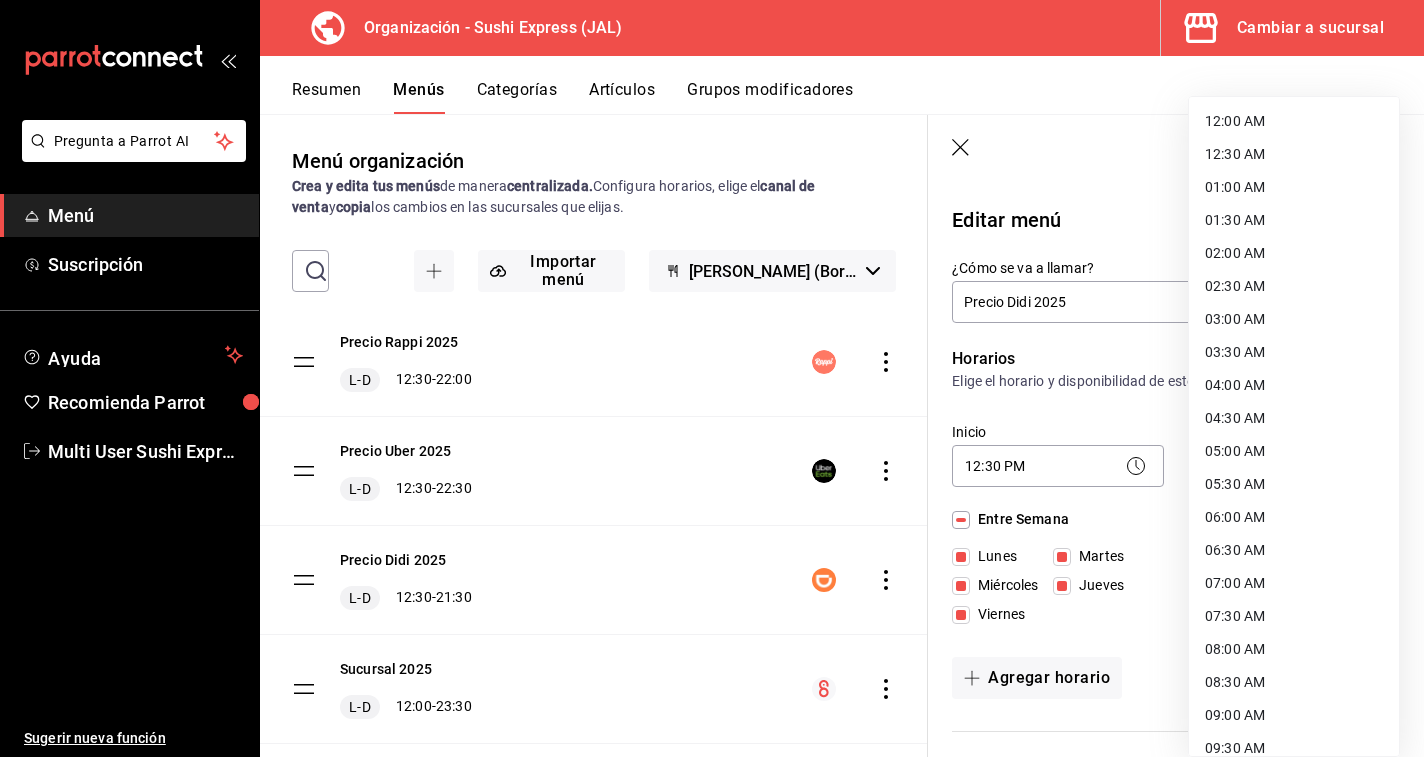 scroll, scrollTop: 974, scrollLeft: 0, axis: vertical 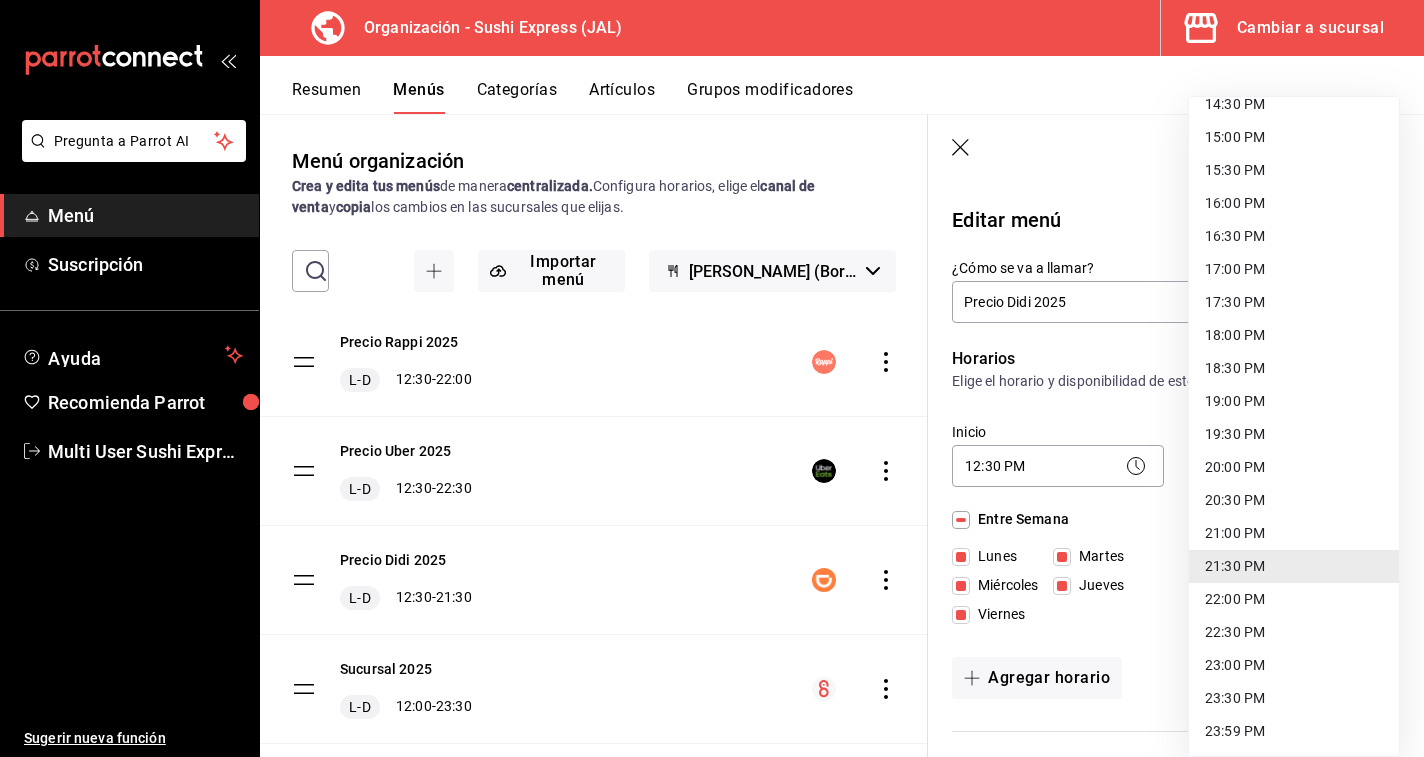 click on "22:30 PM" at bounding box center (1294, 632) 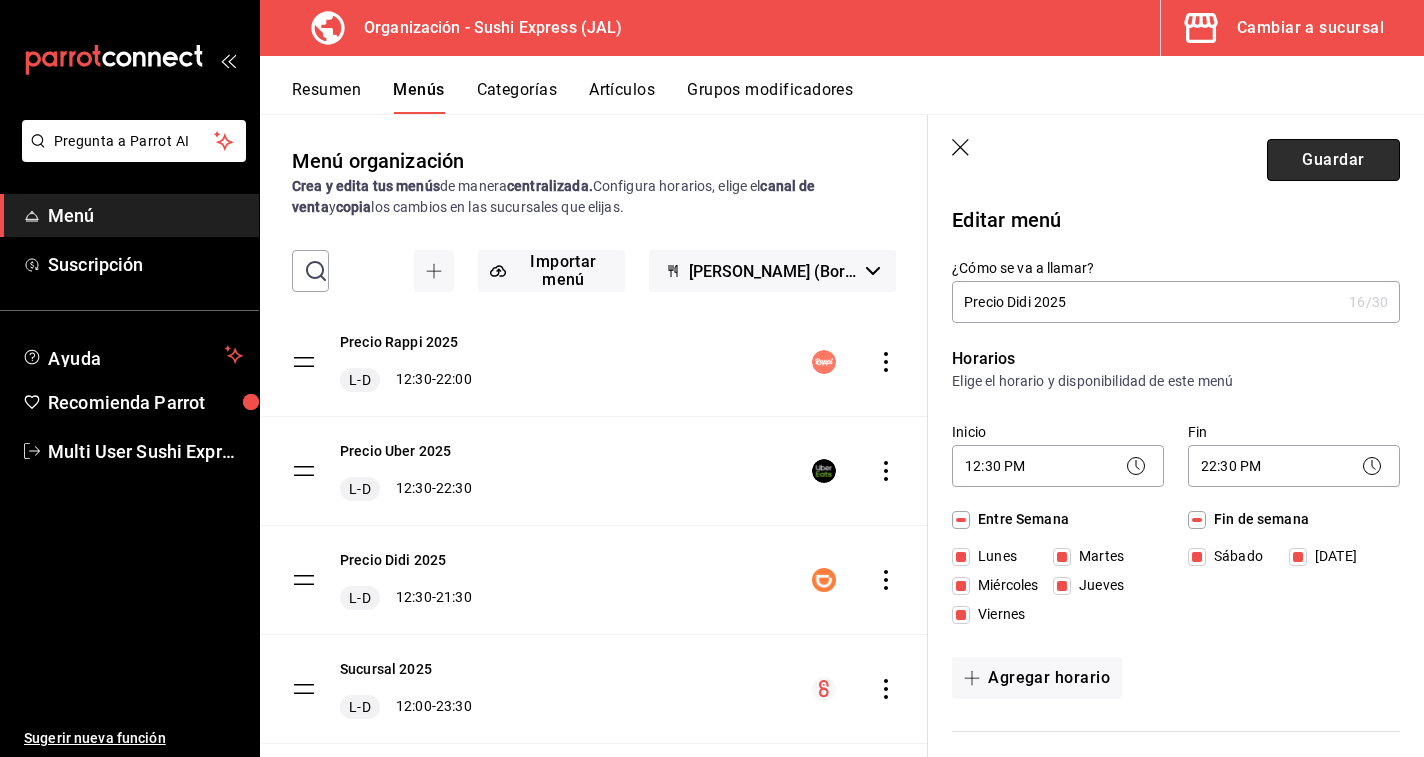 click on "Guardar" at bounding box center (1333, 160) 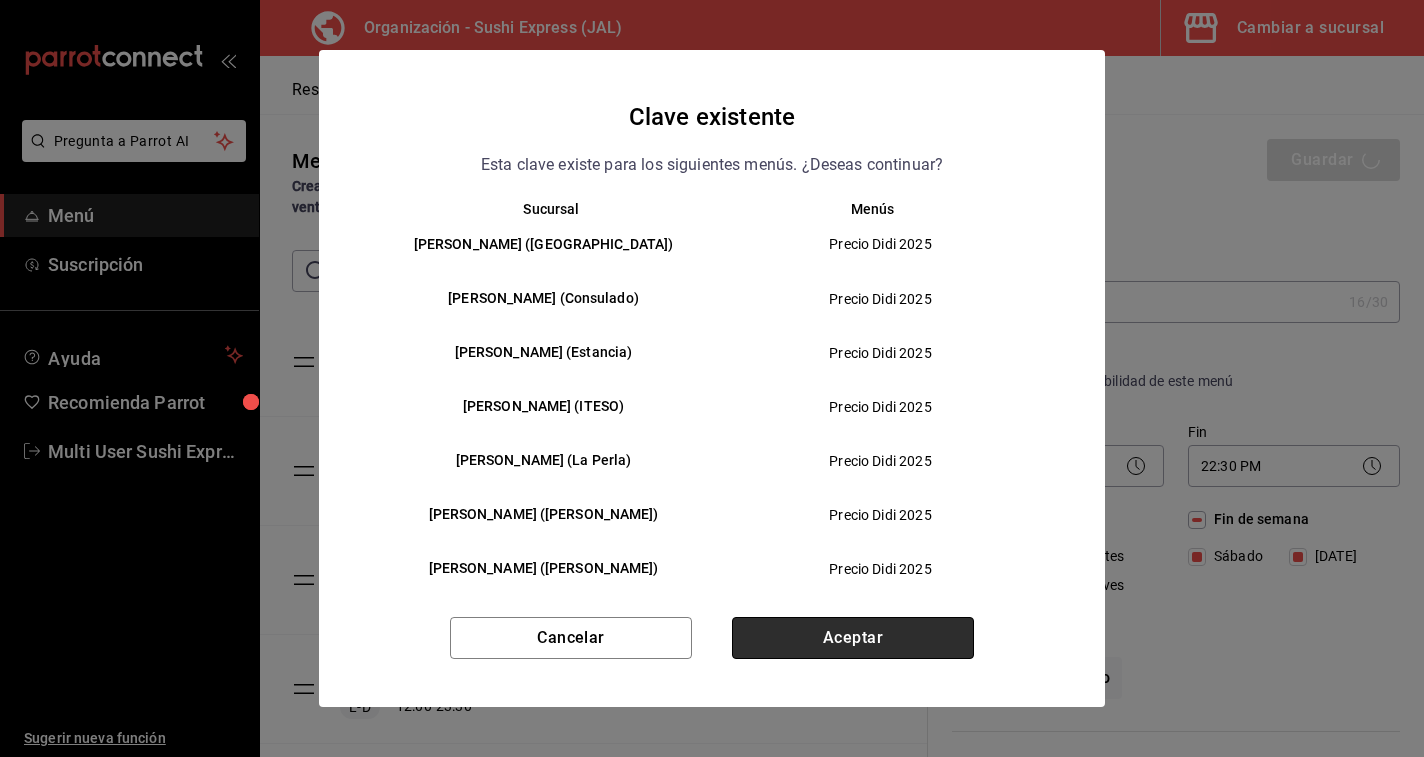 click on "Aceptar" at bounding box center (853, 638) 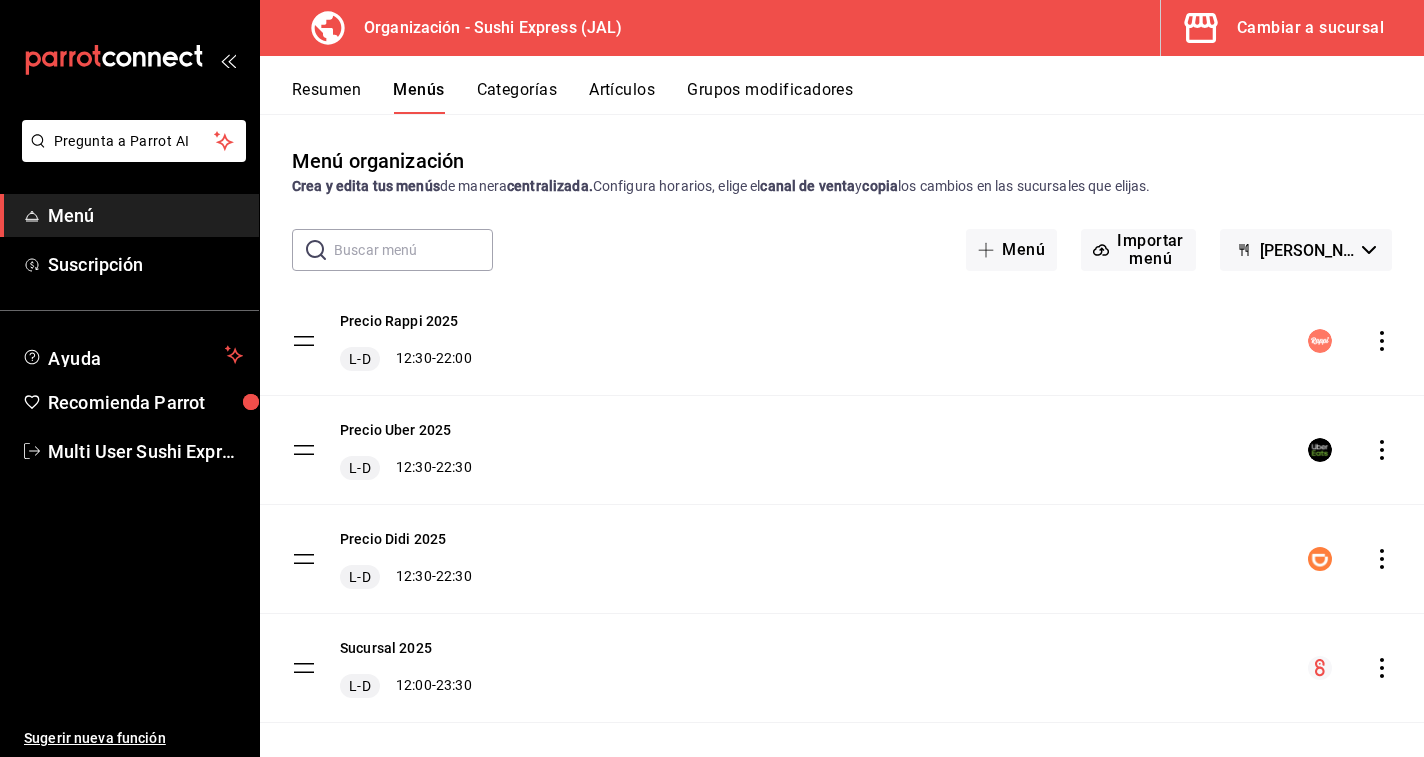click 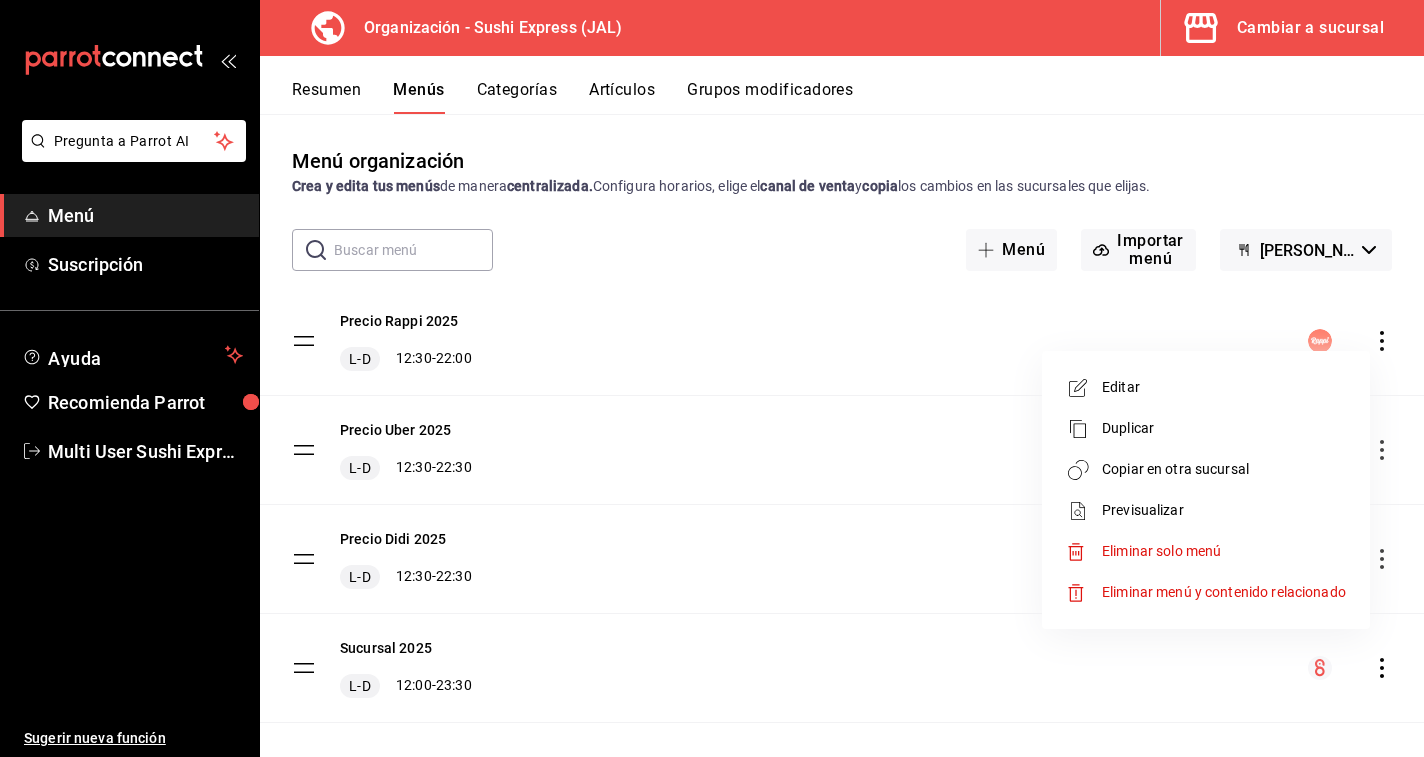 click at bounding box center (712, 378) 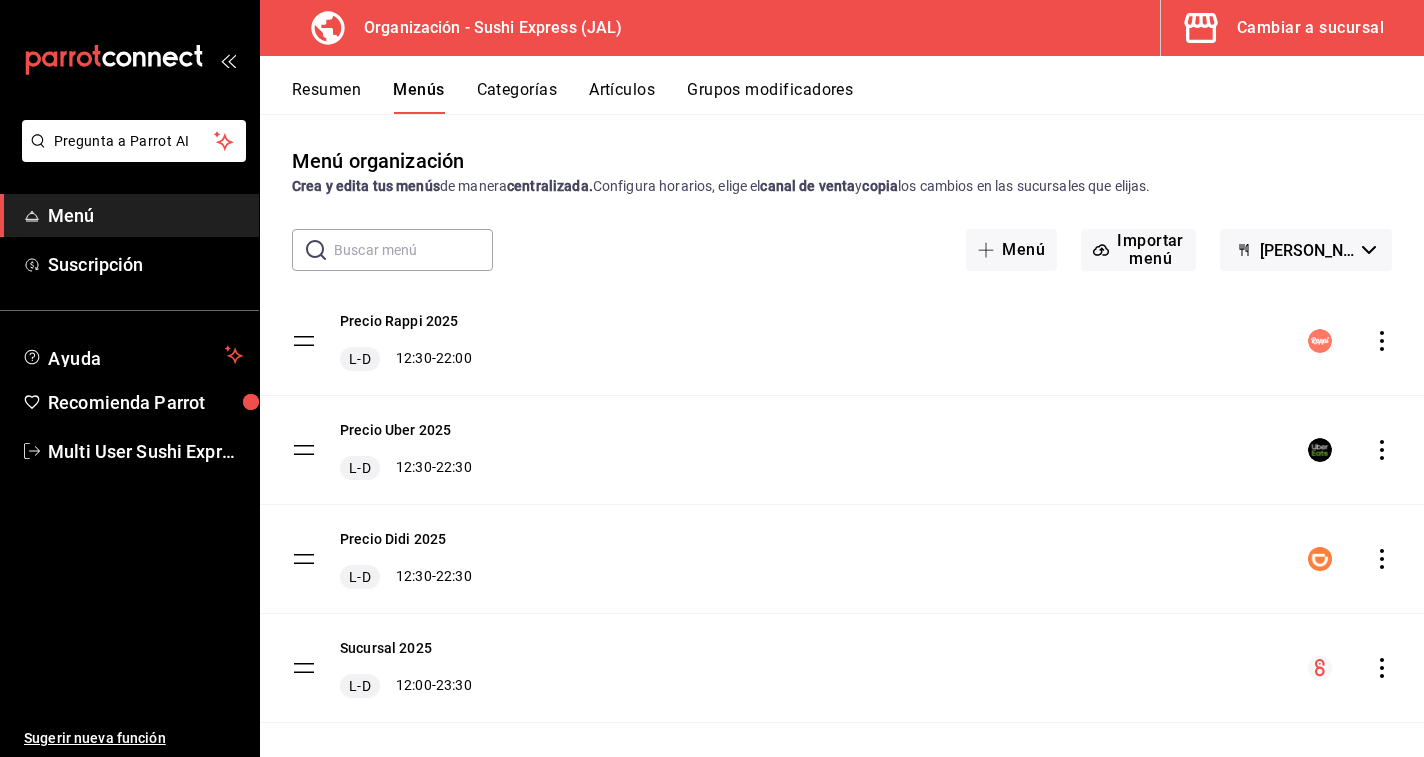 scroll, scrollTop: 23, scrollLeft: 0, axis: vertical 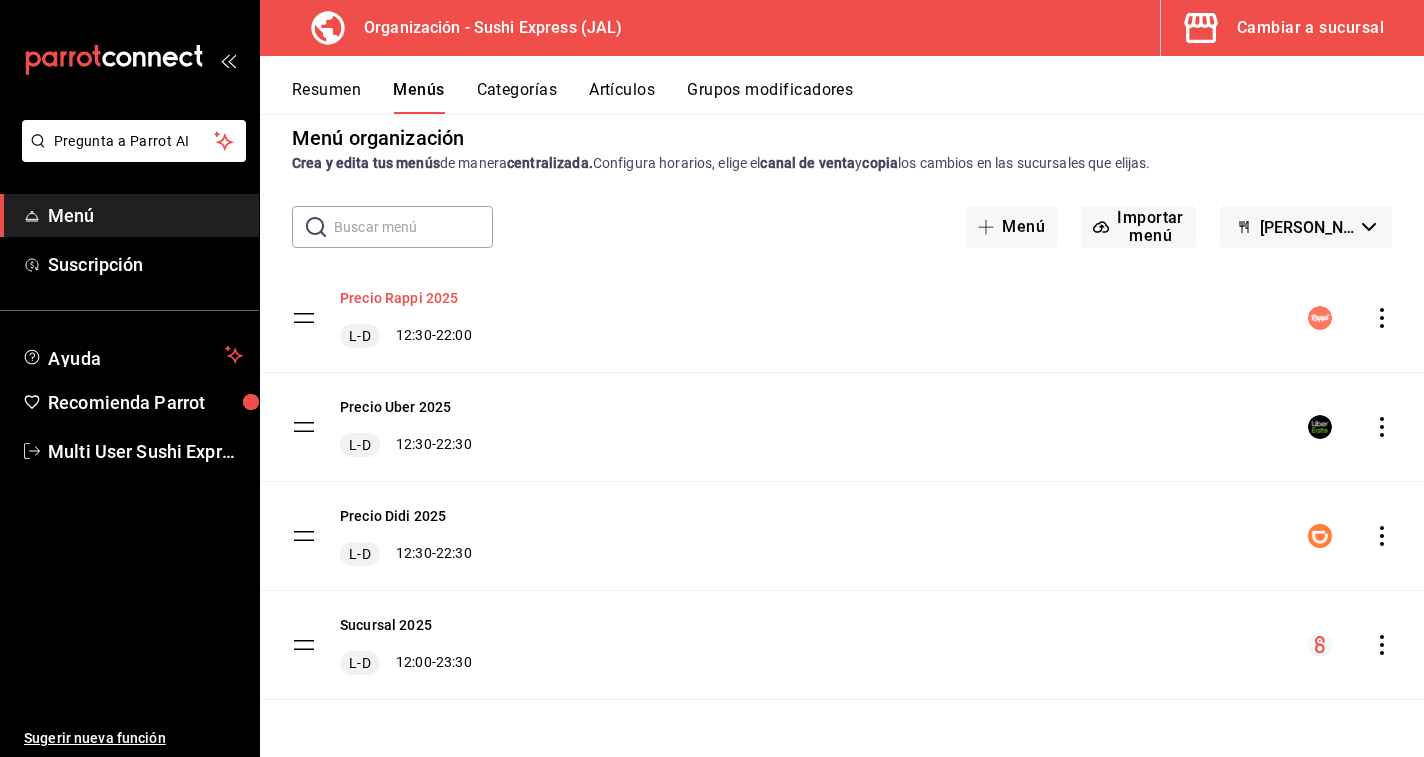 click on "Precio Rappi 2025" at bounding box center (399, 298) 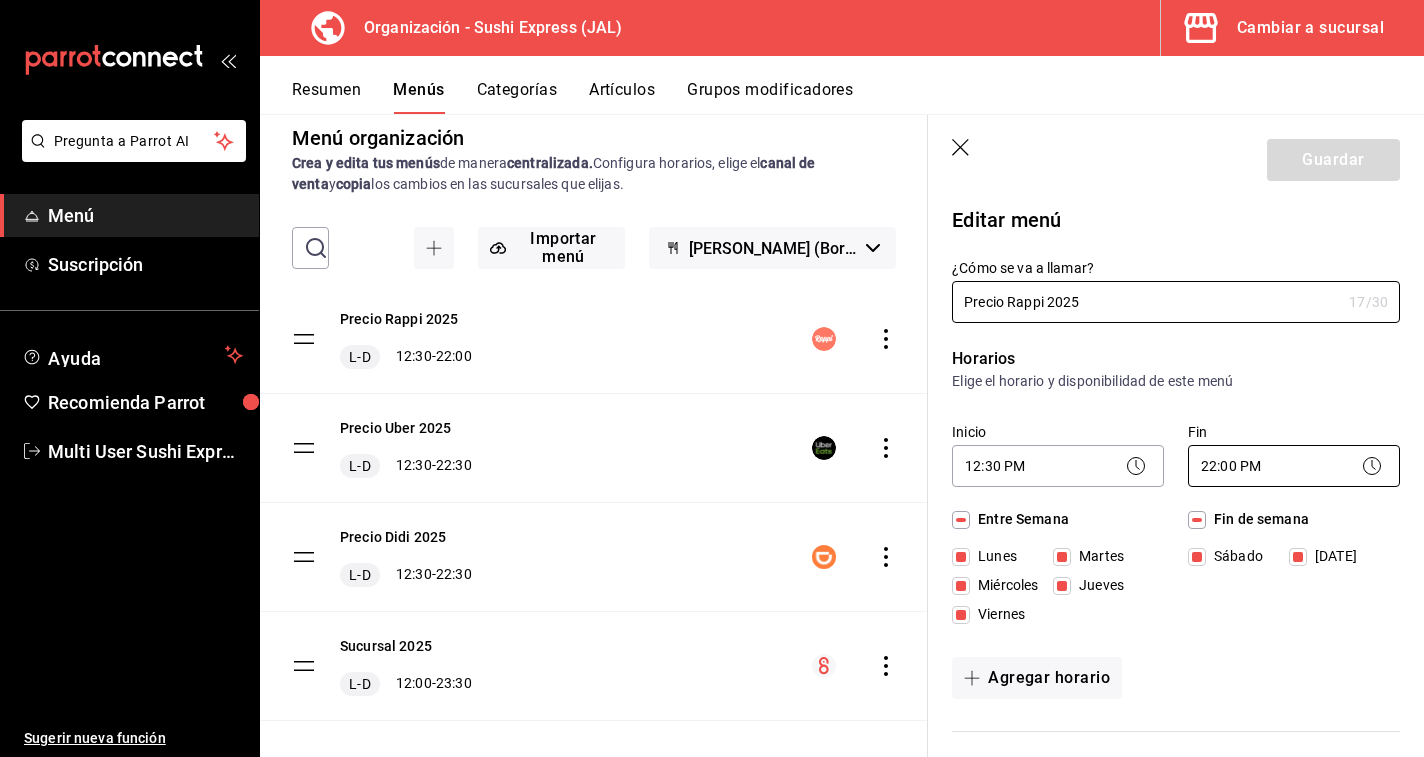 click on "Pregunta a Parrot AI Menú   Suscripción   Ayuda Recomienda Parrot   Multi User Sushi Express   Sugerir nueva función   Organización - Sushi Express (JAL) Cambiar a sucursal Resumen Menús Categorías Artículos Grupos modificadores Menú organización Crea y edita tus menús  de manera  centralizada.  Configura horarios, elige el  canal de venta  y  copia  los cambios en las sucursales que elijas. ​ ​ Importar menú Genki Poke (Borrador) Precio Rappi 2025 L-D 12:30  -  22:00 Precio Uber 2025 L-D 12:30  -  22:30 Precio Didi 2025 L-D 12:30  -  22:30 Sucursal 2025 L-D 12:00  -  23:30 Guardar Editar menú ¿Cómo se va a llamar? Precio Rappi 2025 17 /30 ¿Cómo se va a llamar? Horarios Elige el horario y disponibilidad de este menú Inicio 12:30 PM 12:30 Fin 22:00 PM 22:00 Entre Semana Lunes Martes Miércoles Jueves Viernes Fin de semana Sábado Domingo Agregar horario Categorías Selecciona una categoría existente ¡Combos! ¡Entradas! ¡Platillos! ¡Bebidas! ¡Postres! Punto de venta Uber Eats Rappi Si" at bounding box center [712, 378] 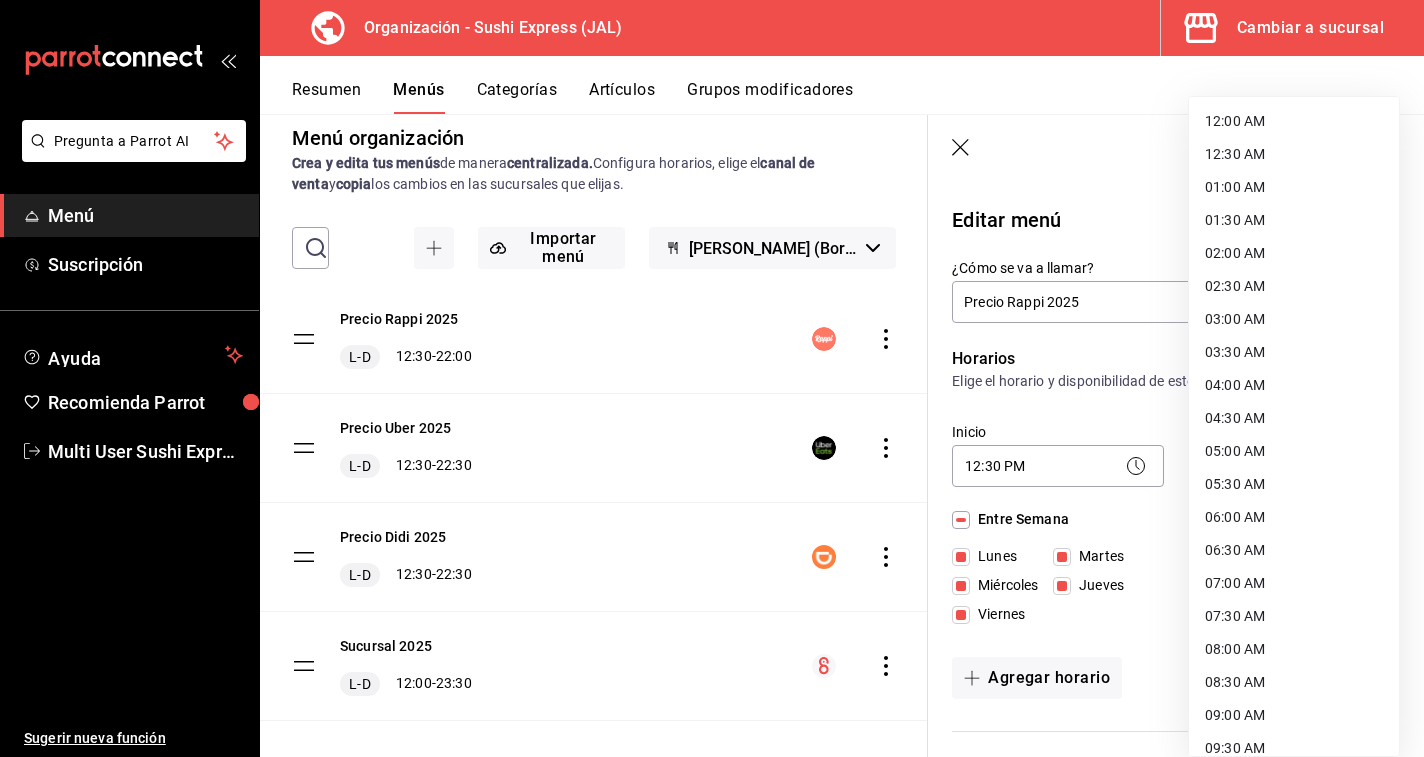 scroll, scrollTop: 974, scrollLeft: 0, axis: vertical 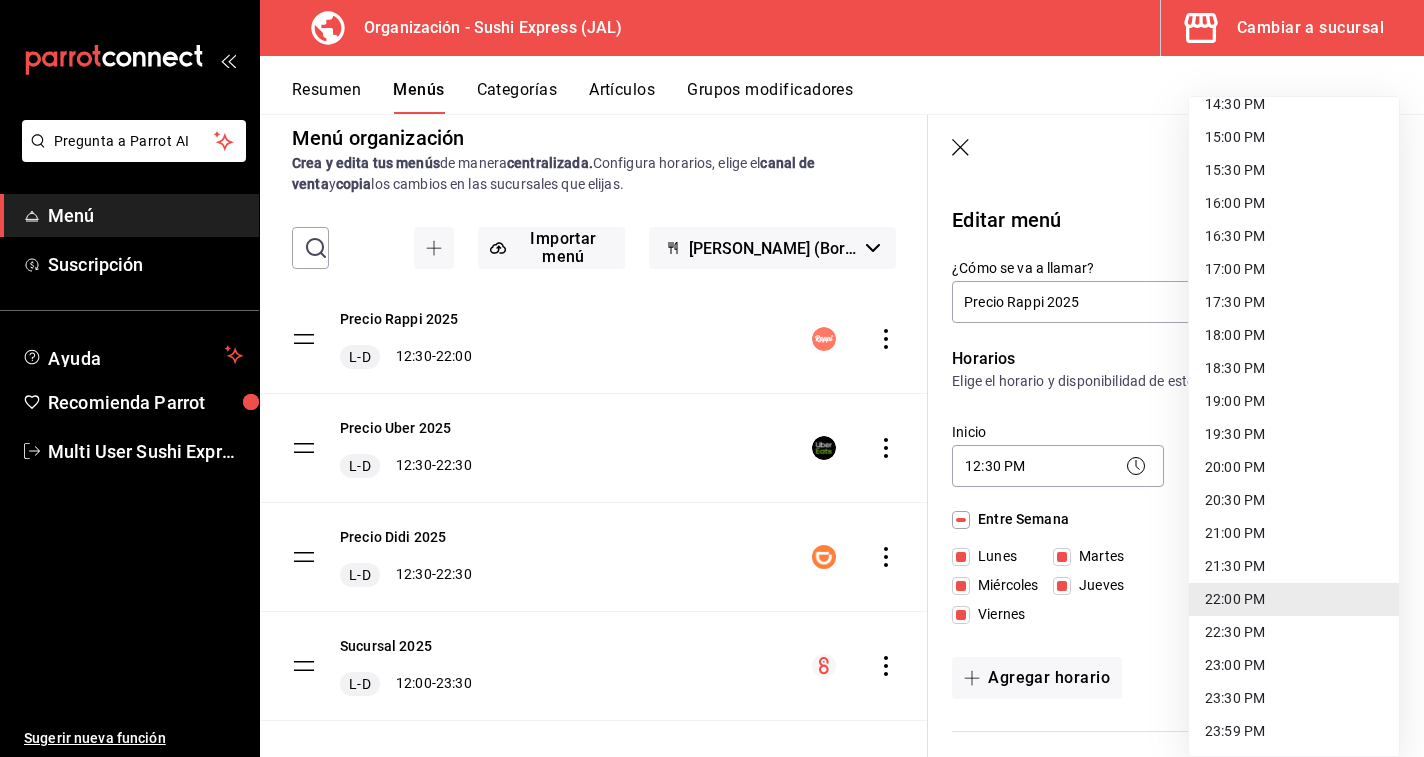 click on "22:30 PM" at bounding box center (1294, 632) 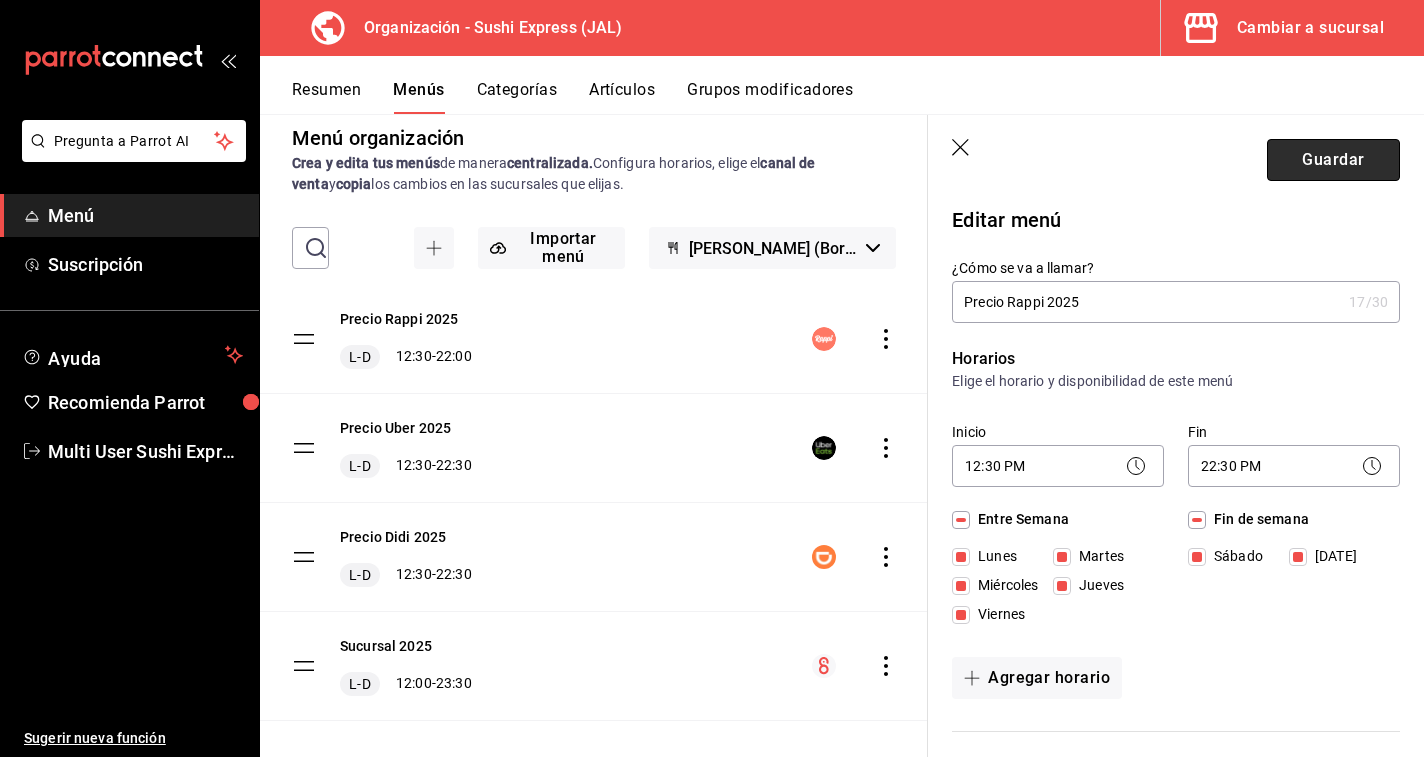 click on "Guardar" at bounding box center [1333, 160] 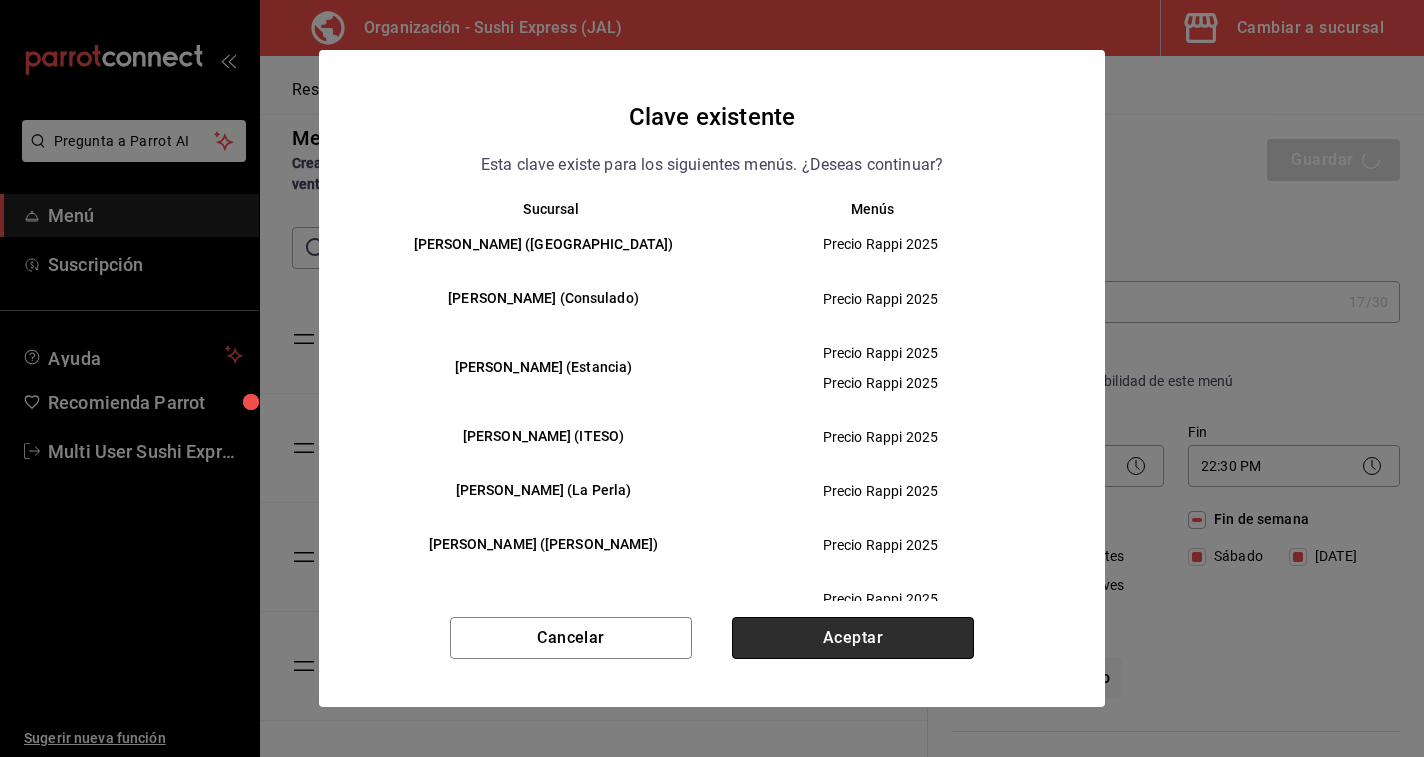 click on "Aceptar" at bounding box center (853, 638) 